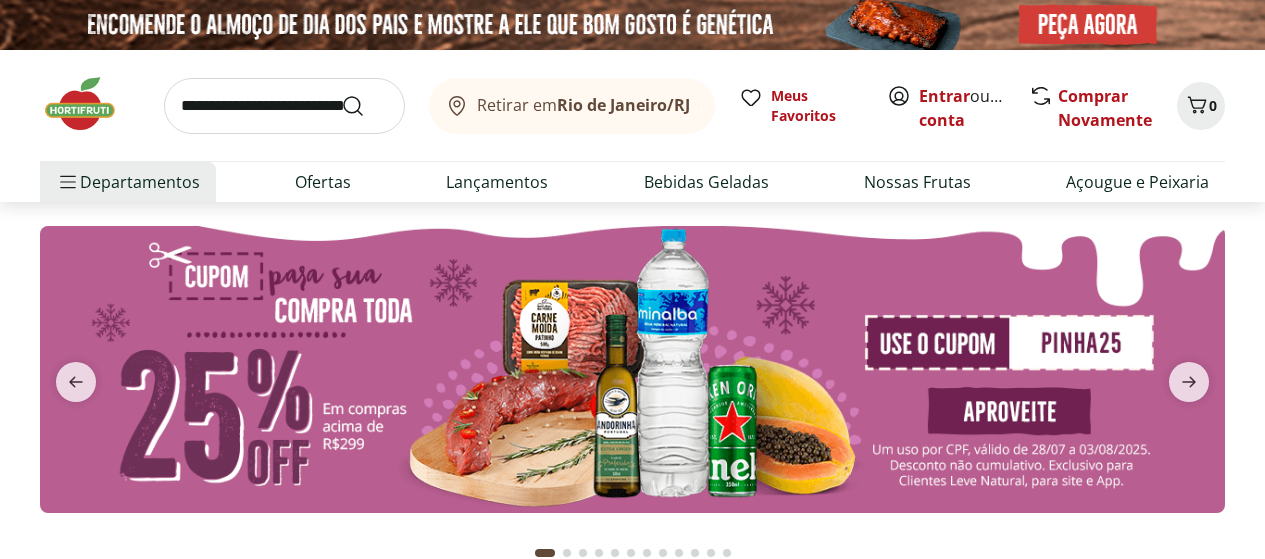 scroll, scrollTop: 0, scrollLeft: 0, axis: both 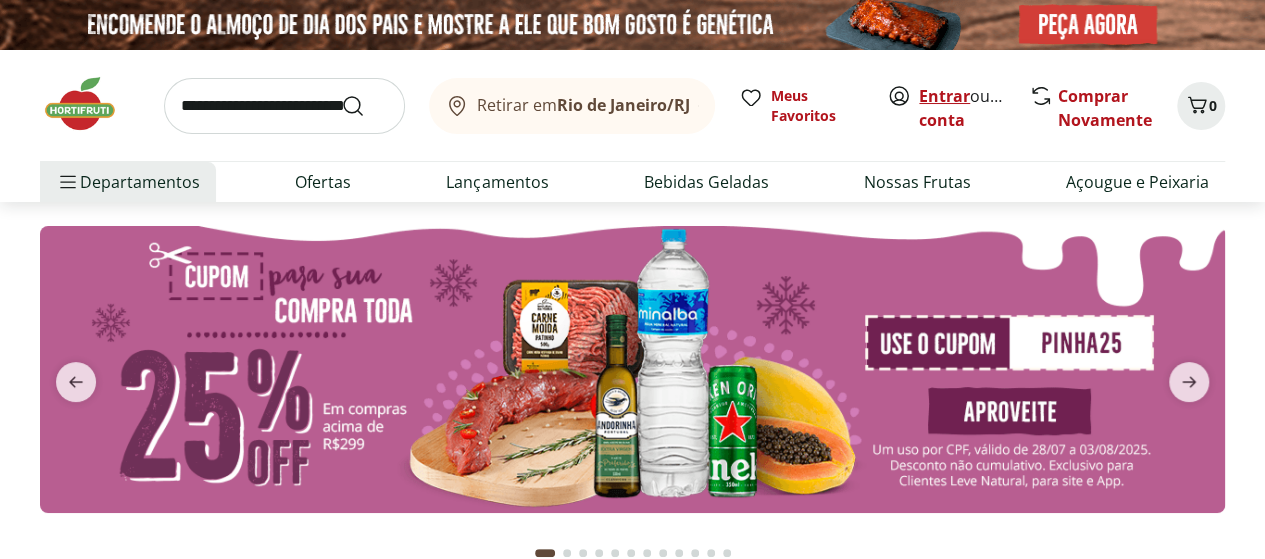 click on "Entrar" at bounding box center [944, 96] 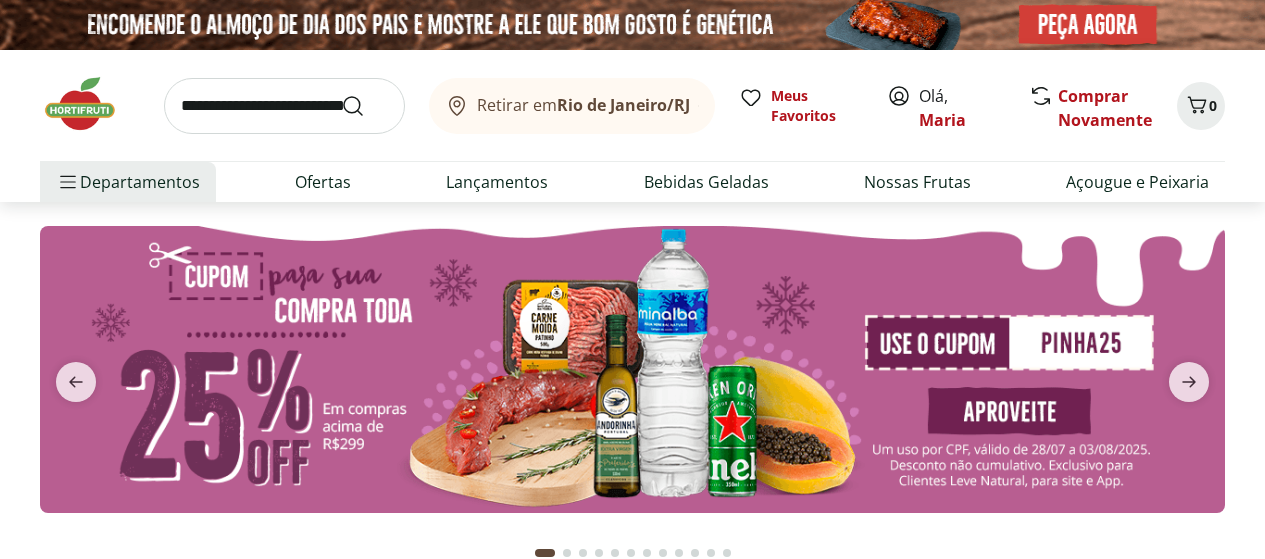 scroll, scrollTop: 0, scrollLeft: 0, axis: both 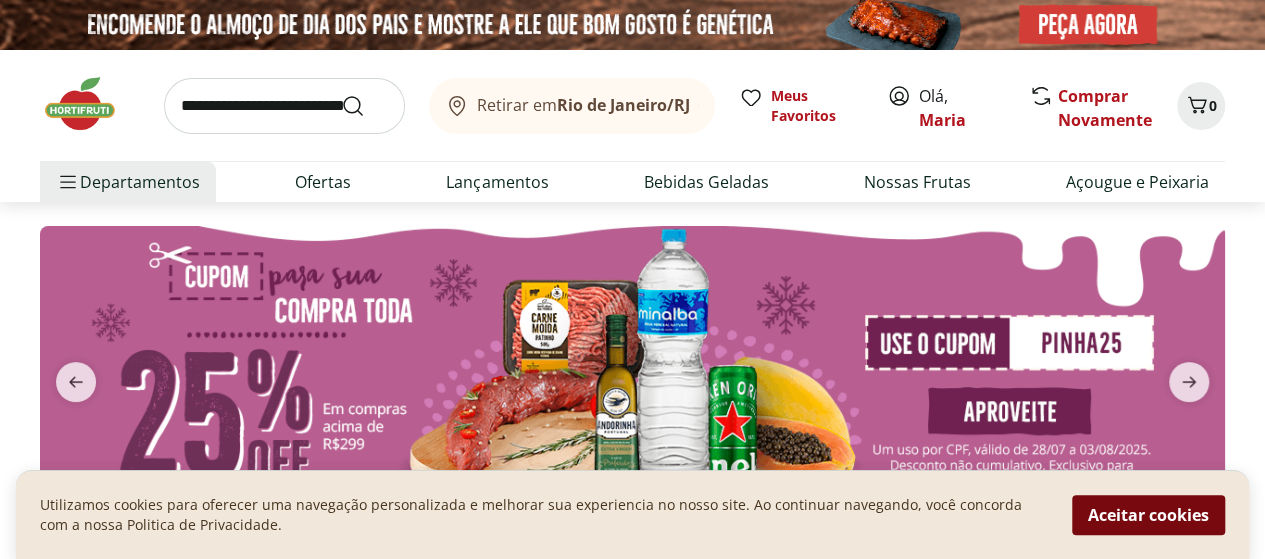 click on "Aceitar cookies" at bounding box center (1148, 515) 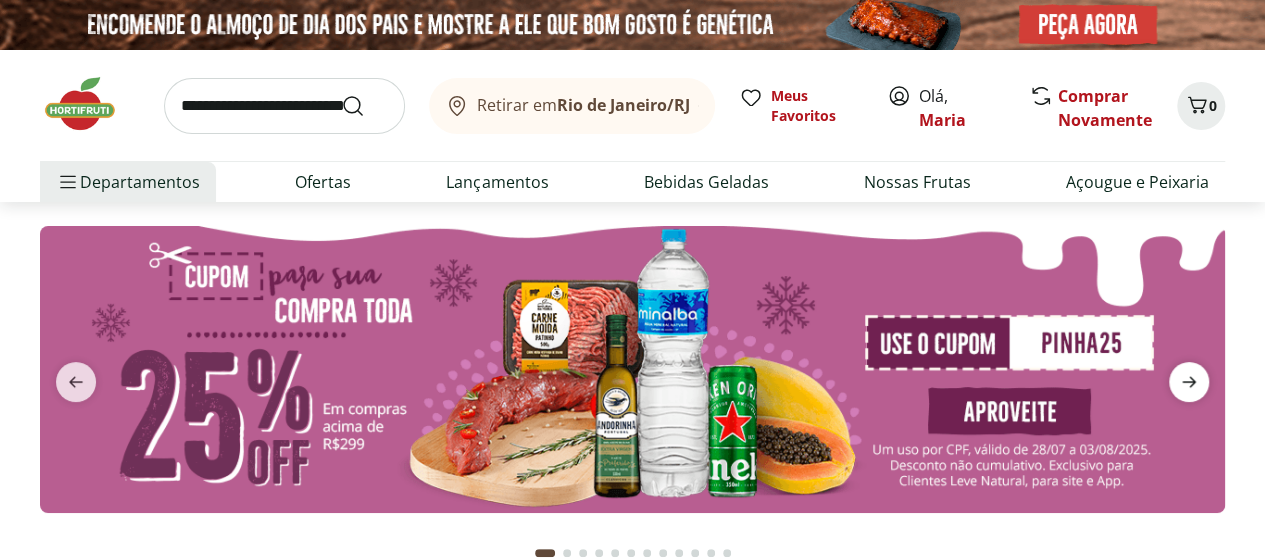 click 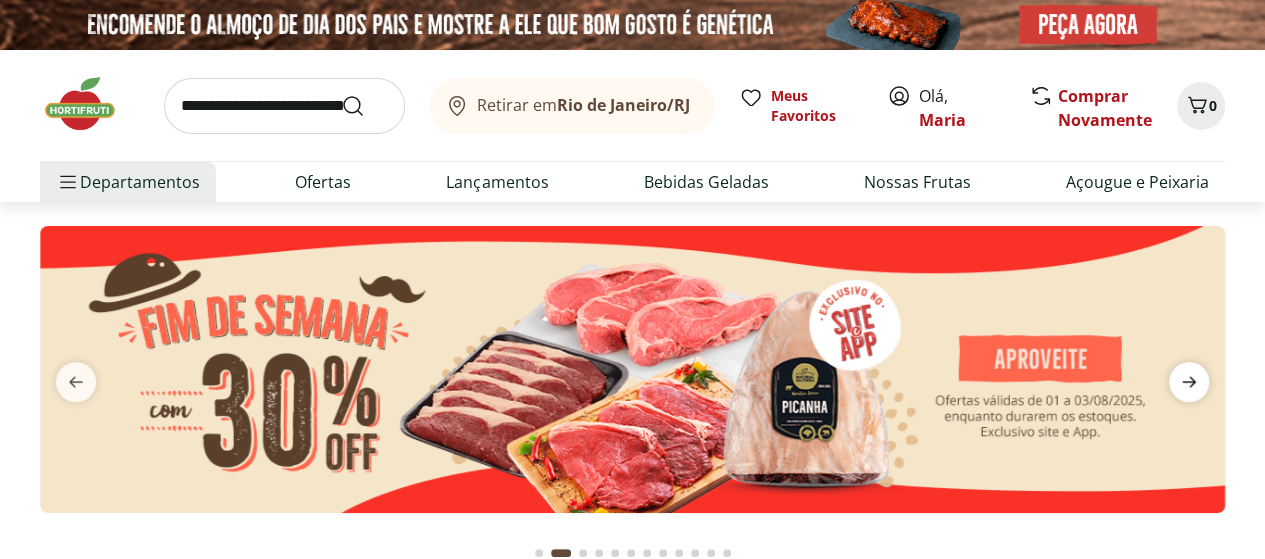 click 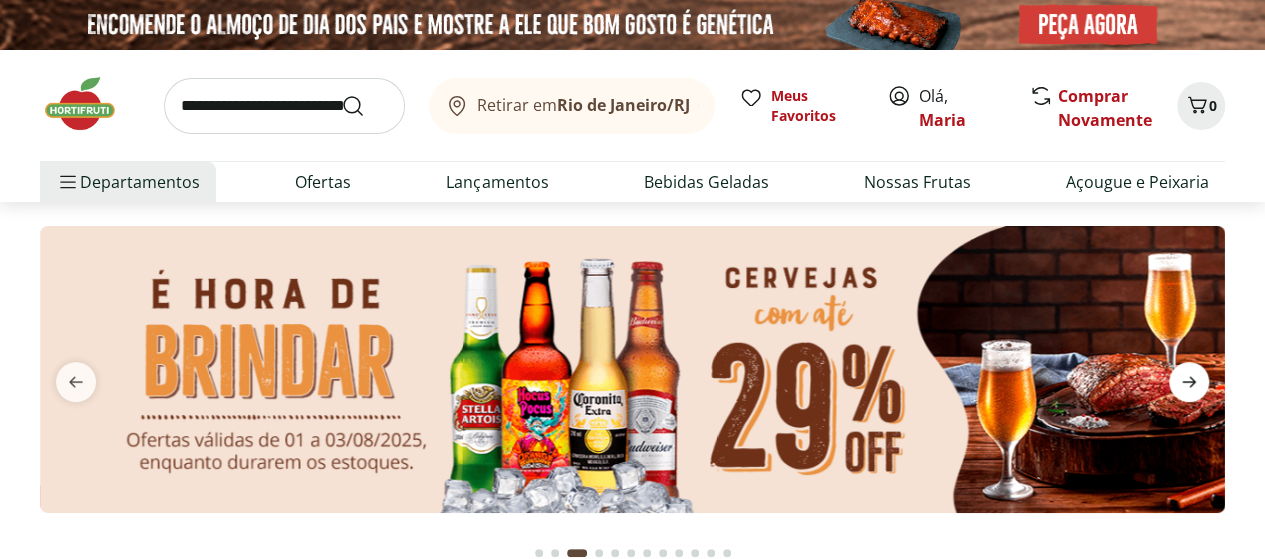 click 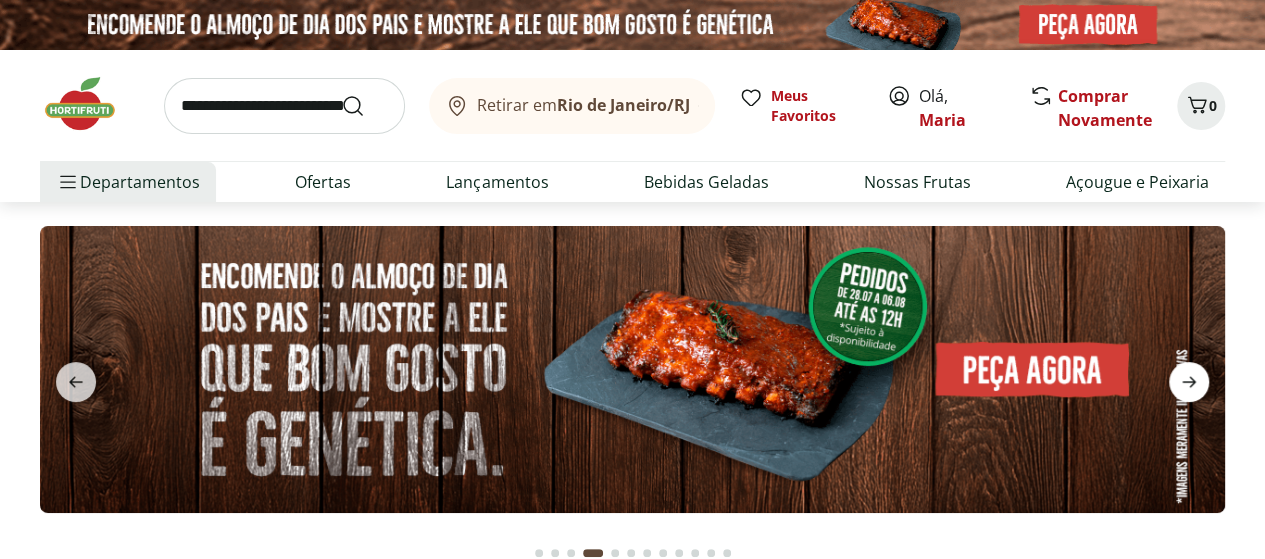 click 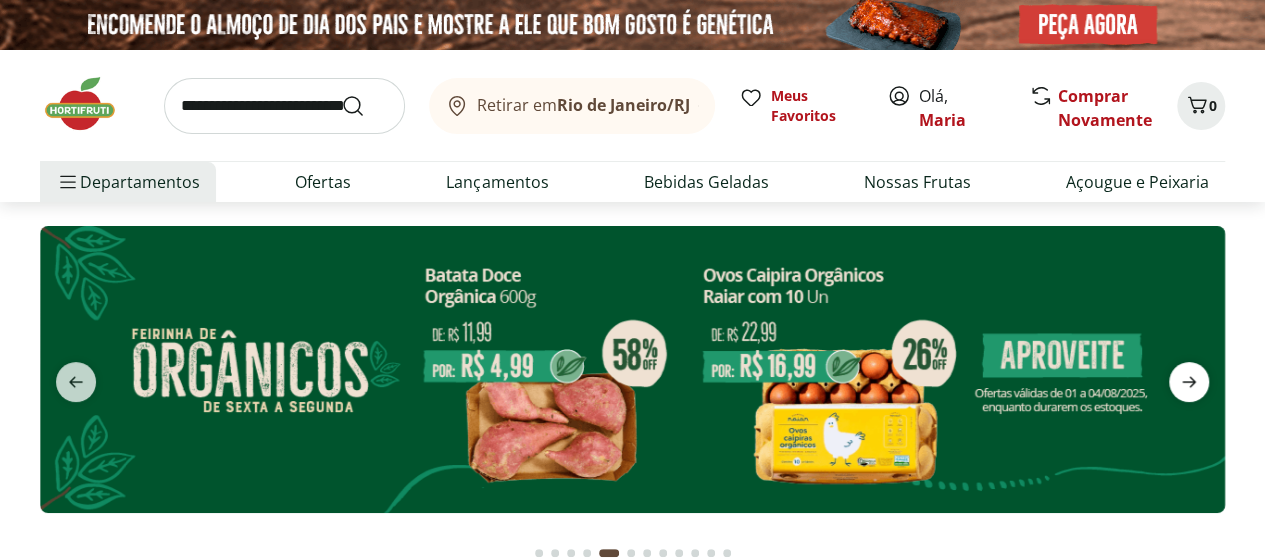 click 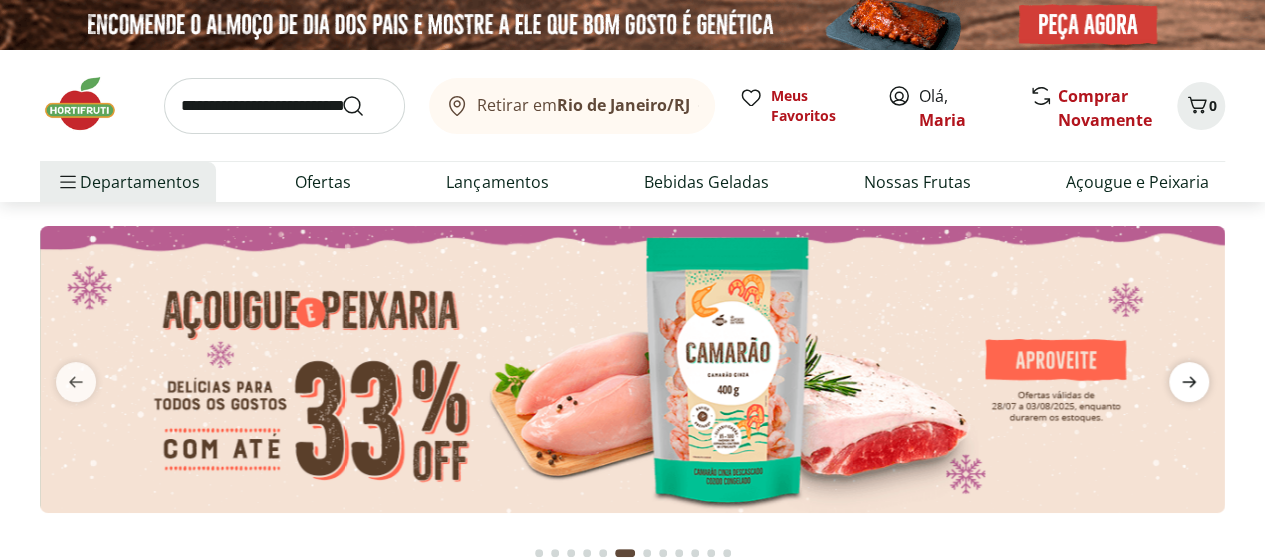 click 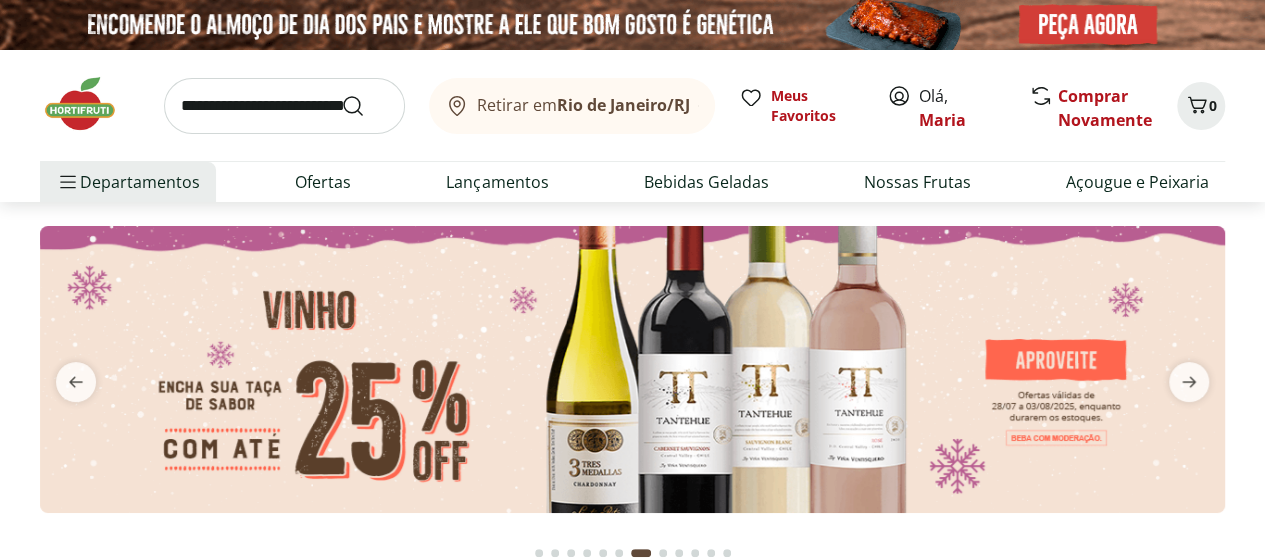 click on "Comprar Novamente" at bounding box center [1105, 108] 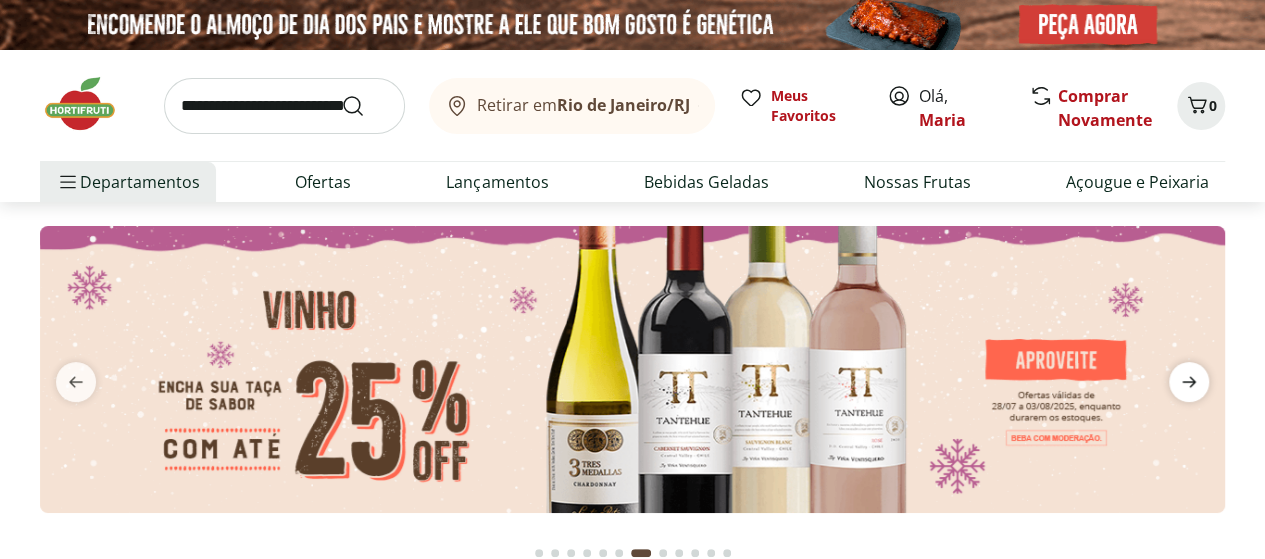click 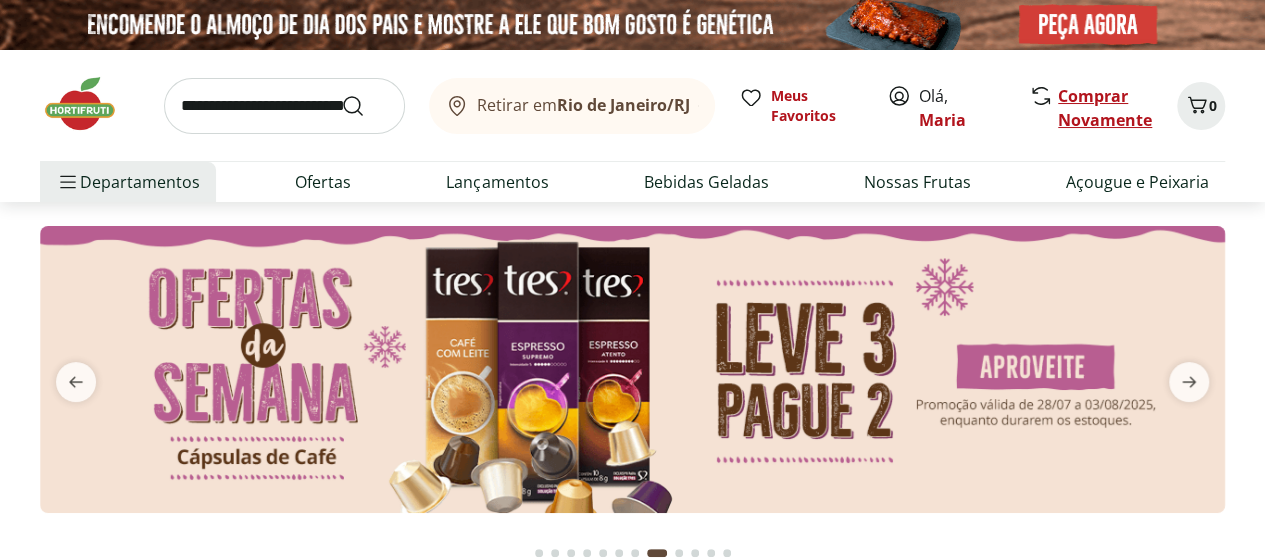 click on "Comprar Novamente" at bounding box center [1105, 108] 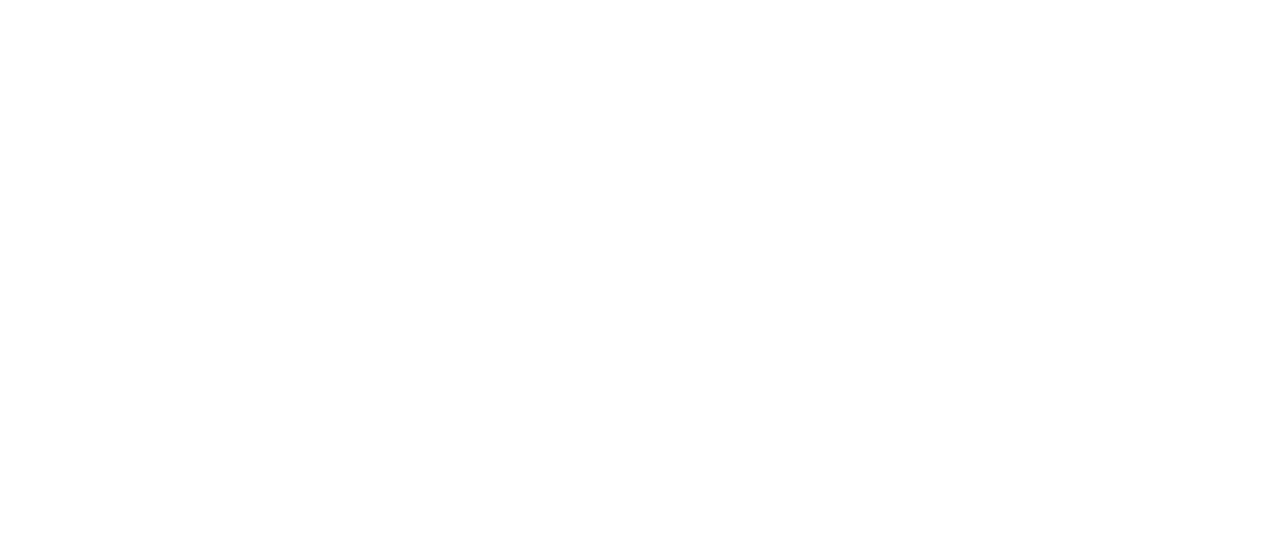 scroll, scrollTop: 0, scrollLeft: 0, axis: both 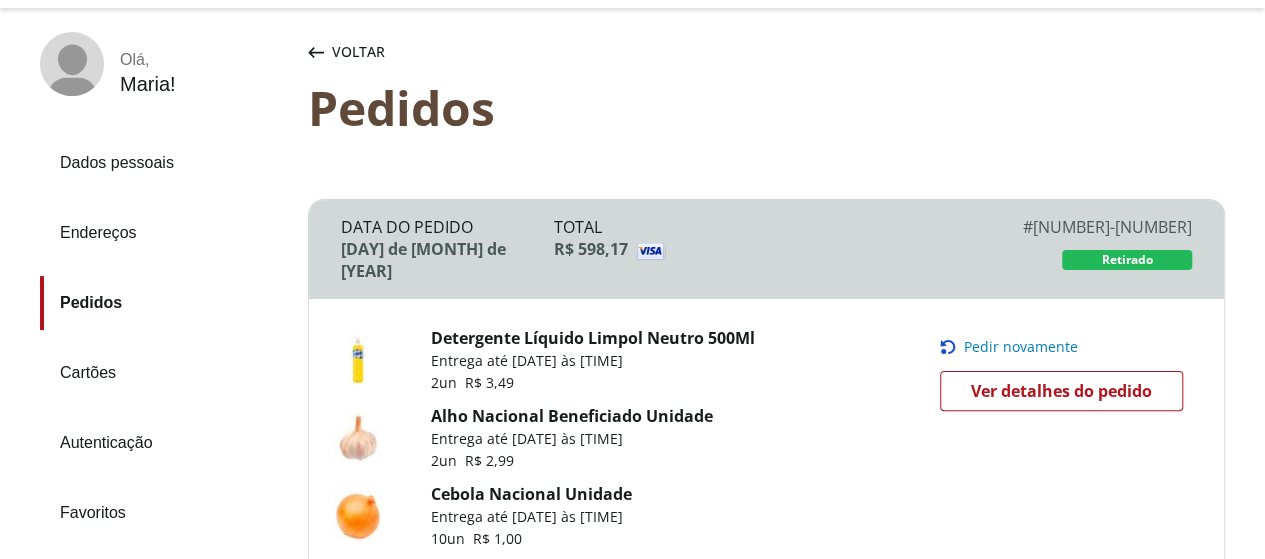 click on "Pedir novamente" at bounding box center (1021, 347) 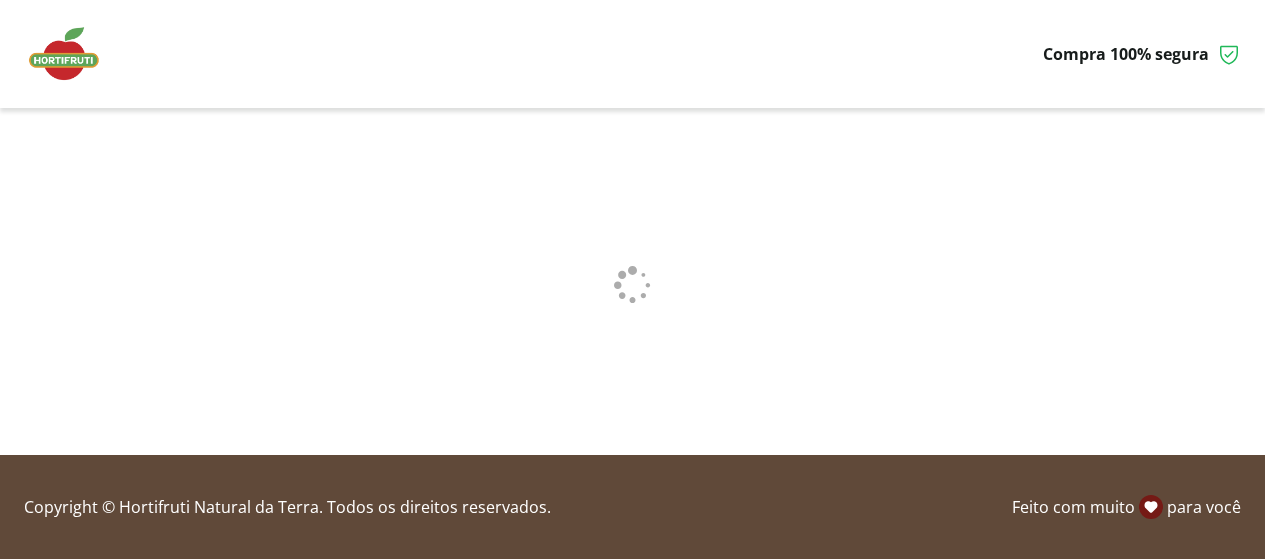scroll, scrollTop: 0, scrollLeft: 0, axis: both 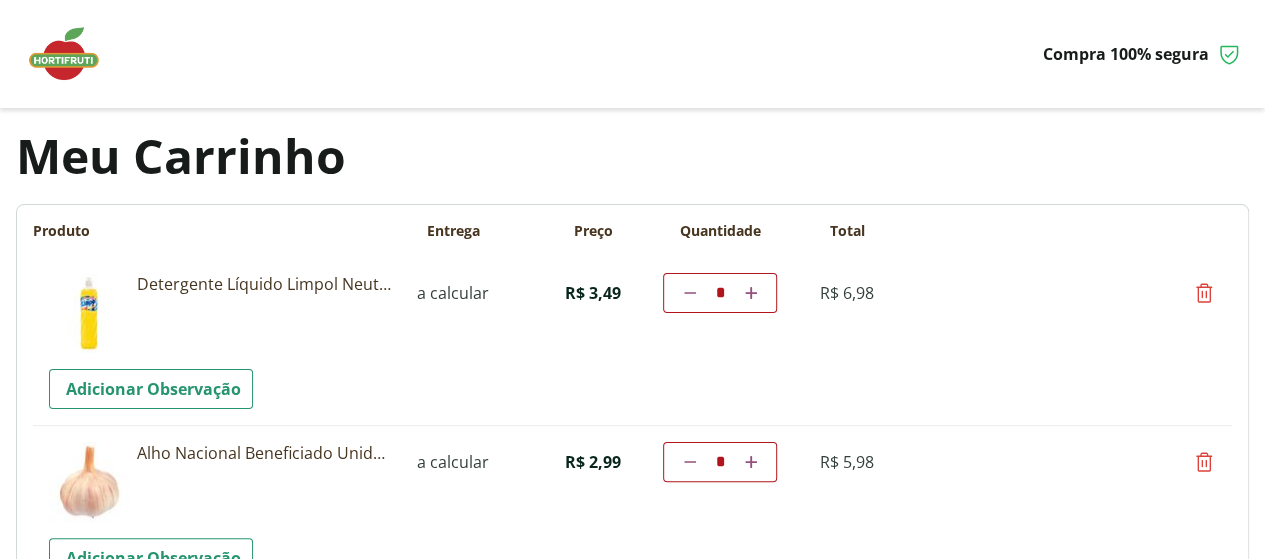 click at bounding box center (1204, 293) 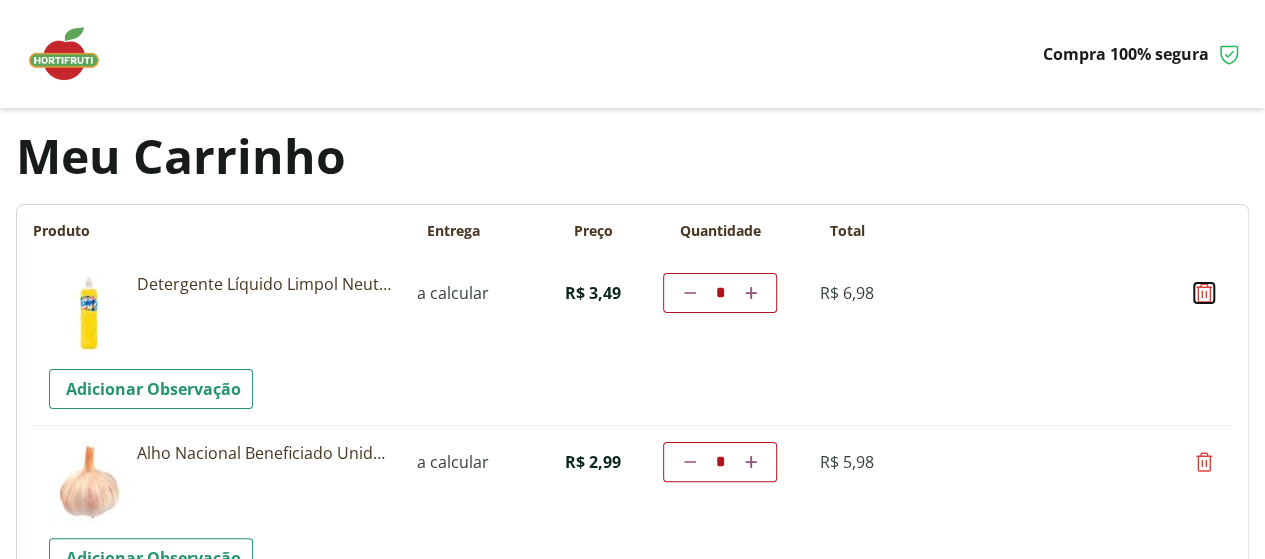 type on "*" 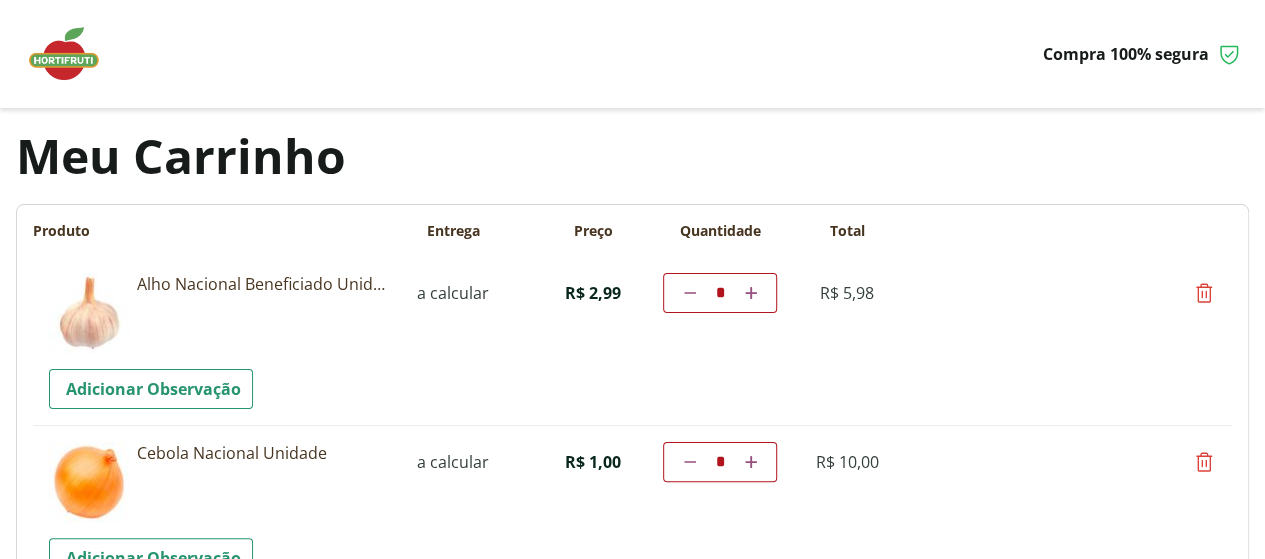 click on "Diminuir a quantidade" at bounding box center [689, 462] 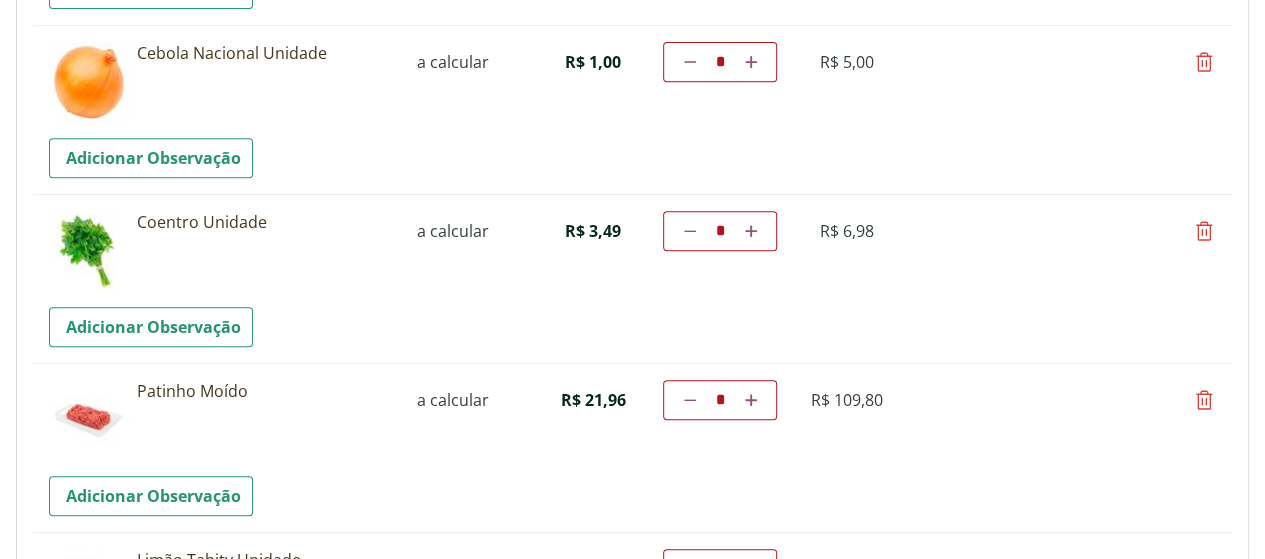 scroll, scrollTop: 600, scrollLeft: 0, axis: vertical 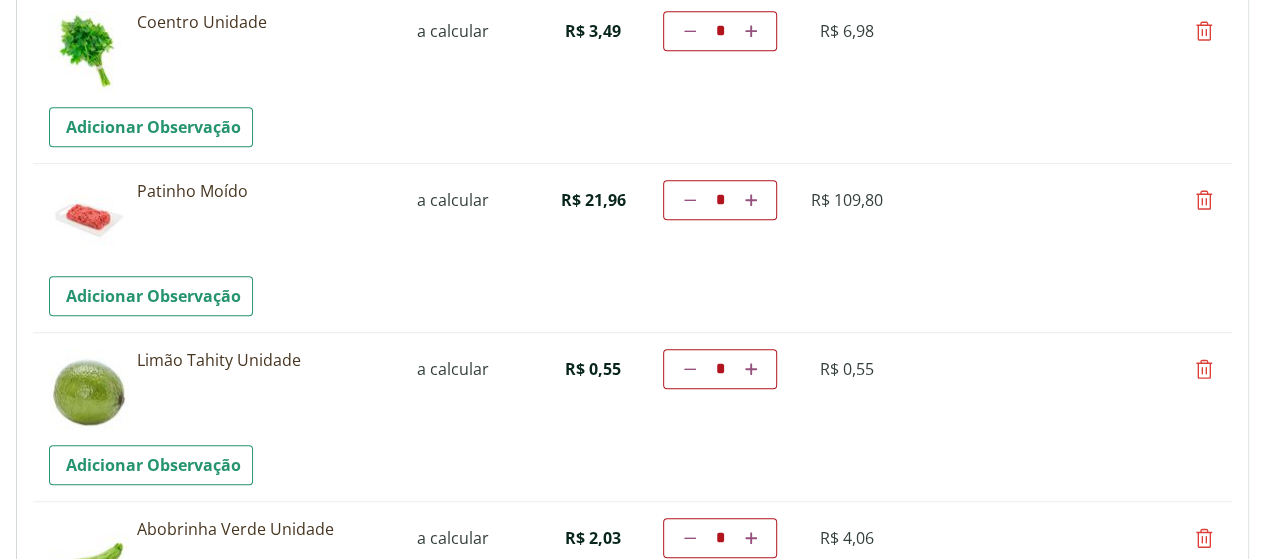 click at bounding box center [690, 200] 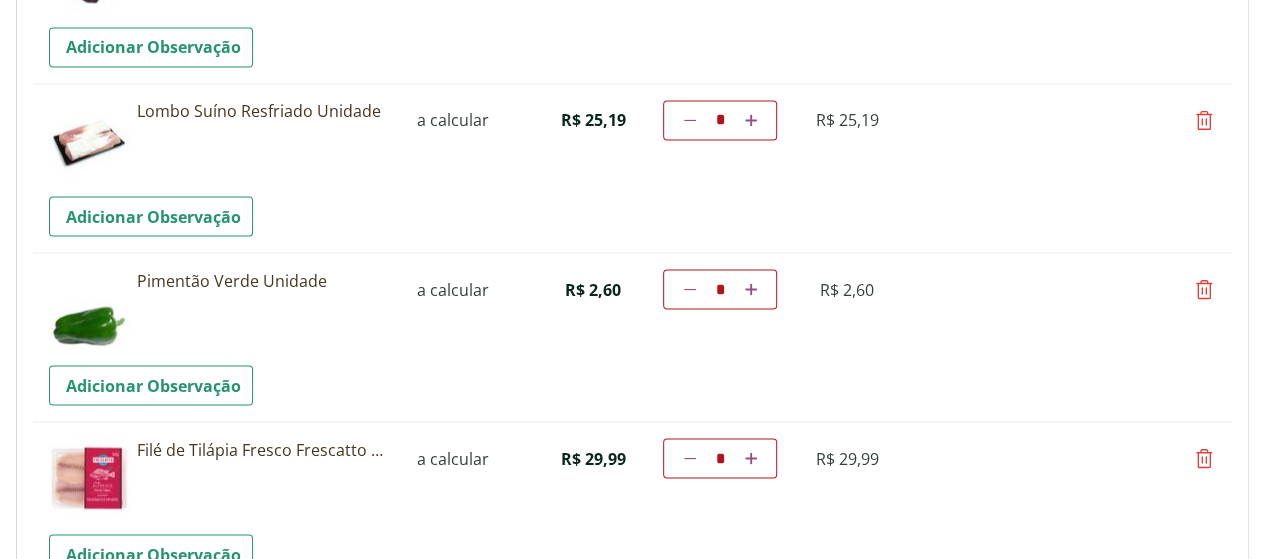 scroll, scrollTop: 1894, scrollLeft: 0, axis: vertical 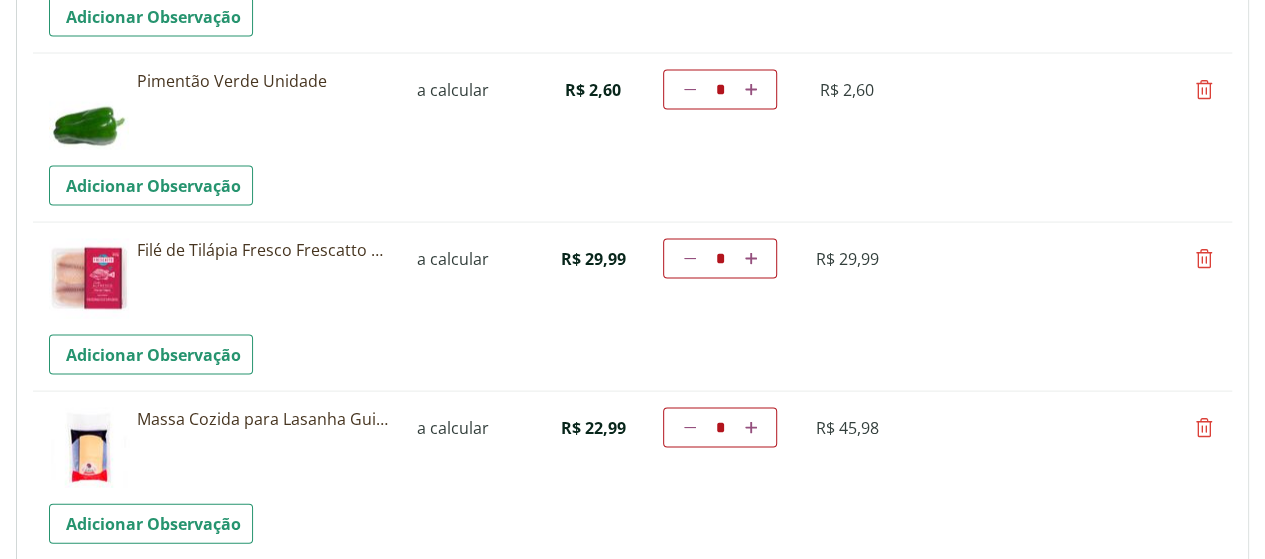 click at bounding box center [690, 89] 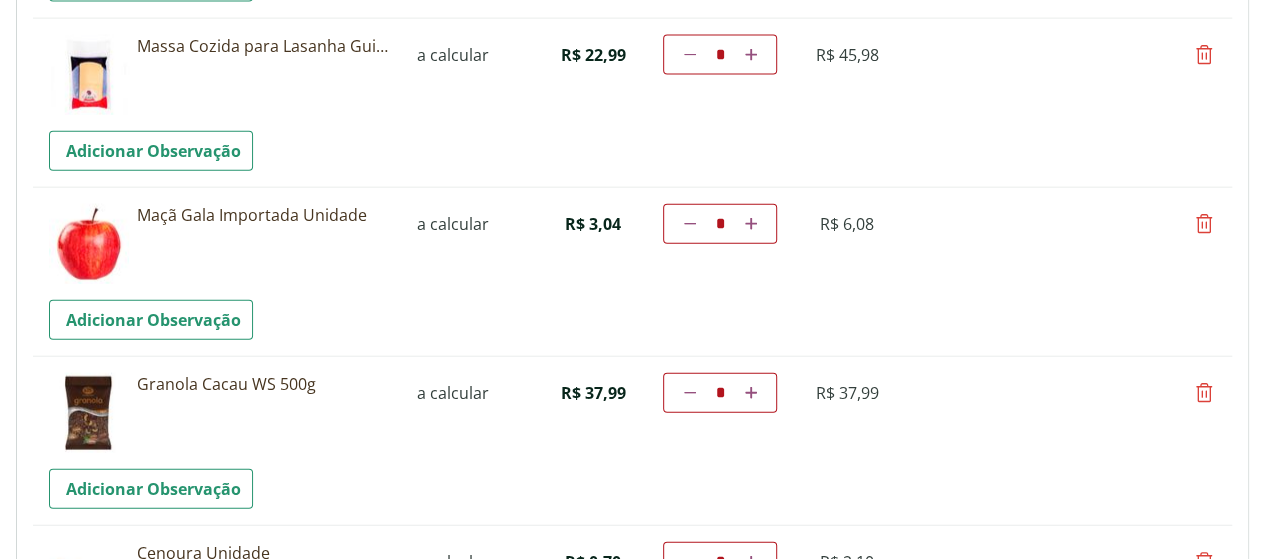 scroll, scrollTop: 2294, scrollLeft: 0, axis: vertical 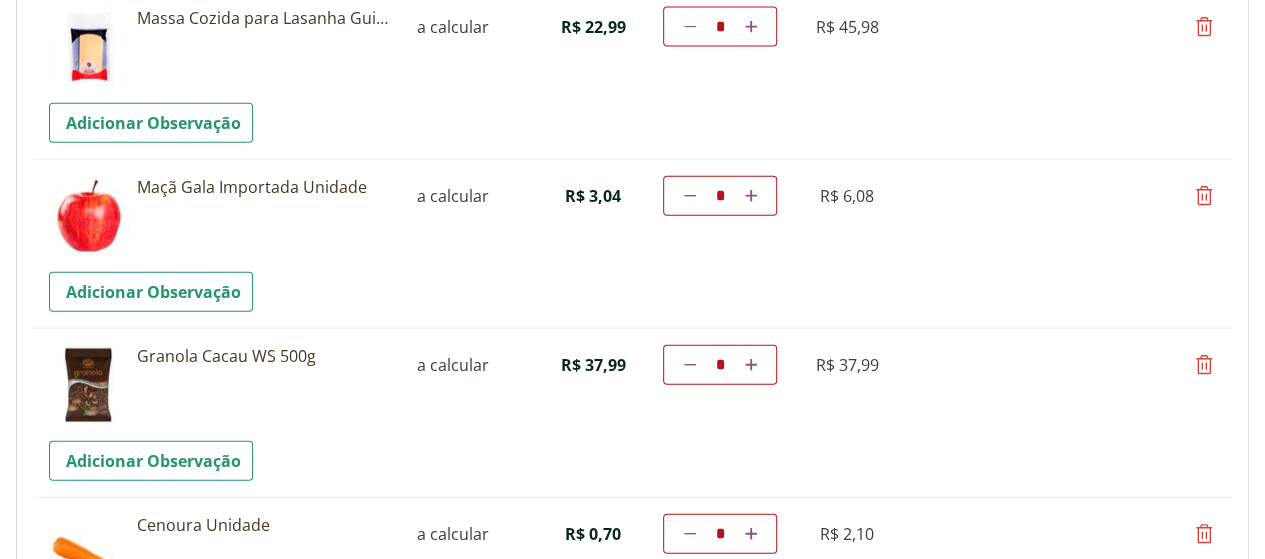 click at bounding box center [751, 365] 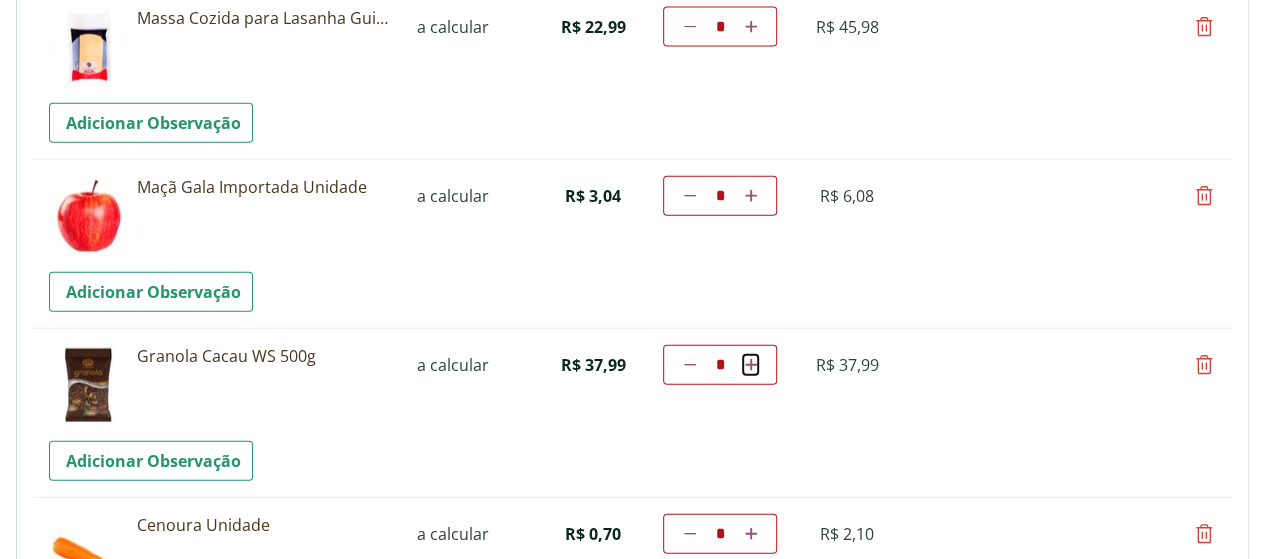 type on "*" 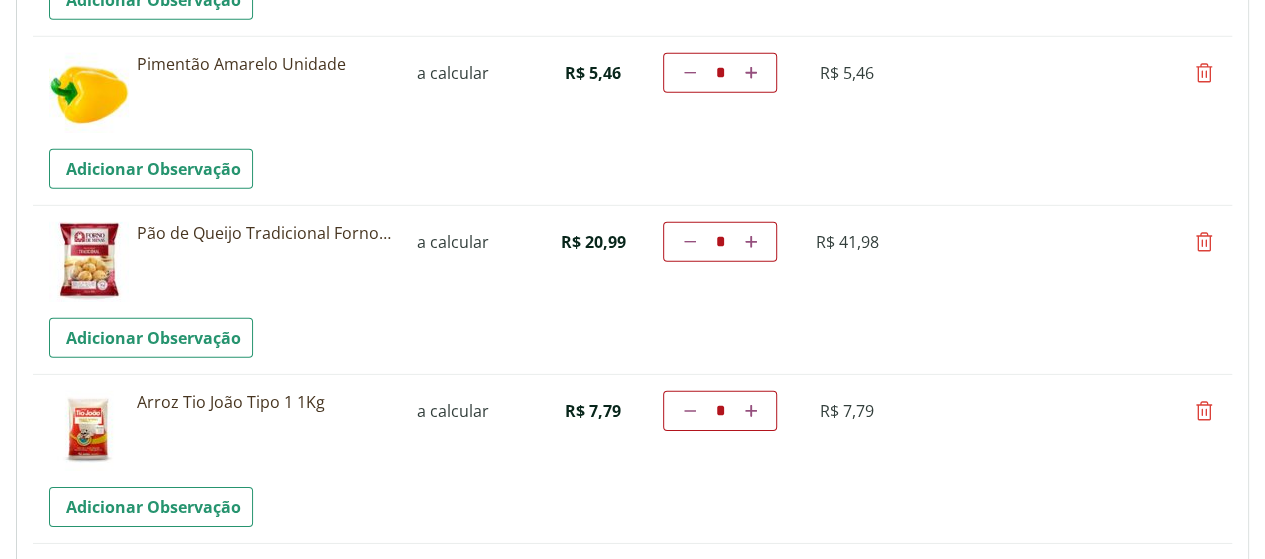 scroll, scrollTop: 2900, scrollLeft: 0, axis: vertical 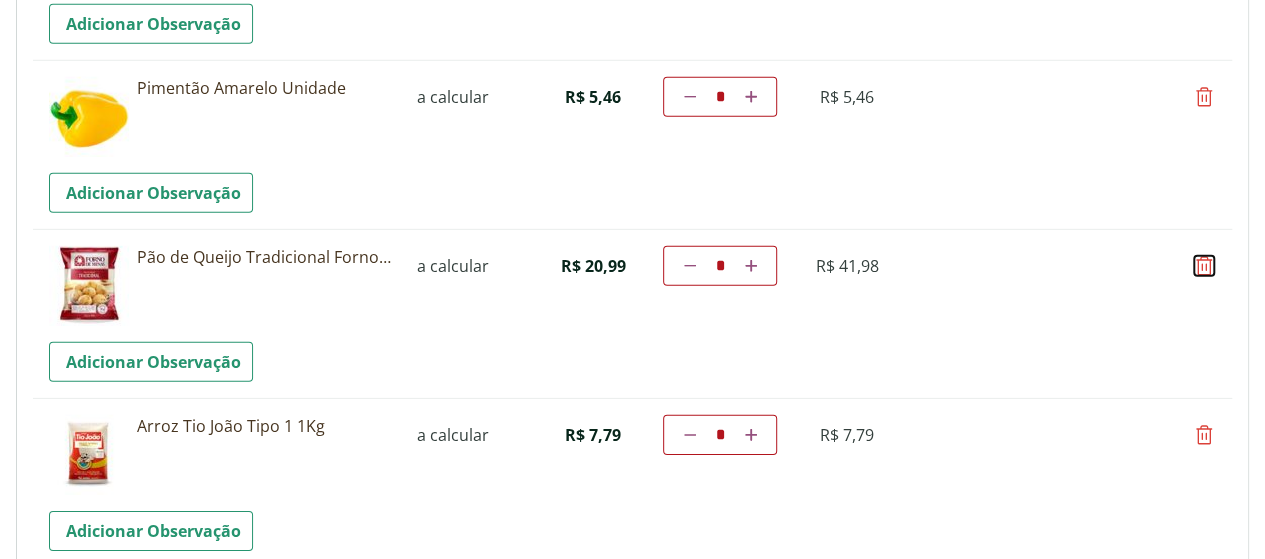 drag, startPoint x: 1200, startPoint y: 263, endPoint x: 1185, endPoint y: 265, distance: 15.132746 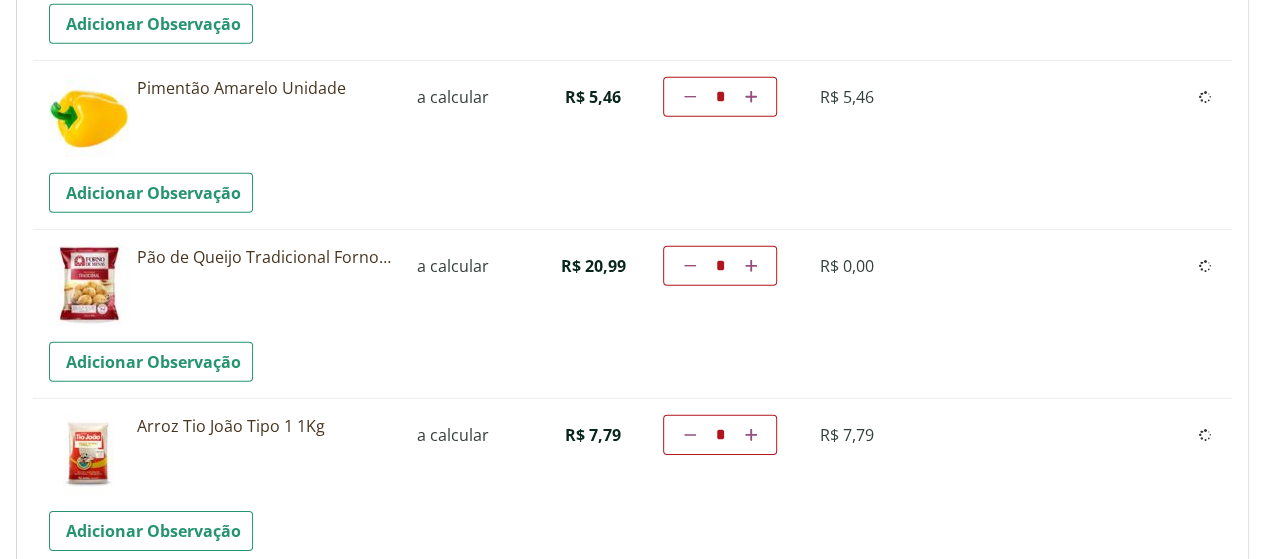 type on "*" 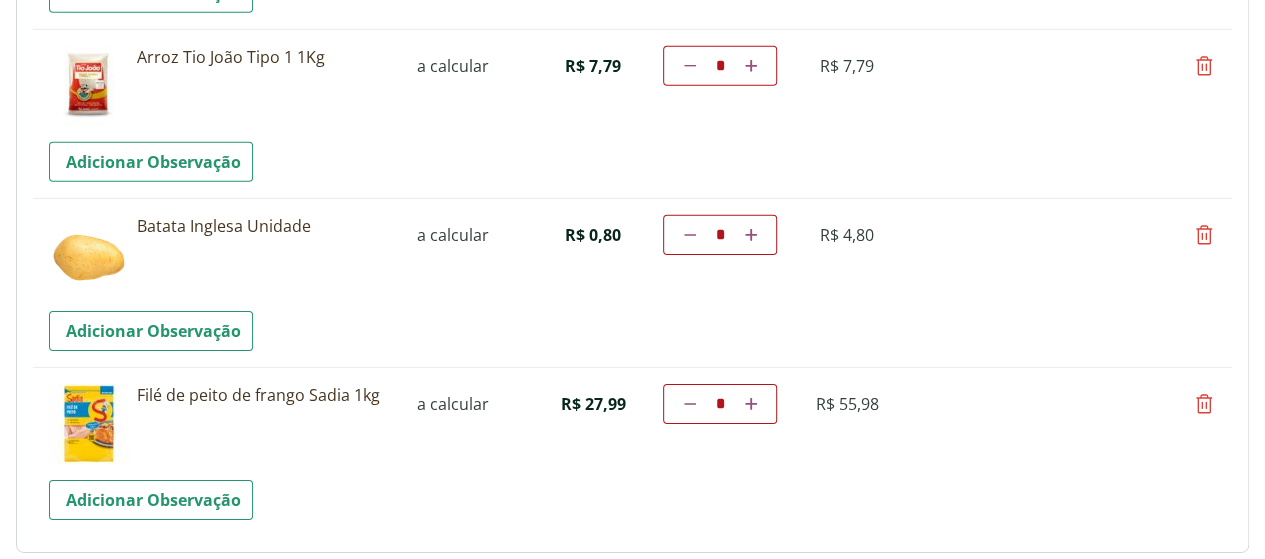 scroll, scrollTop: 3300, scrollLeft: 0, axis: vertical 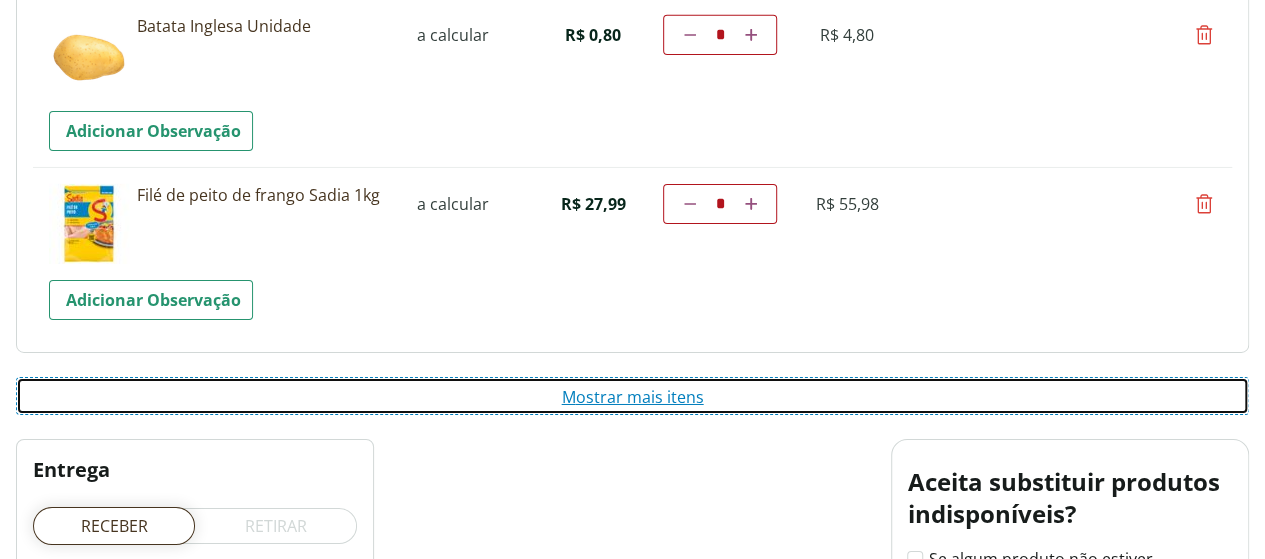 click on "Mostrar mais itens" at bounding box center [632, 396] 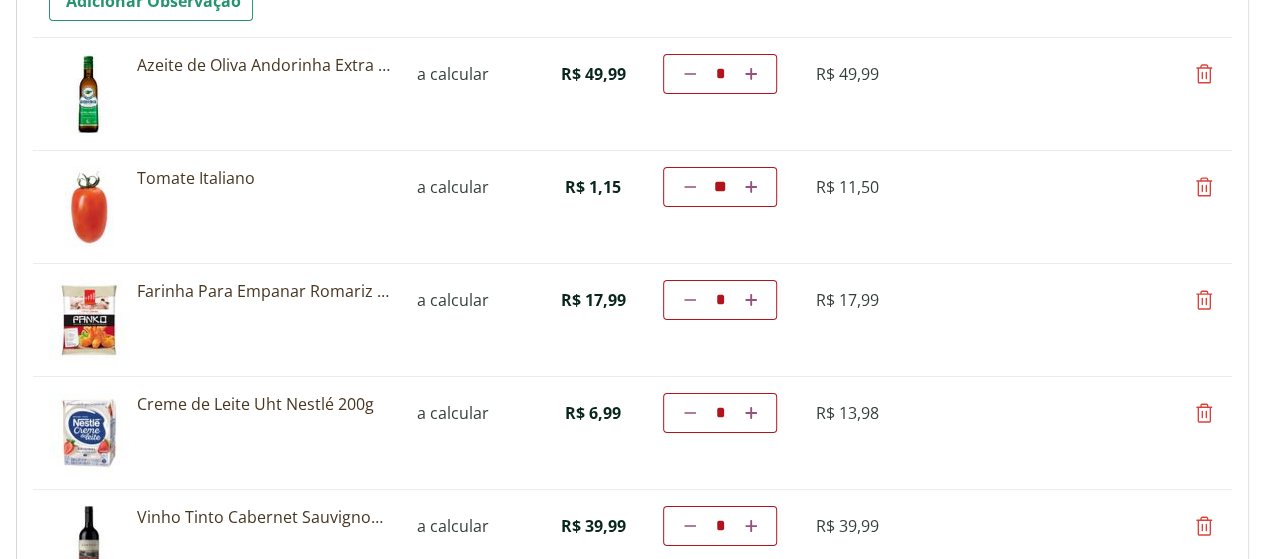 scroll, scrollTop: 3600, scrollLeft: 0, axis: vertical 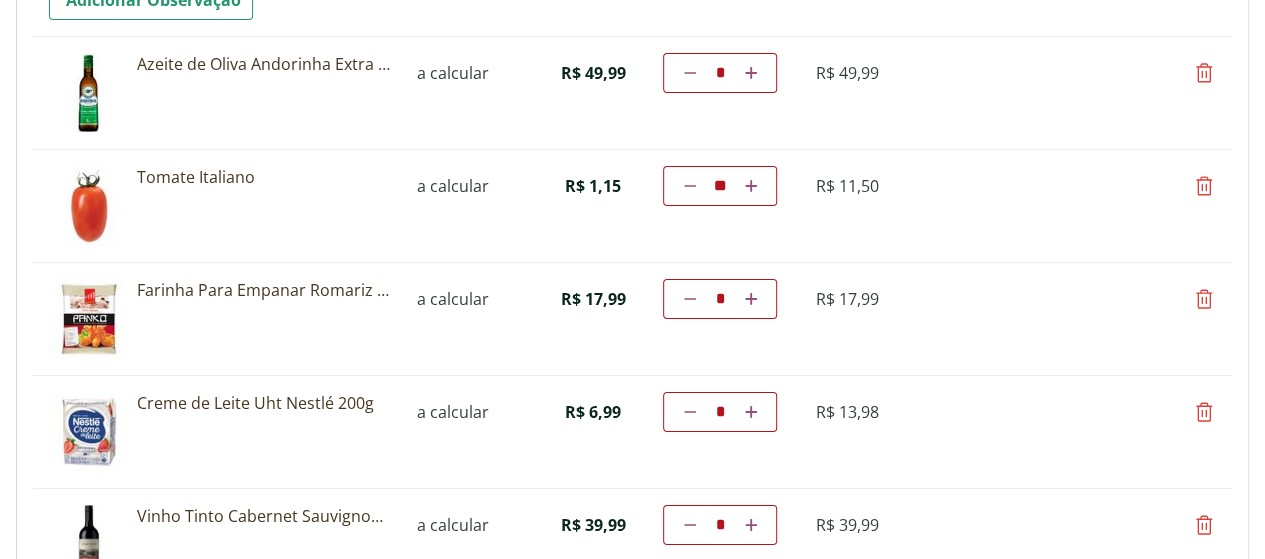 click at bounding box center (1204, 73) 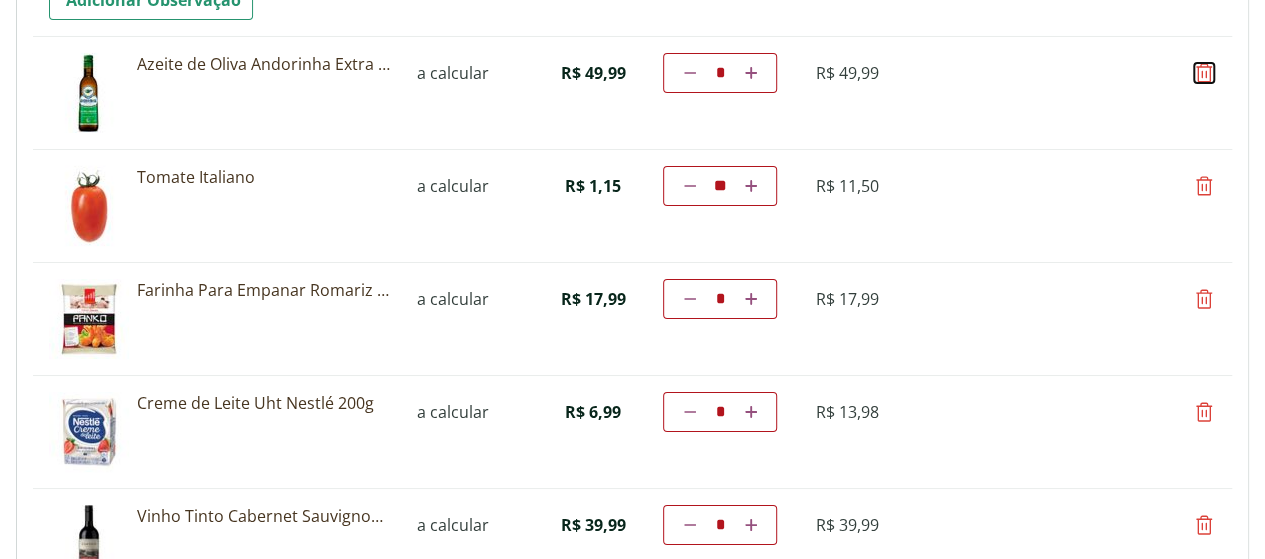 type on "*" 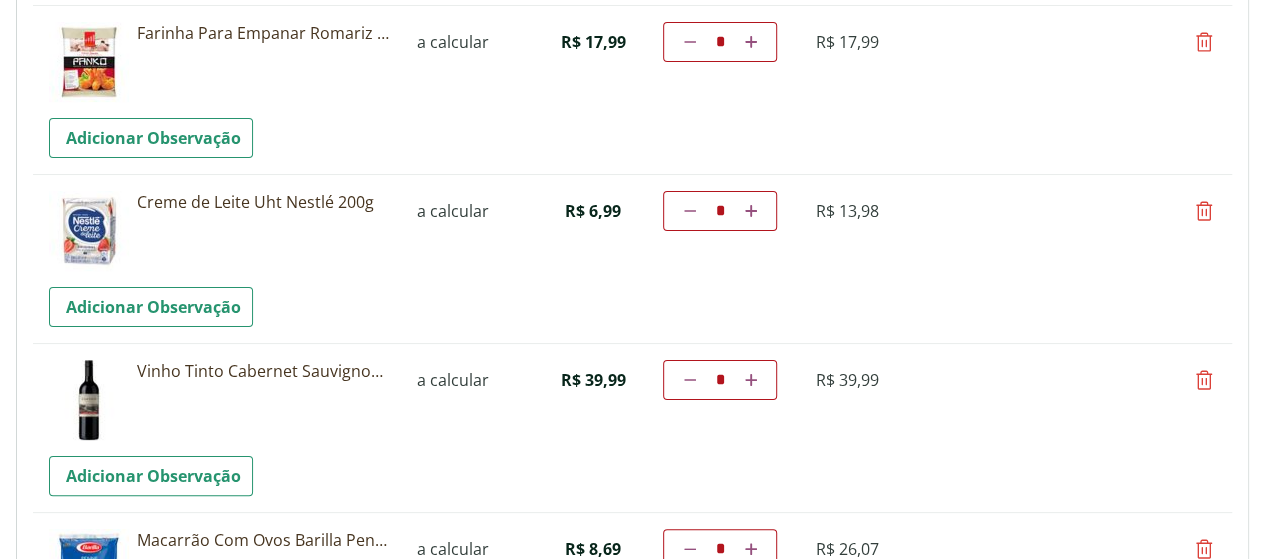 scroll, scrollTop: 4000, scrollLeft: 0, axis: vertical 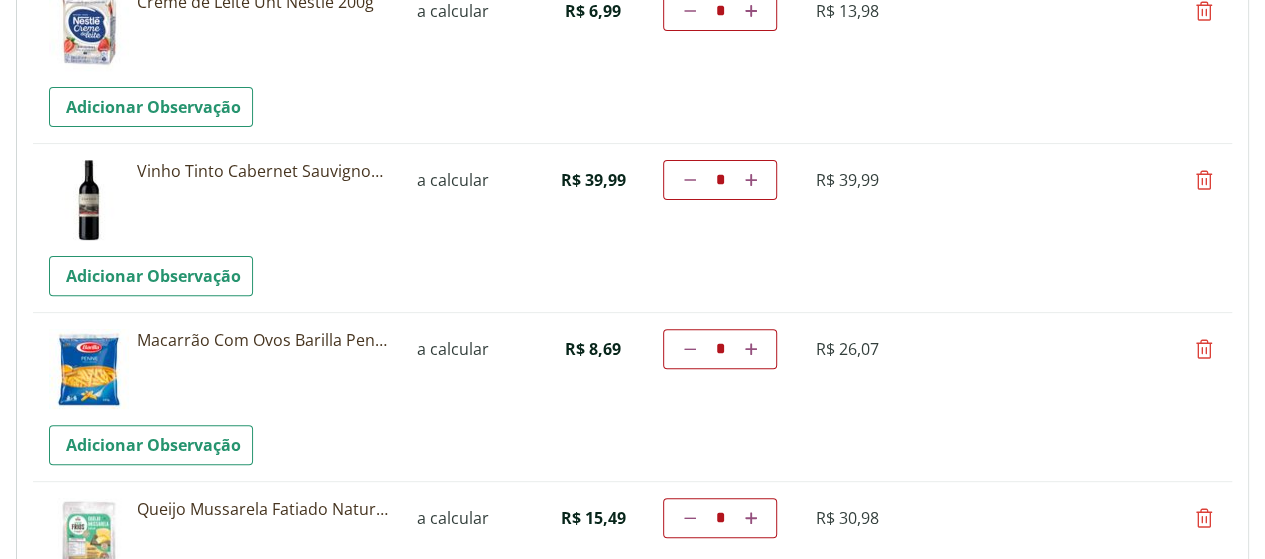 click at bounding box center (1204, 180) 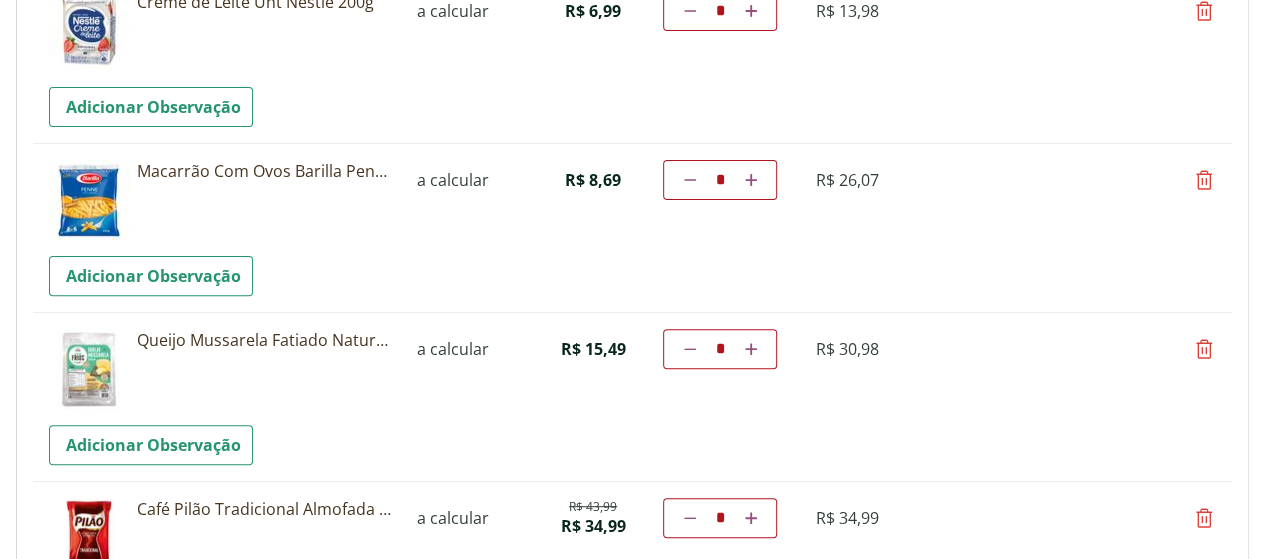 click at bounding box center [690, 180] 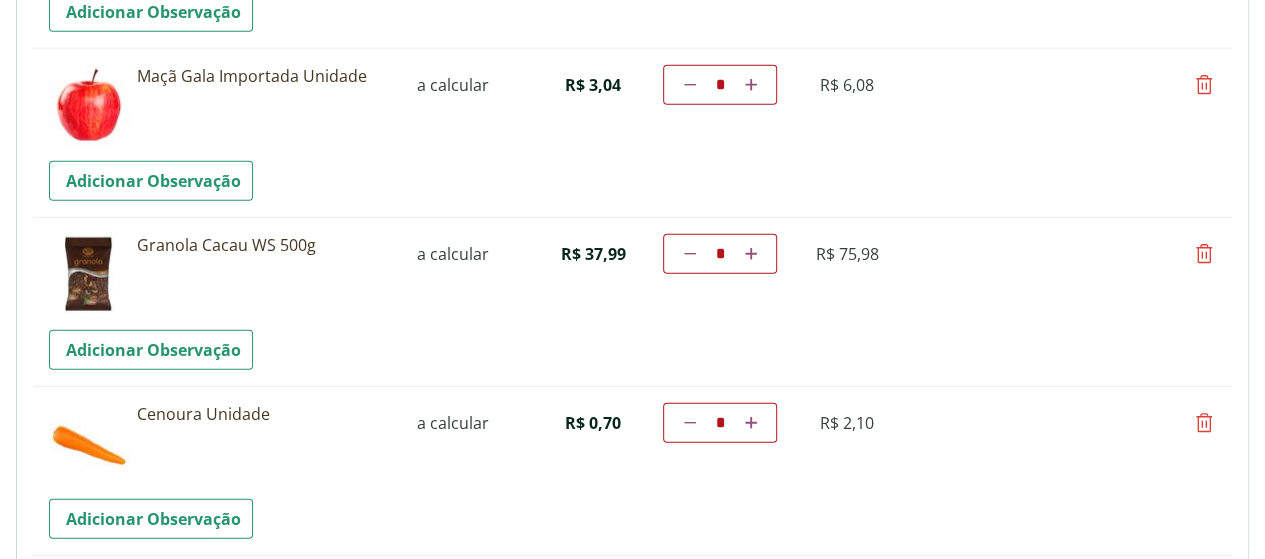 scroll, scrollTop: 2521, scrollLeft: 0, axis: vertical 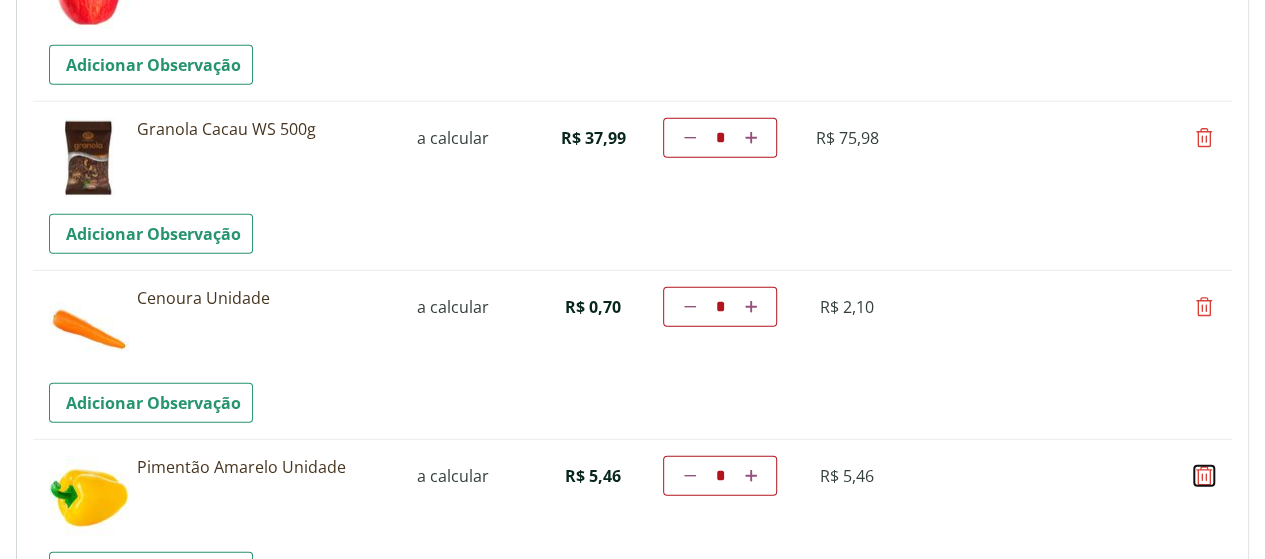 click at bounding box center [1204, 476] 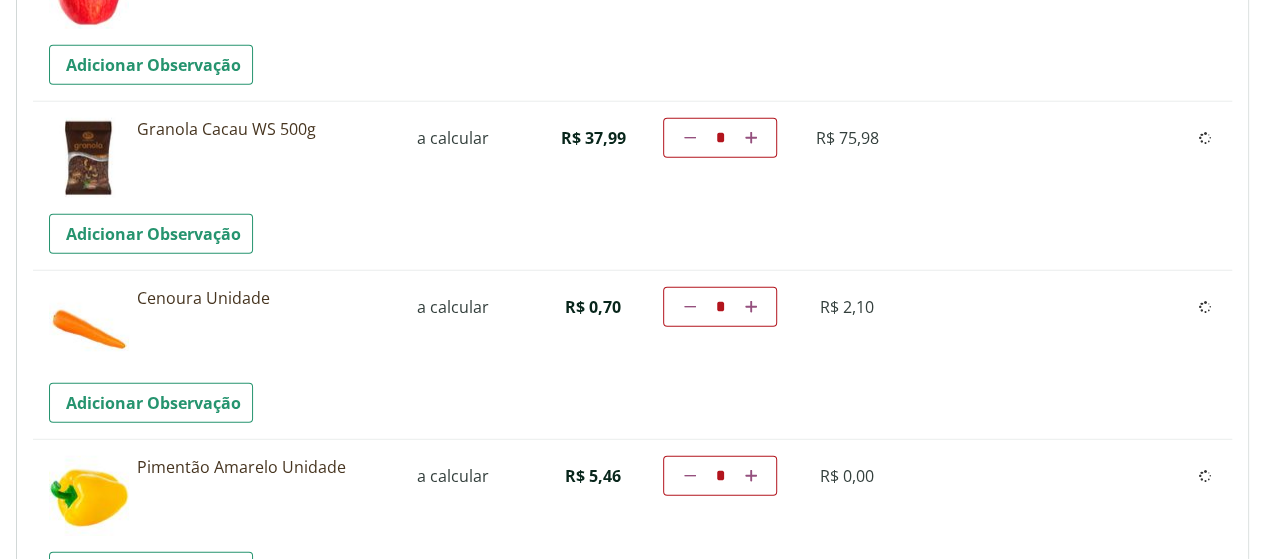 type on "*" 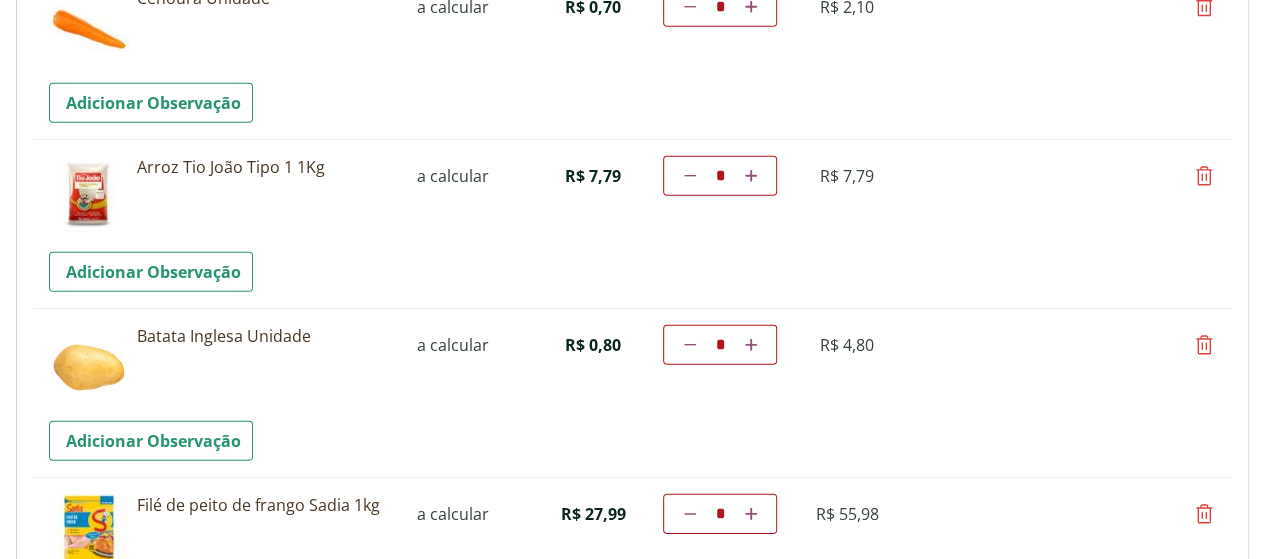 scroll, scrollTop: 4121, scrollLeft: 0, axis: vertical 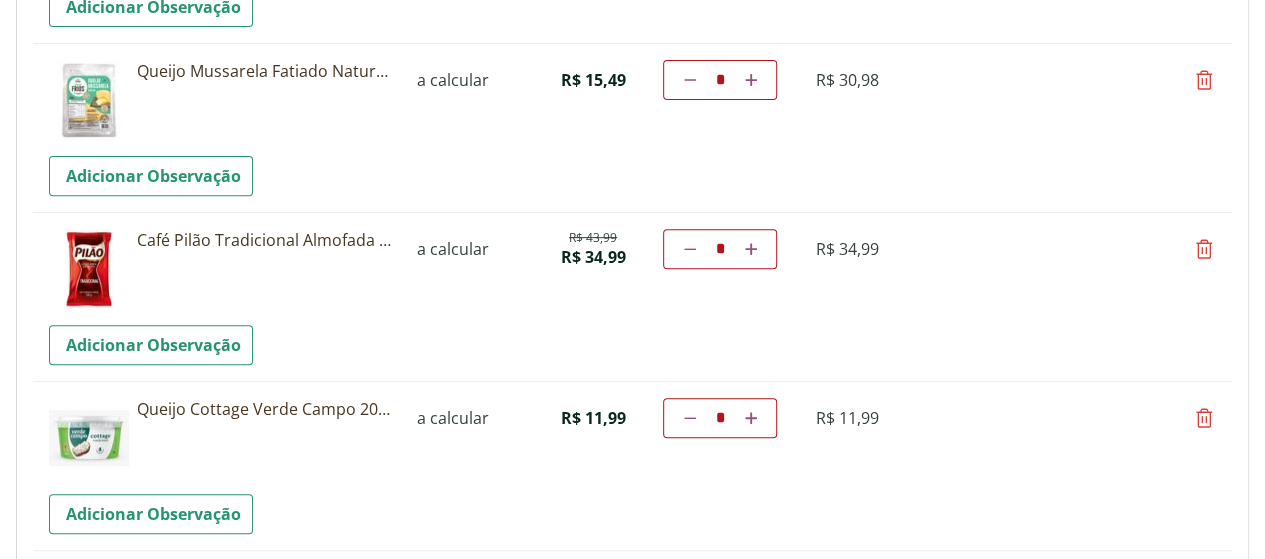 click at bounding box center (1204, 249) 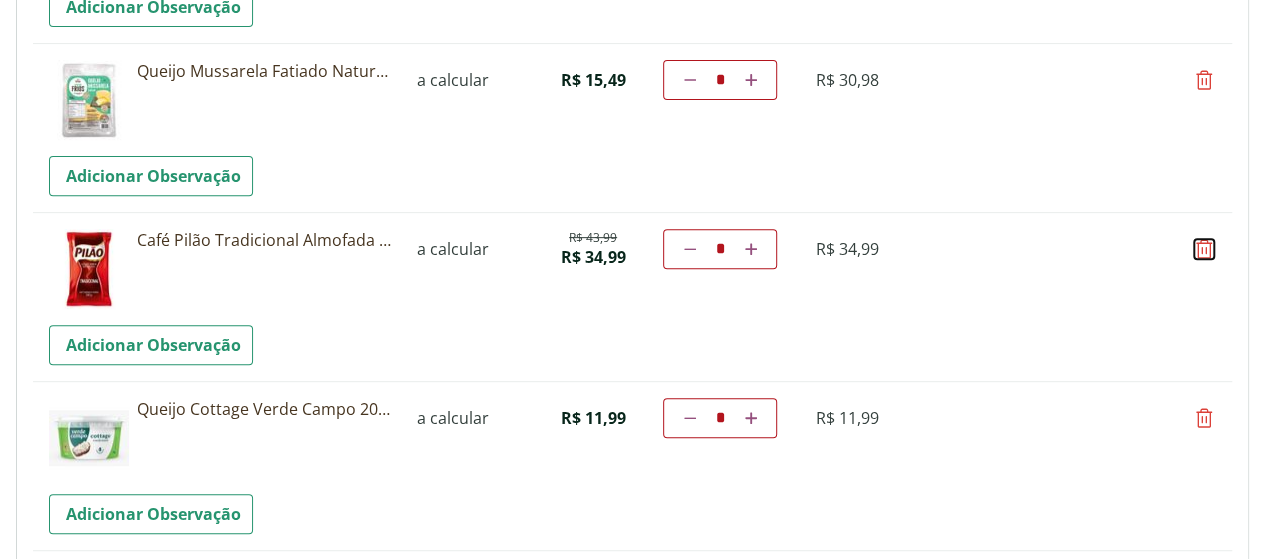 type on "*" 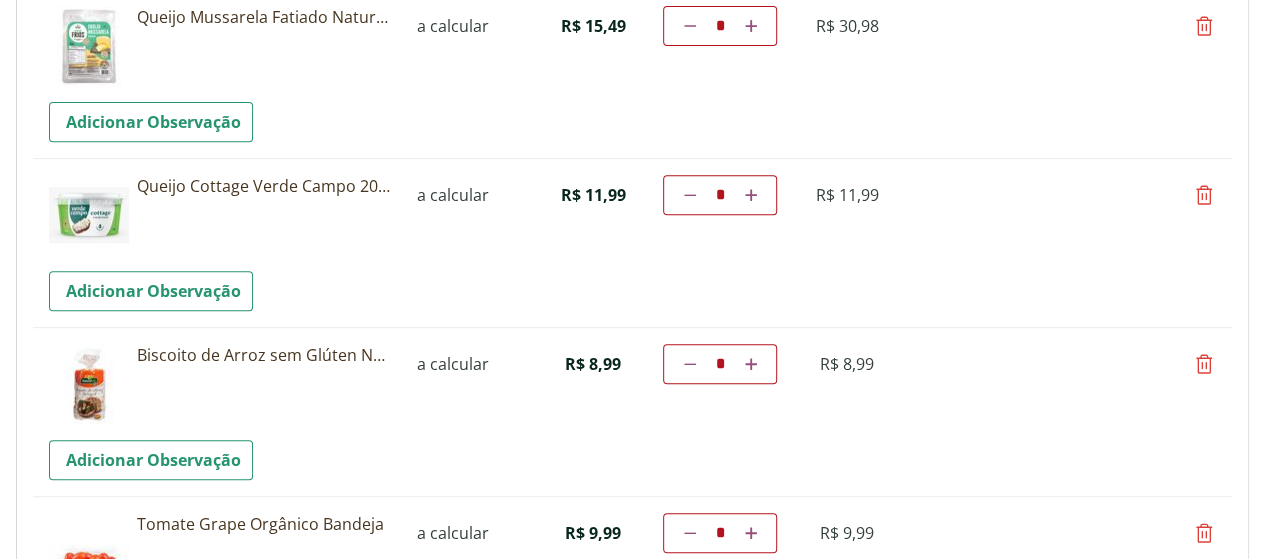 scroll, scrollTop: 4100, scrollLeft: 0, axis: vertical 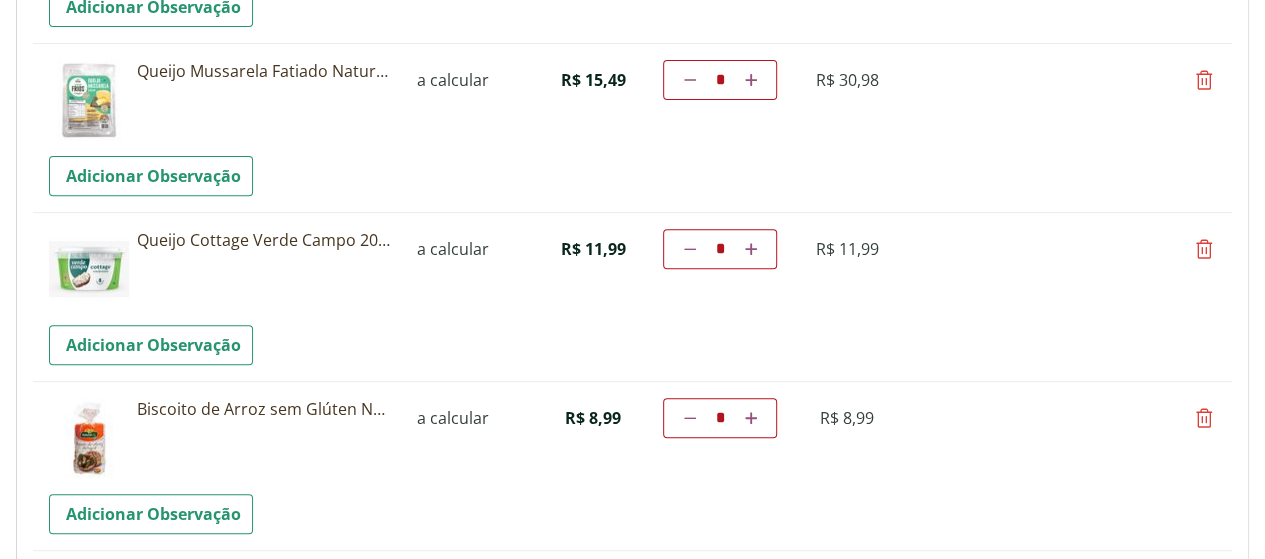 click at bounding box center [1204, 249] 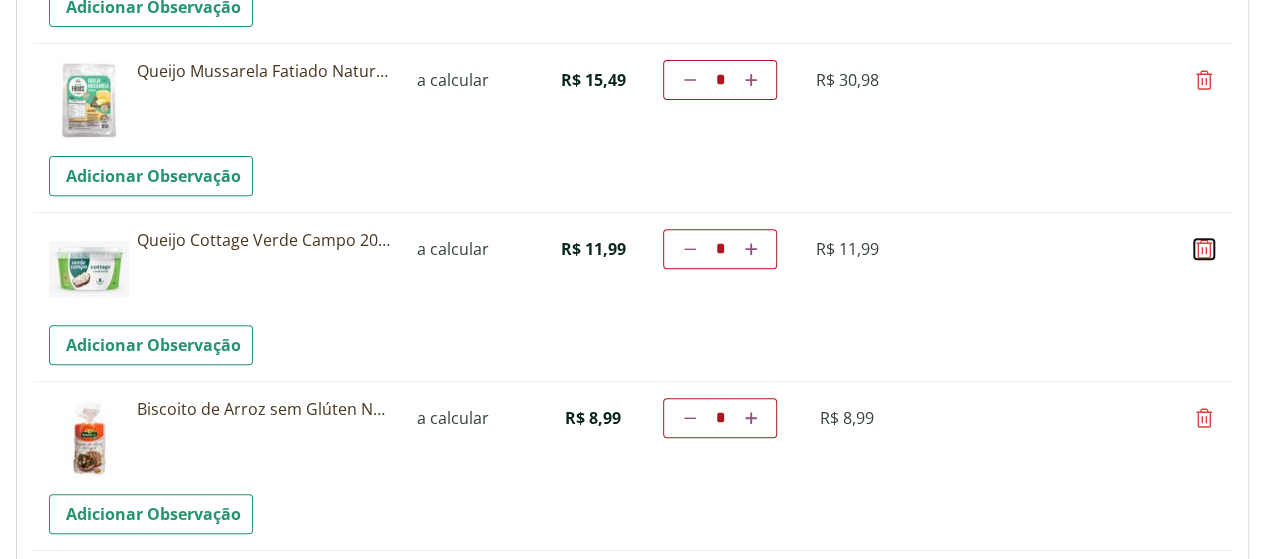 type on "*" 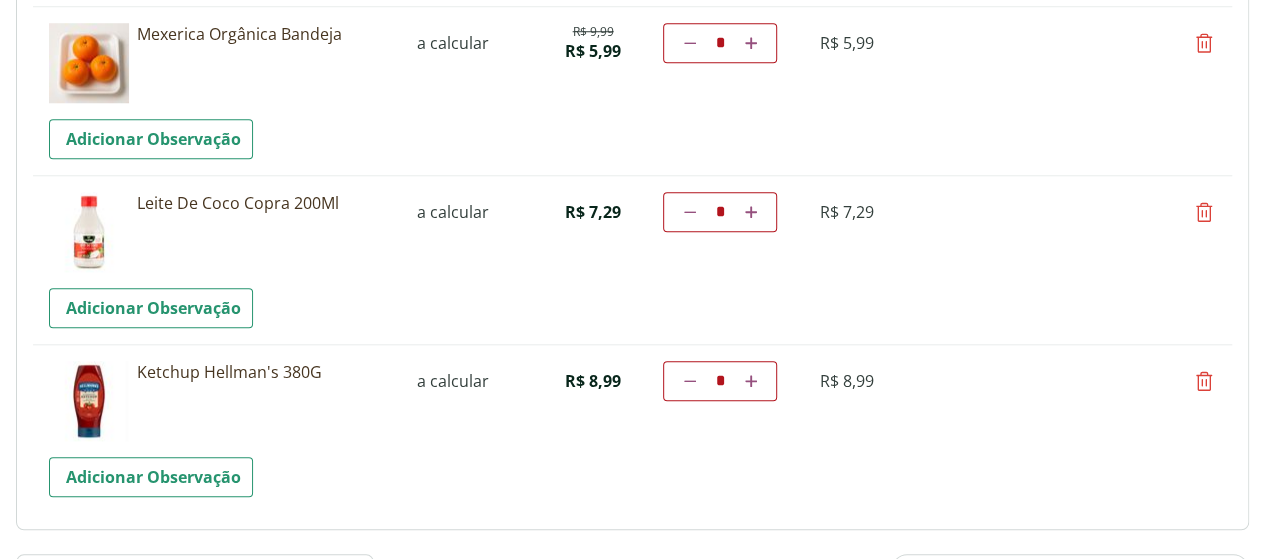 scroll, scrollTop: 4700, scrollLeft: 0, axis: vertical 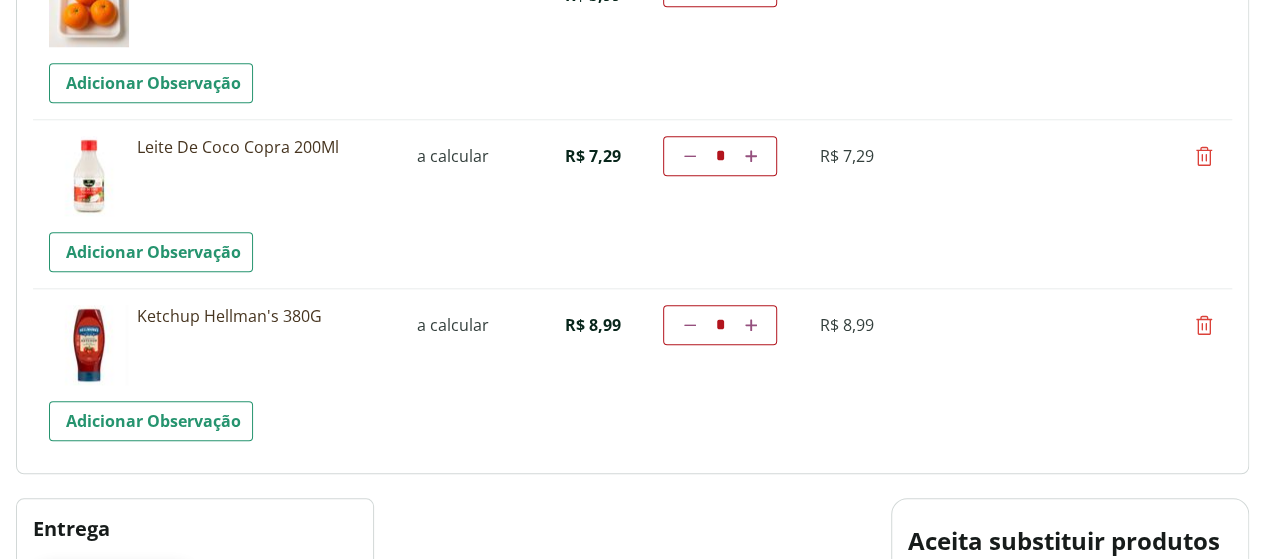 click at bounding box center [1204, 156] 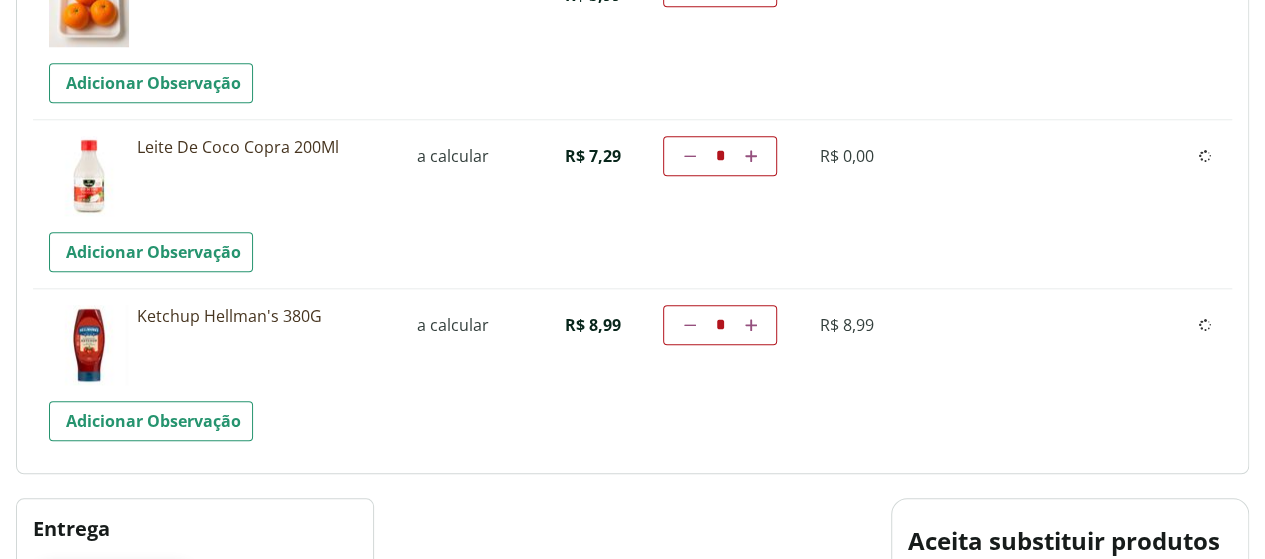 type on "*" 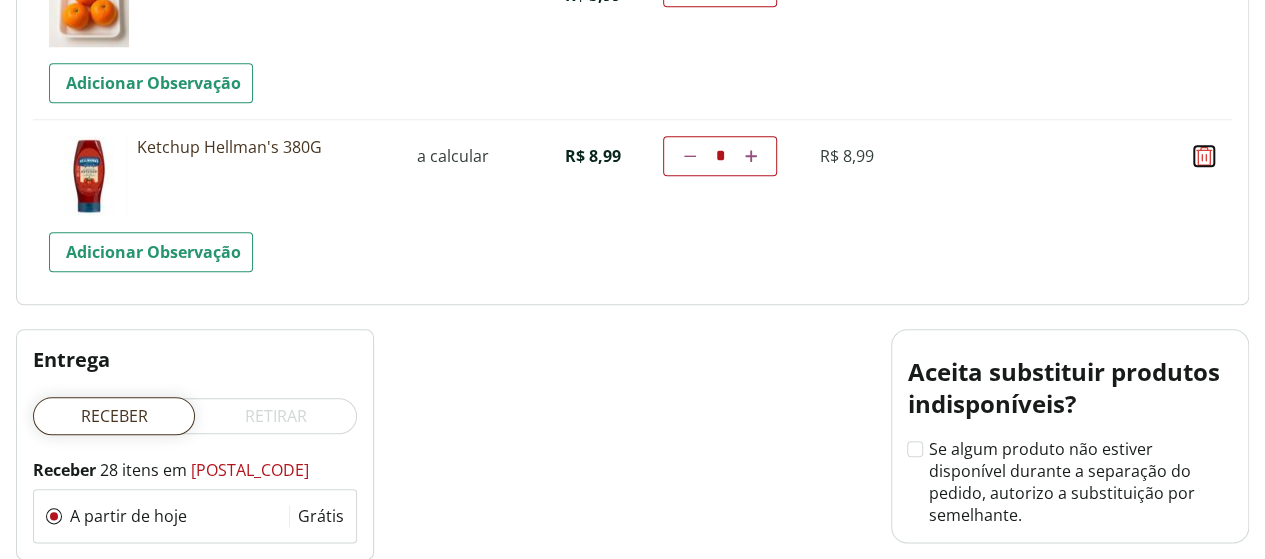 click at bounding box center [1204, 156] 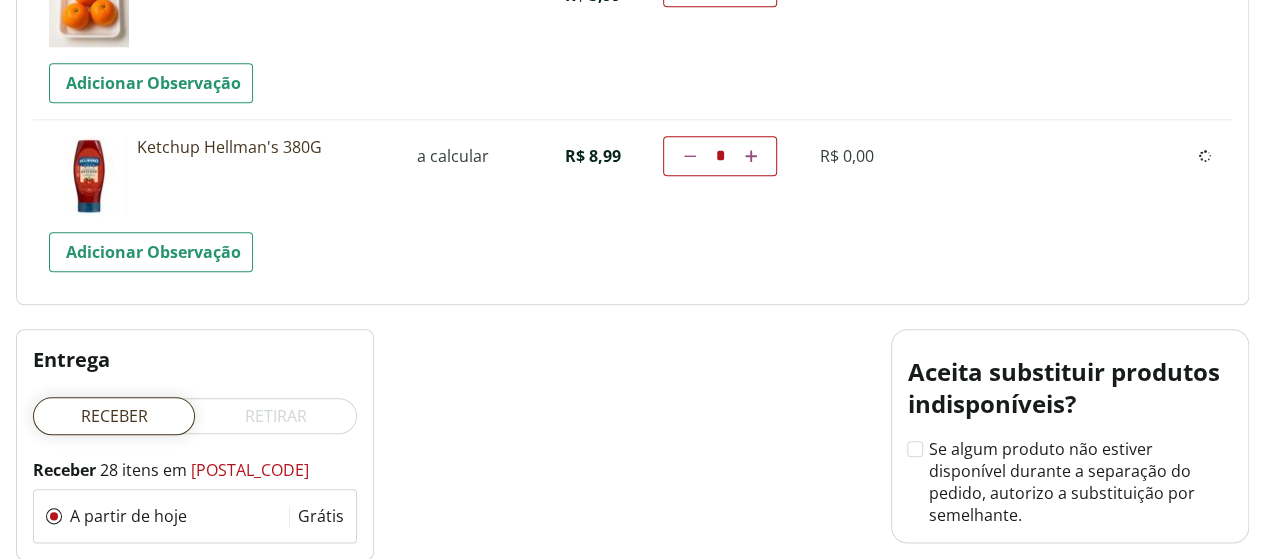 type on "*" 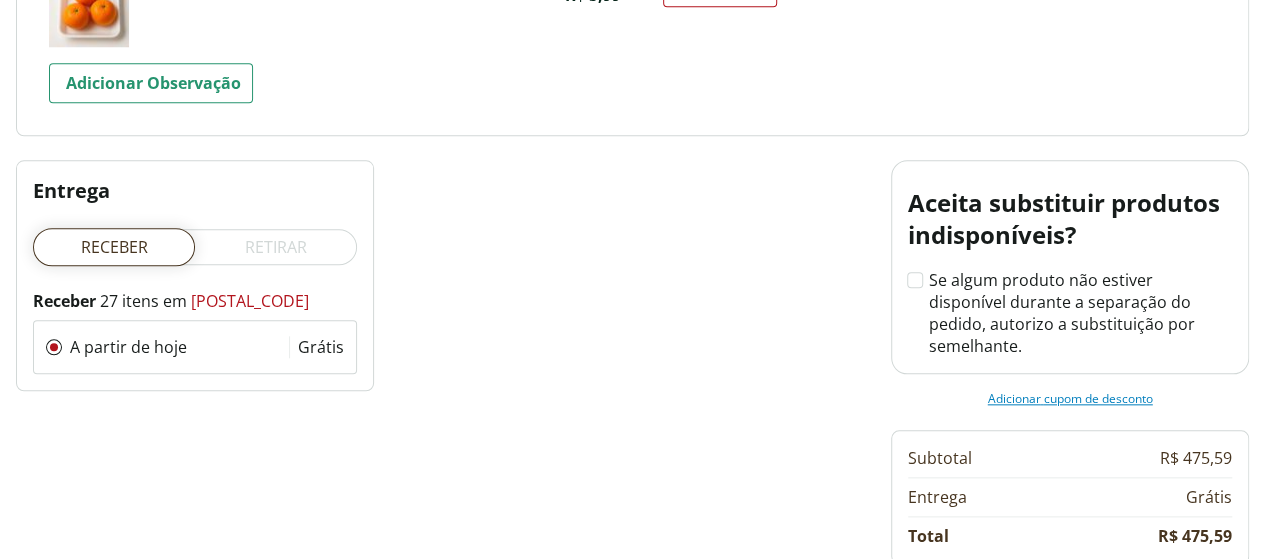 scroll, scrollTop: 0, scrollLeft: 0, axis: both 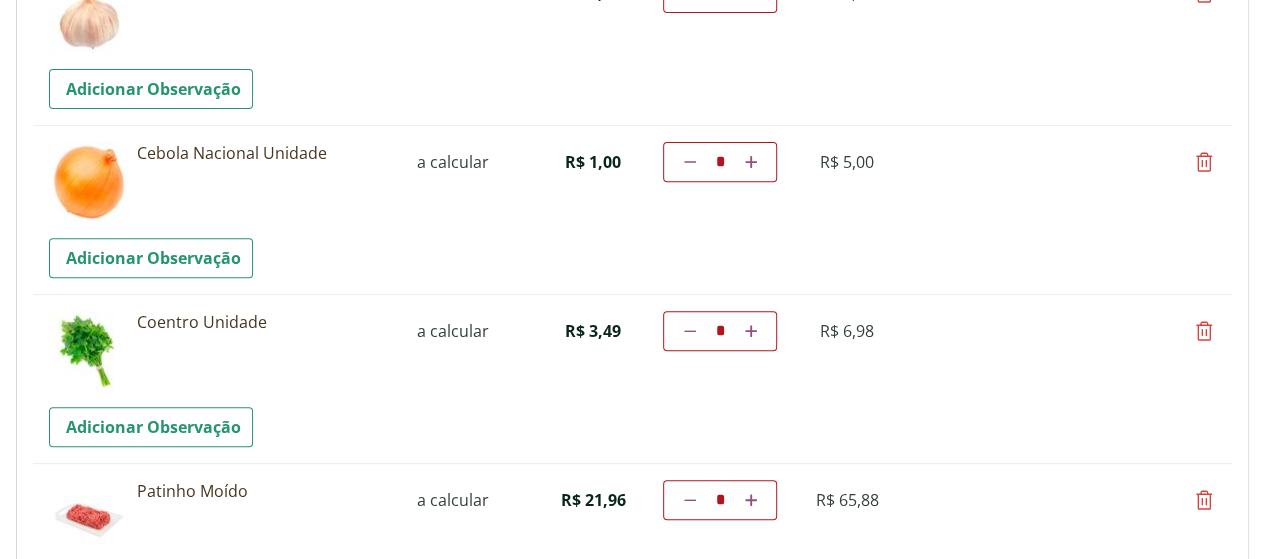 click at bounding box center [751, 162] 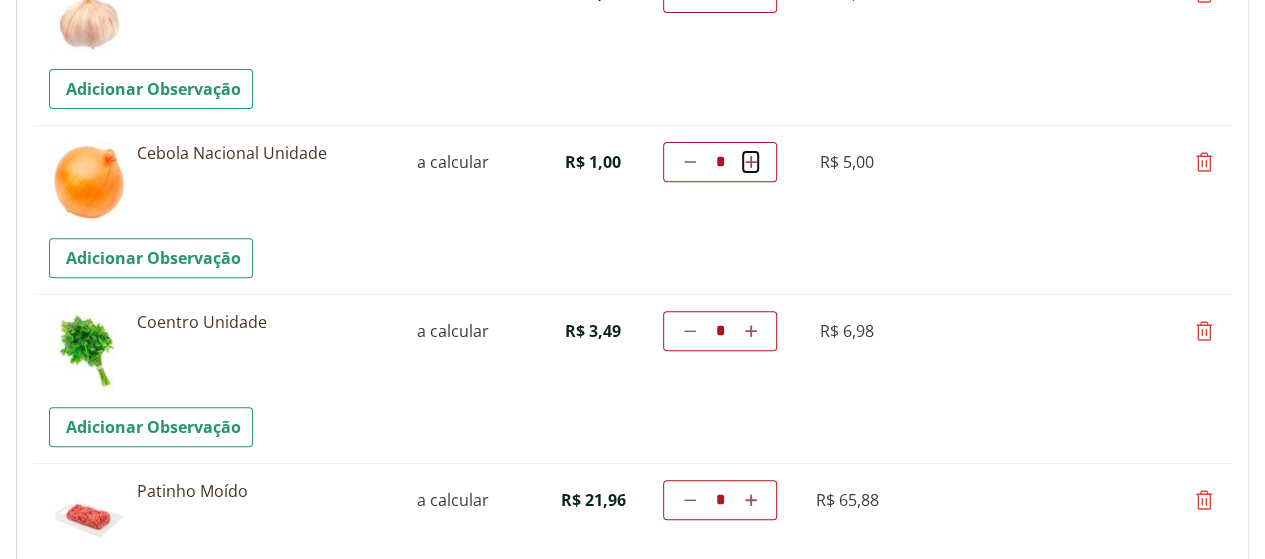 type on "*" 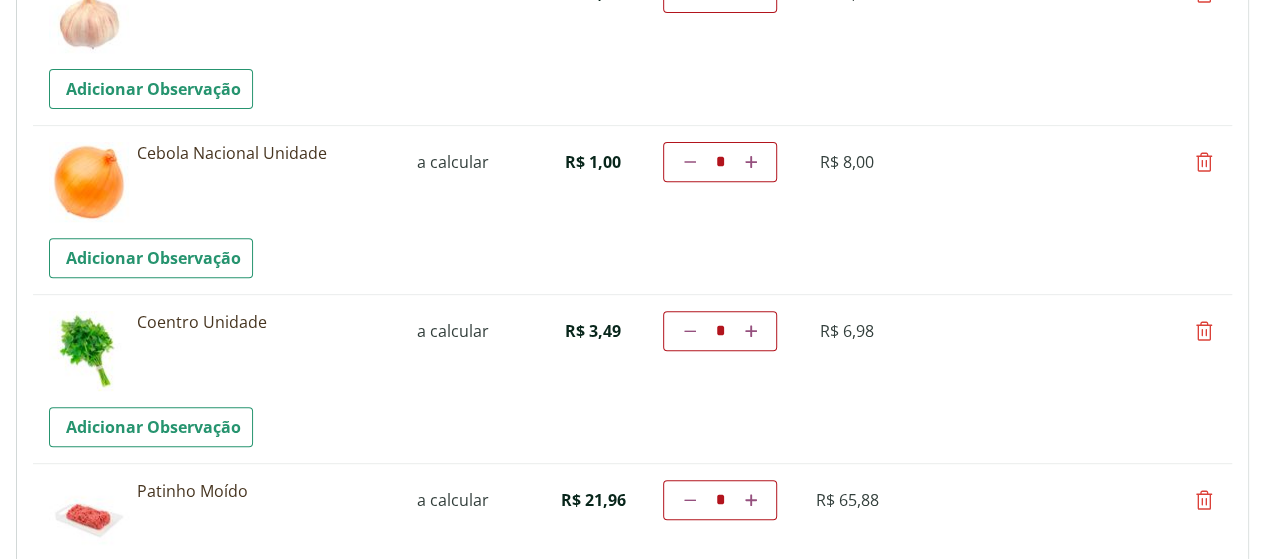 scroll, scrollTop: 532, scrollLeft: 0, axis: vertical 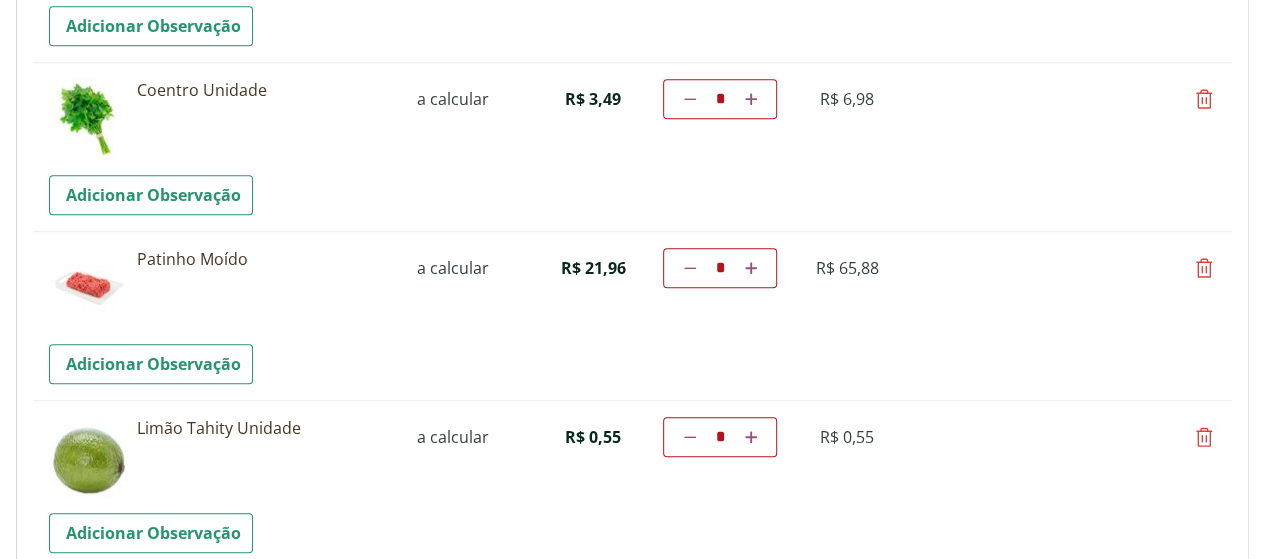 click at bounding box center [751, 268] 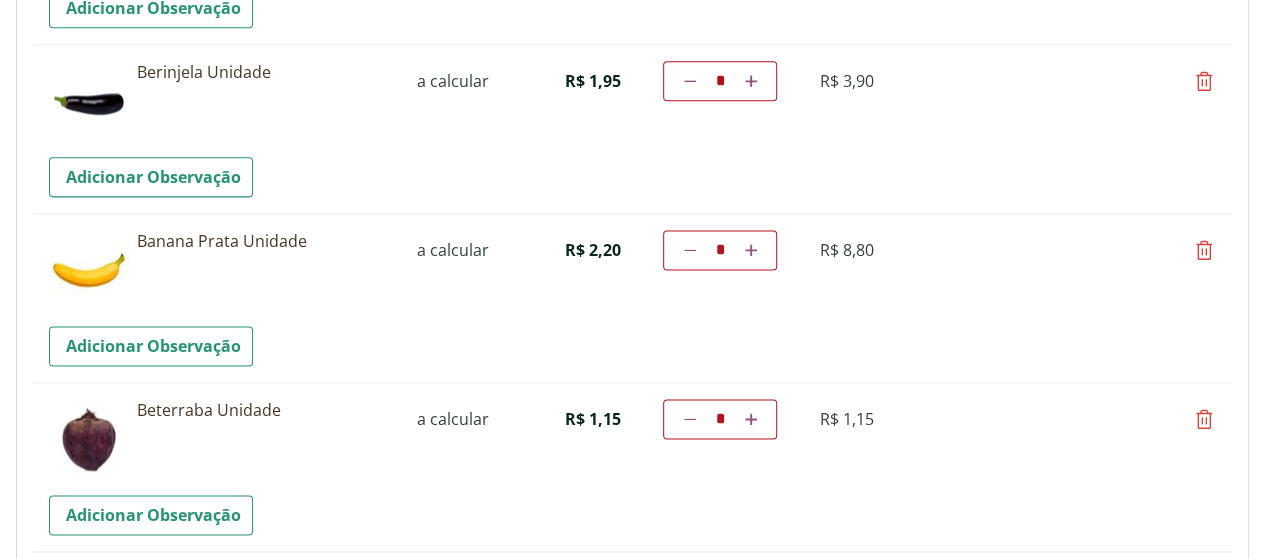scroll, scrollTop: 826, scrollLeft: 0, axis: vertical 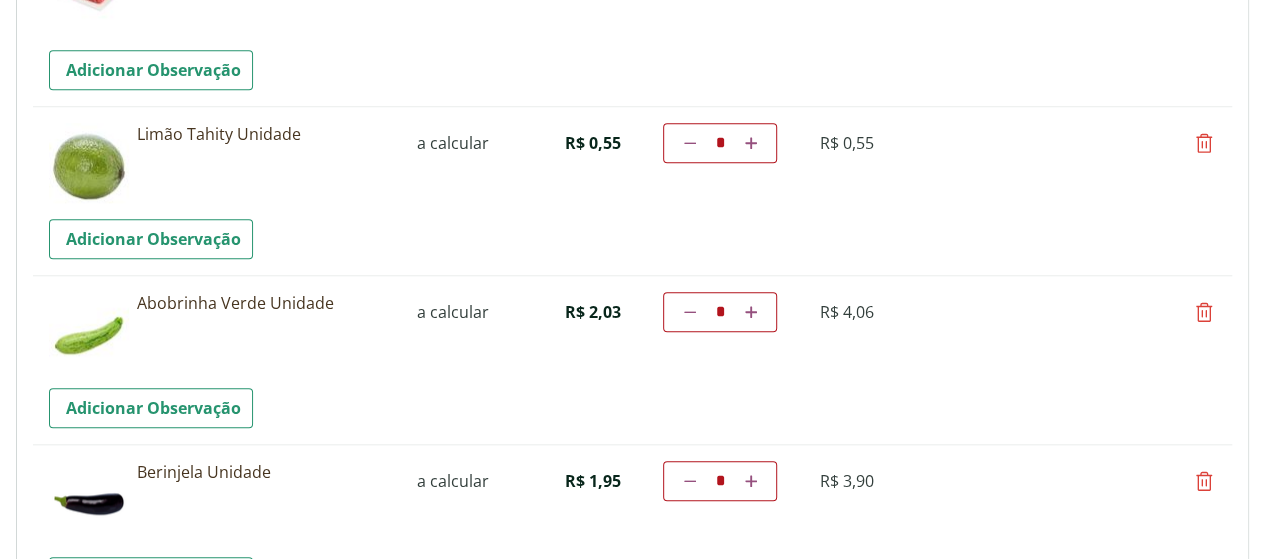 click at bounding box center (751, -26) 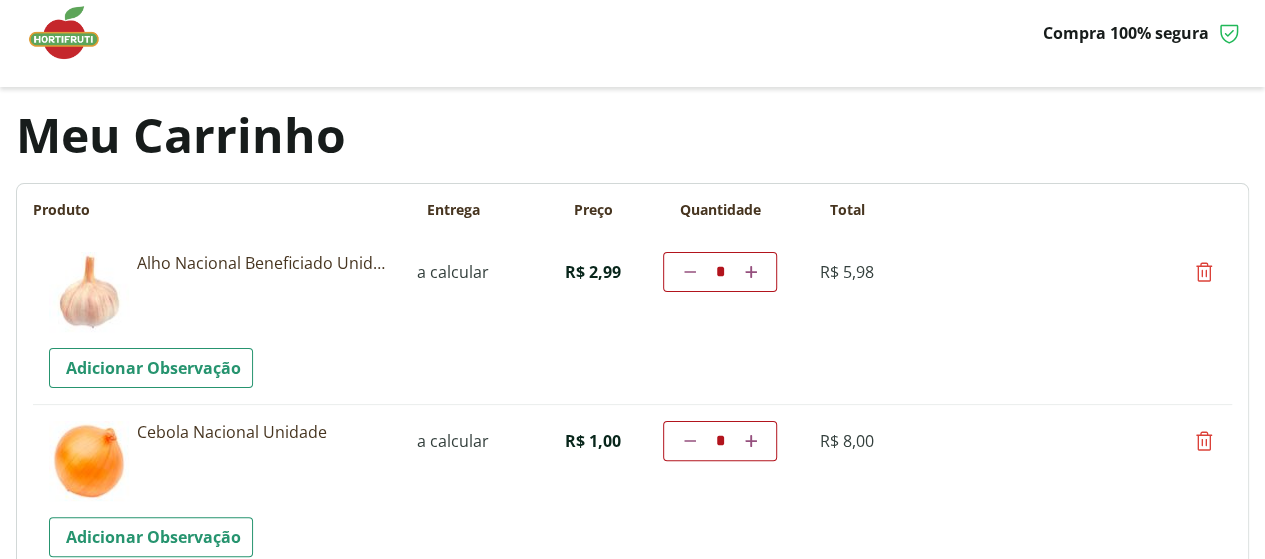 scroll, scrollTop: 621, scrollLeft: 0, axis: vertical 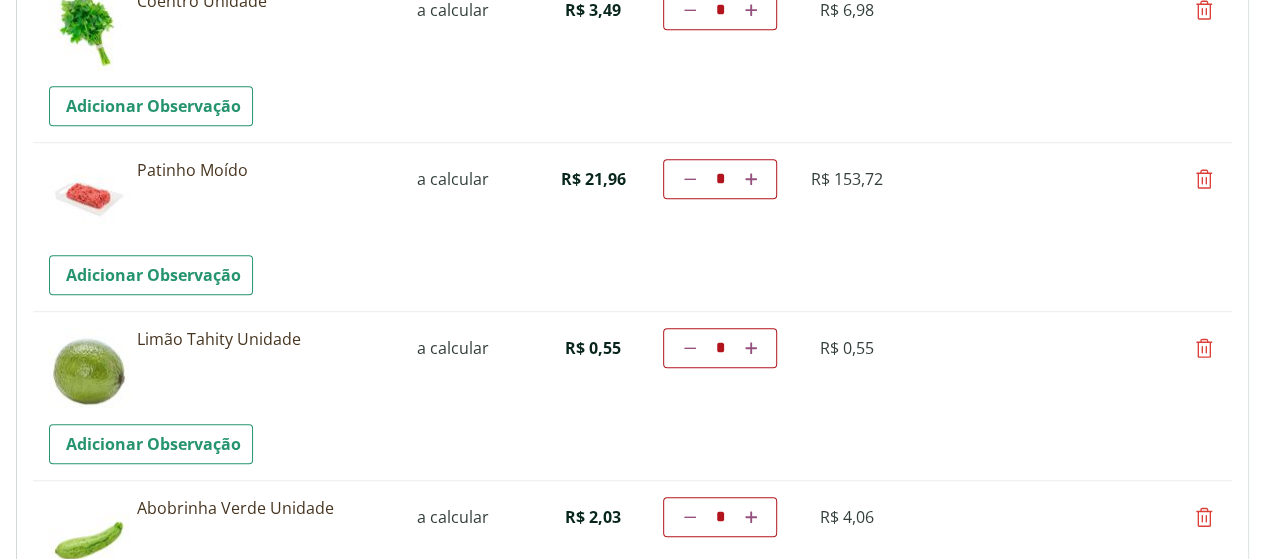 click on "Aumentar a quantidade" at bounding box center (750, 179) 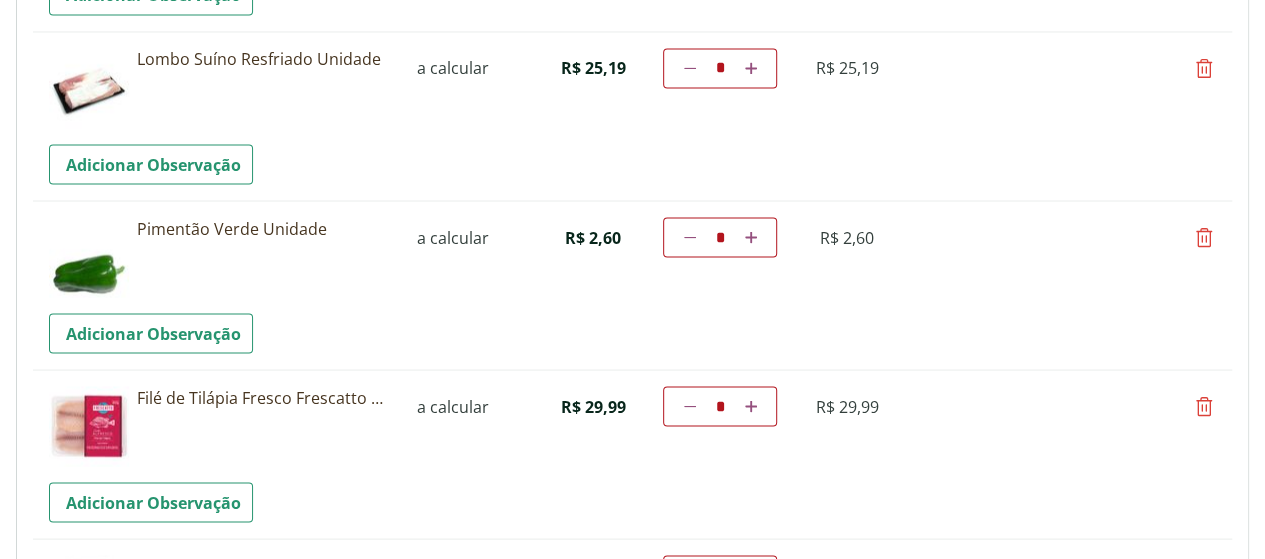 scroll, scrollTop: 1716, scrollLeft: 0, axis: vertical 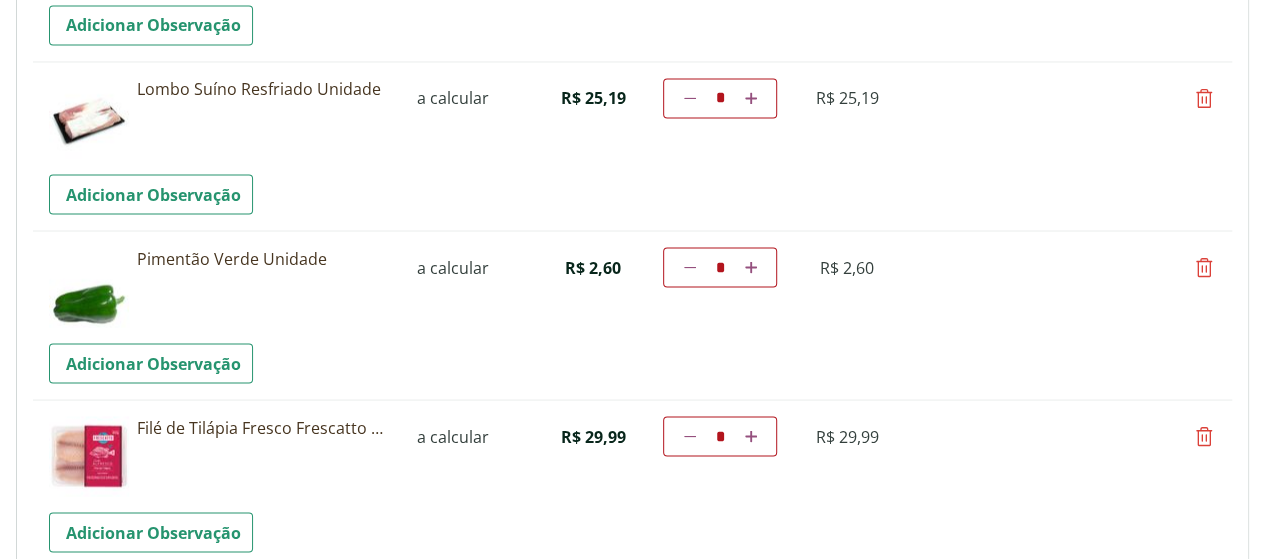 click at bounding box center (751, 98) 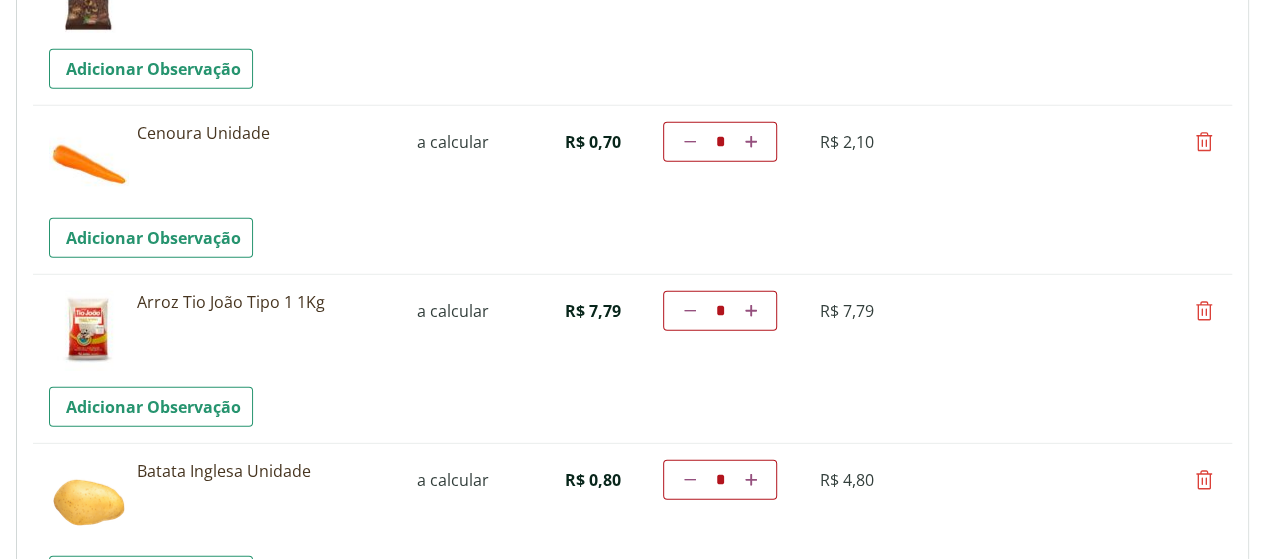 scroll, scrollTop: 2986, scrollLeft: 0, axis: vertical 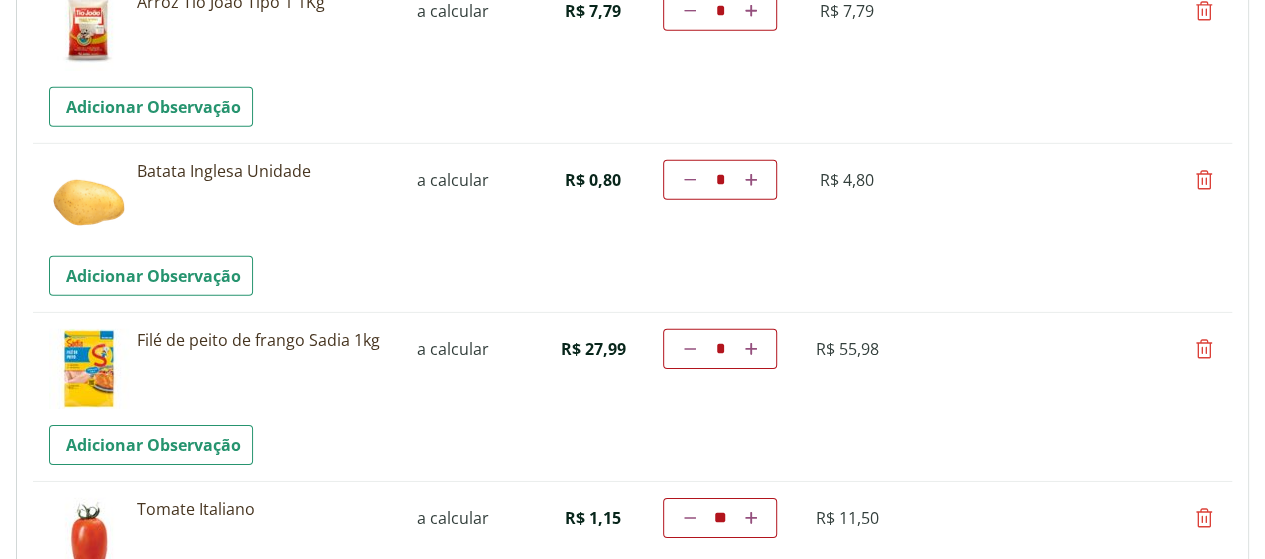 click at bounding box center (751, 349) 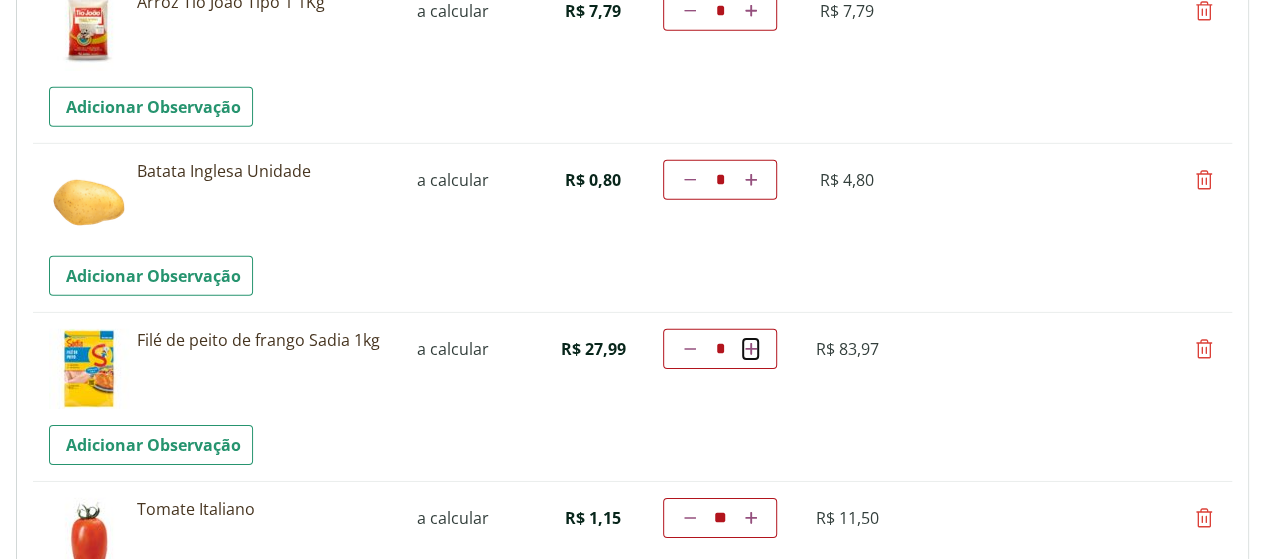 click on "Aumentar a quantidade" at bounding box center (750, 349) 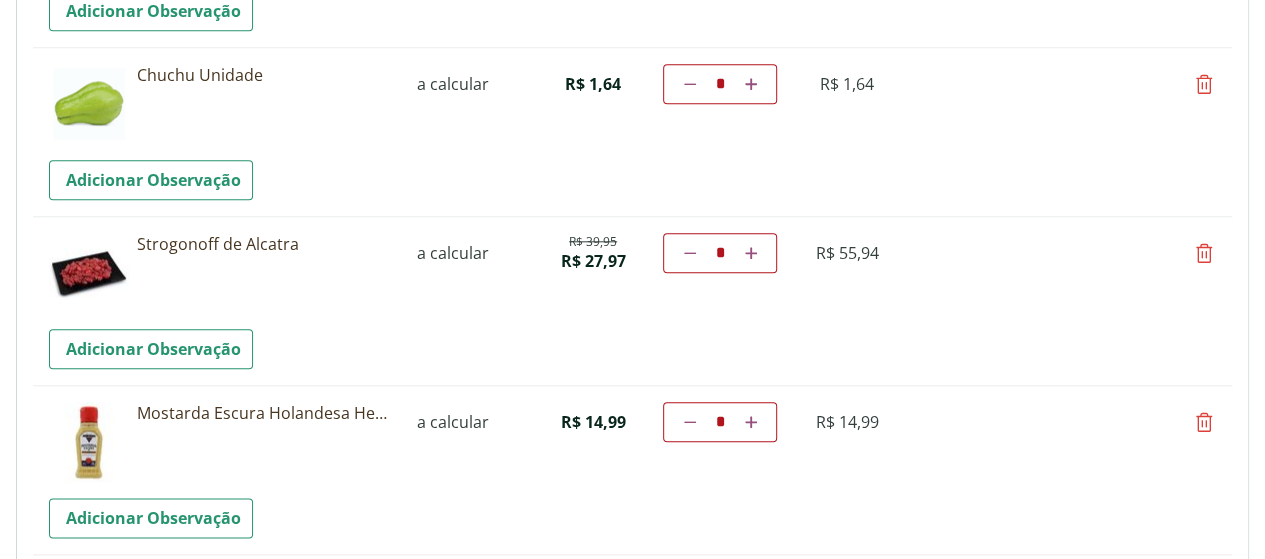 scroll, scrollTop: 4850, scrollLeft: 0, axis: vertical 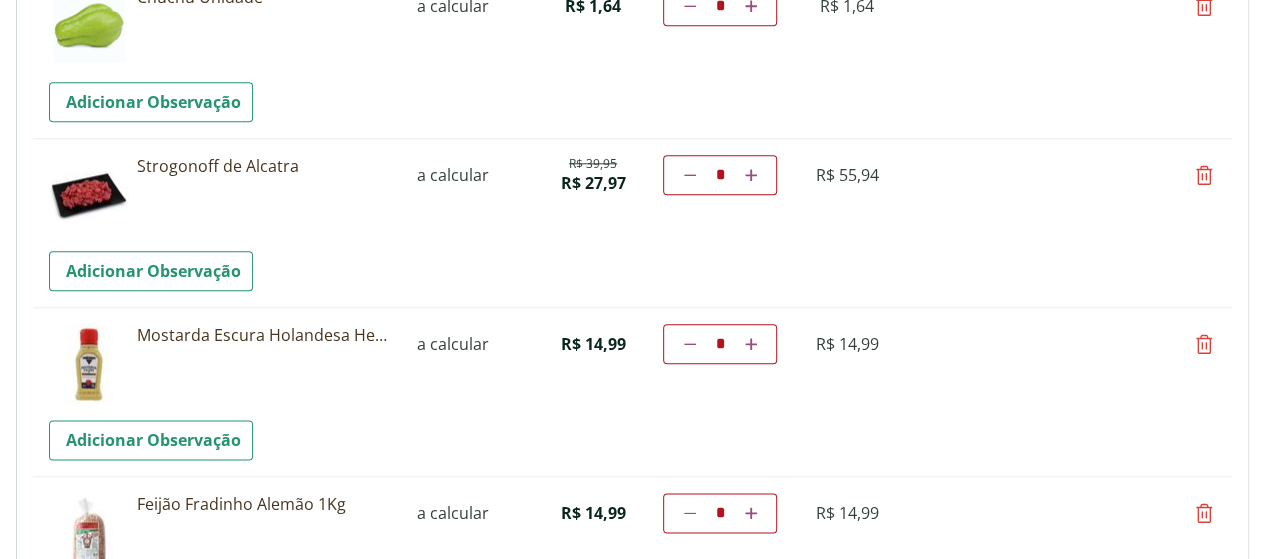 click at bounding box center [751, 175] 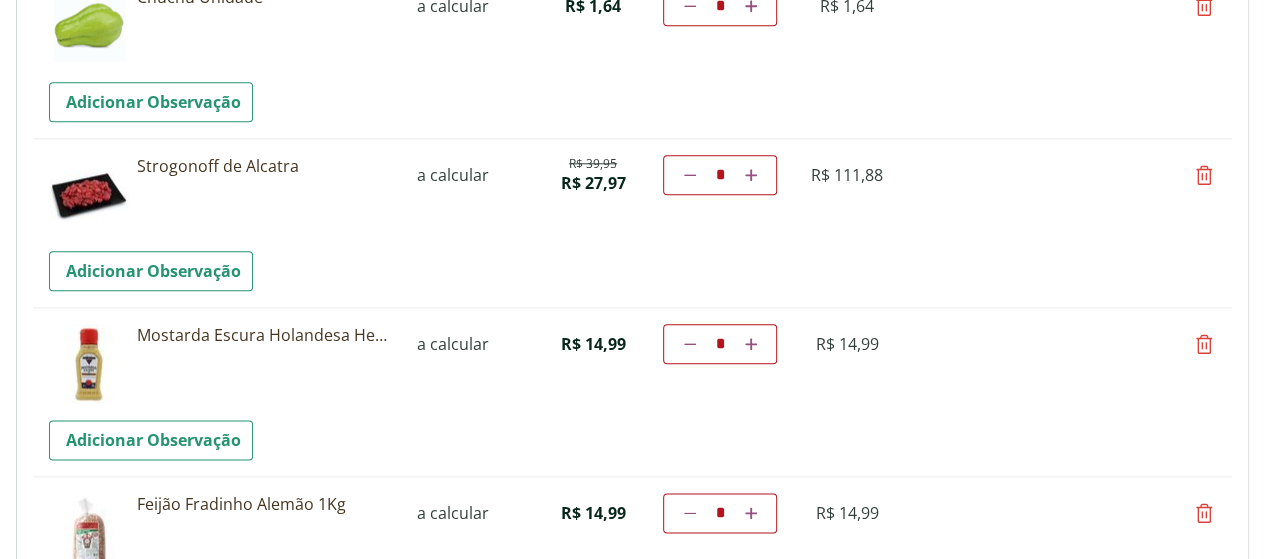 scroll, scrollTop: 628, scrollLeft: 0, axis: vertical 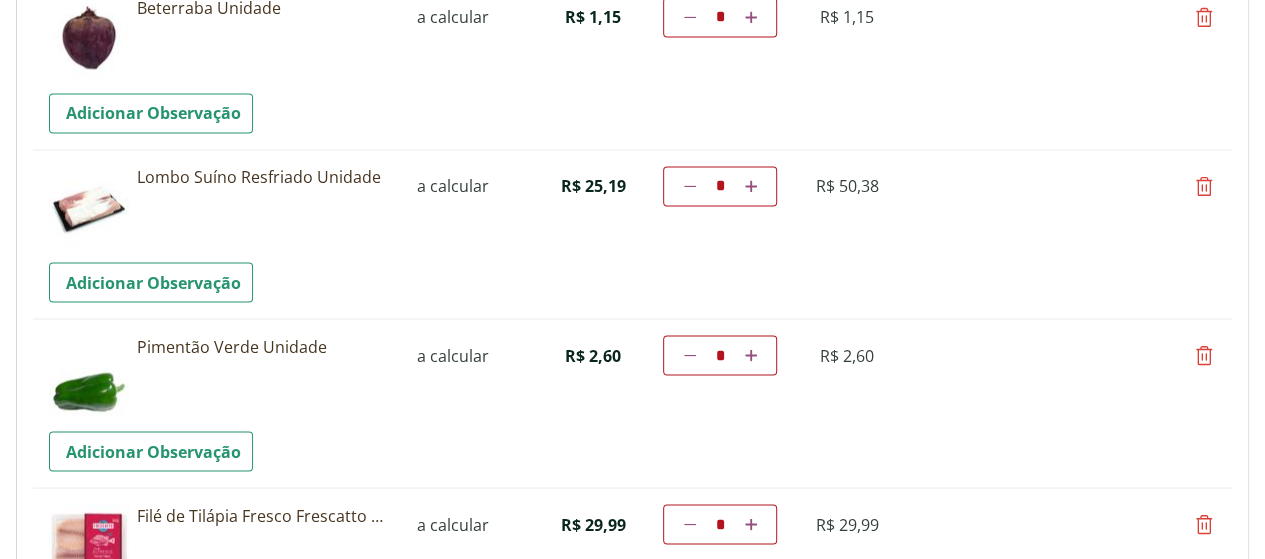 click at bounding box center (690, 186) 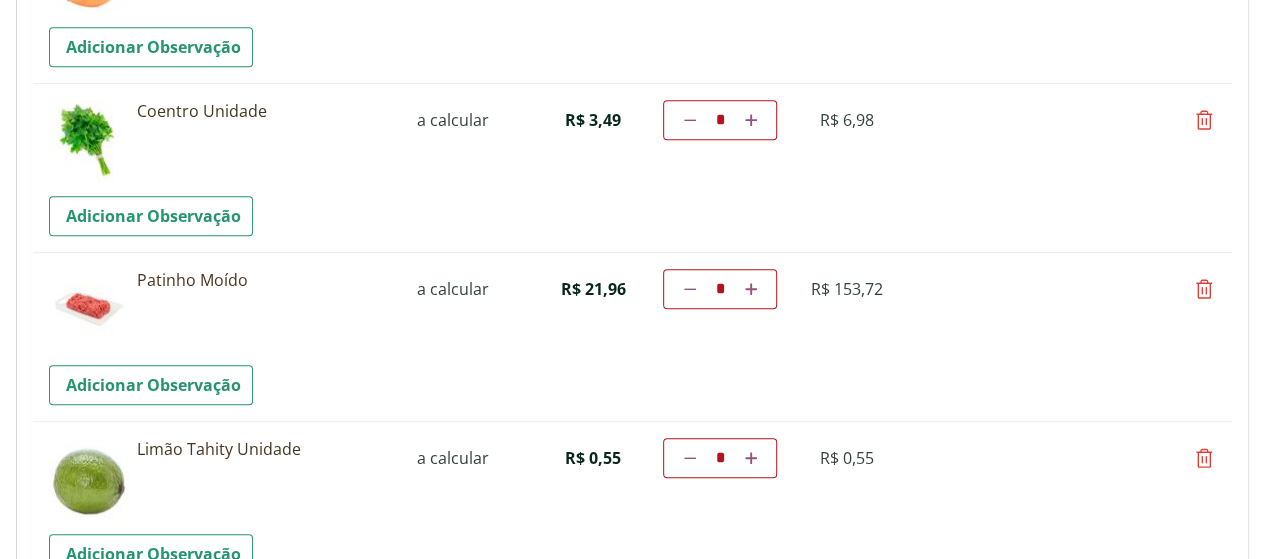 scroll, scrollTop: 4726, scrollLeft: 0, axis: vertical 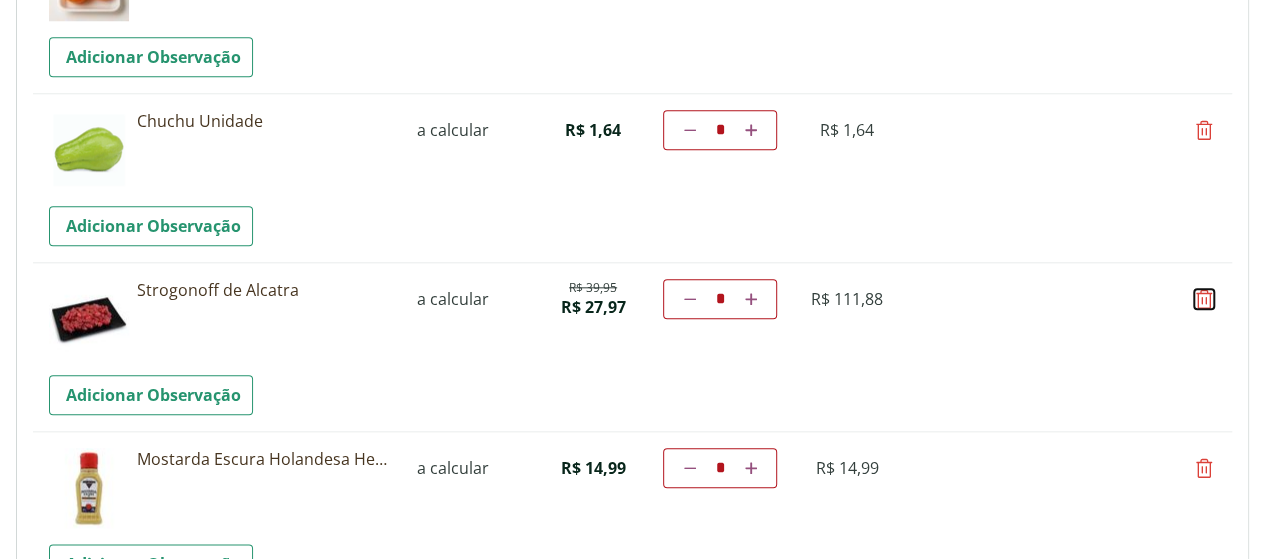 click at bounding box center (1204, 299) 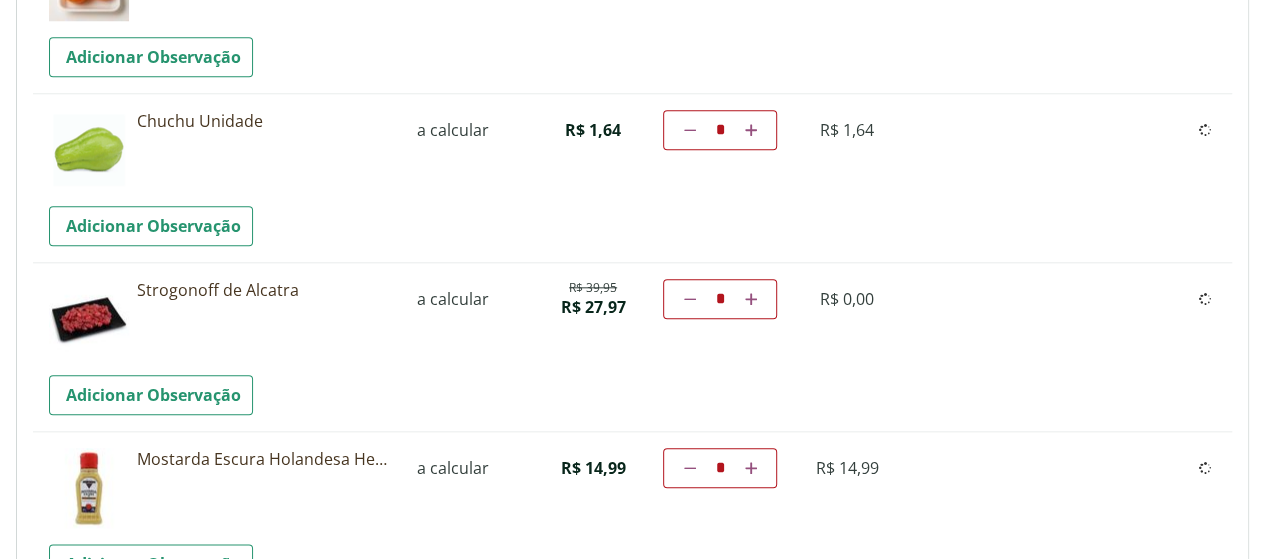 type on "*" 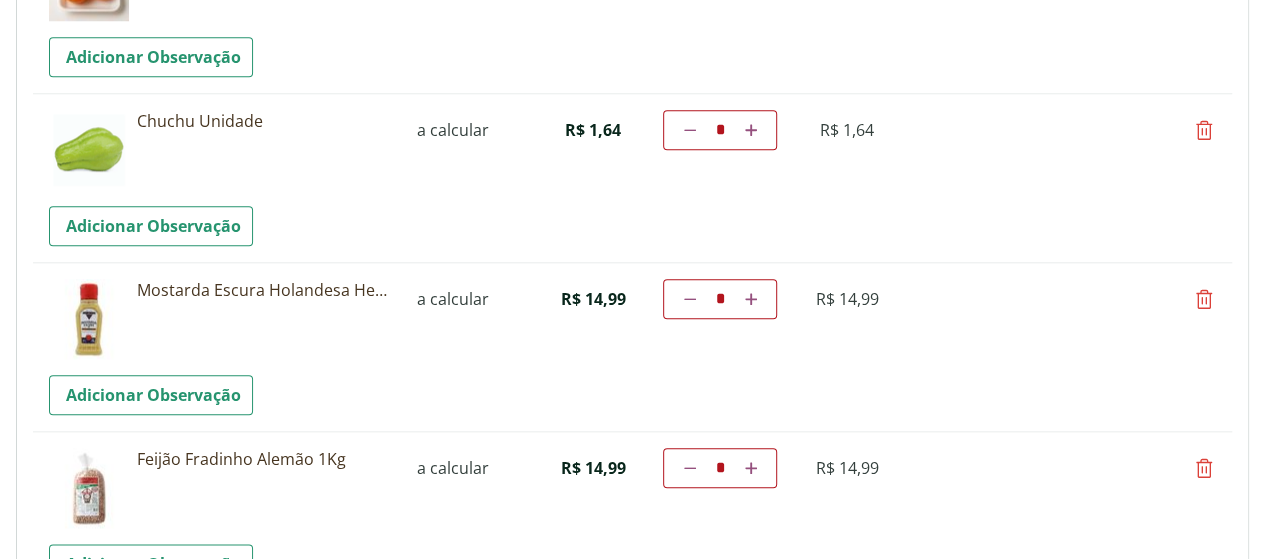 scroll, scrollTop: 510, scrollLeft: 0, axis: vertical 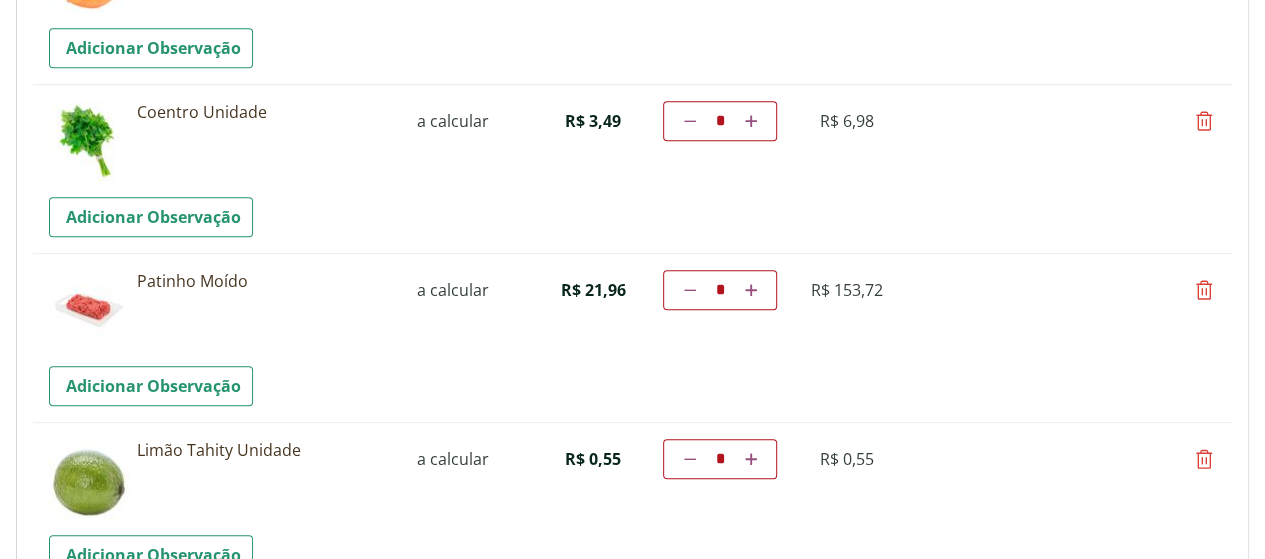 click on "Patinho Moído" at bounding box center [264, 281] 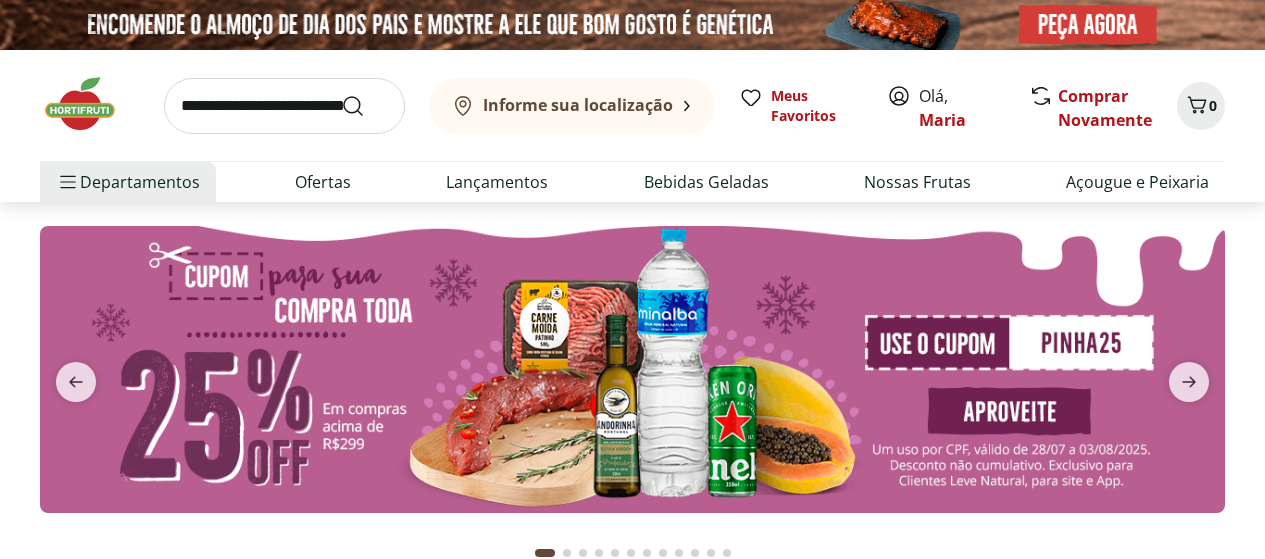 click at bounding box center (284, 106) 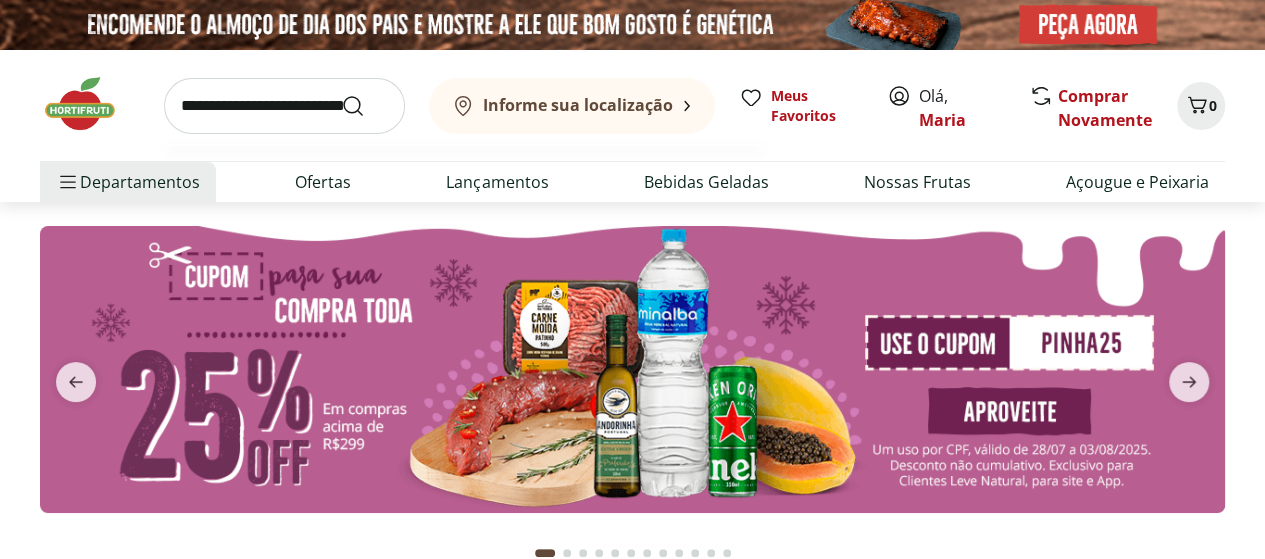 scroll, scrollTop: 0, scrollLeft: 0, axis: both 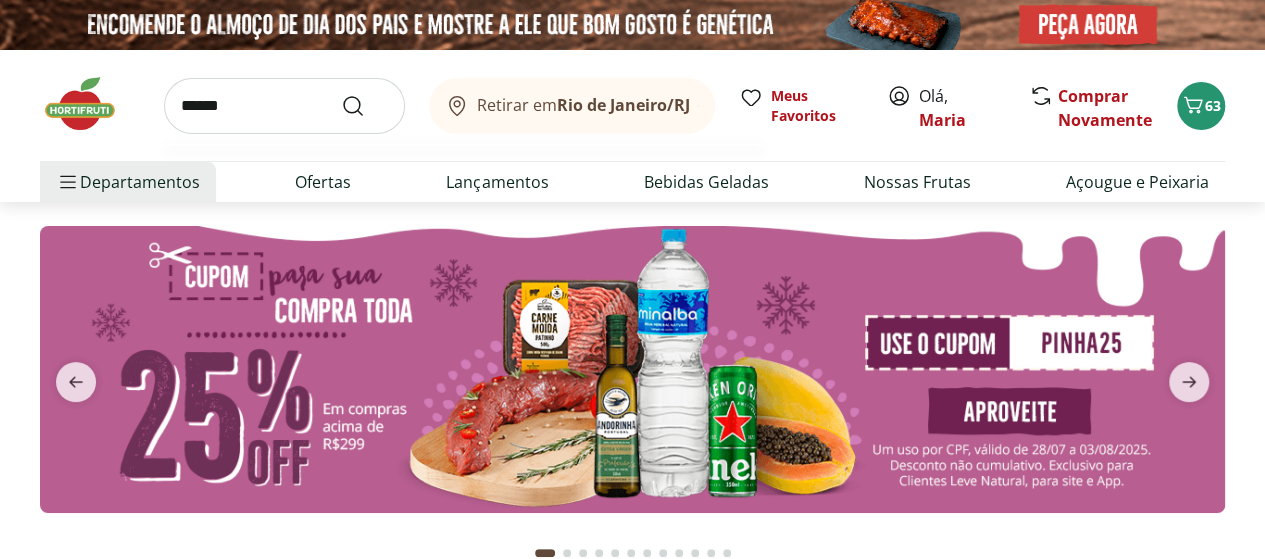 type on "******" 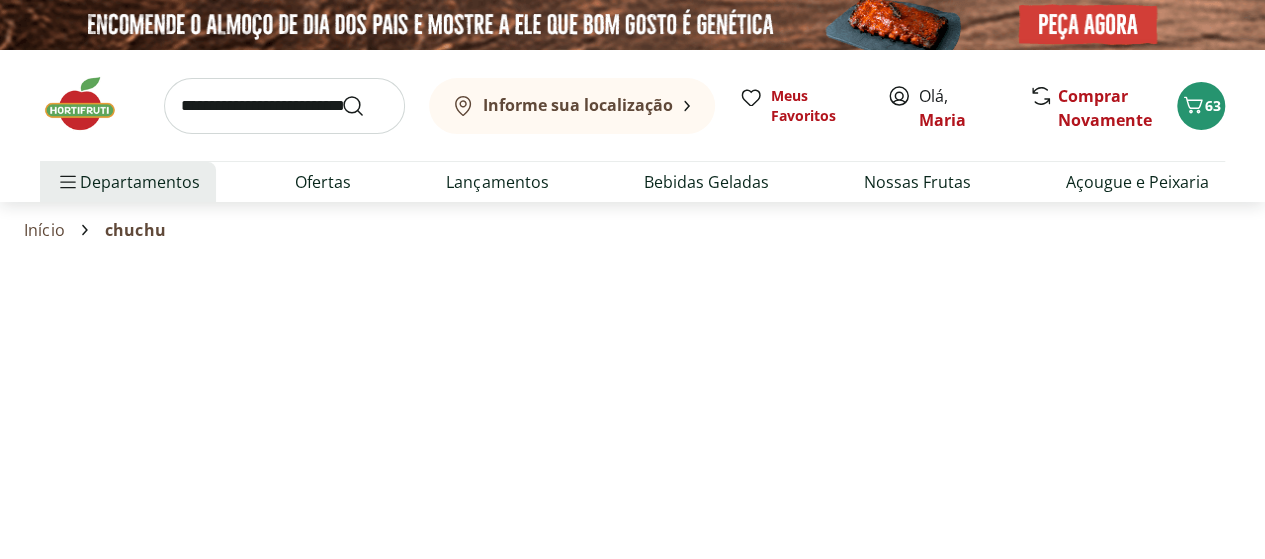 select on "**********" 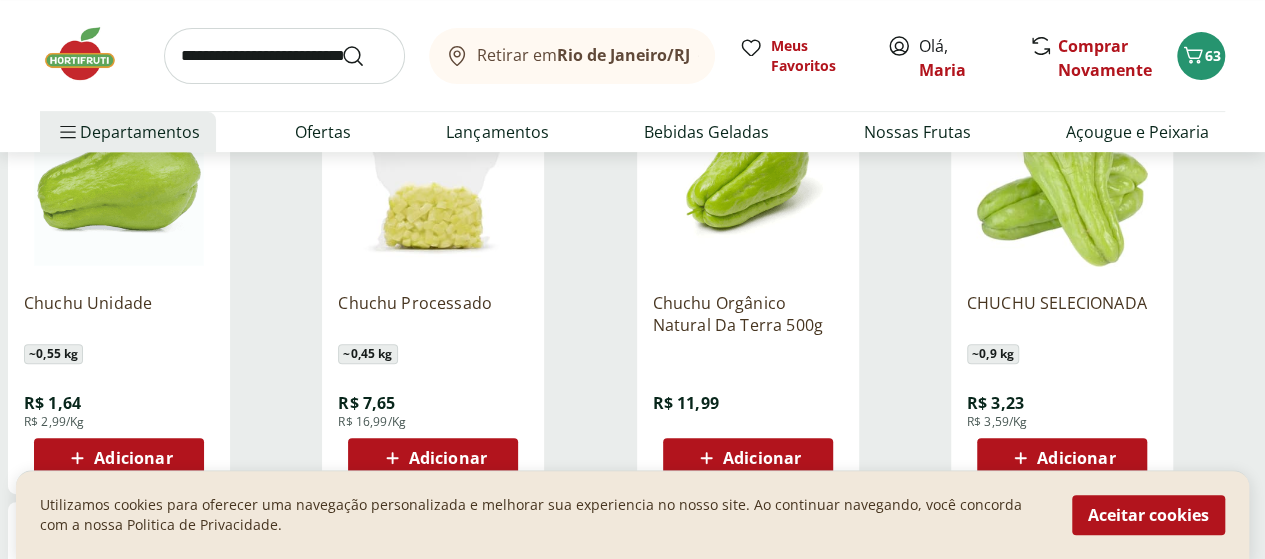 scroll, scrollTop: 400, scrollLeft: 0, axis: vertical 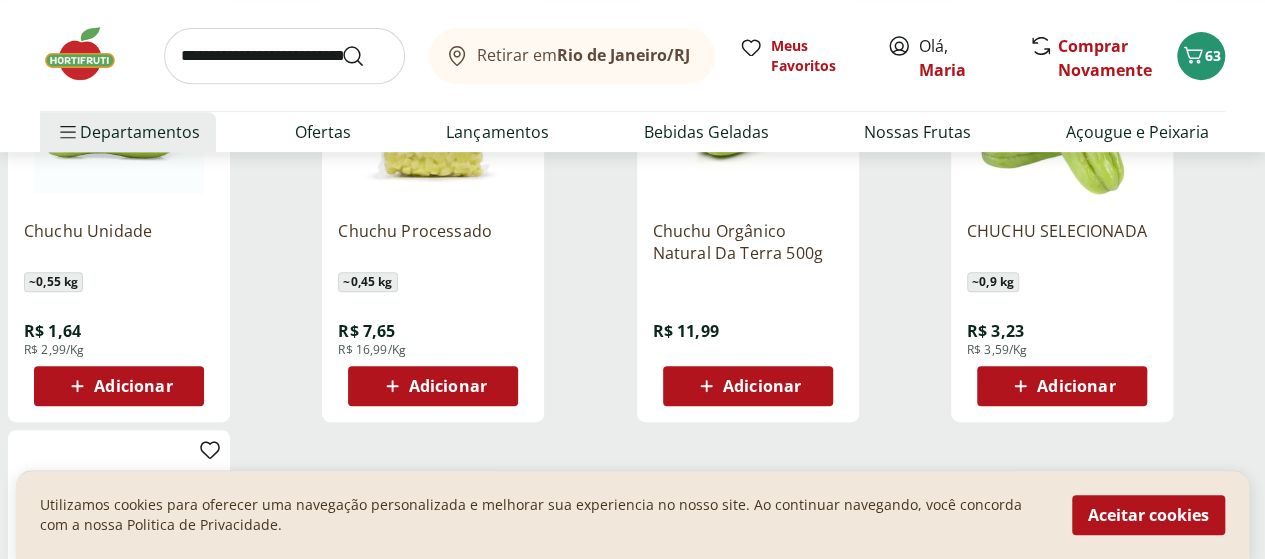 click 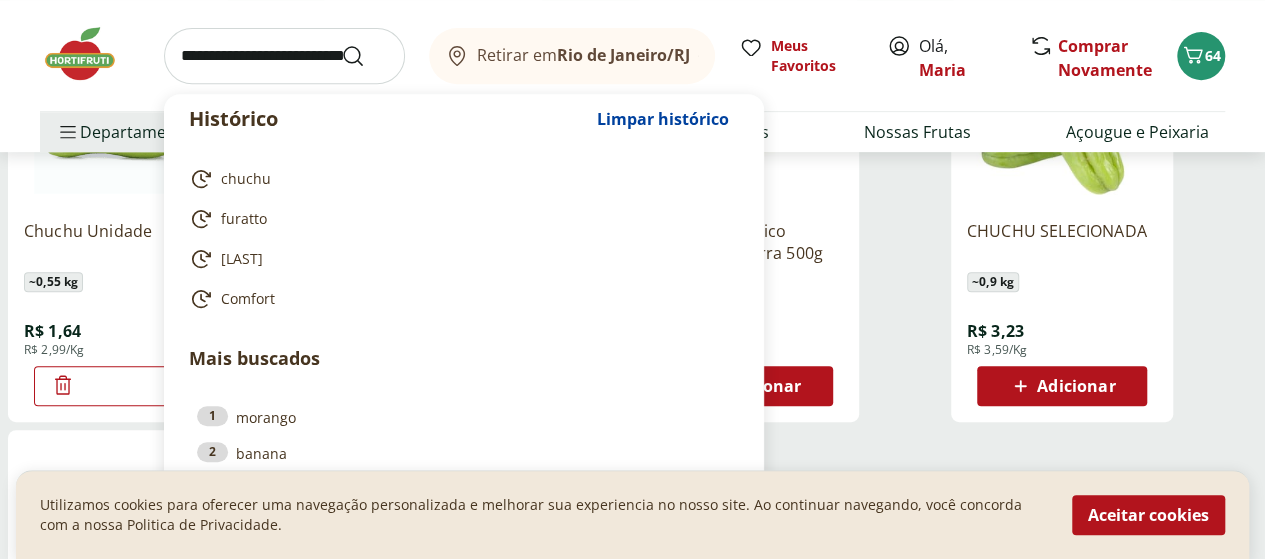 click at bounding box center (284, 56) 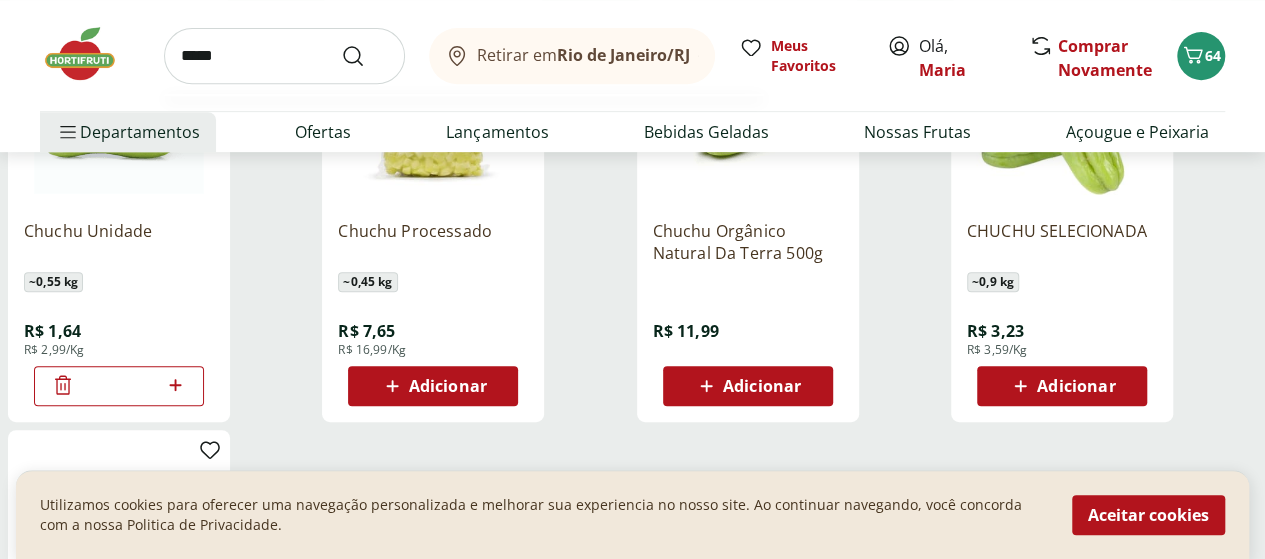 type on "*****" 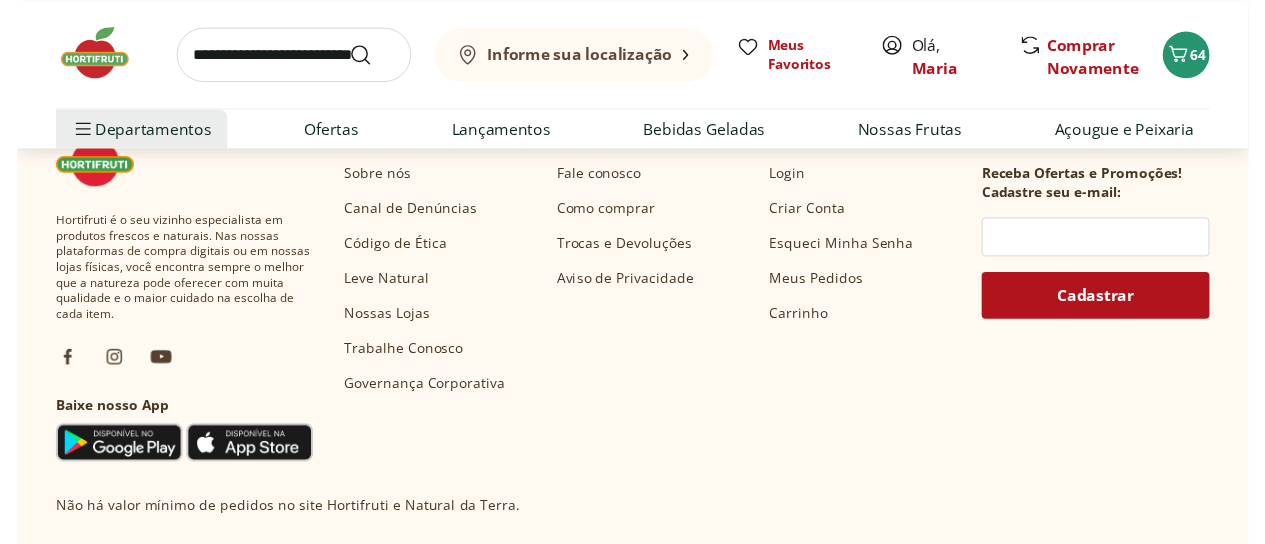 scroll, scrollTop: 0, scrollLeft: 0, axis: both 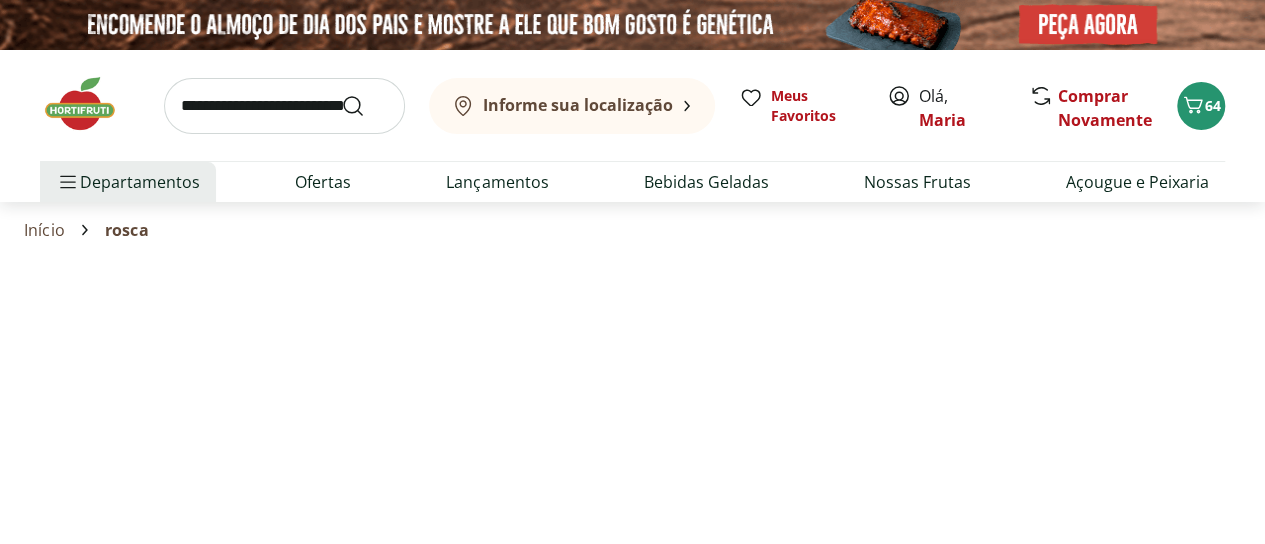 select on "**********" 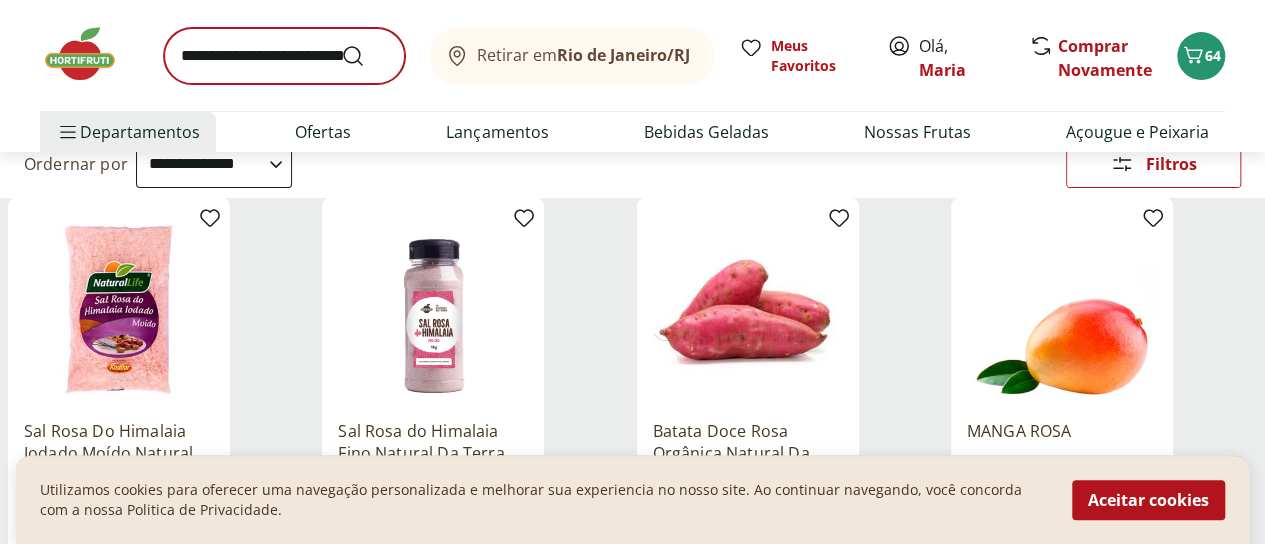 scroll, scrollTop: 100, scrollLeft: 0, axis: vertical 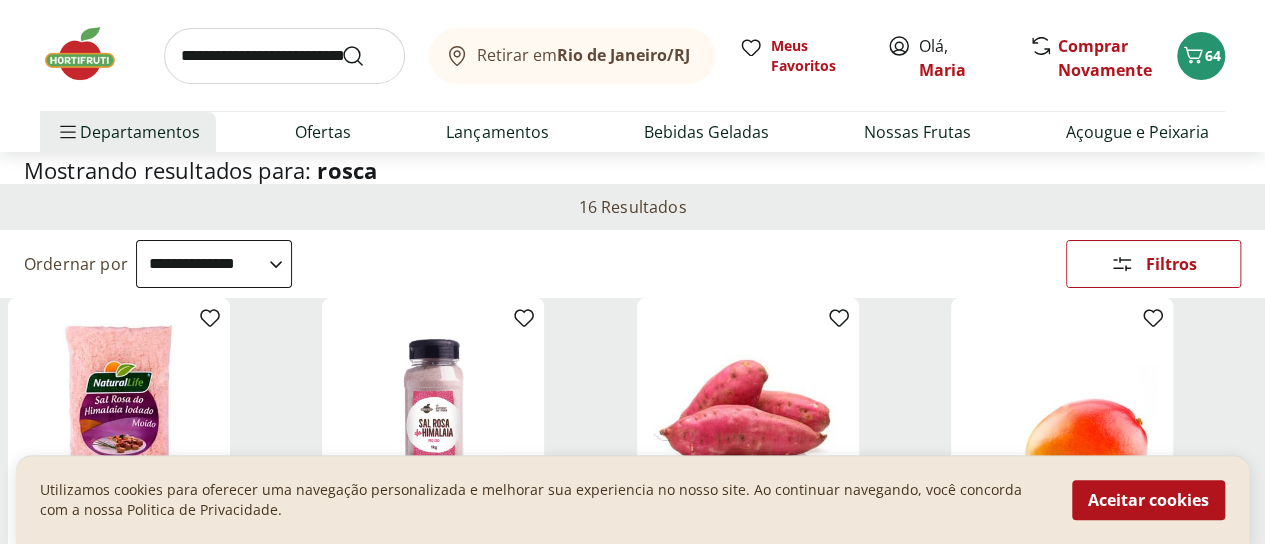 click at bounding box center [284, 56] 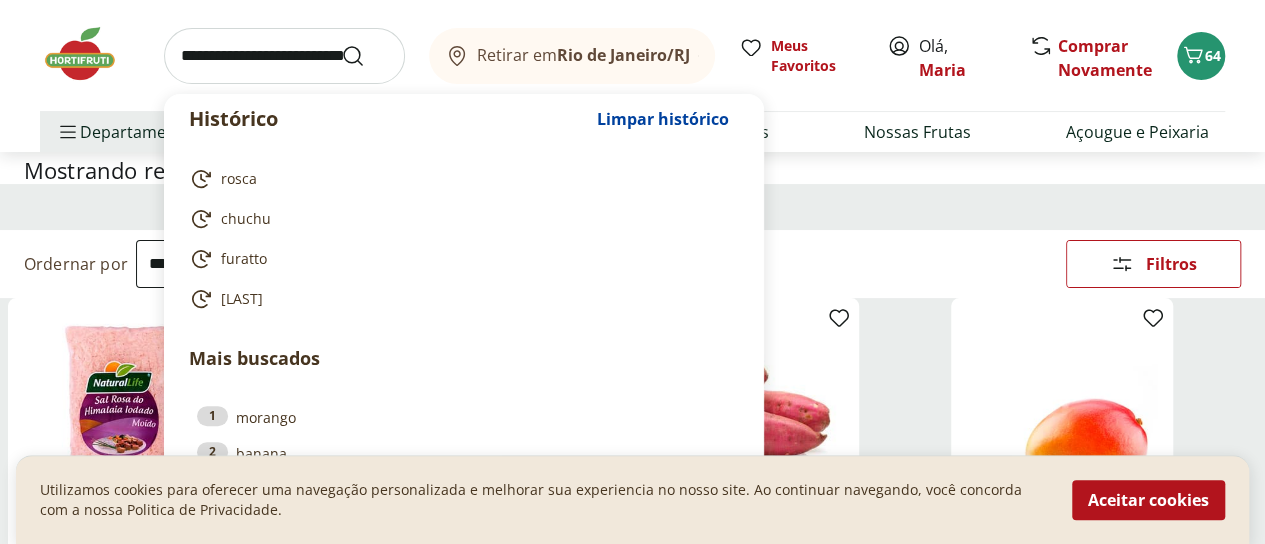 click at bounding box center (284, 56) 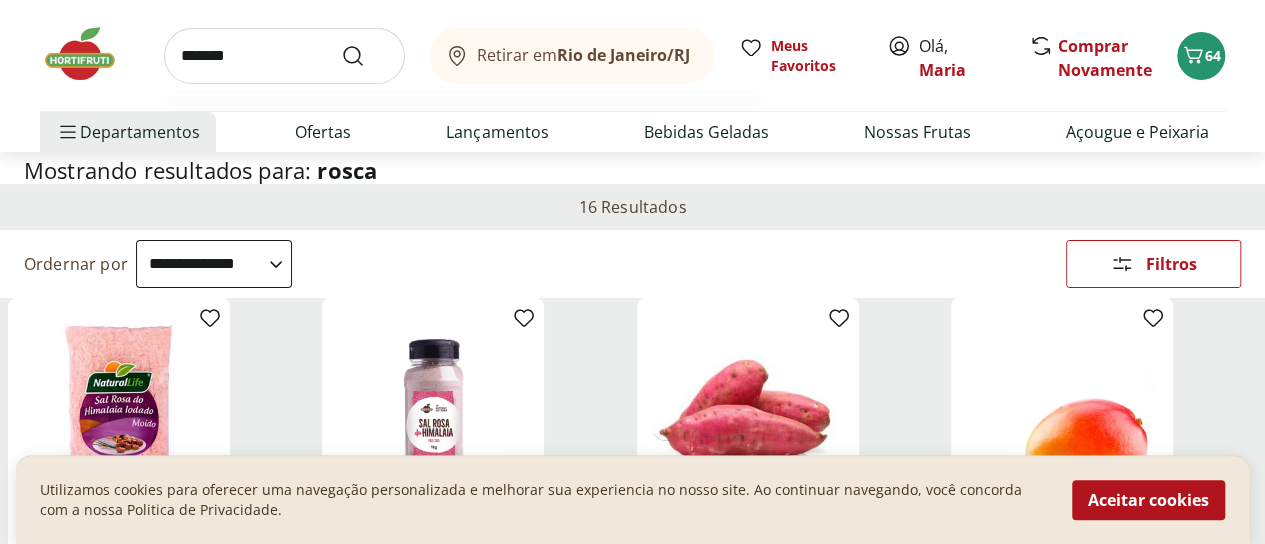 type on "*******" 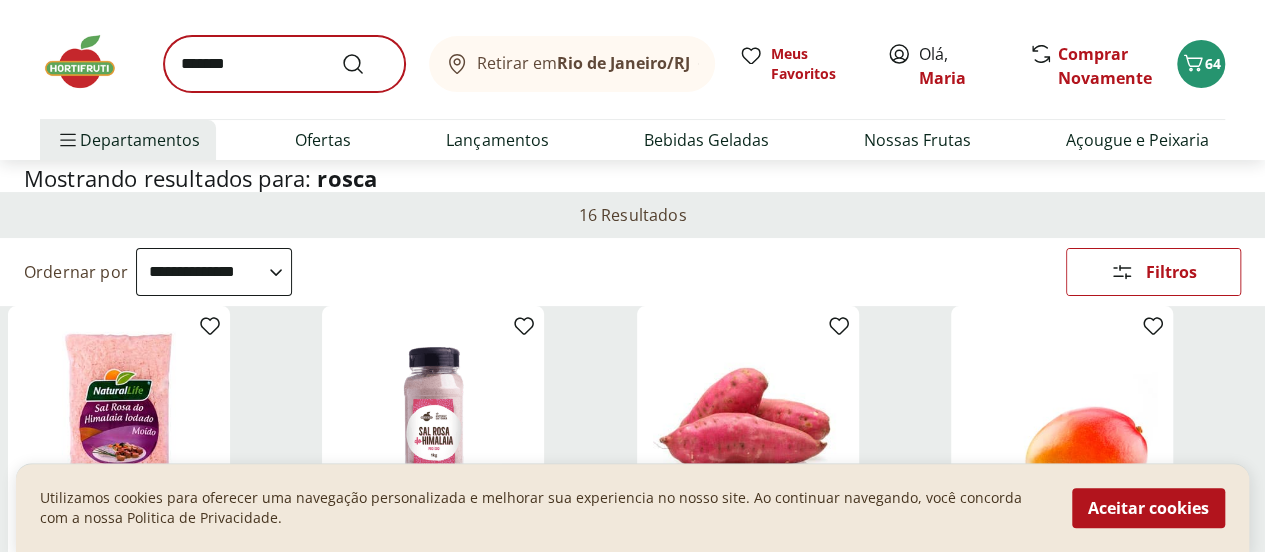 scroll, scrollTop: 0, scrollLeft: 0, axis: both 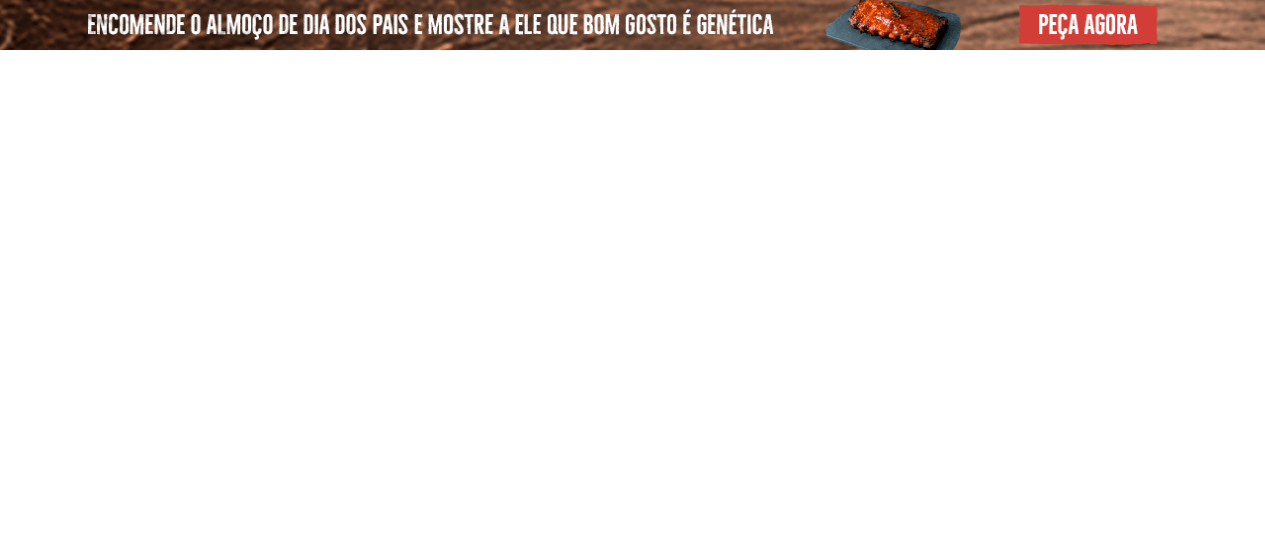 select on "**********" 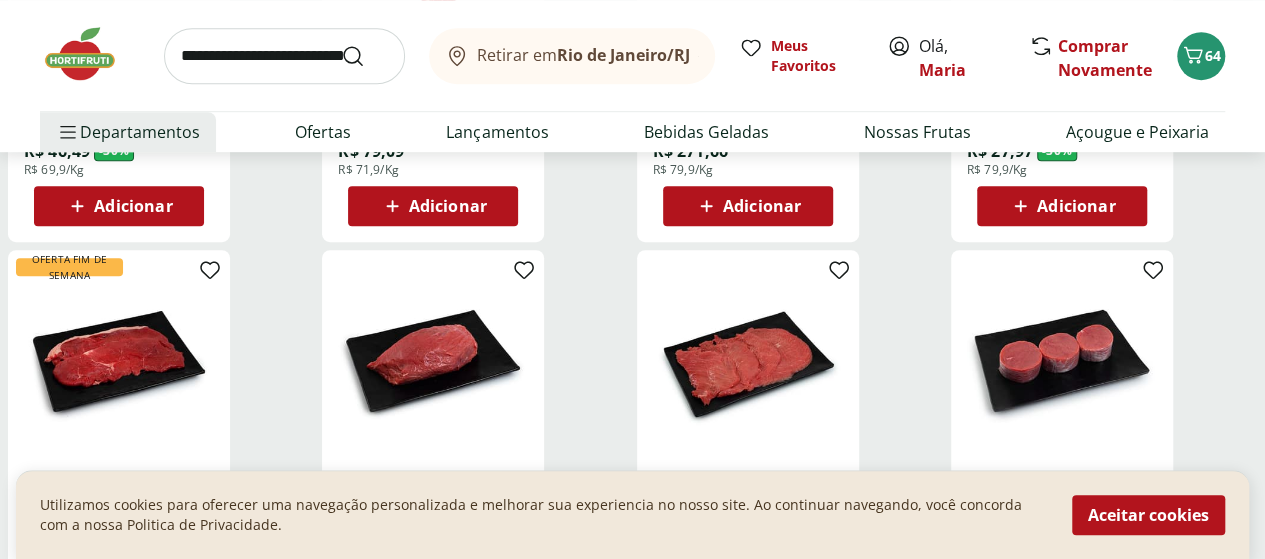 scroll, scrollTop: 400, scrollLeft: 0, axis: vertical 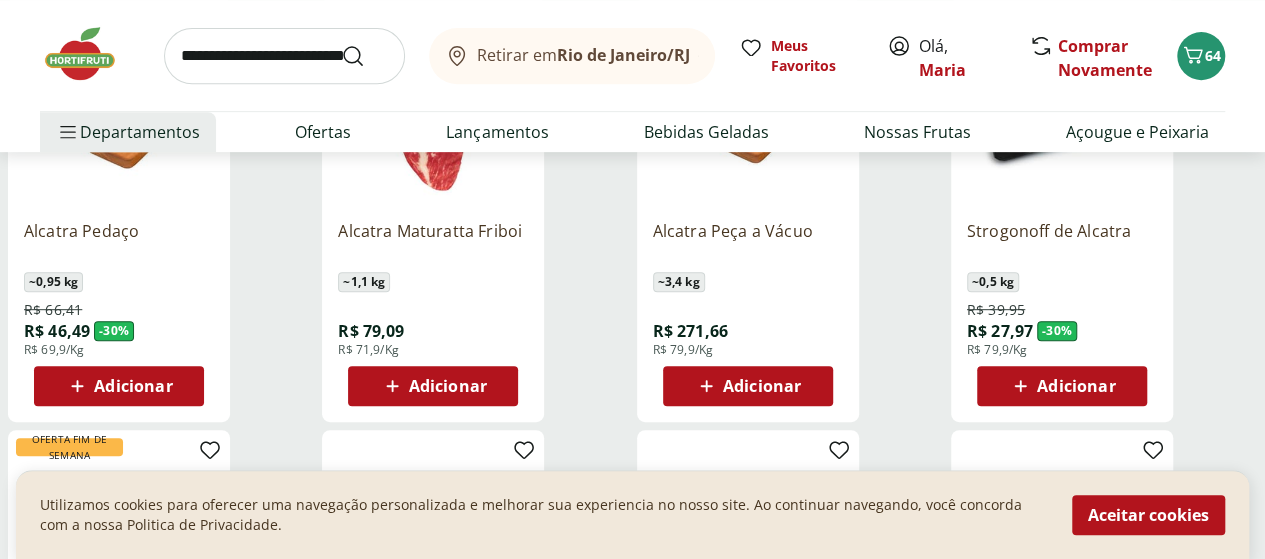click on "Adicionar" at bounding box center [1076, 386] 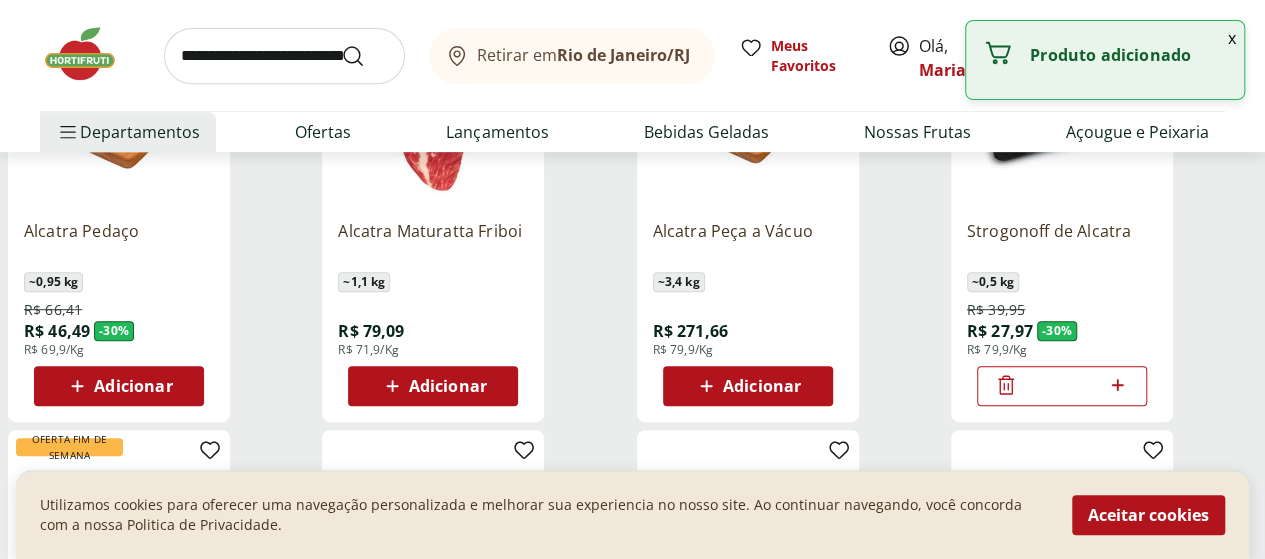 click 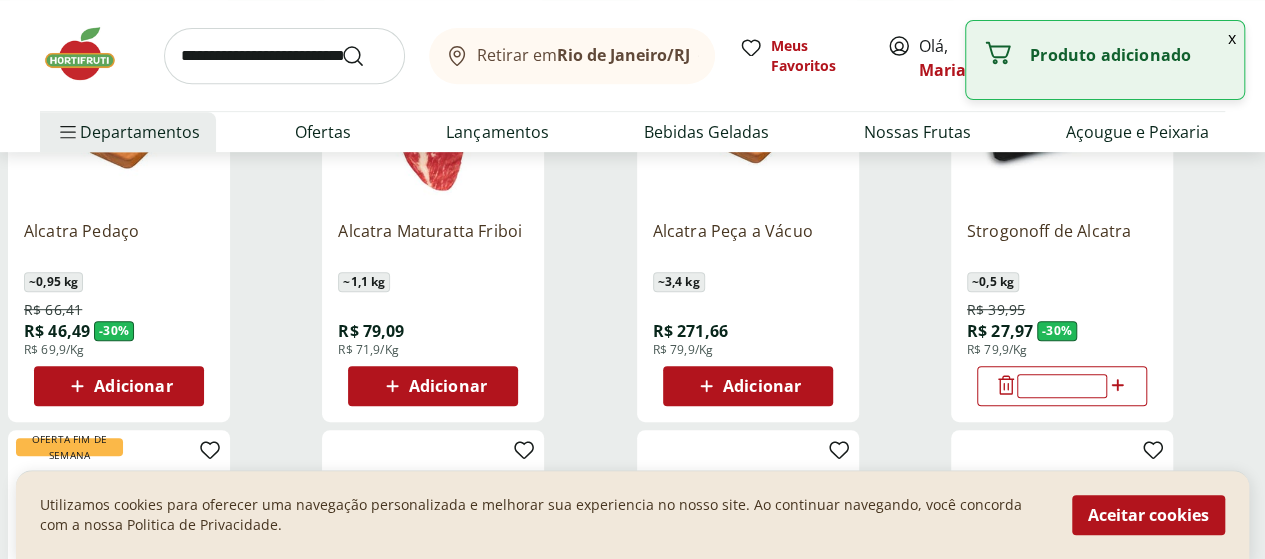 type on "*" 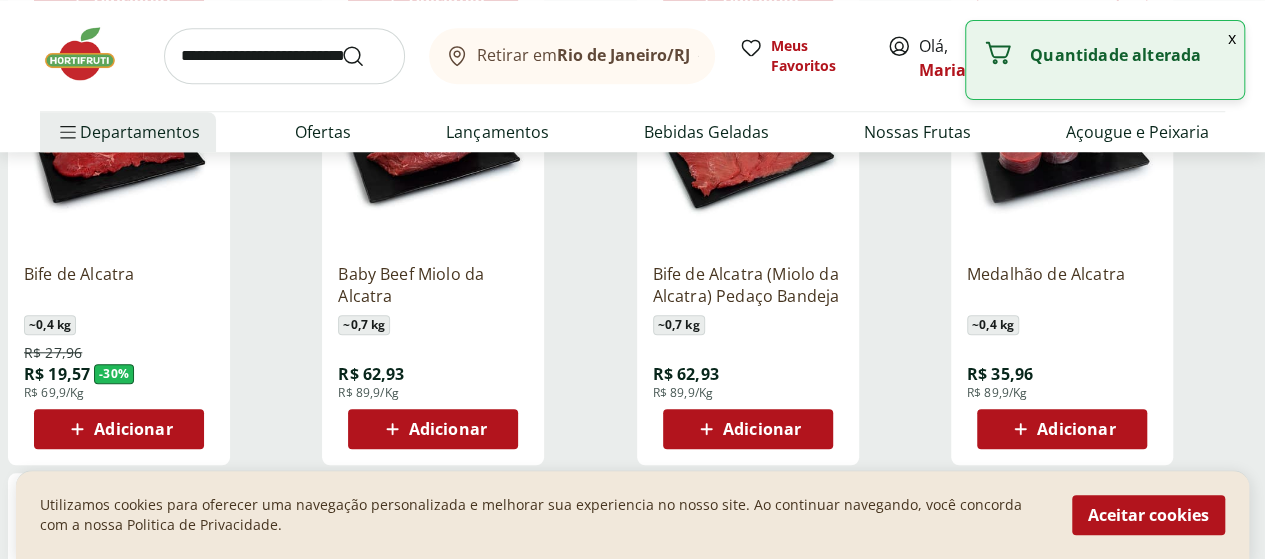 scroll, scrollTop: 800, scrollLeft: 0, axis: vertical 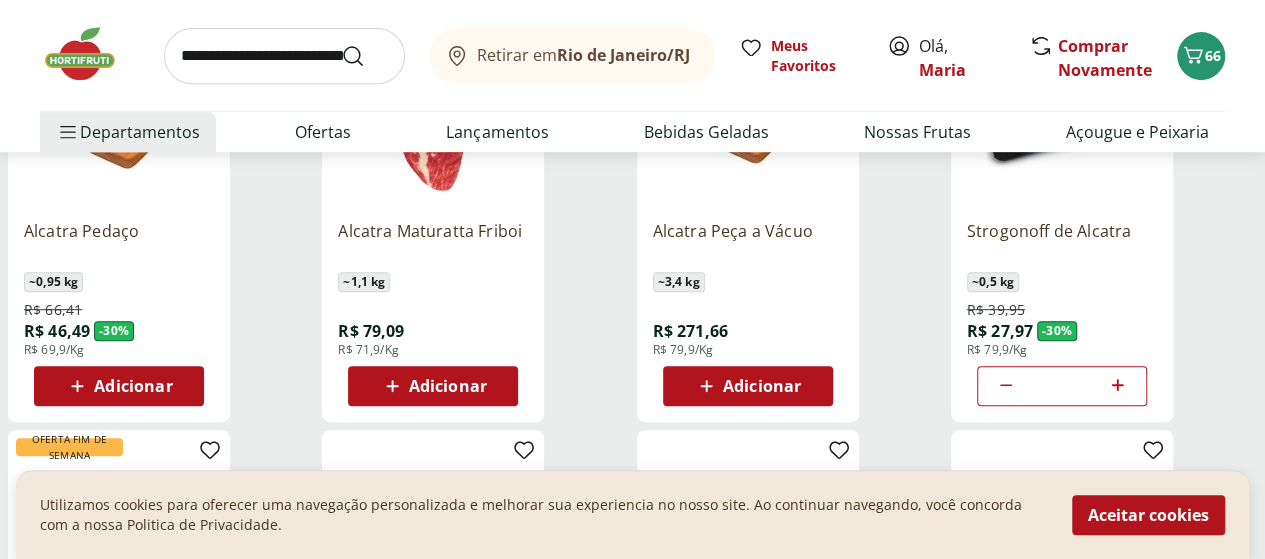 click at bounding box center (284, 56) 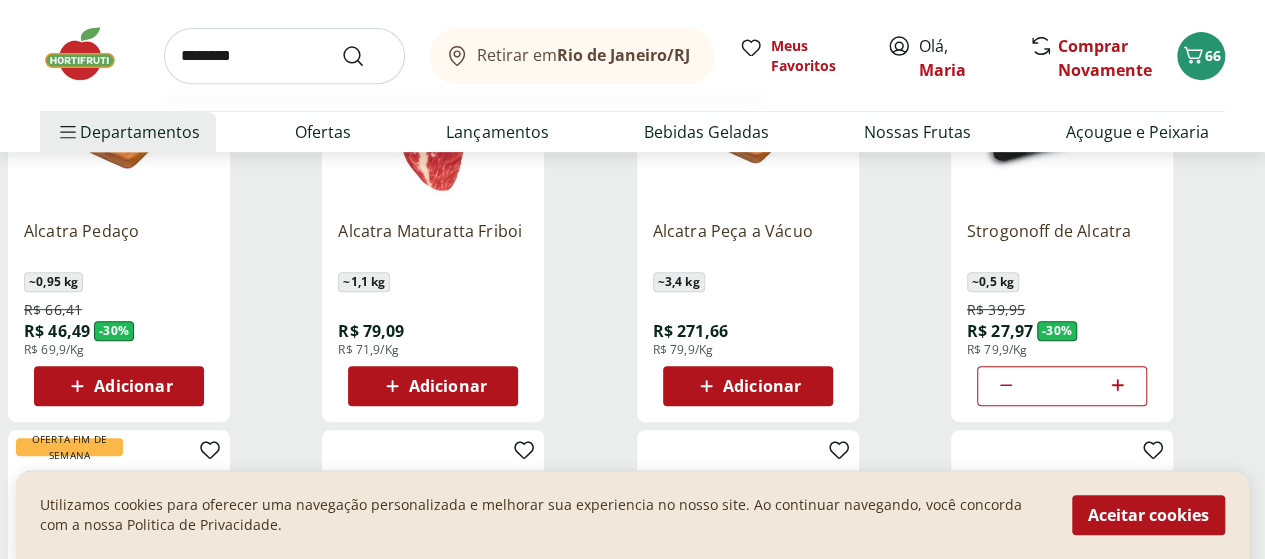 type on "********" 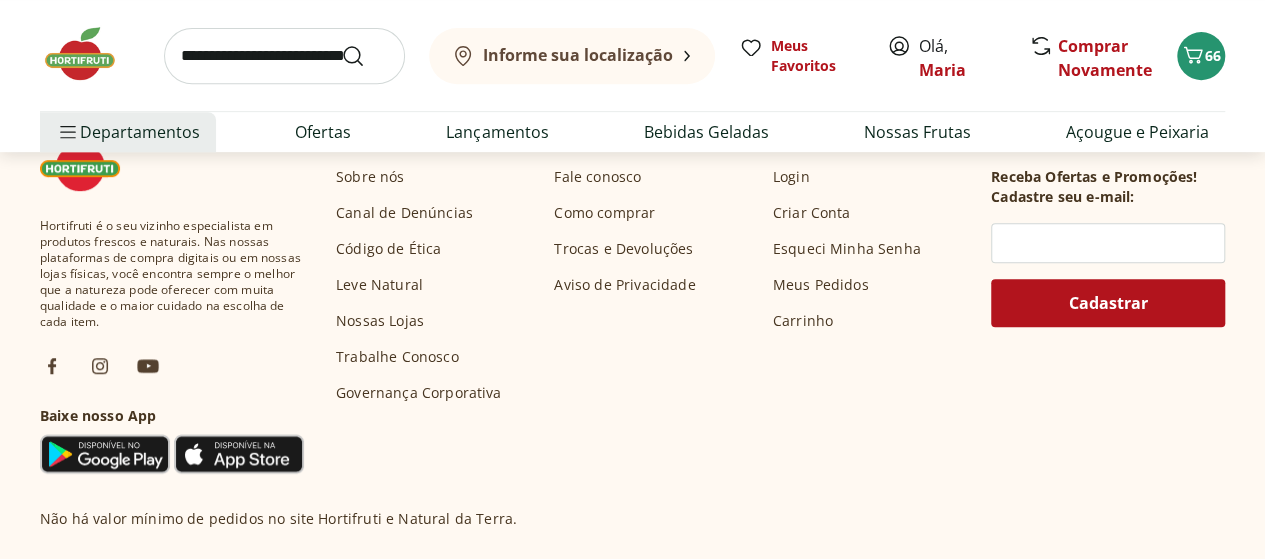 scroll, scrollTop: 0, scrollLeft: 0, axis: both 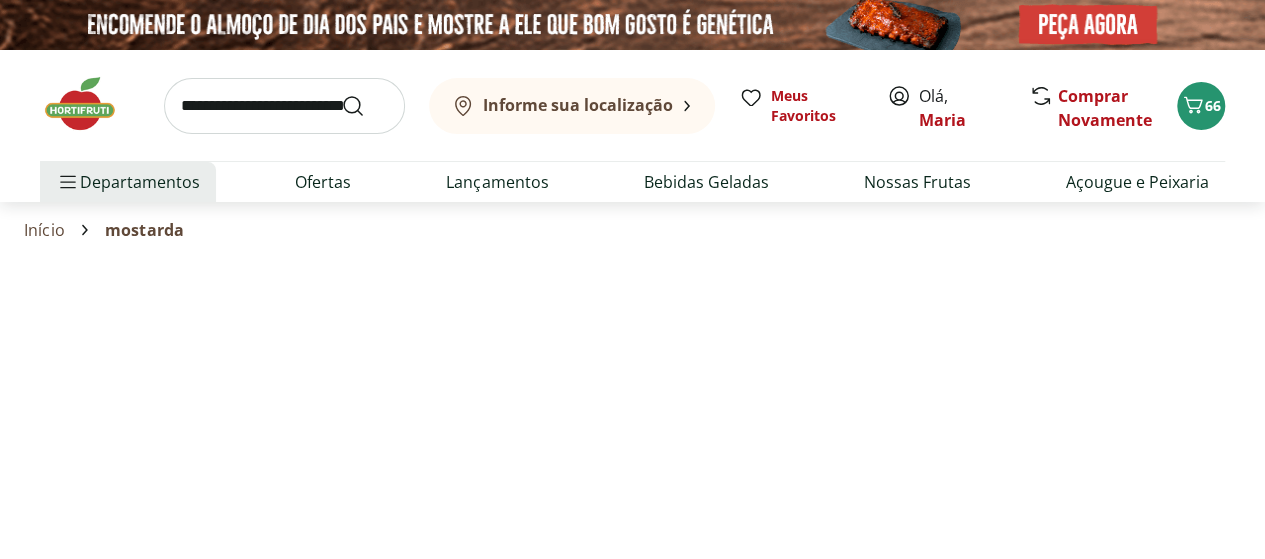 select on "**********" 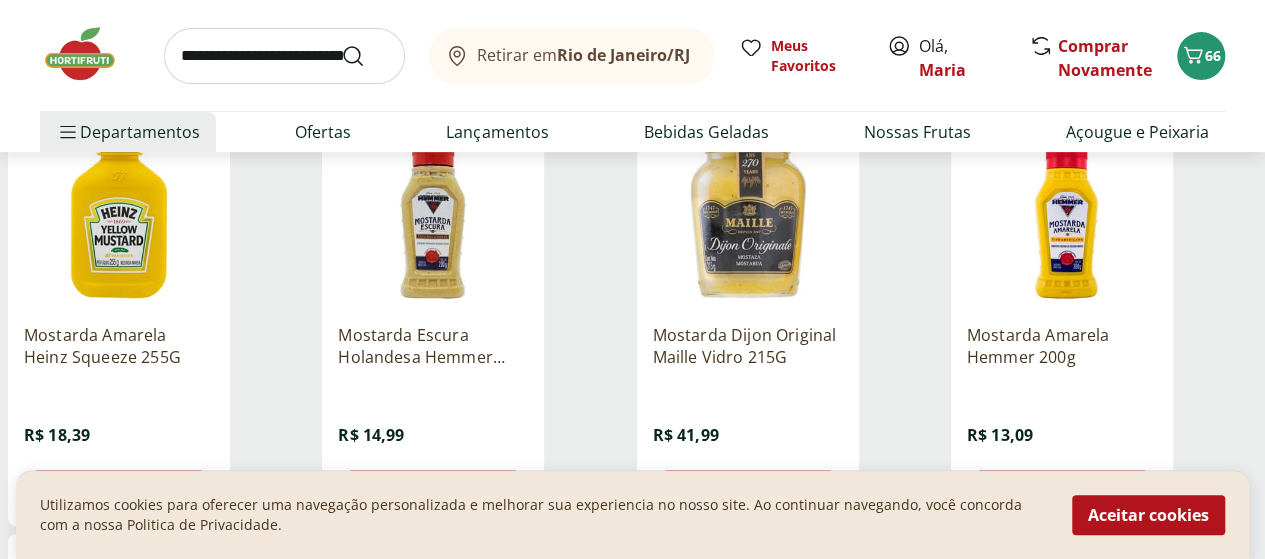 scroll, scrollTop: 400, scrollLeft: 0, axis: vertical 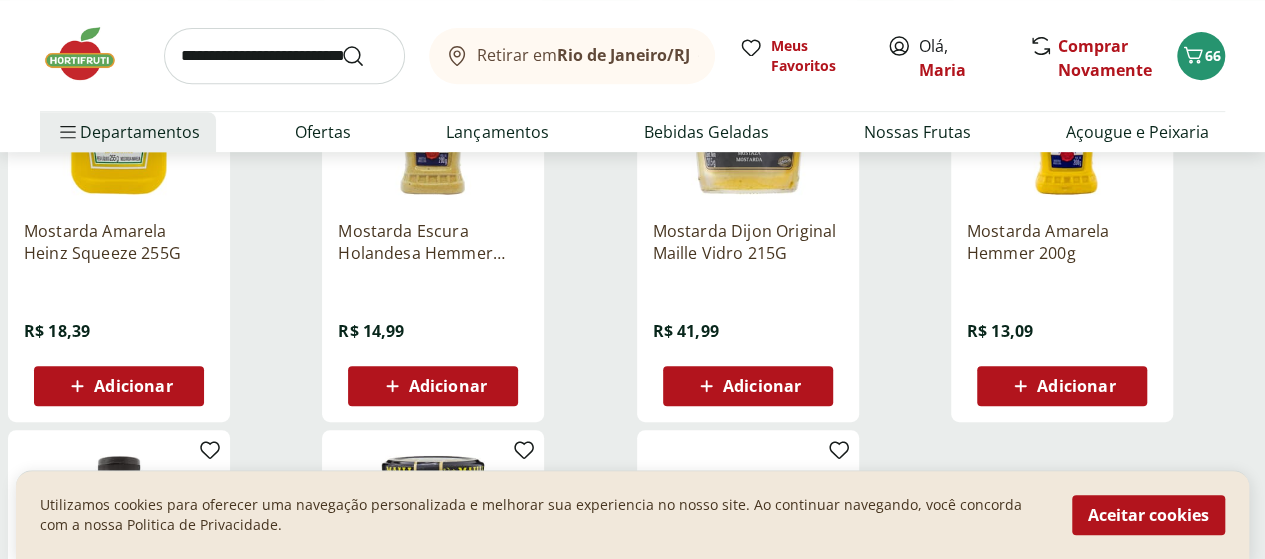 click on "Adicionar" at bounding box center [448, 386] 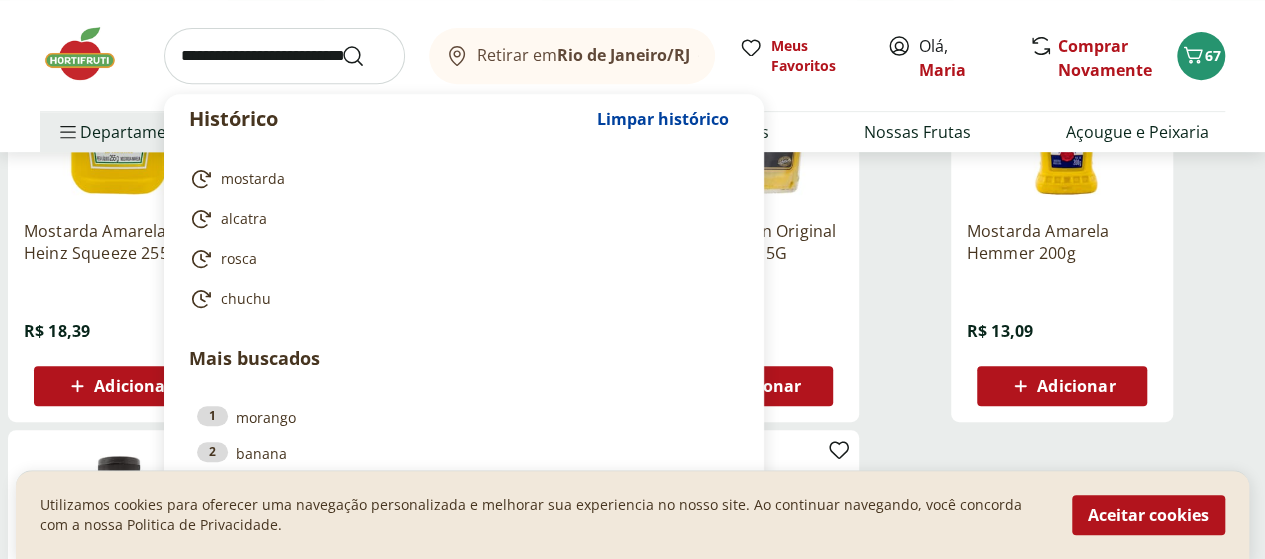 click at bounding box center [284, 56] 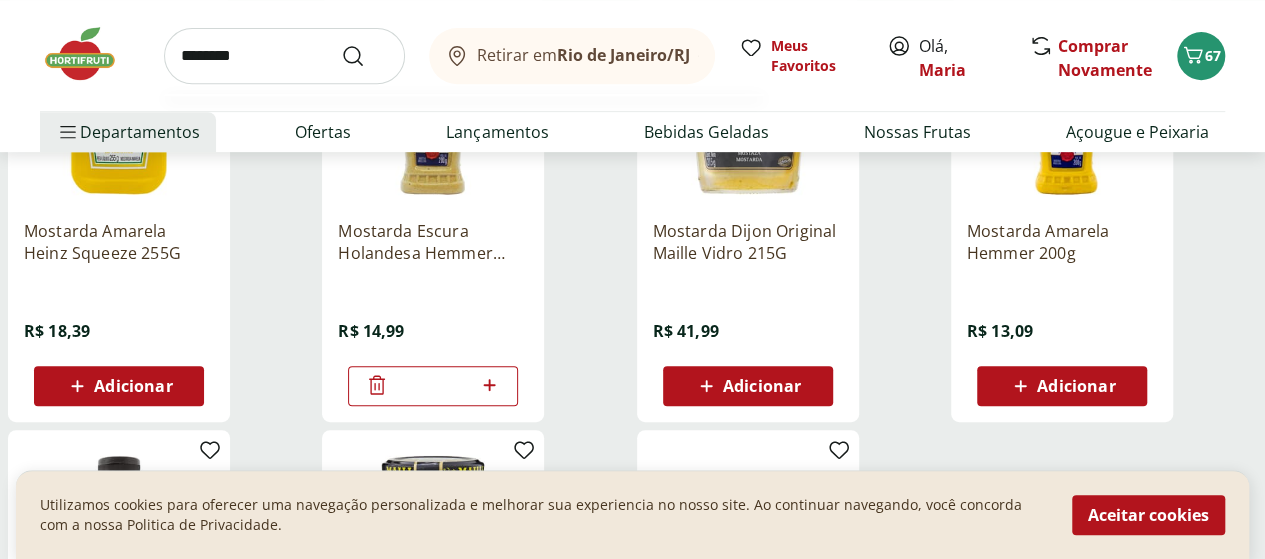 type on "********" 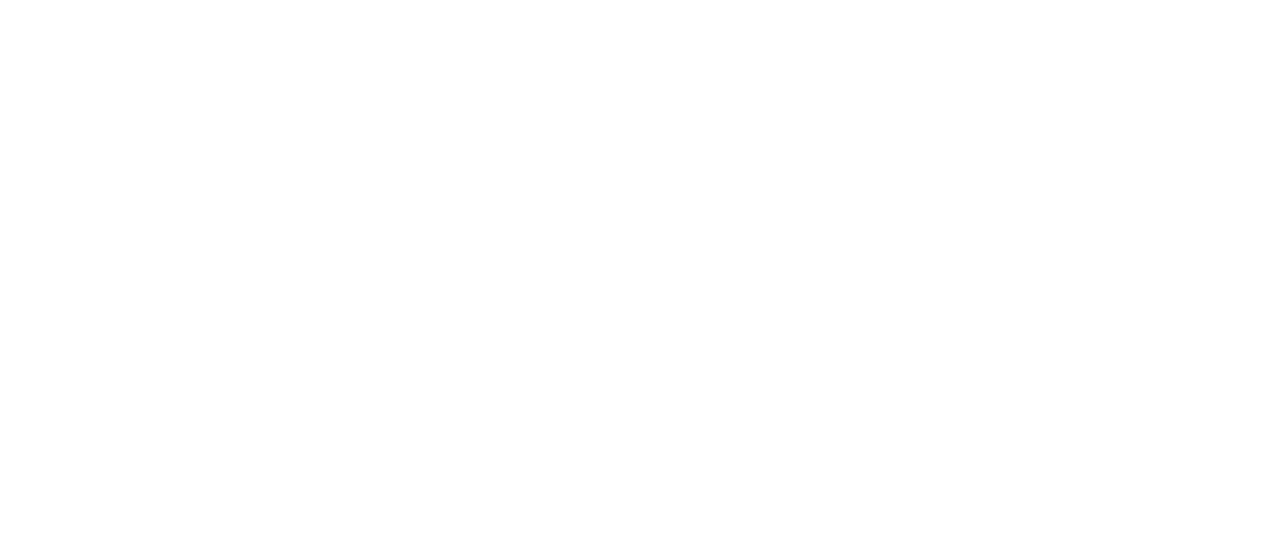 scroll, scrollTop: 0, scrollLeft: 0, axis: both 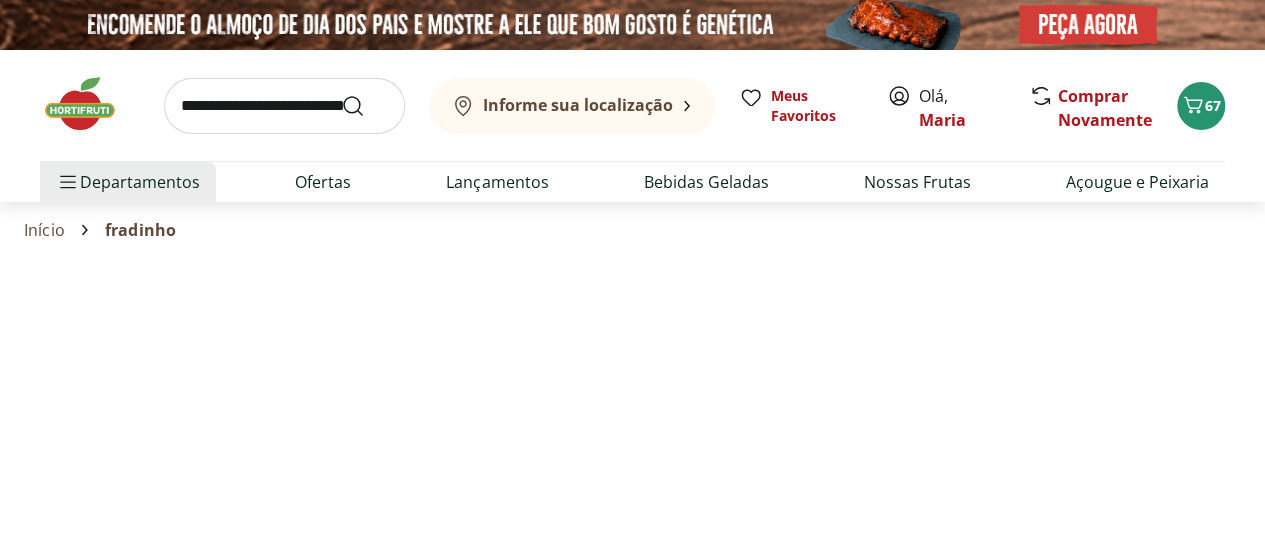 select on "**********" 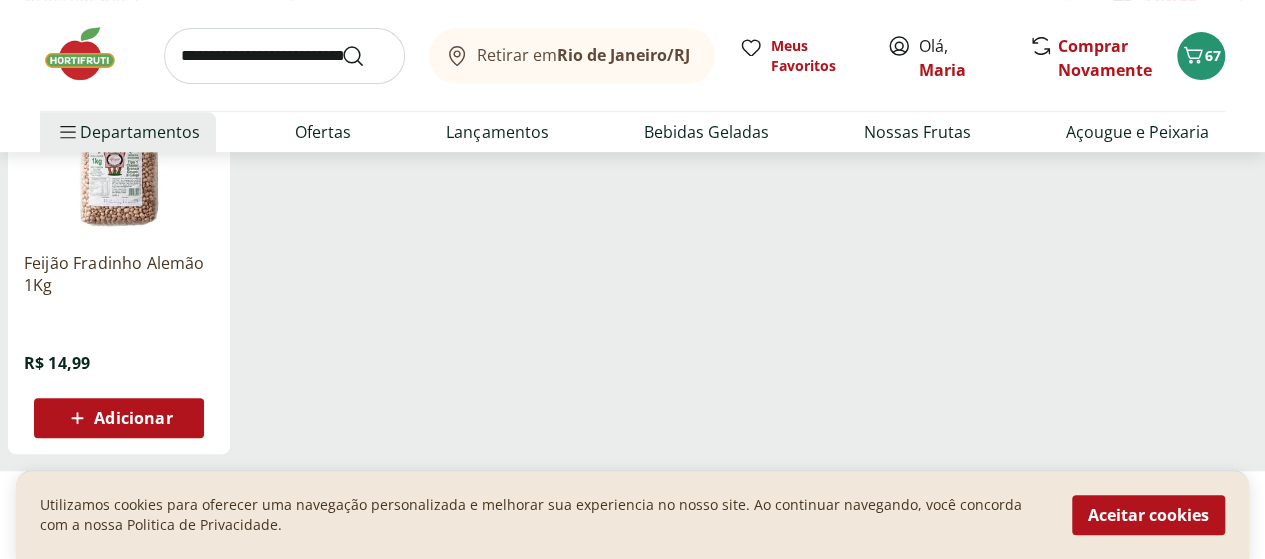 scroll, scrollTop: 400, scrollLeft: 0, axis: vertical 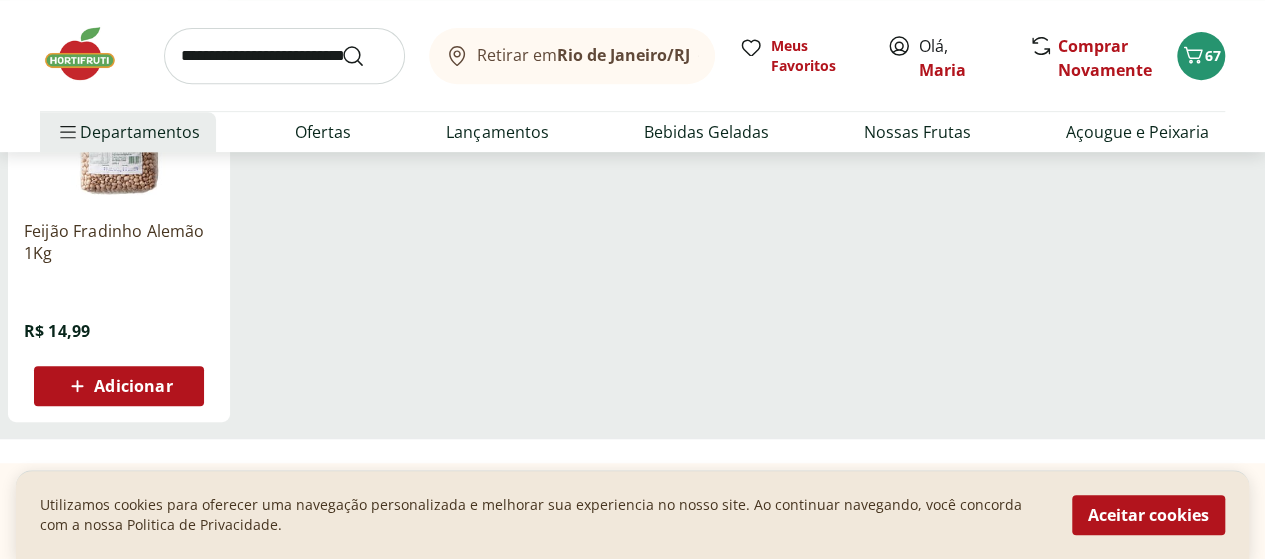 click on "Adicionar" at bounding box center [133, 386] 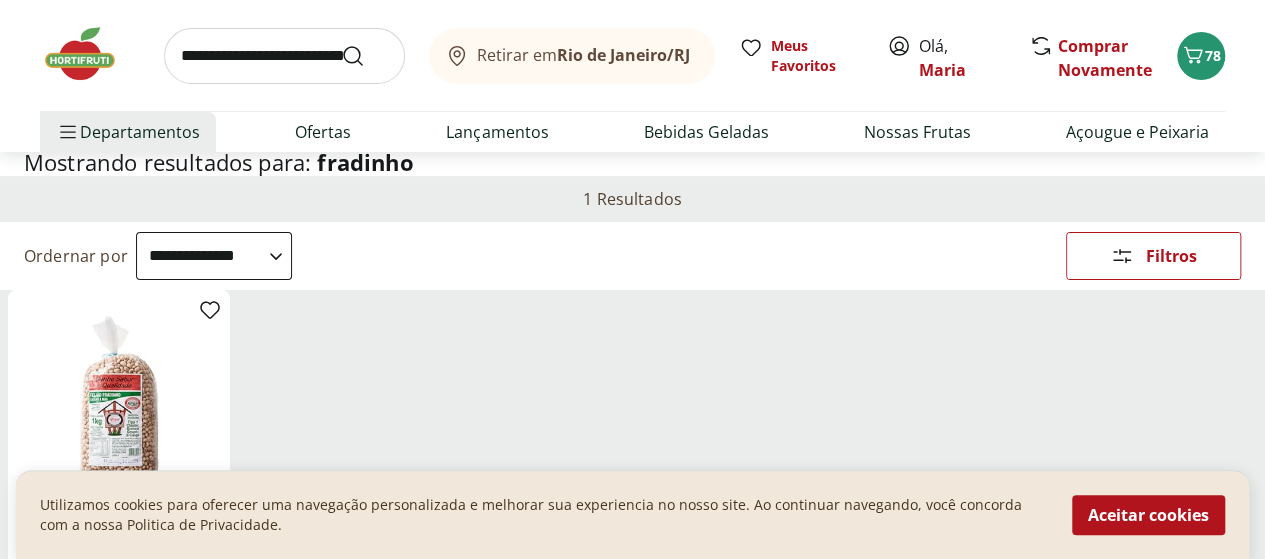 scroll, scrollTop: 0, scrollLeft: 0, axis: both 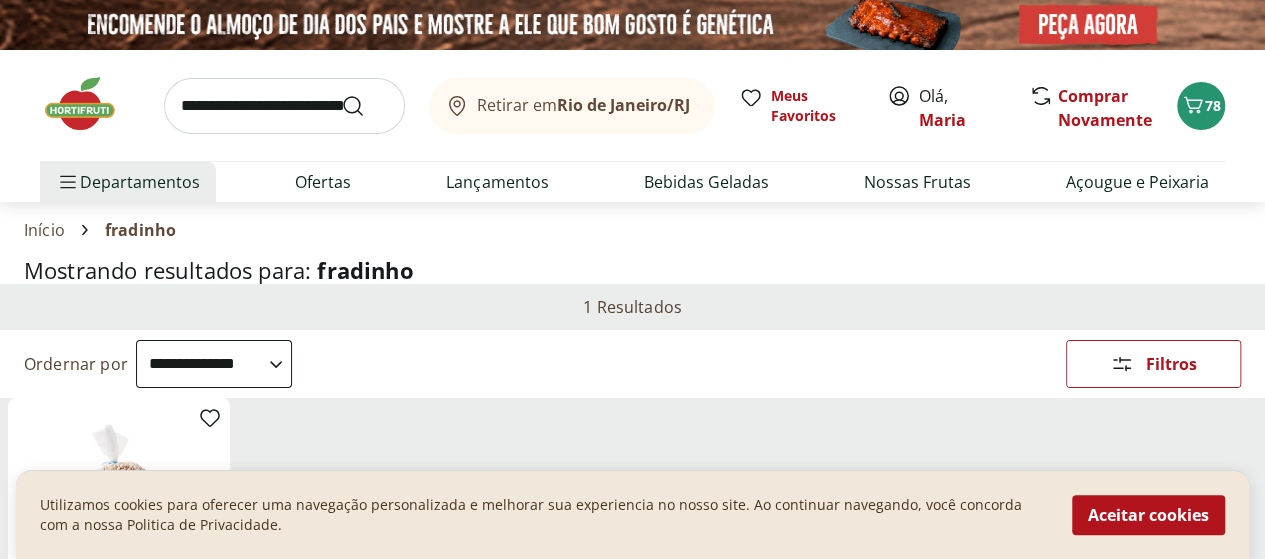 click at bounding box center [90, 104] 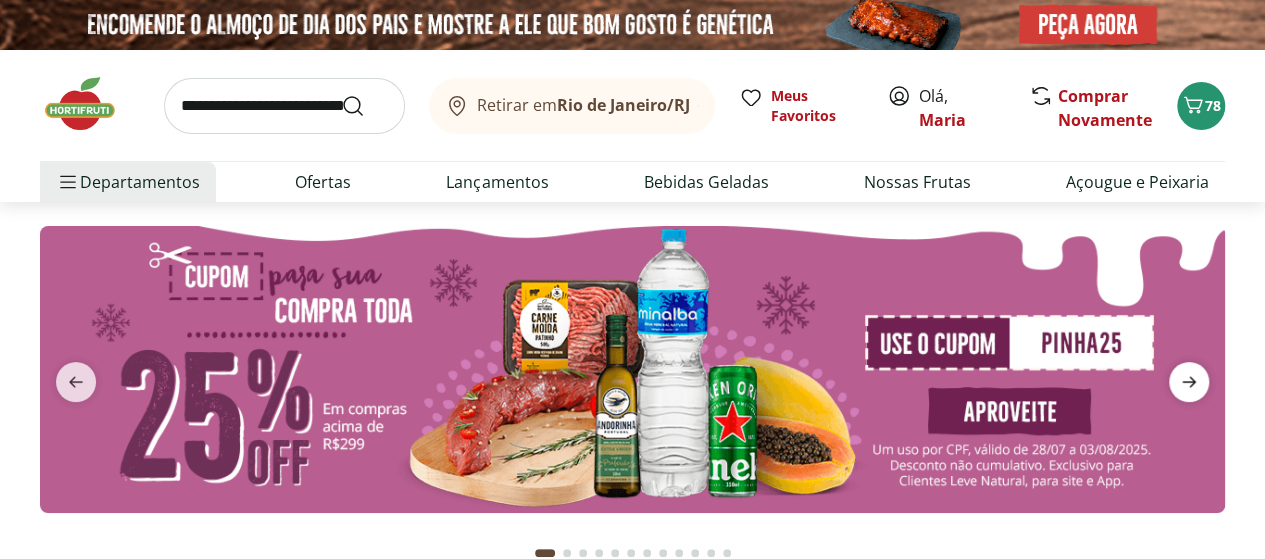 click 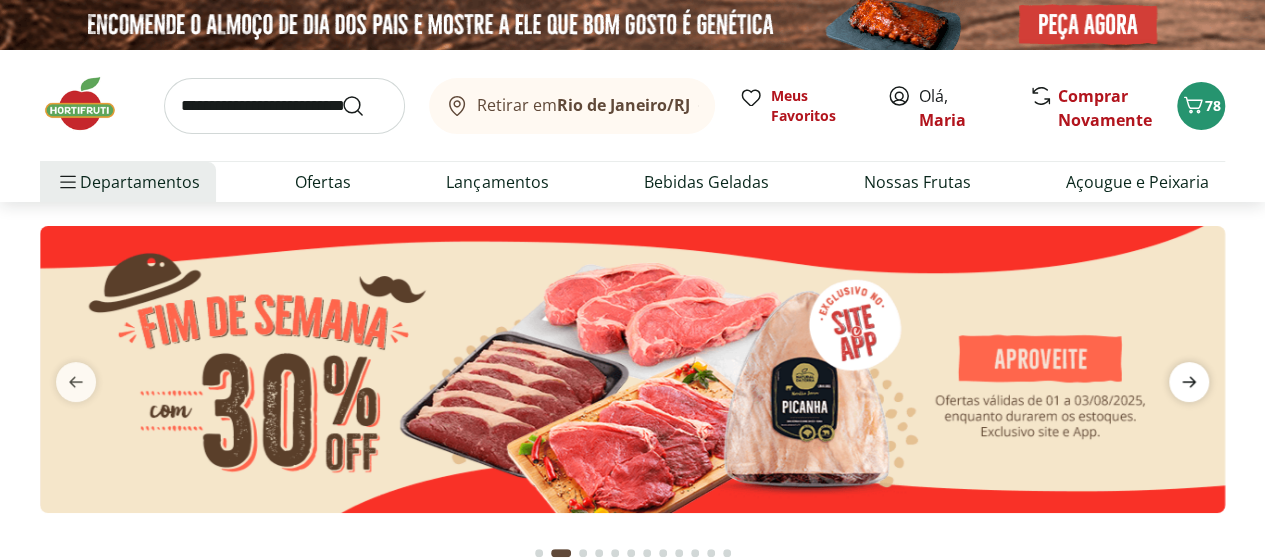 click 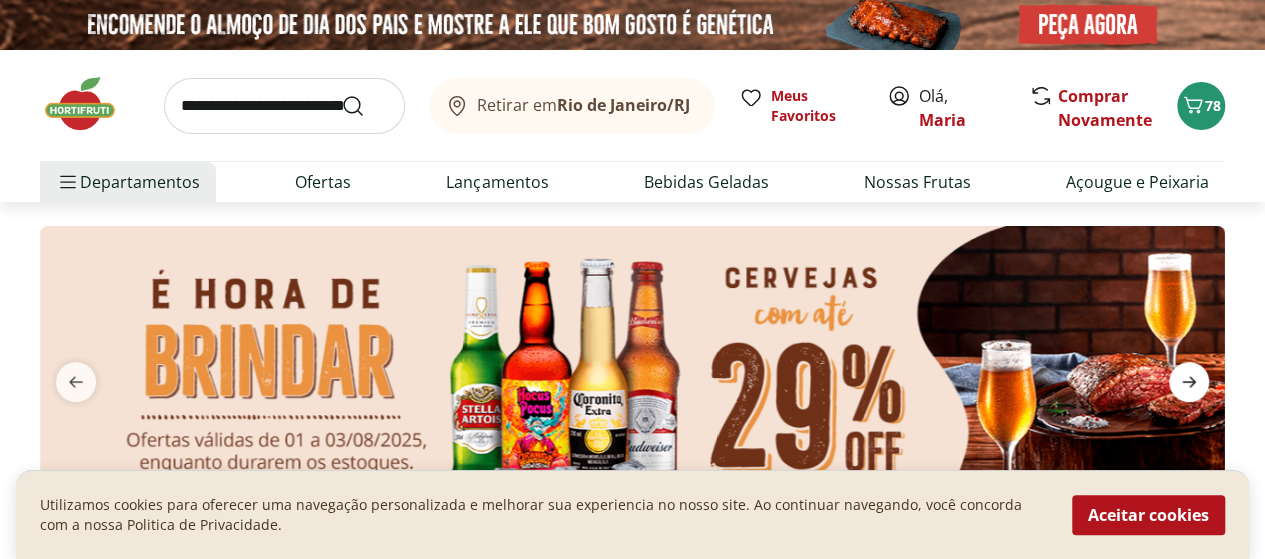 click 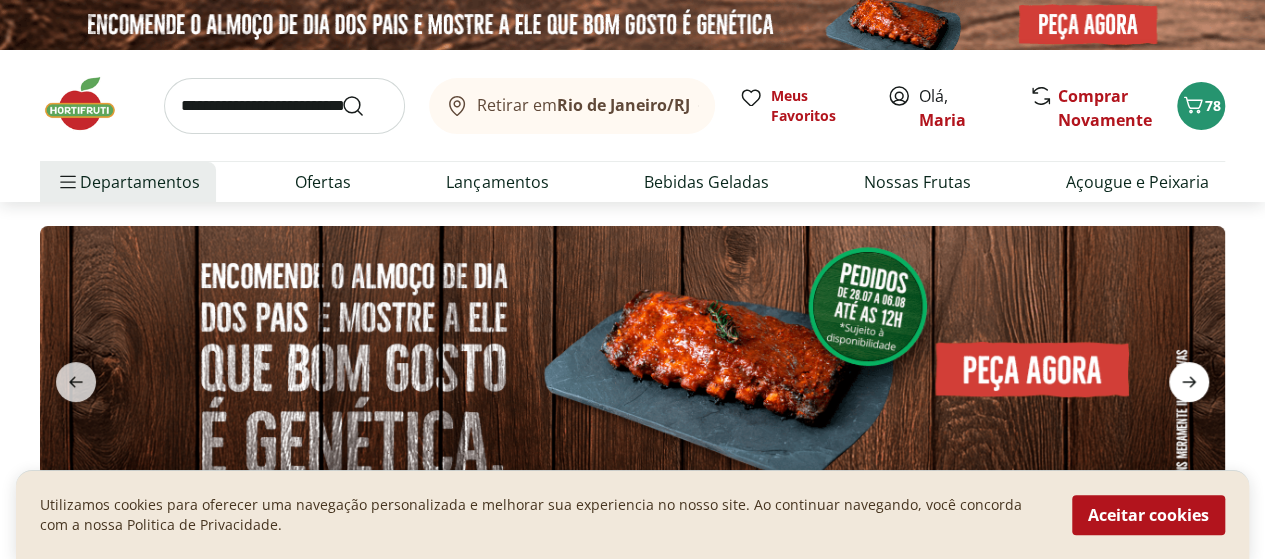 click 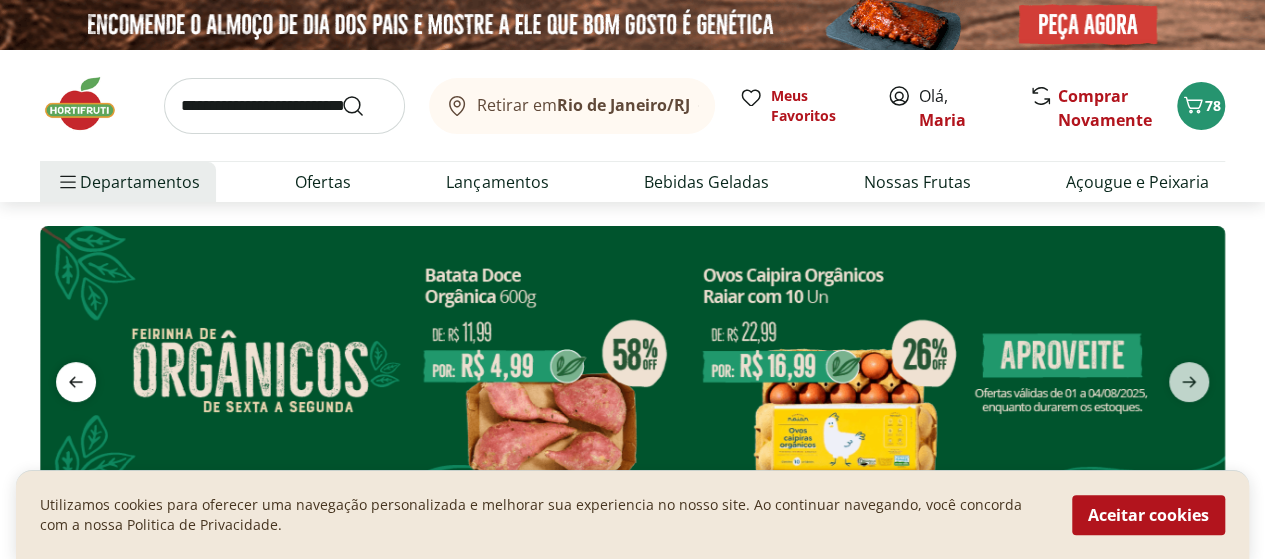 click at bounding box center [76, 382] 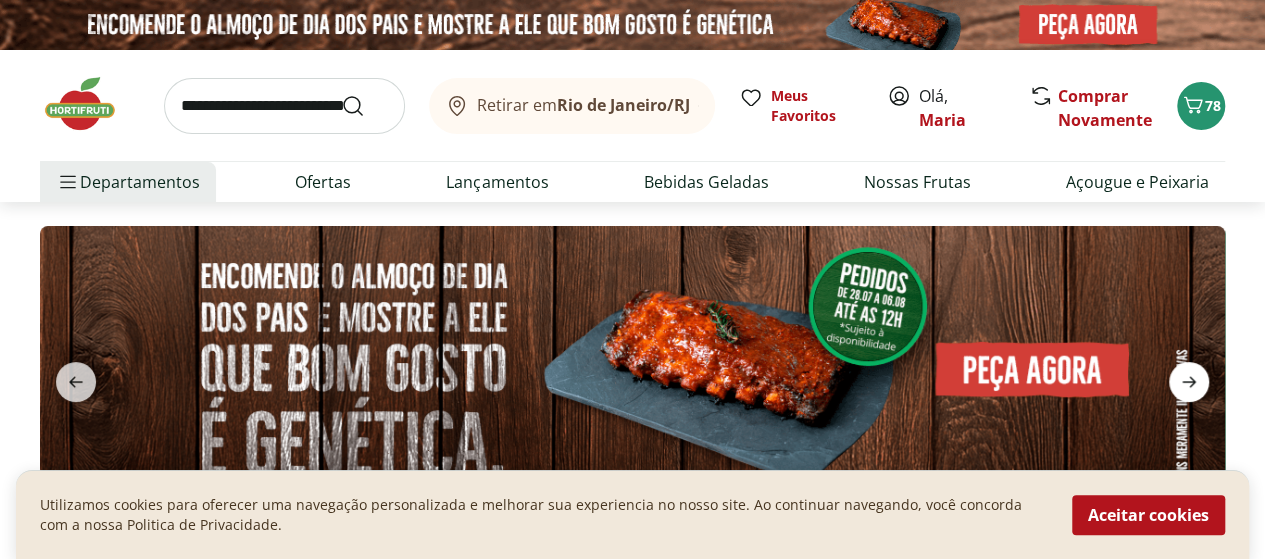 click 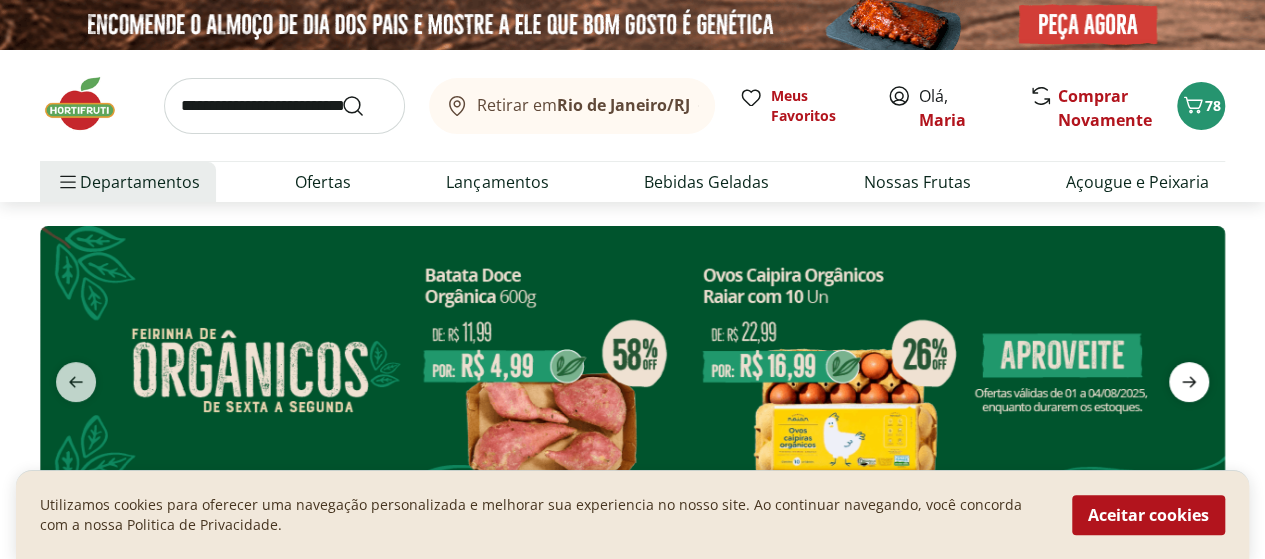 click 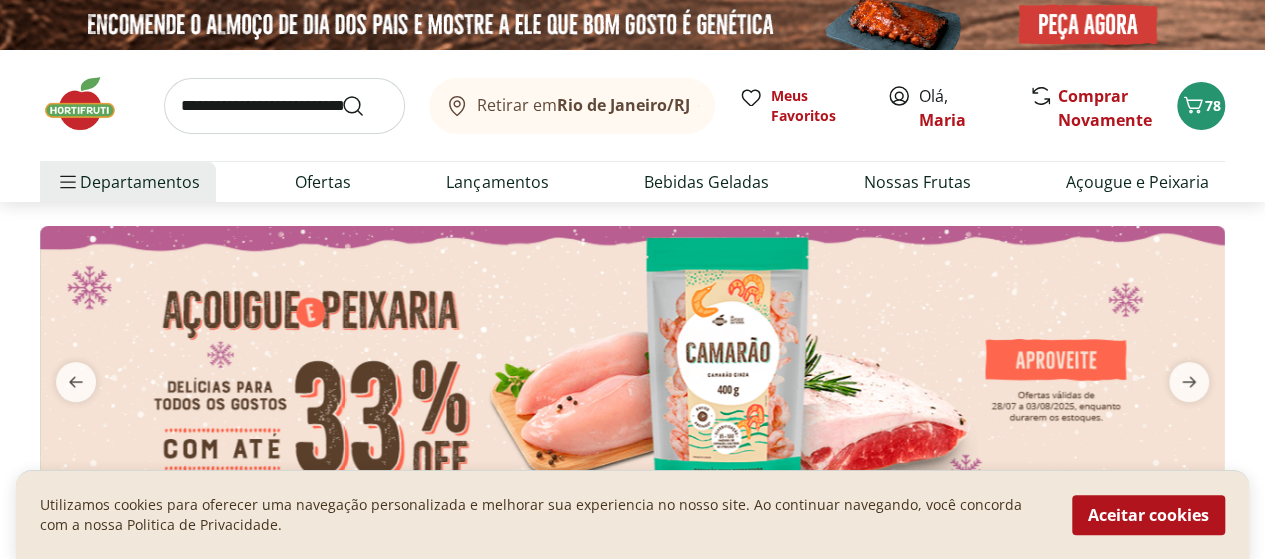 drag, startPoint x: 1180, startPoint y: 381, endPoint x: 1254, endPoint y: 225, distance: 172.66151 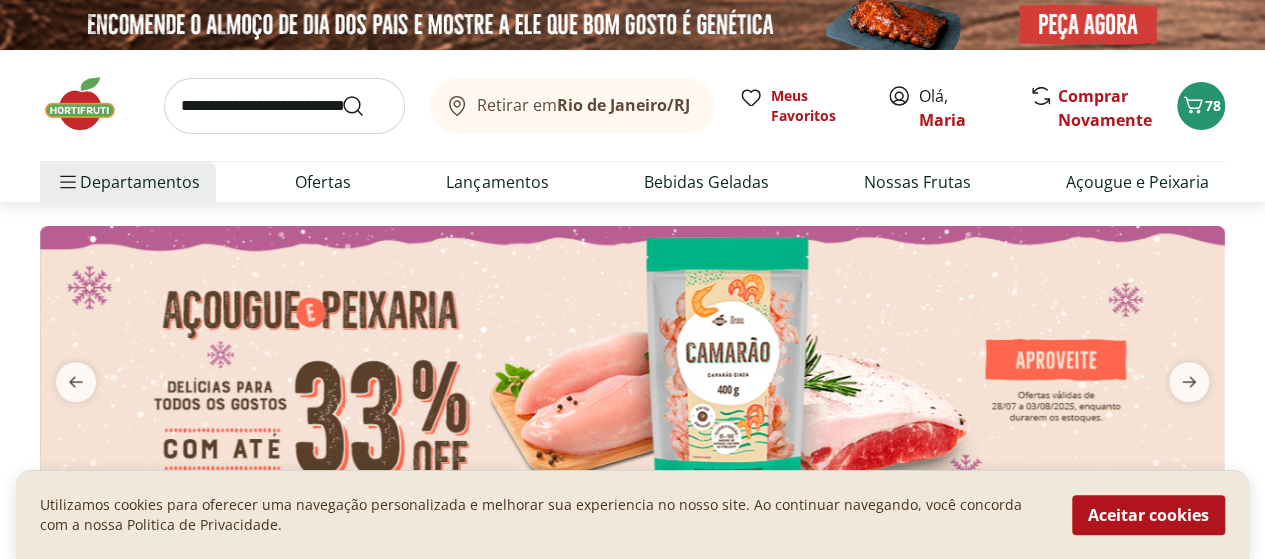 click at bounding box center [632, 389] 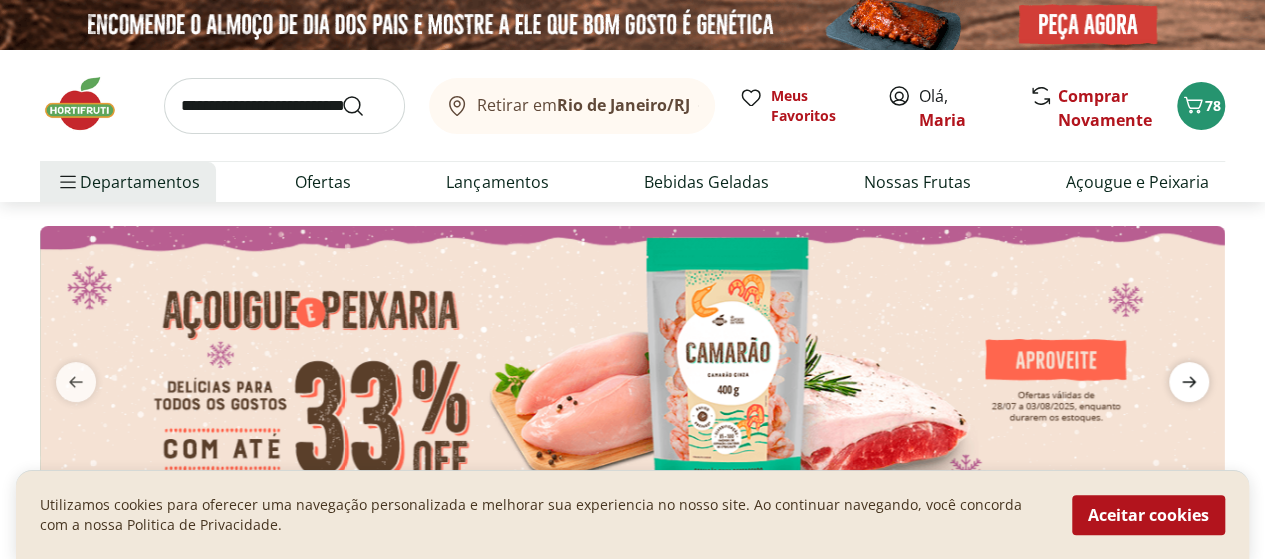 click 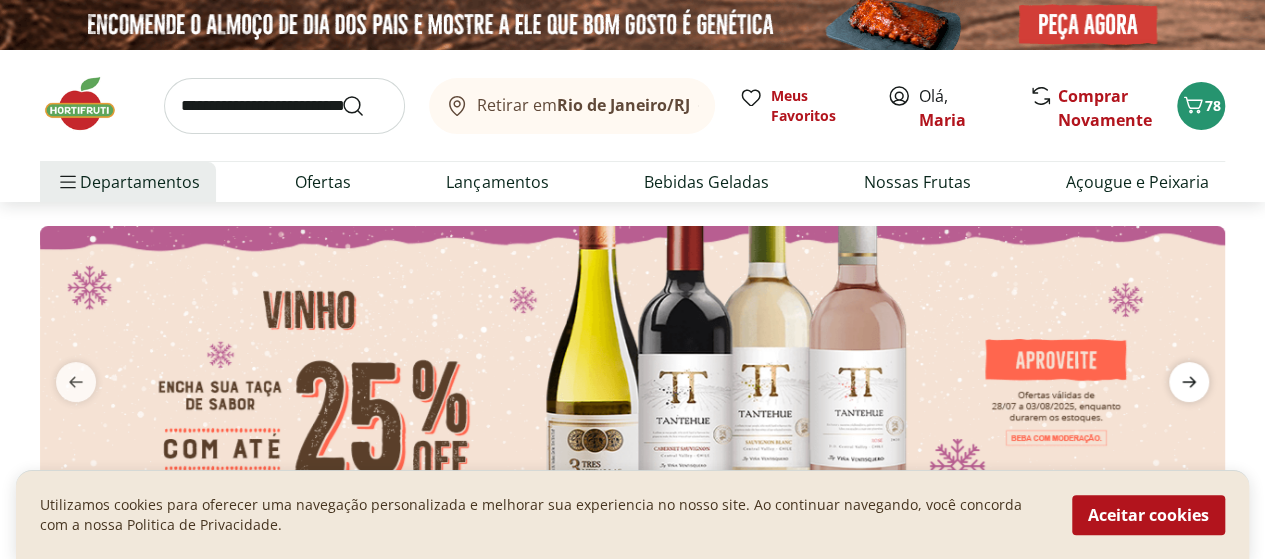 click 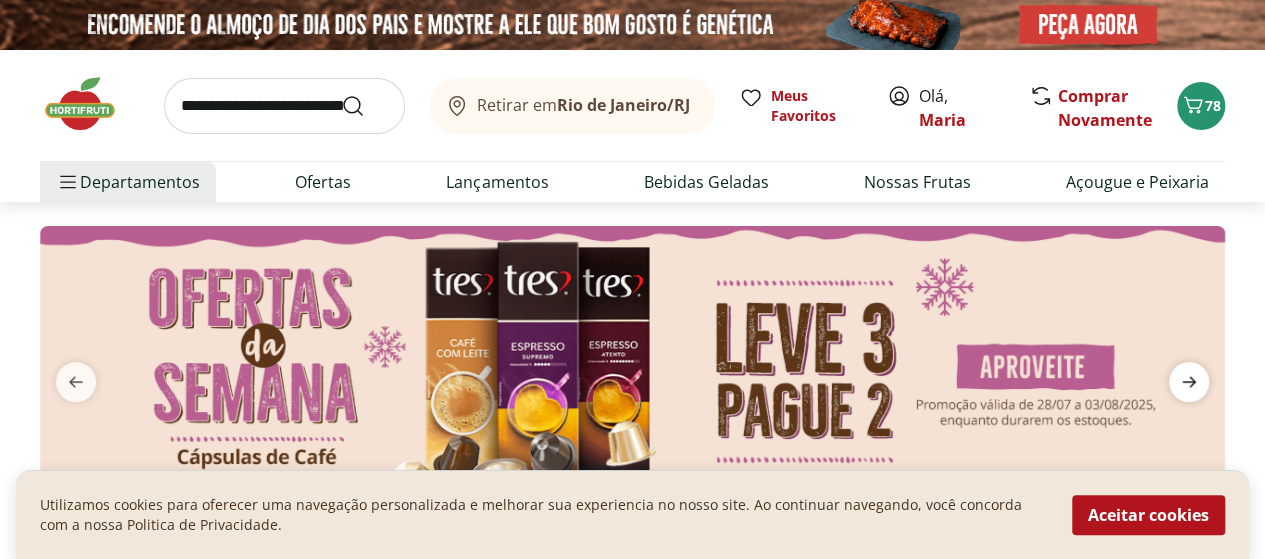 click 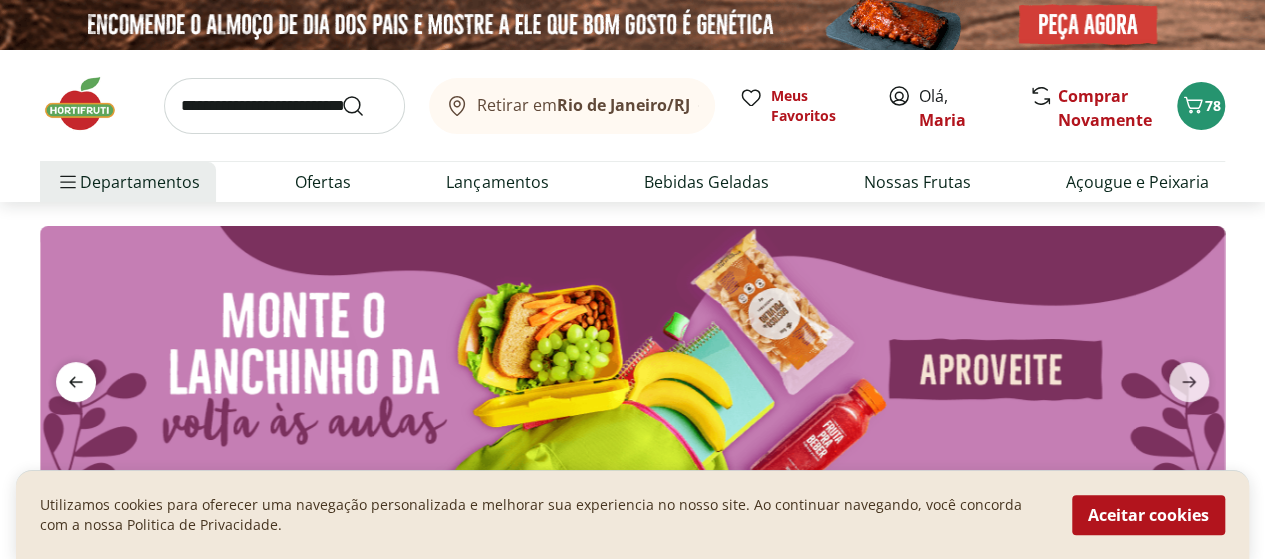 click 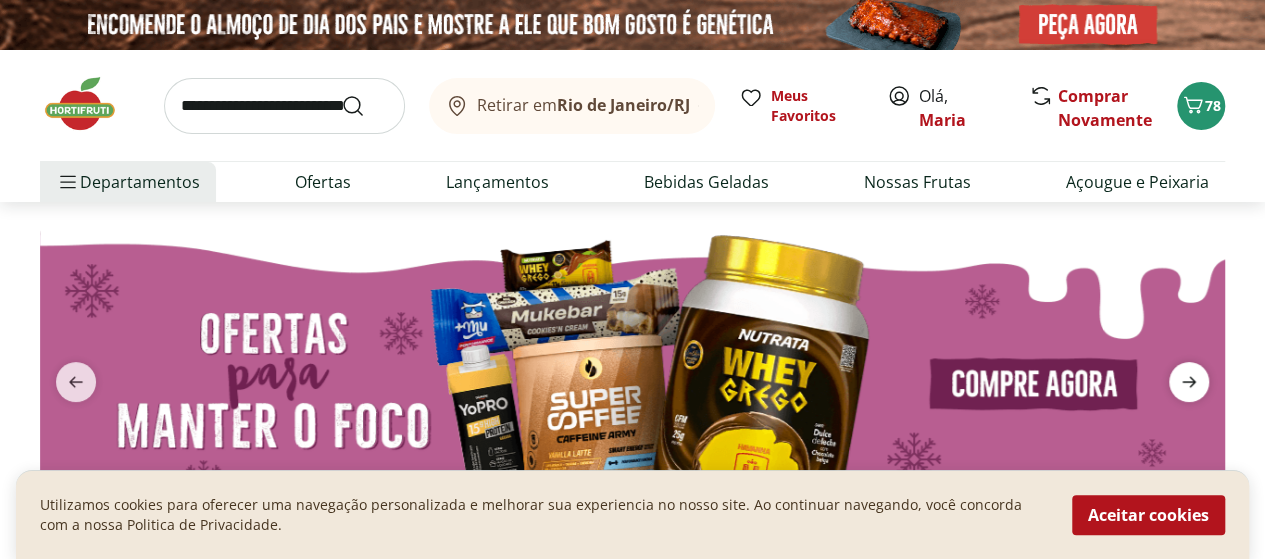 click 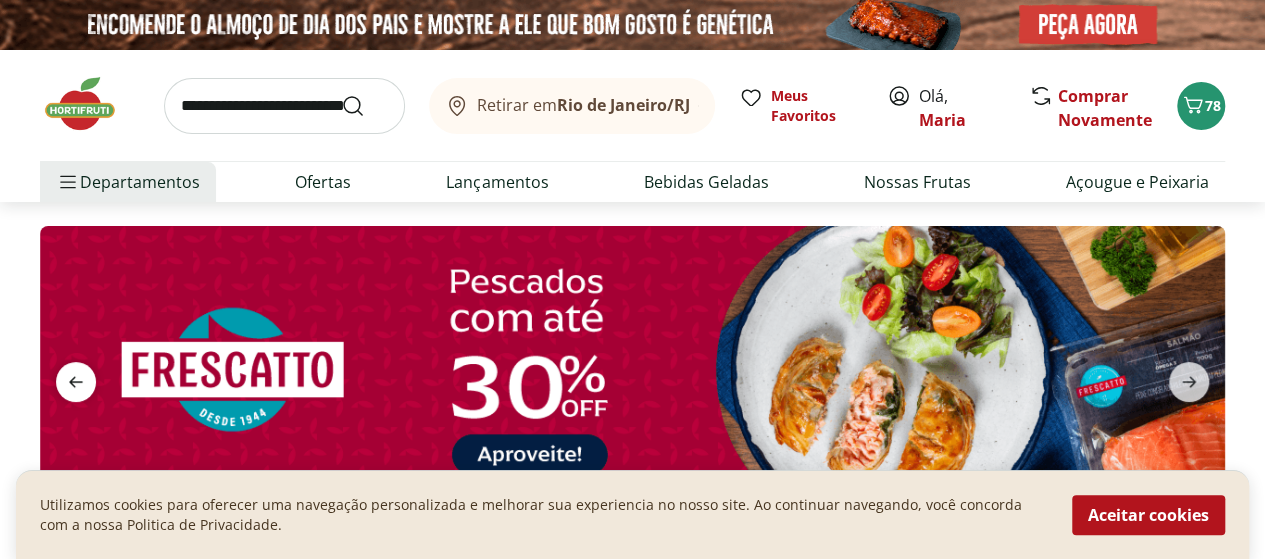 click 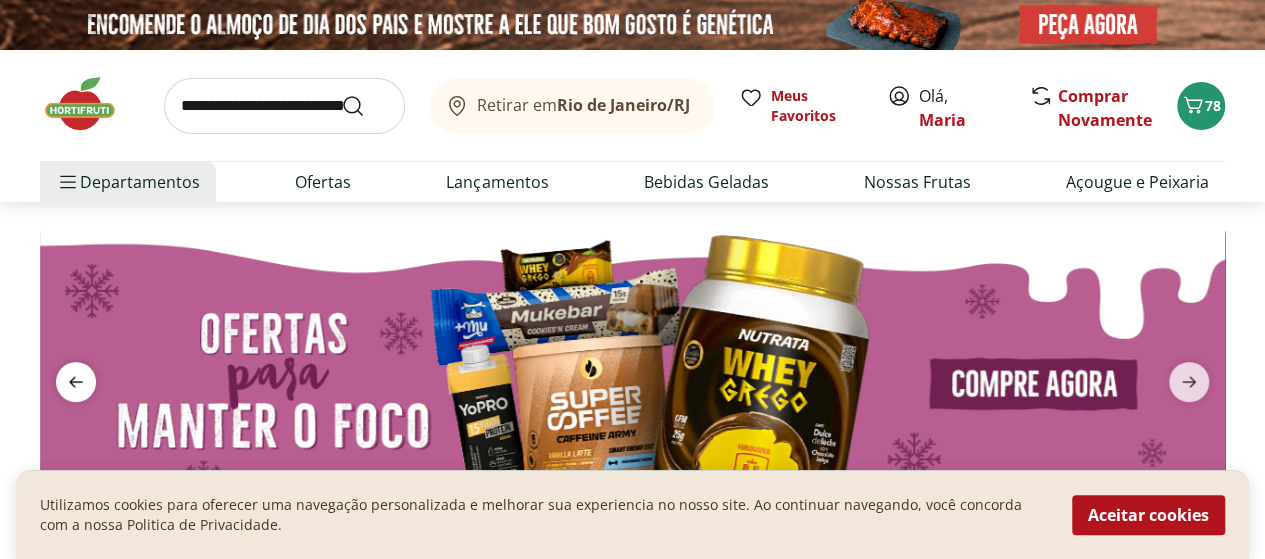 click 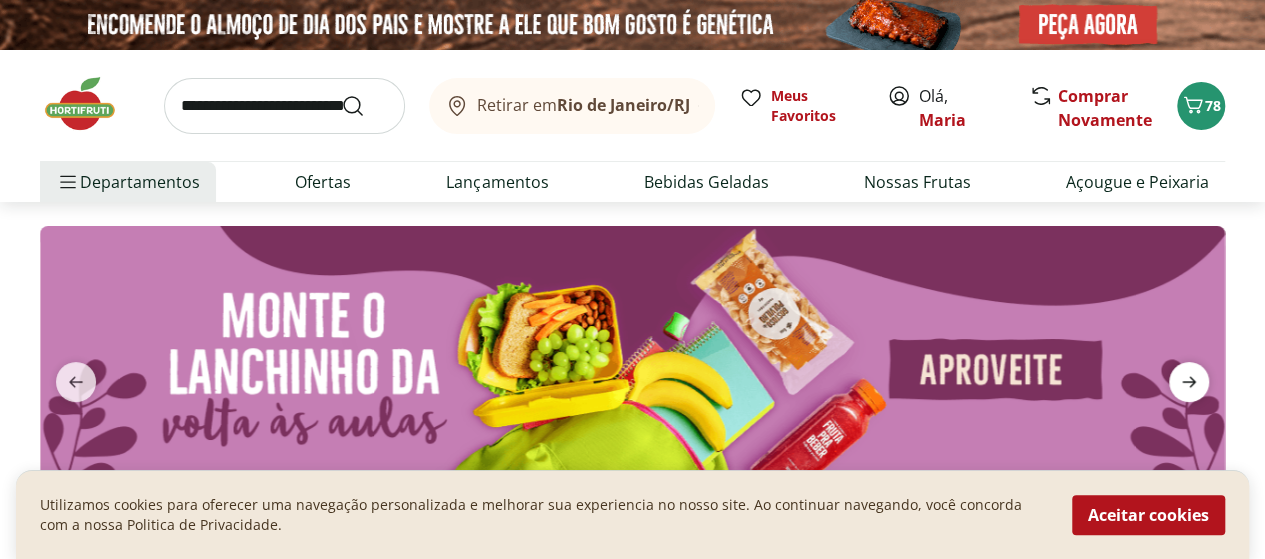 click 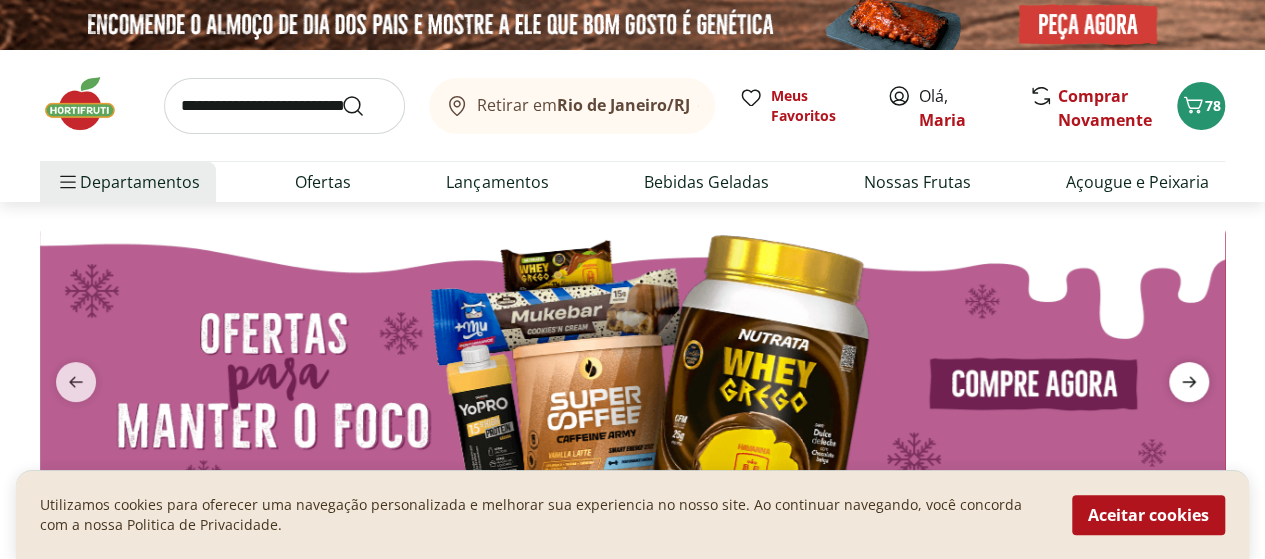 click 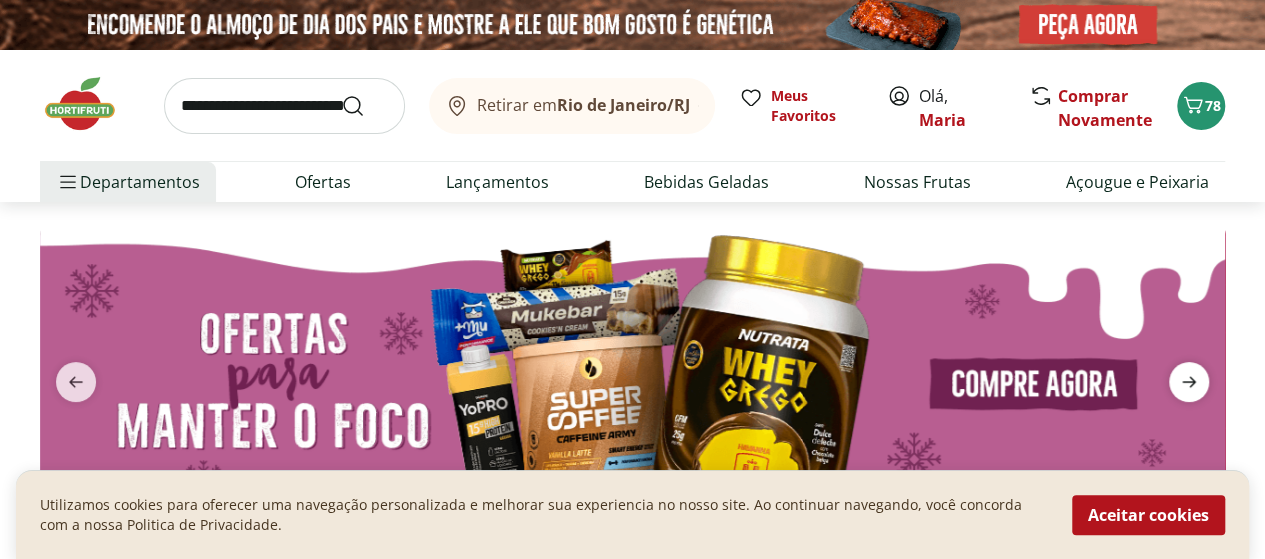 click 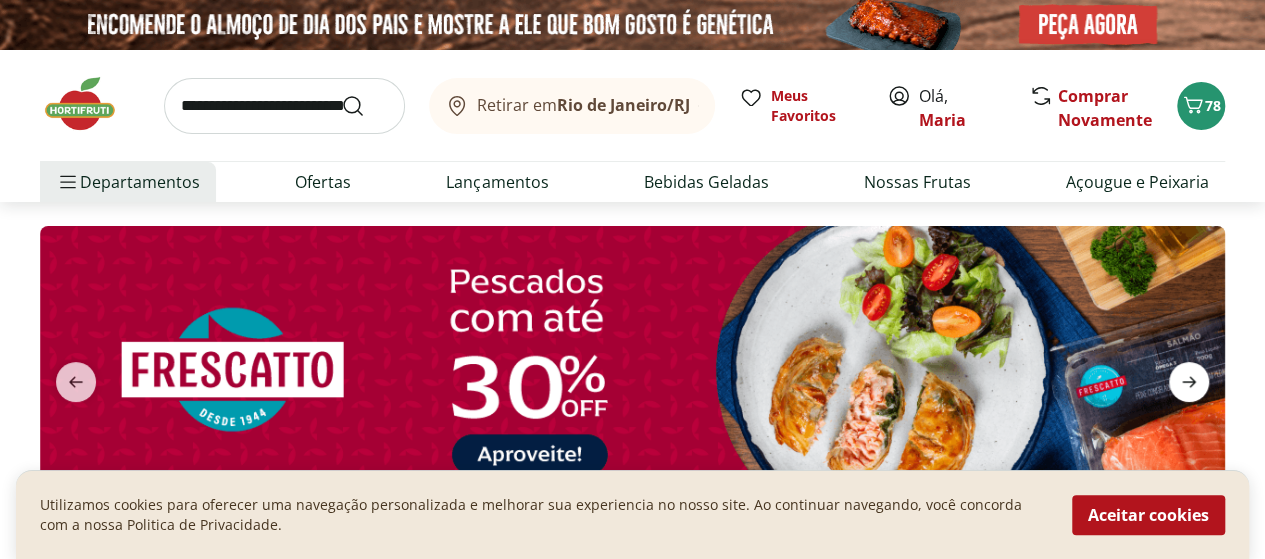 click 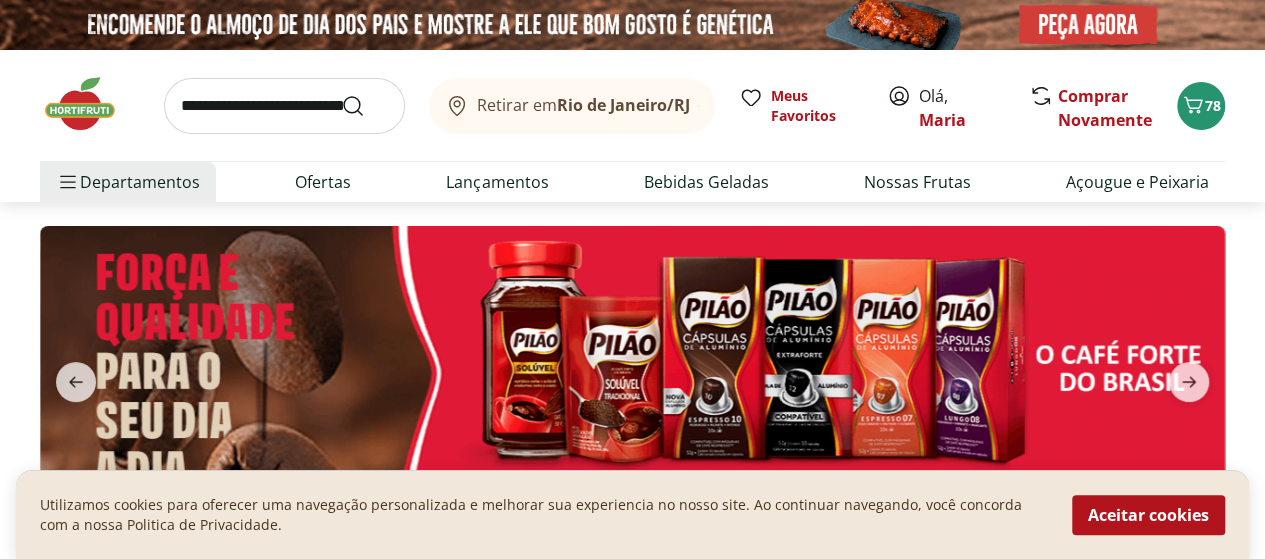 type on "*" 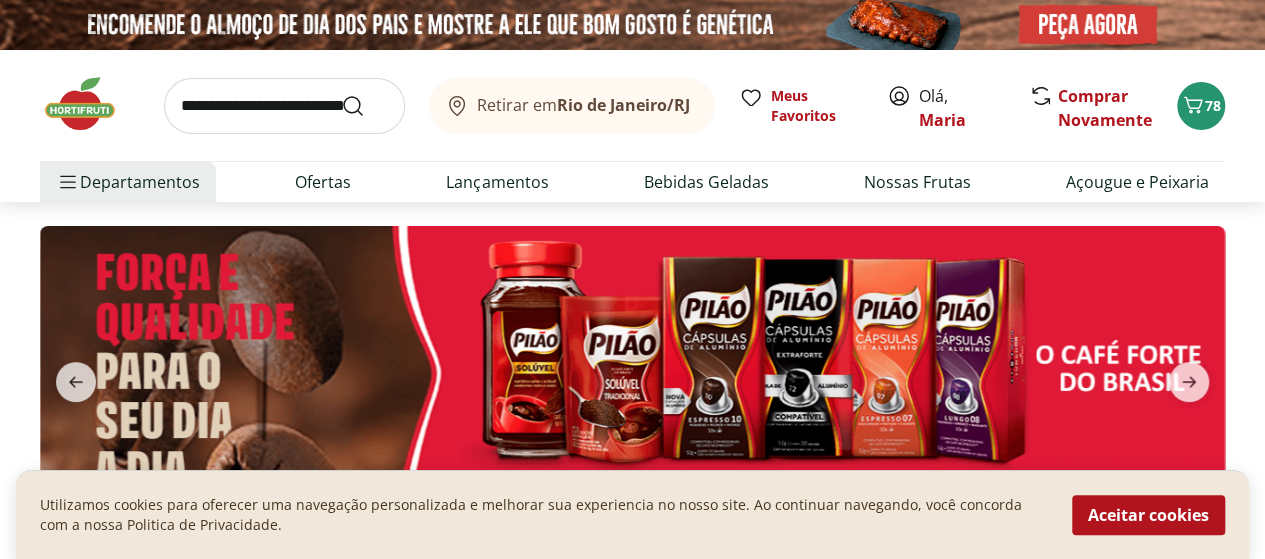 type on "*" 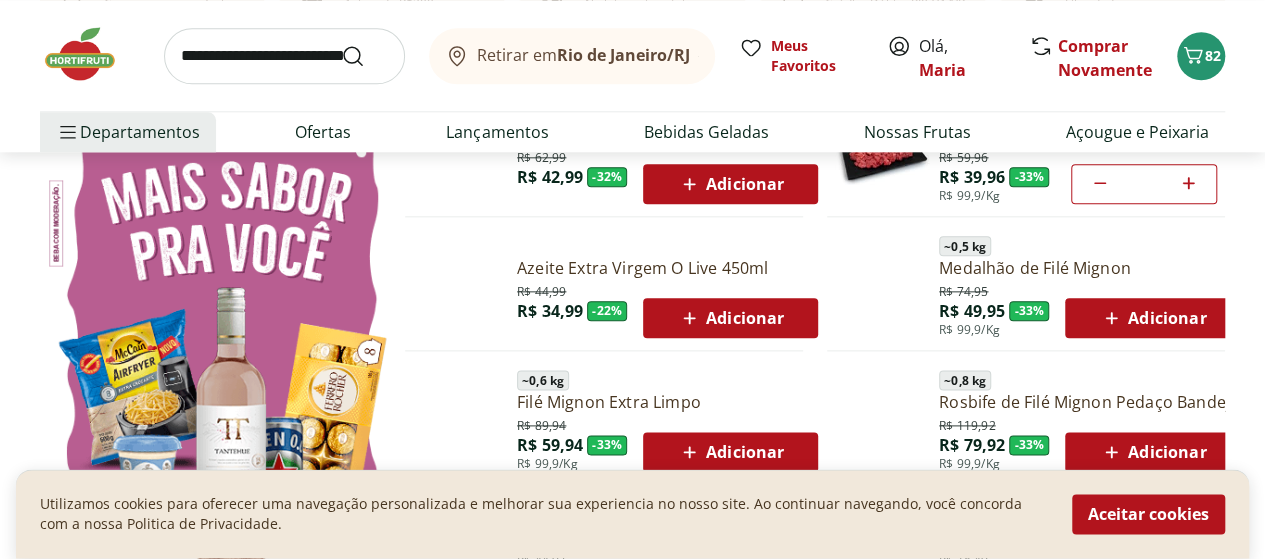 scroll, scrollTop: 1100, scrollLeft: 0, axis: vertical 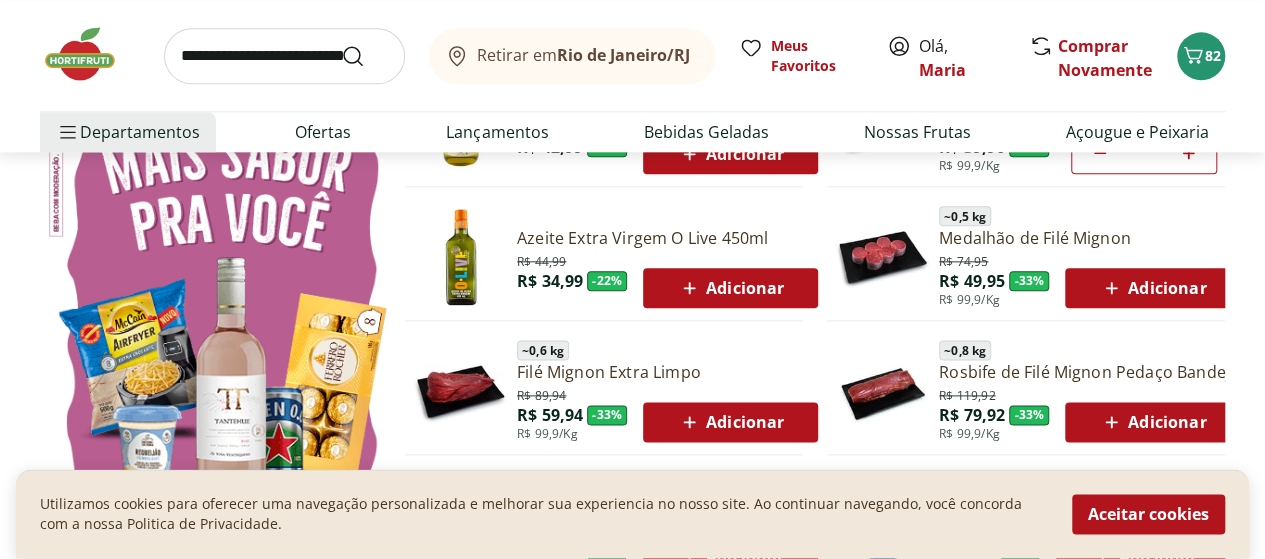 click 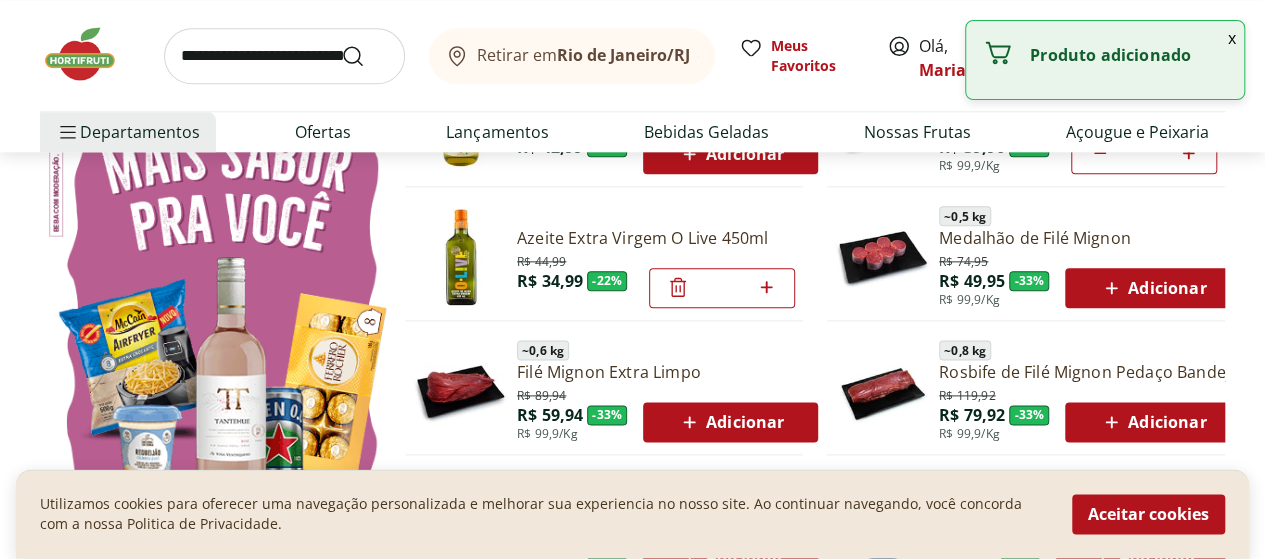 click 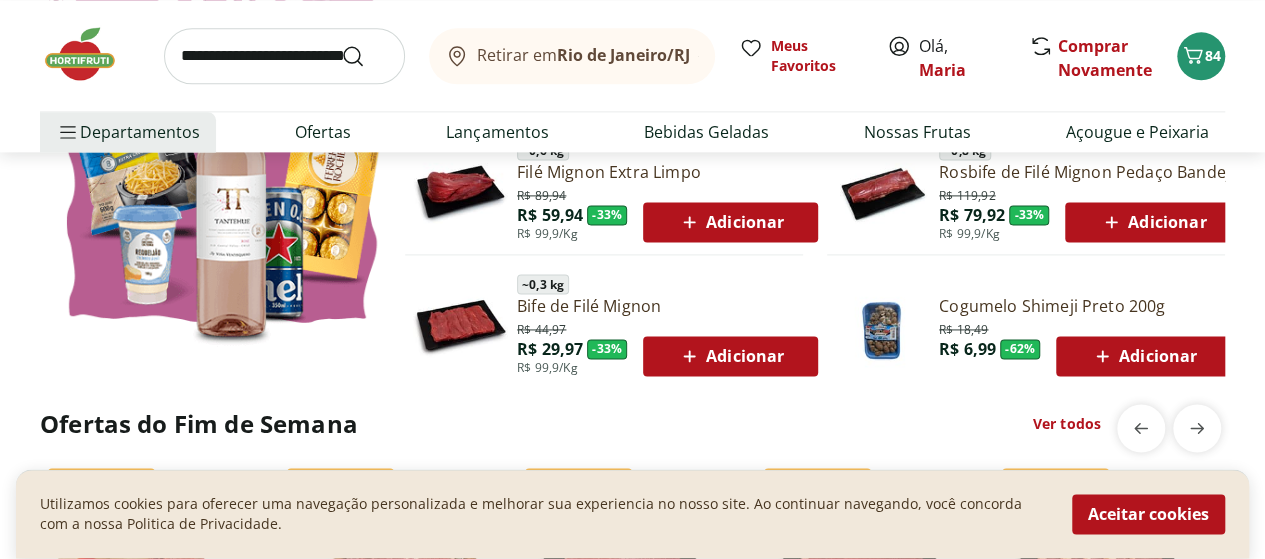 scroll, scrollTop: 1400, scrollLeft: 0, axis: vertical 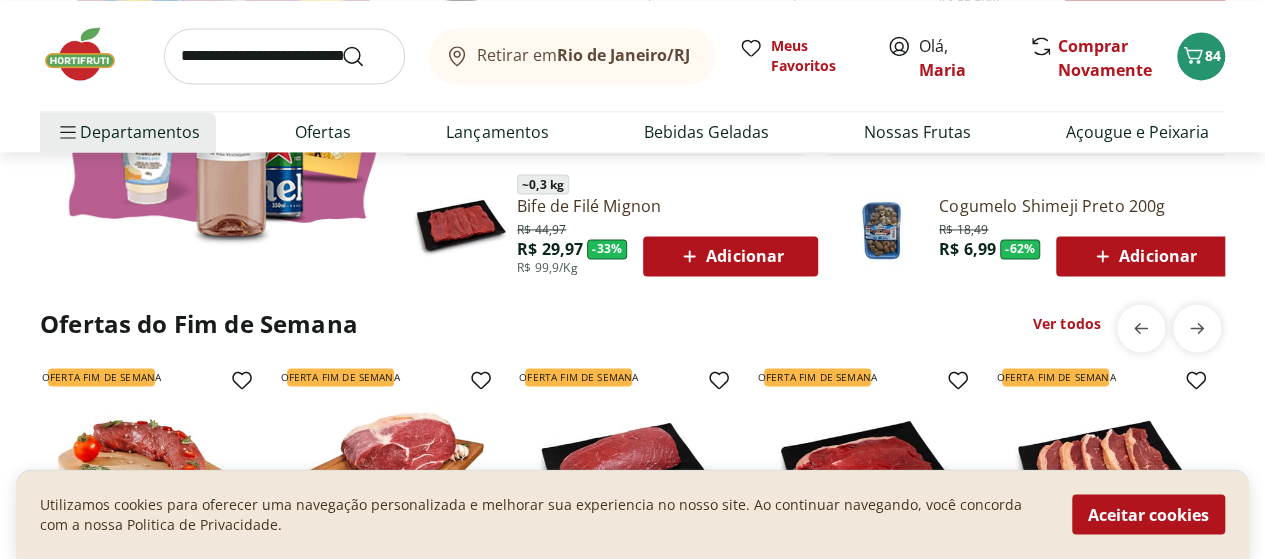 click on "Ver todos" at bounding box center (1067, 324) 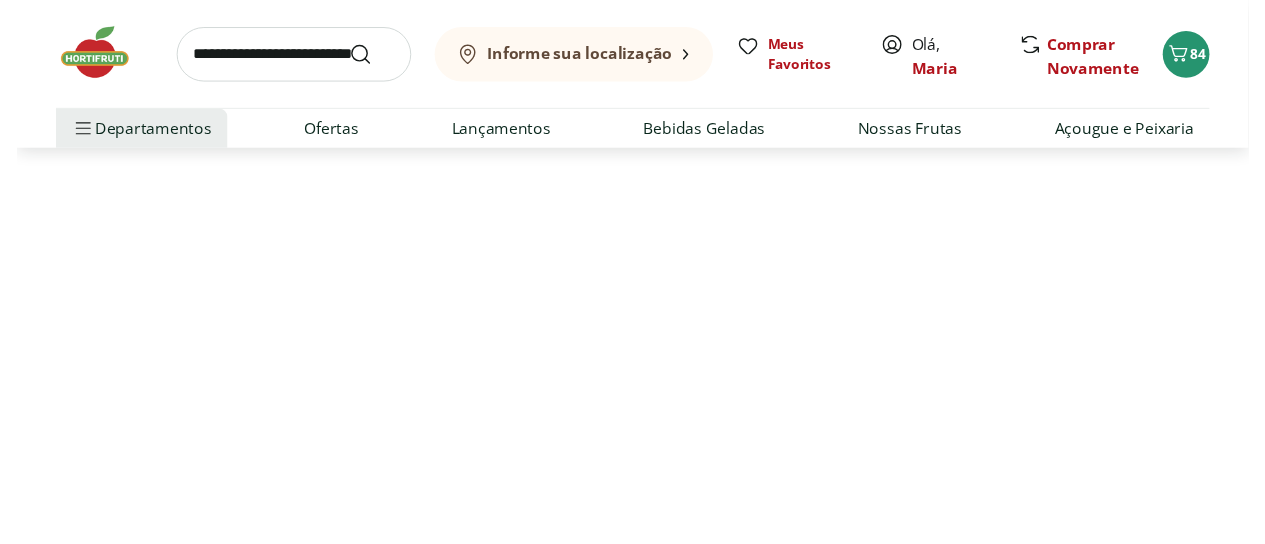 scroll, scrollTop: 0, scrollLeft: 0, axis: both 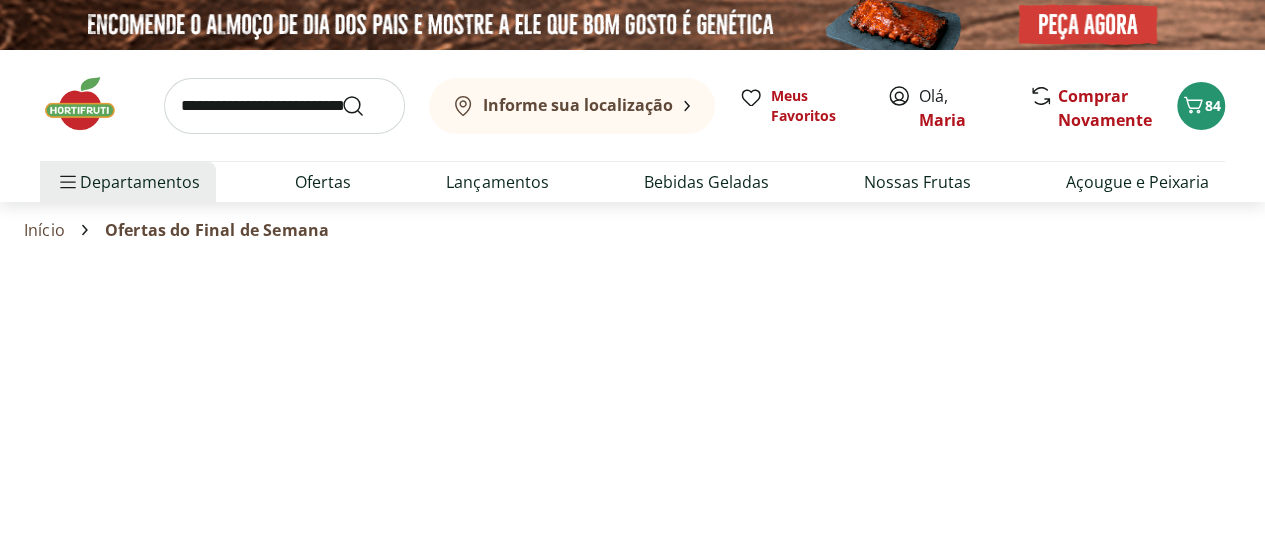 select on "**********" 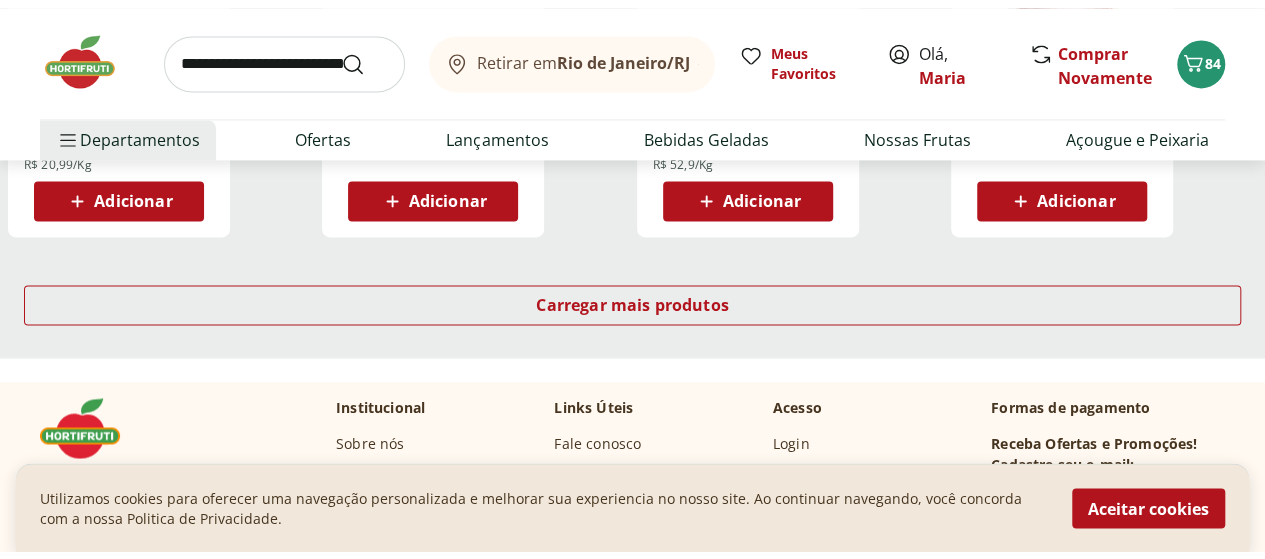 scroll, scrollTop: 1400, scrollLeft: 0, axis: vertical 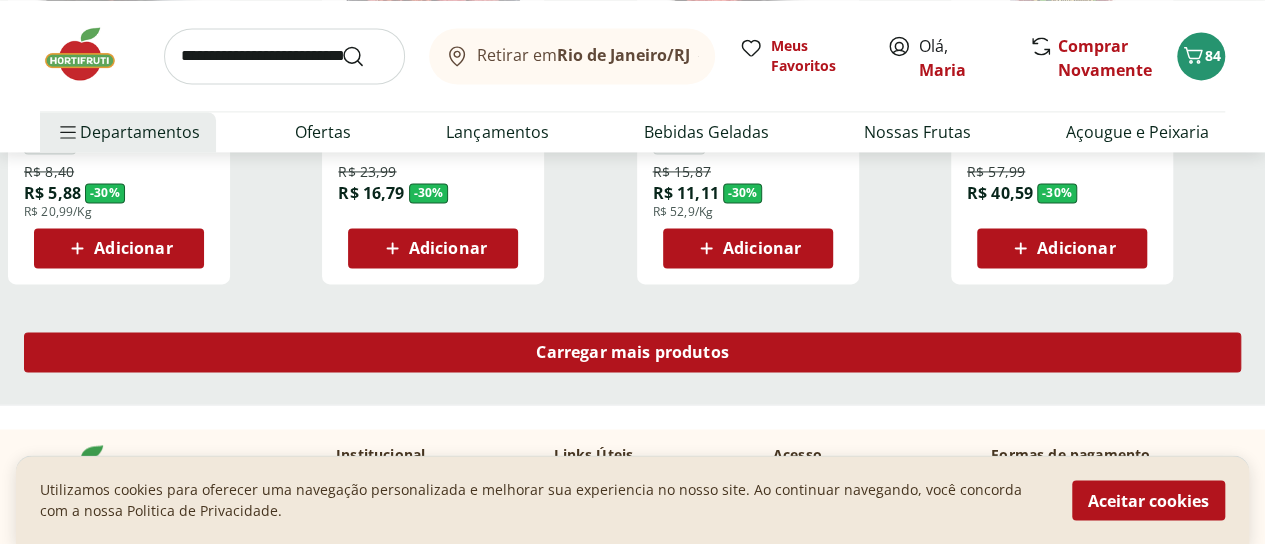 click on "Carregar mais produtos" at bounding box center [632, 352] 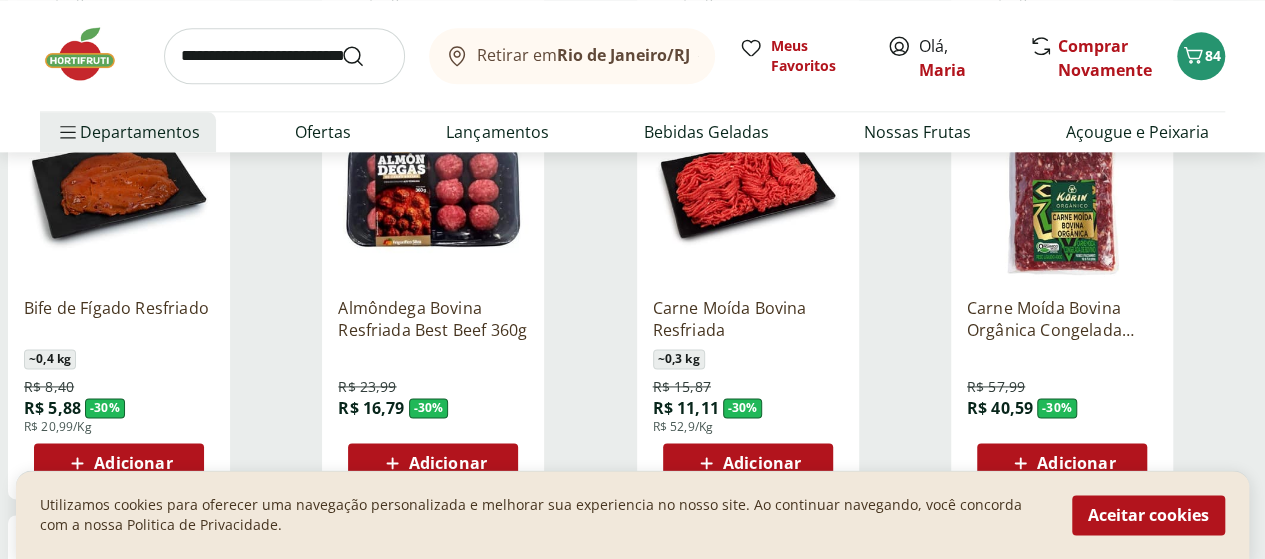 scroll, scrollTop: 1000, scrollLeft: 0, axis: vertical 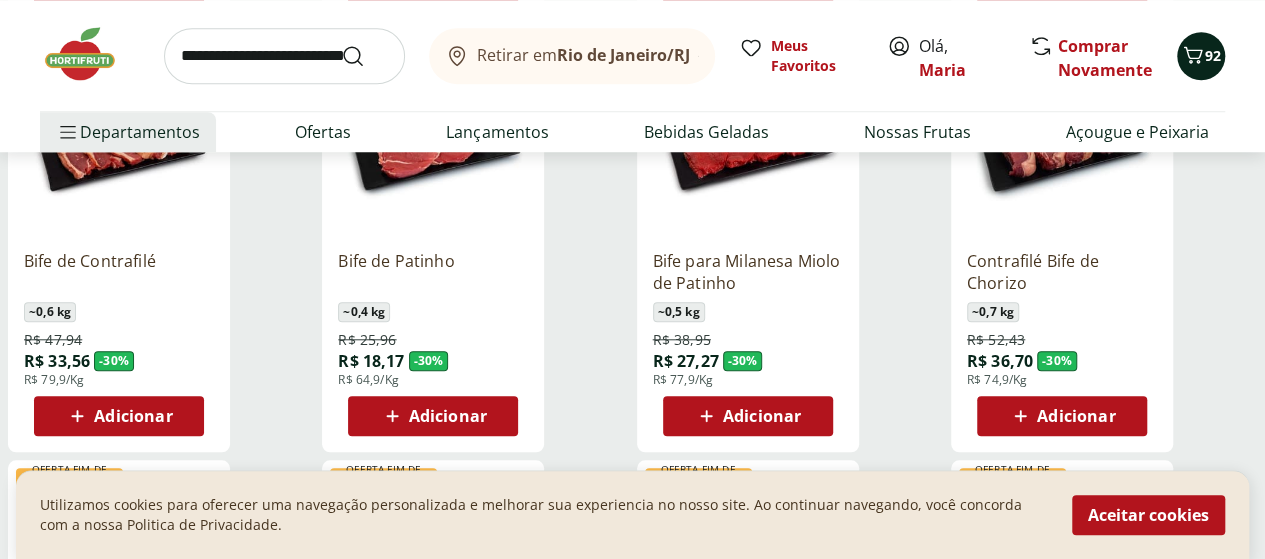 click on "92" at bounding box center [1201, 56] 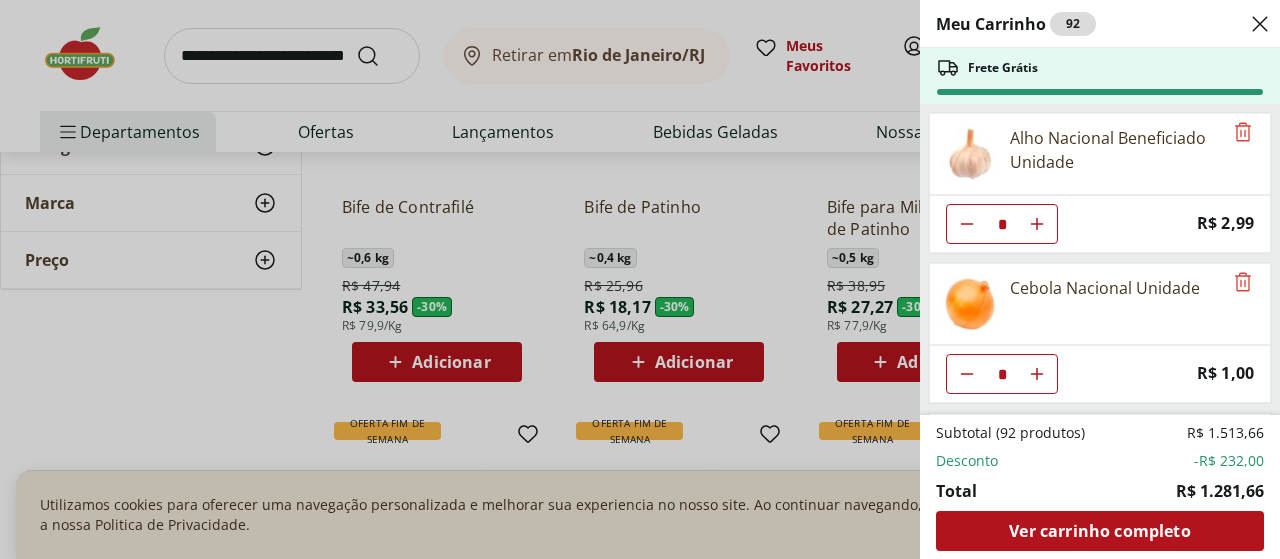 click on "Ver carrinho completo" at bounding box center (1099, 531) 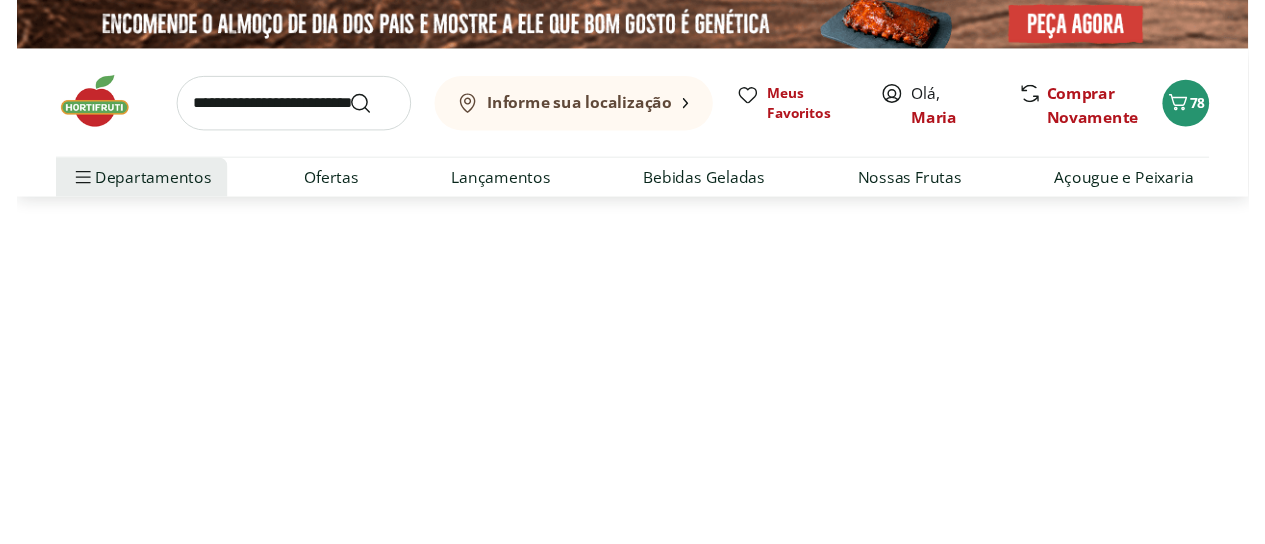 scroll, scrollTop: 0, scrollLeft: 0, axis: both 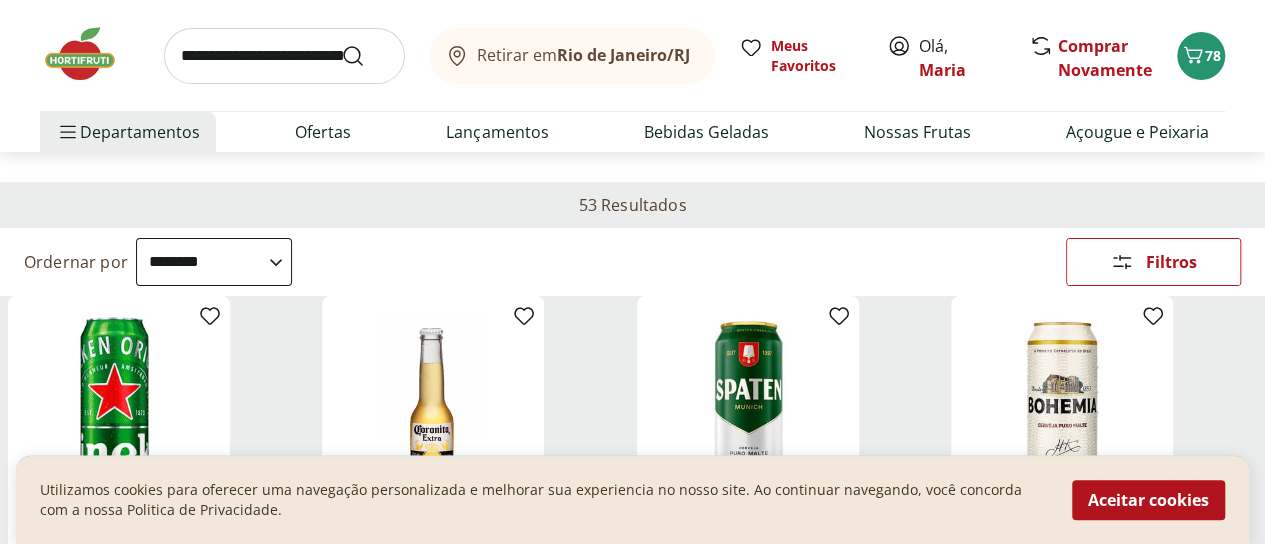click on "**********" at bounding box center (214, 262) 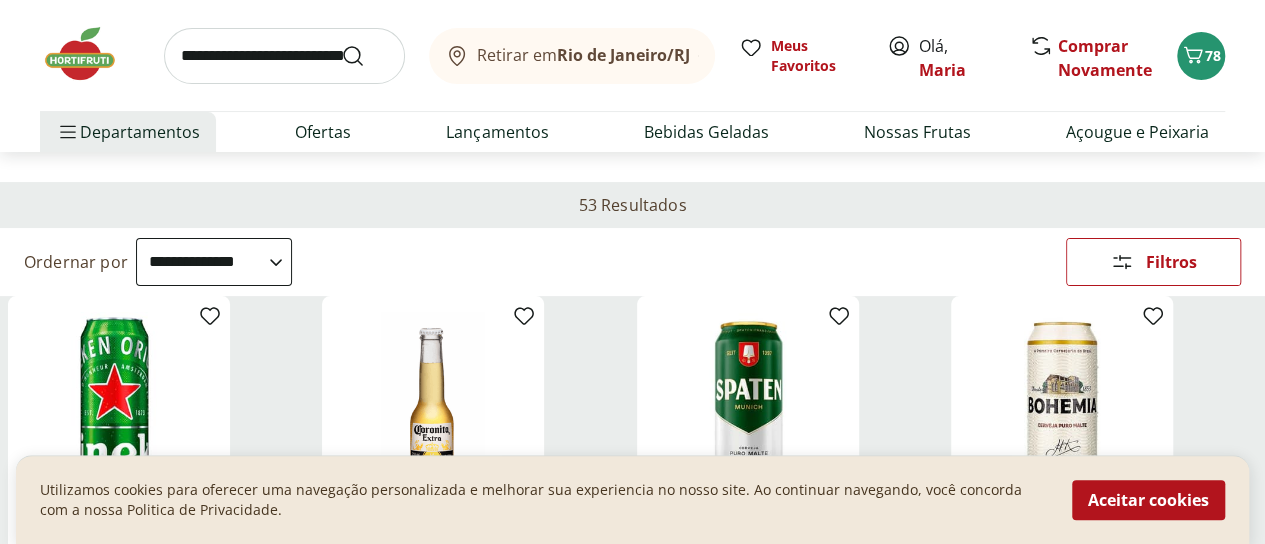 select on "**********" 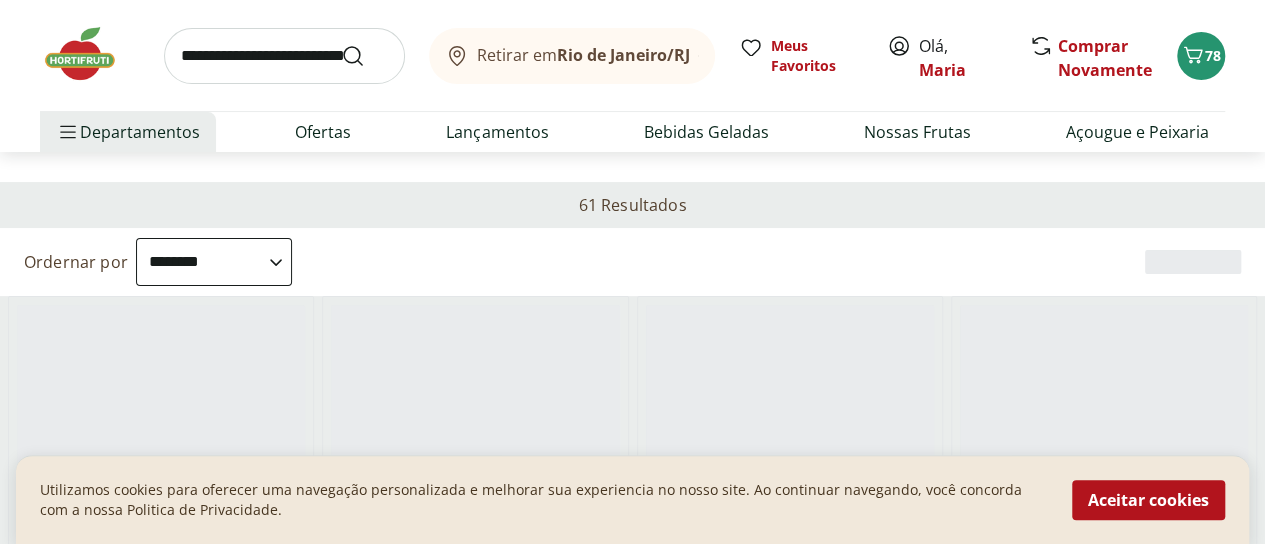 scroll, scrollTop: 0, scrollLeft: 0, axis: both 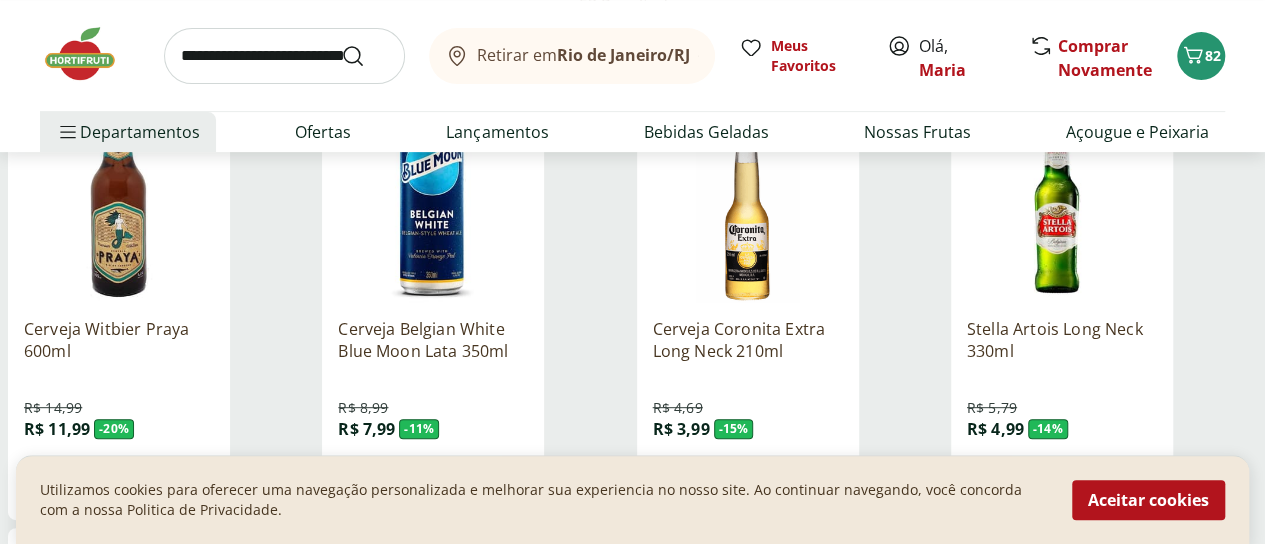 click on "Adicionar" at bounding box center [1076, 484] 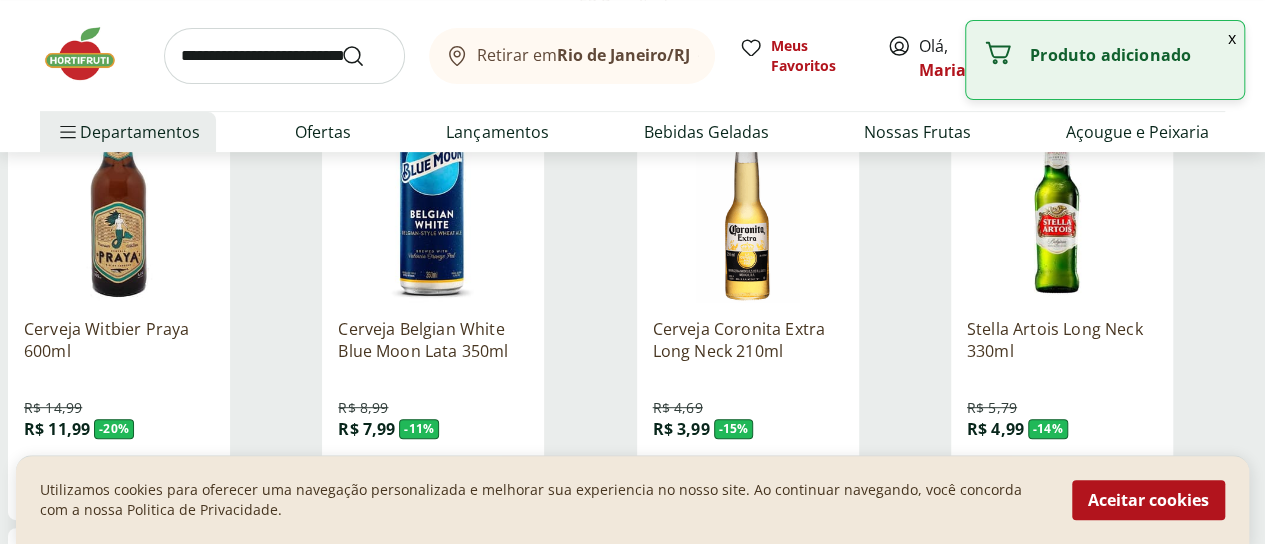 click 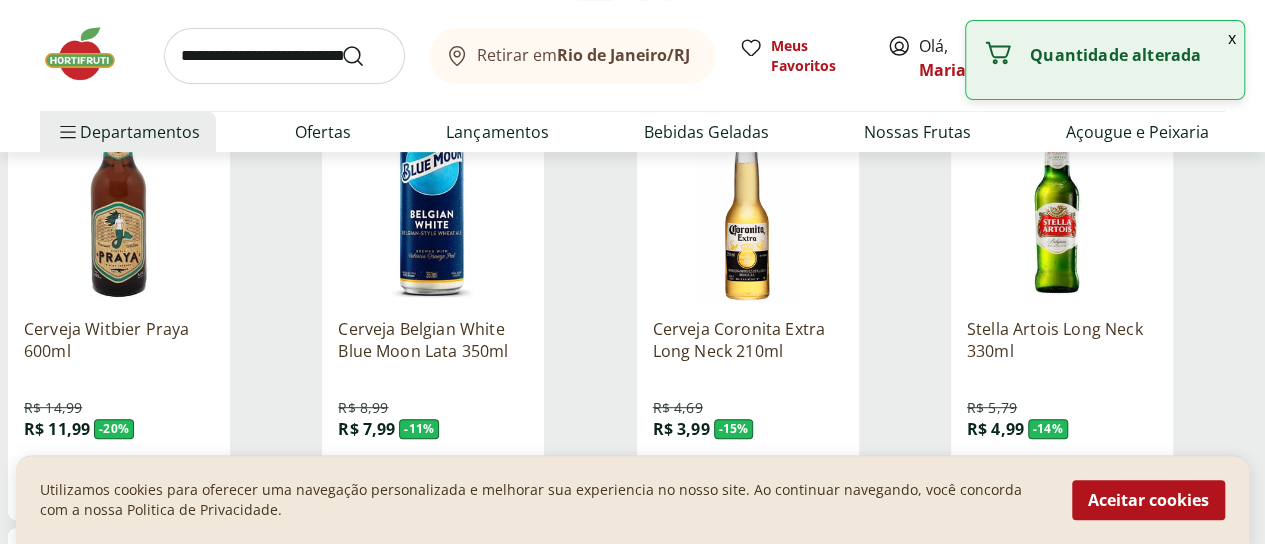 click 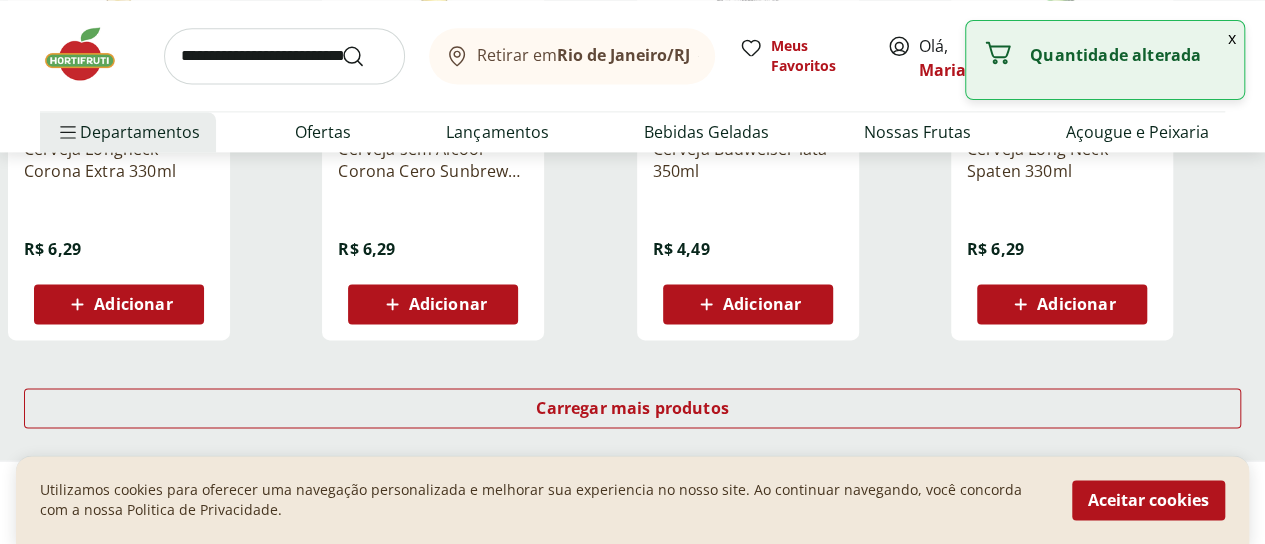 scroll, scrollTop: 1400, scrollLeft: 0, axis: vertical 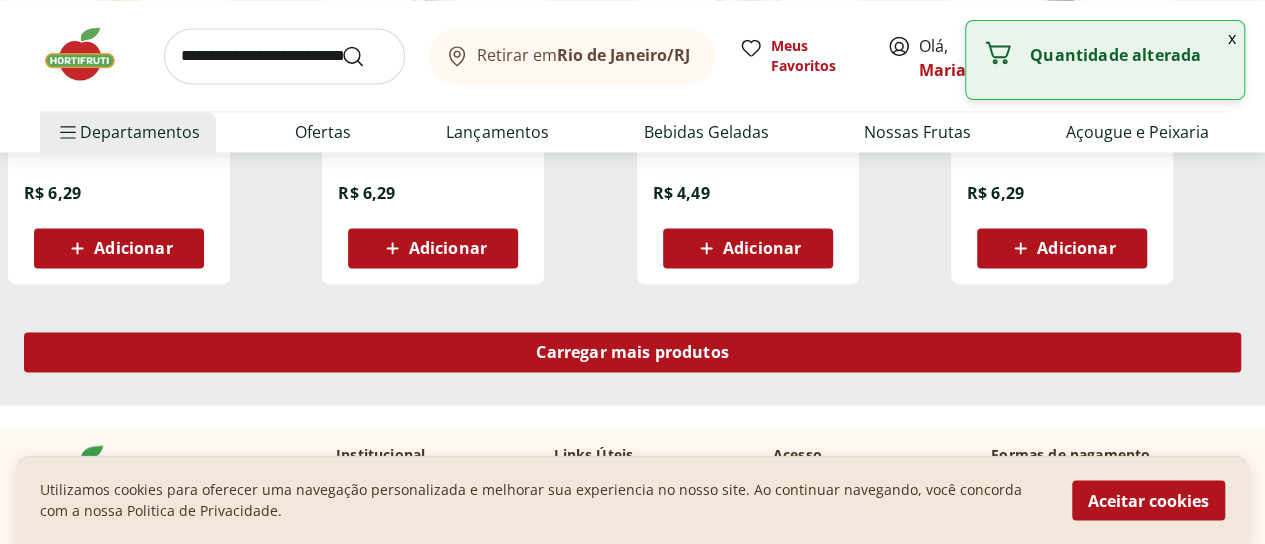 click on "Carregar mais produtos" at bounding box center (632, 352) 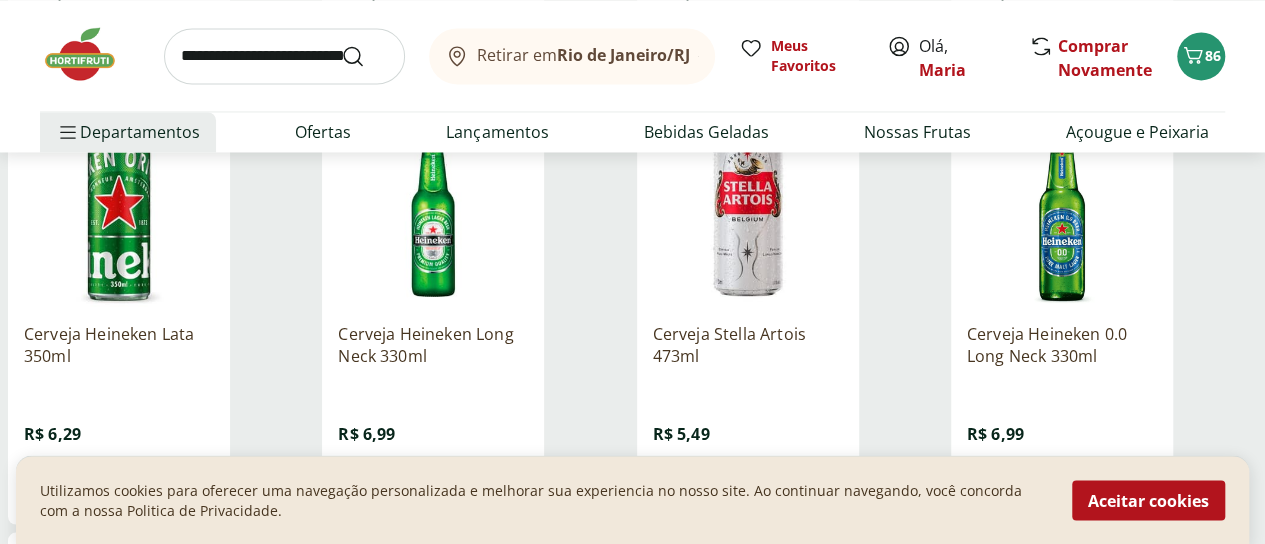 scroll, scrollTop: 1900, scrollLeft: 0, axis: vertical 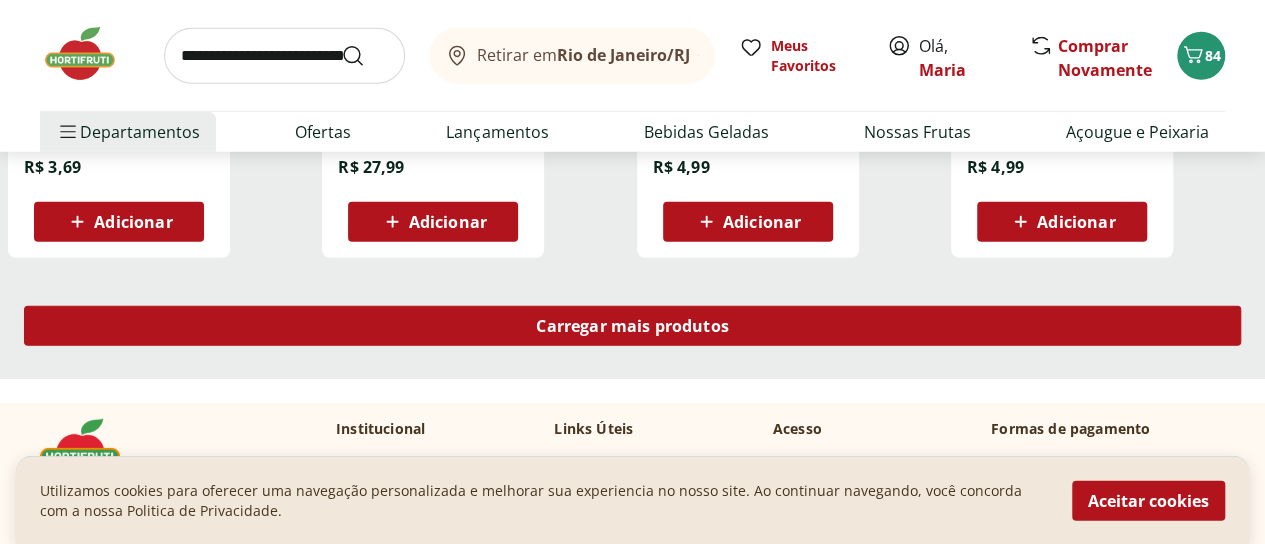 click on "Carregar mais produtos" at bounding box center (632, 326) 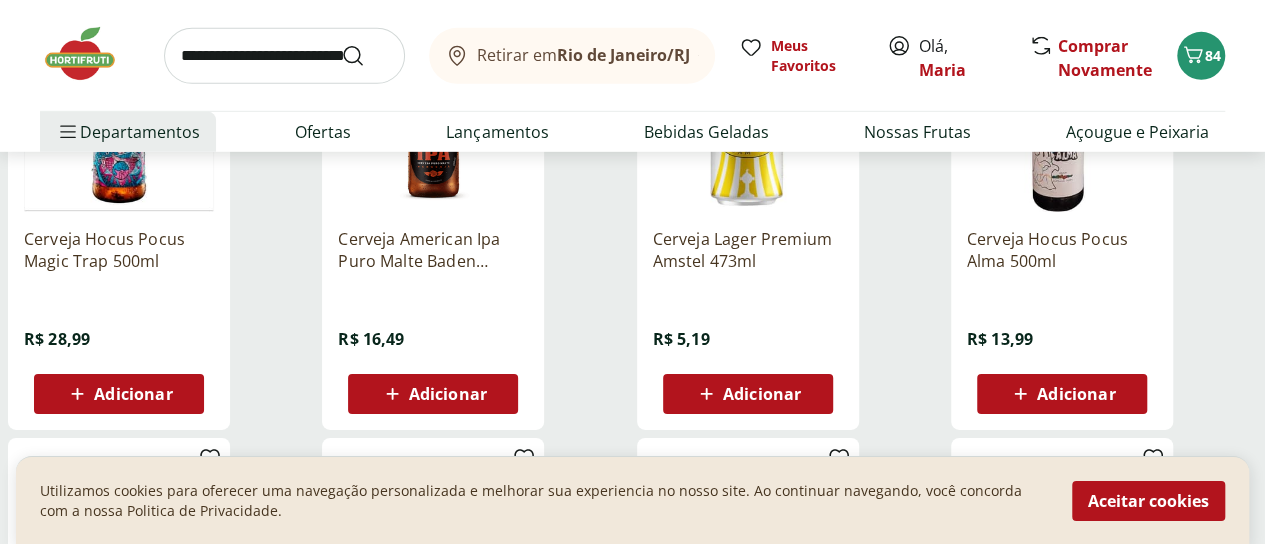 scroll, scrollTop: 311, scrollLeft: 0, axis: vertical 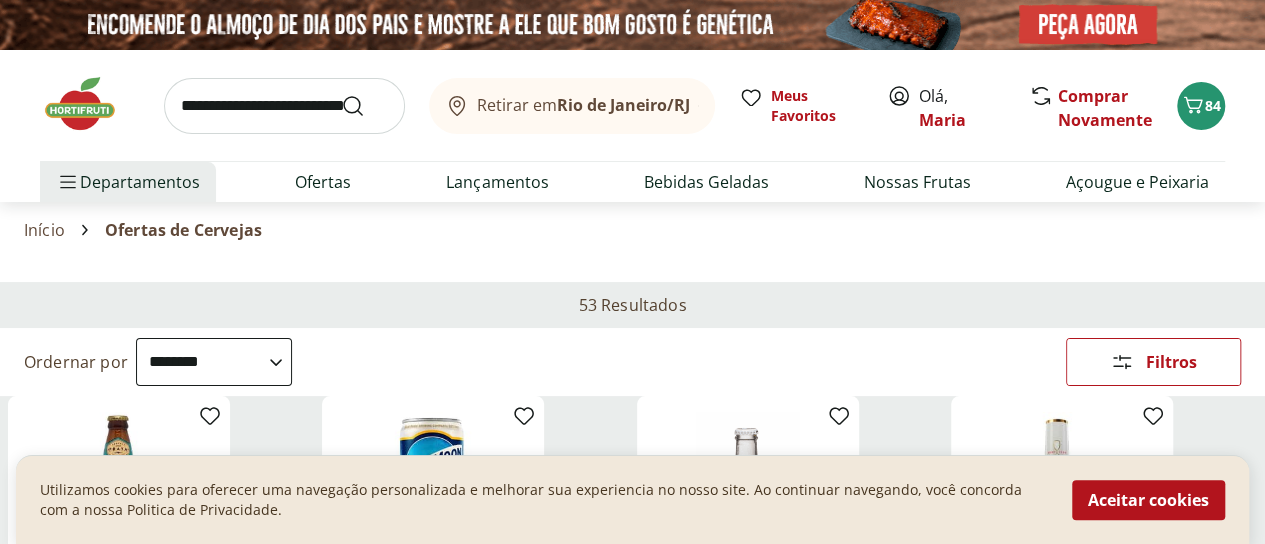 click at bounding box center (284, 106) 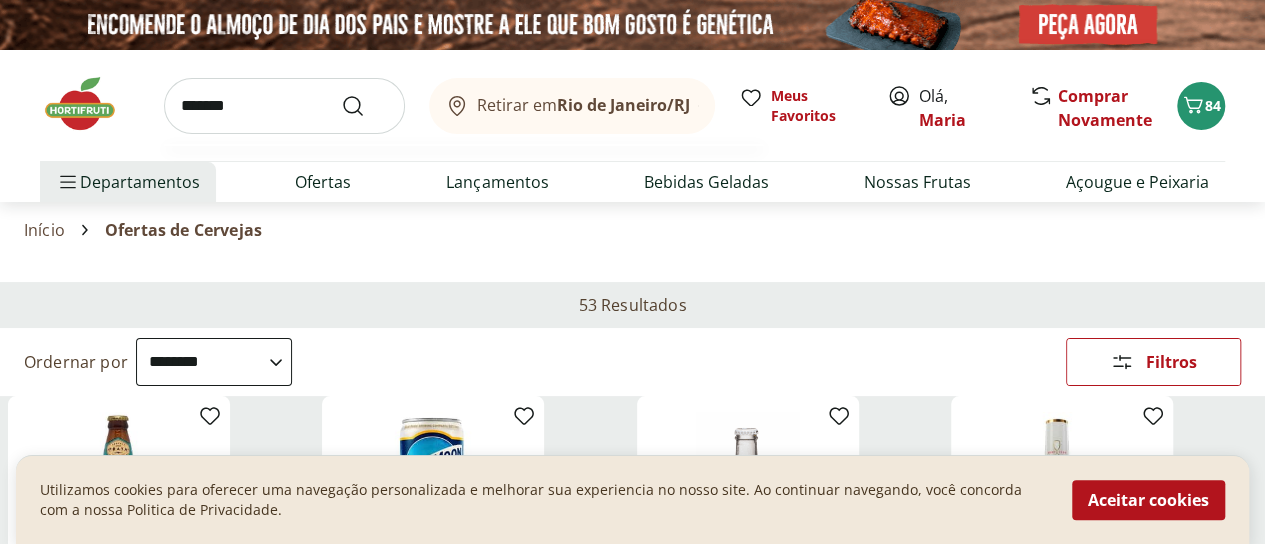 type on "*******" 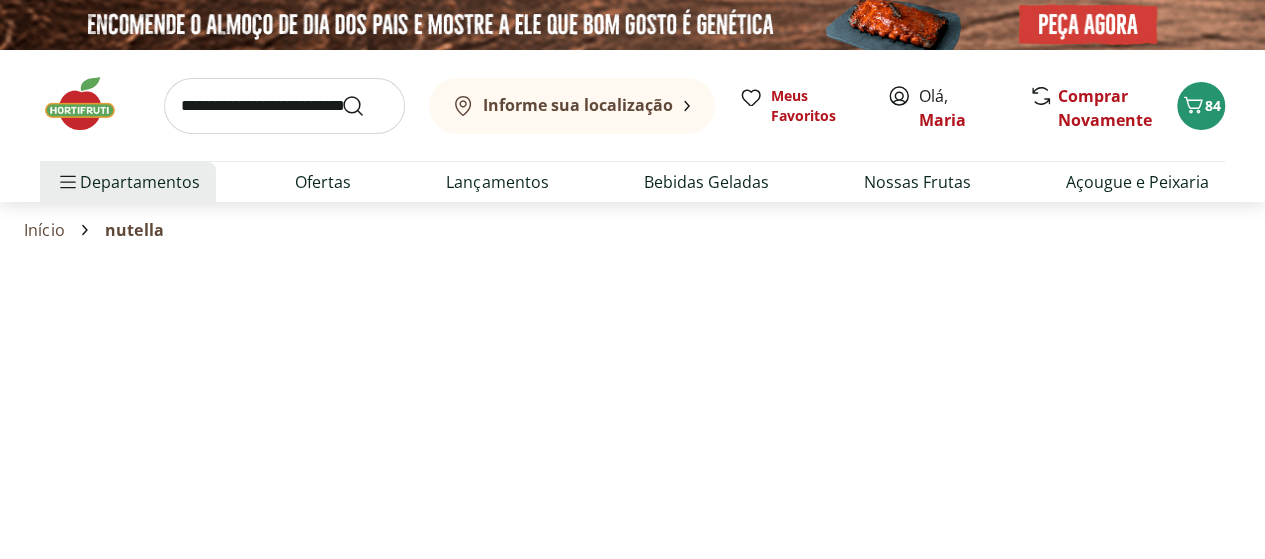 select on "**********" 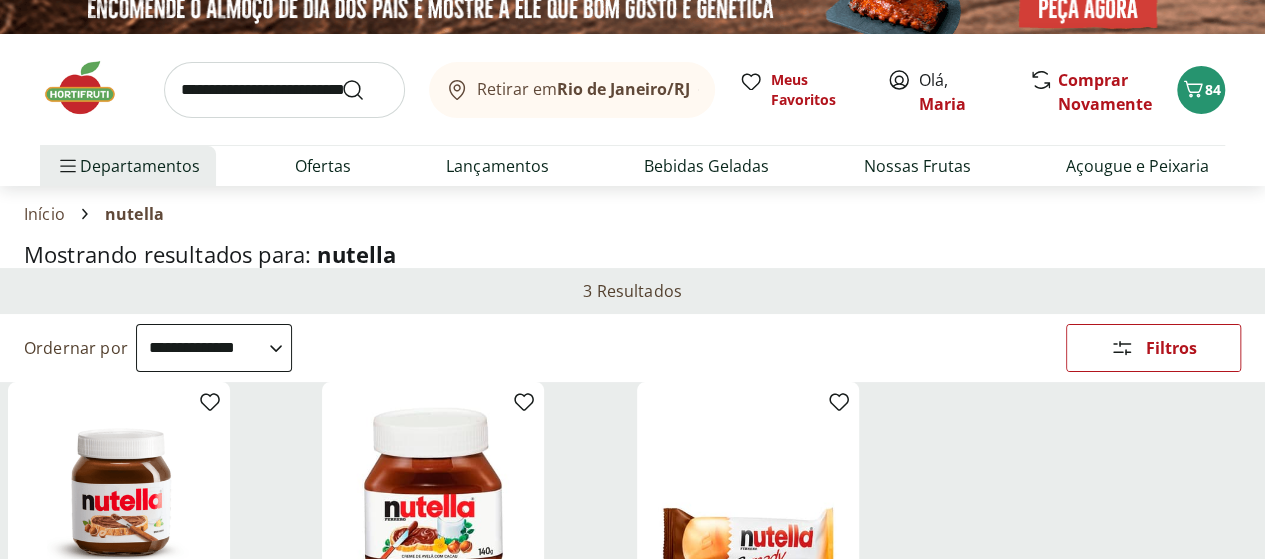 scroll, scrollTop: 300, scrollLeft: 0, axis: vertical 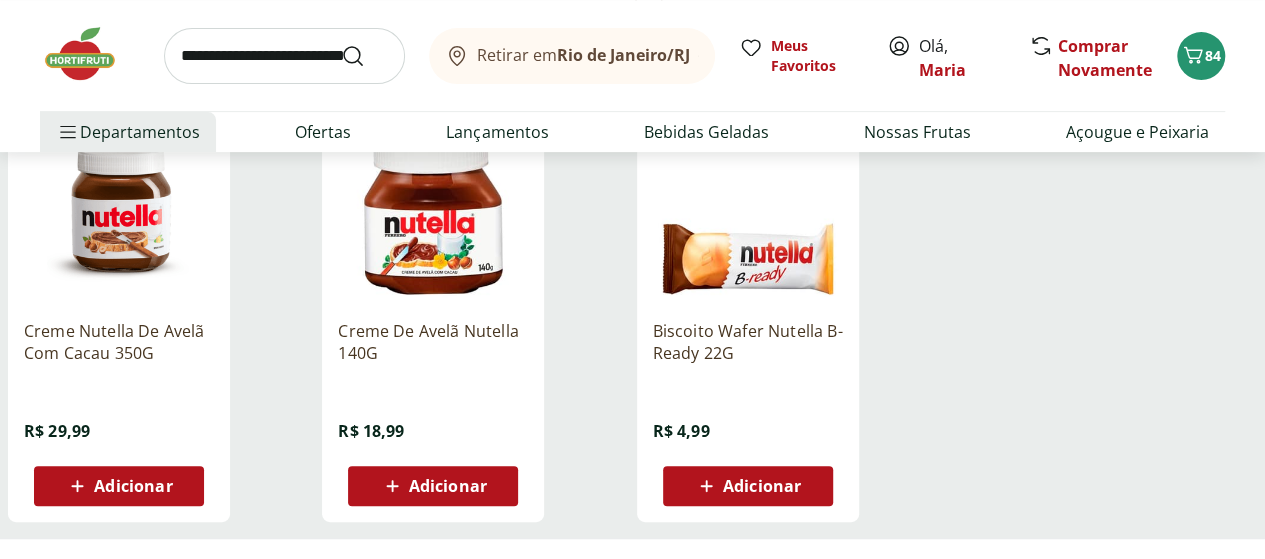 click on "Adicionar" at bounding box center [133, 486] 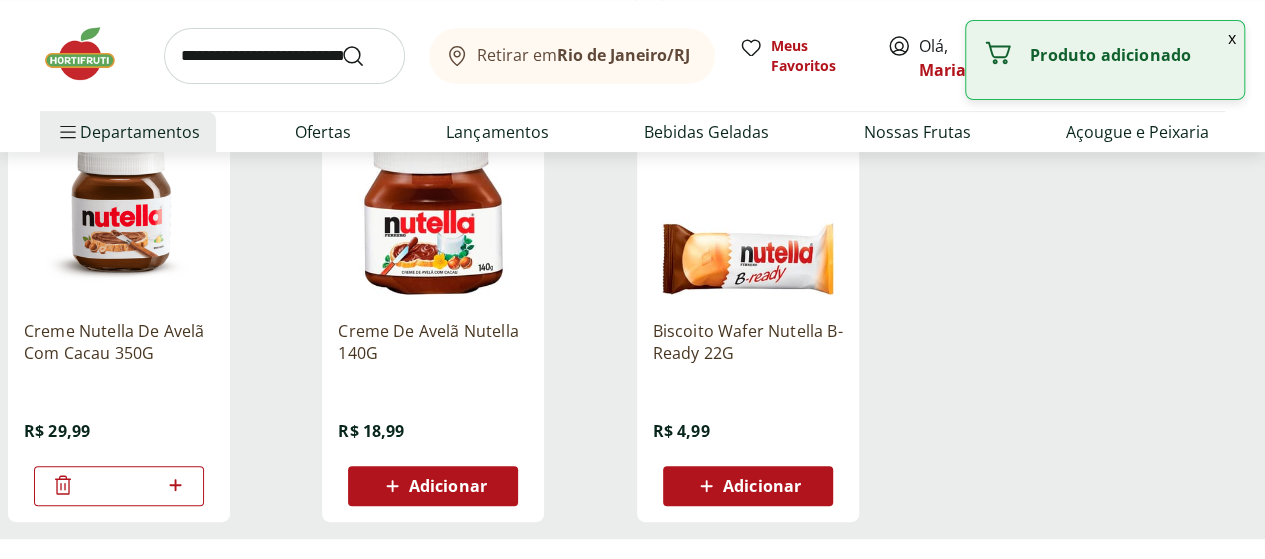 click 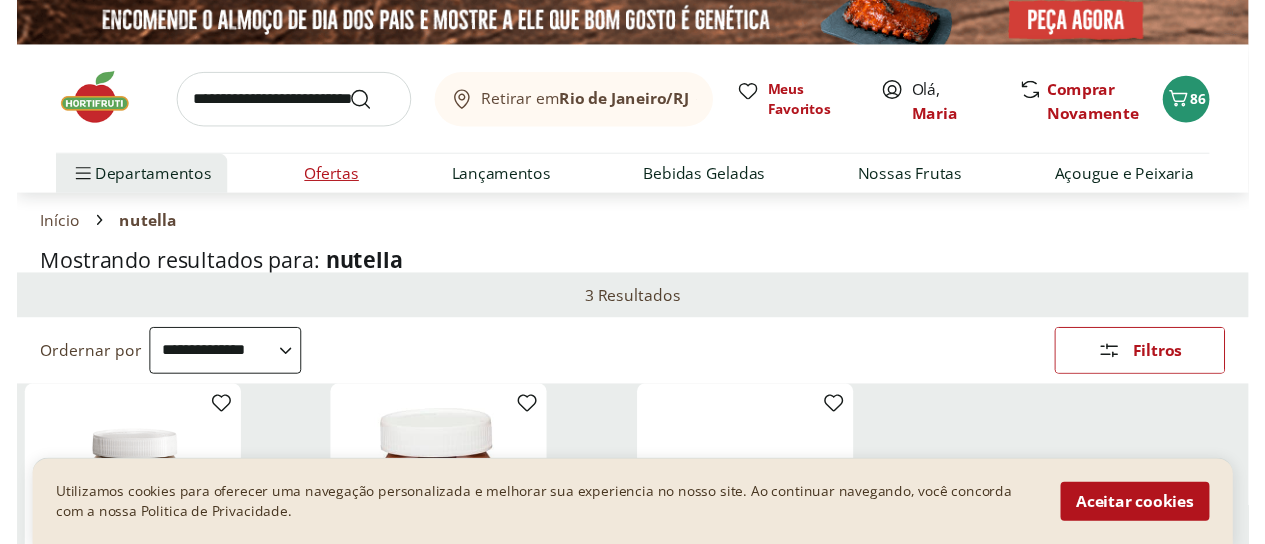 scroll, scrollTop: 0, scrollLeft: 0, axis: both 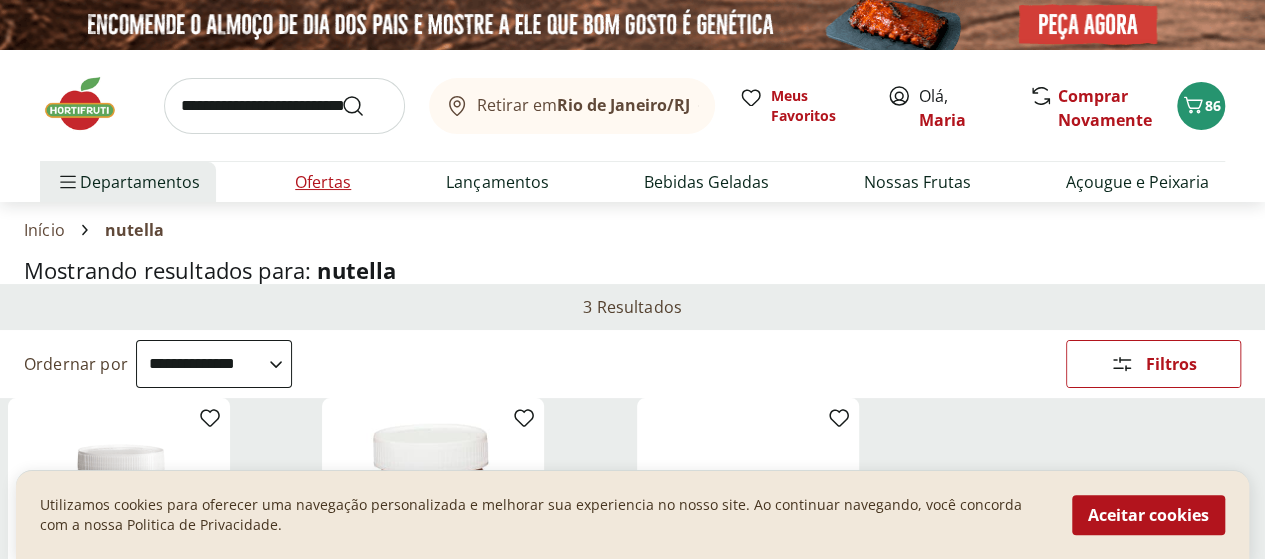 click on "Ofertas" at bounding box center (323, 182) 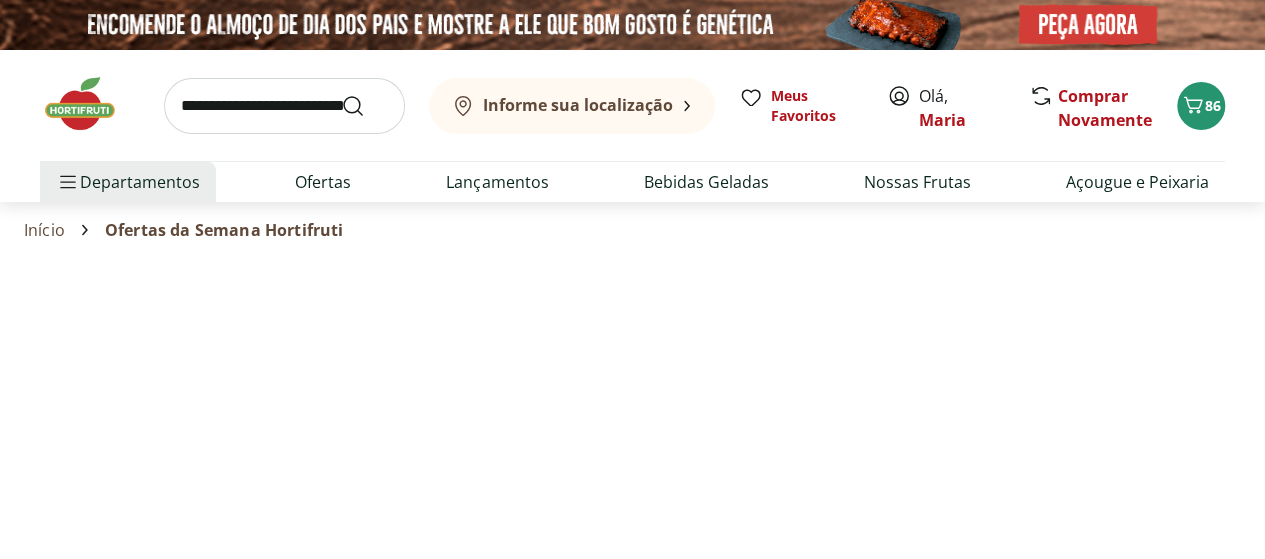 select on "**********" 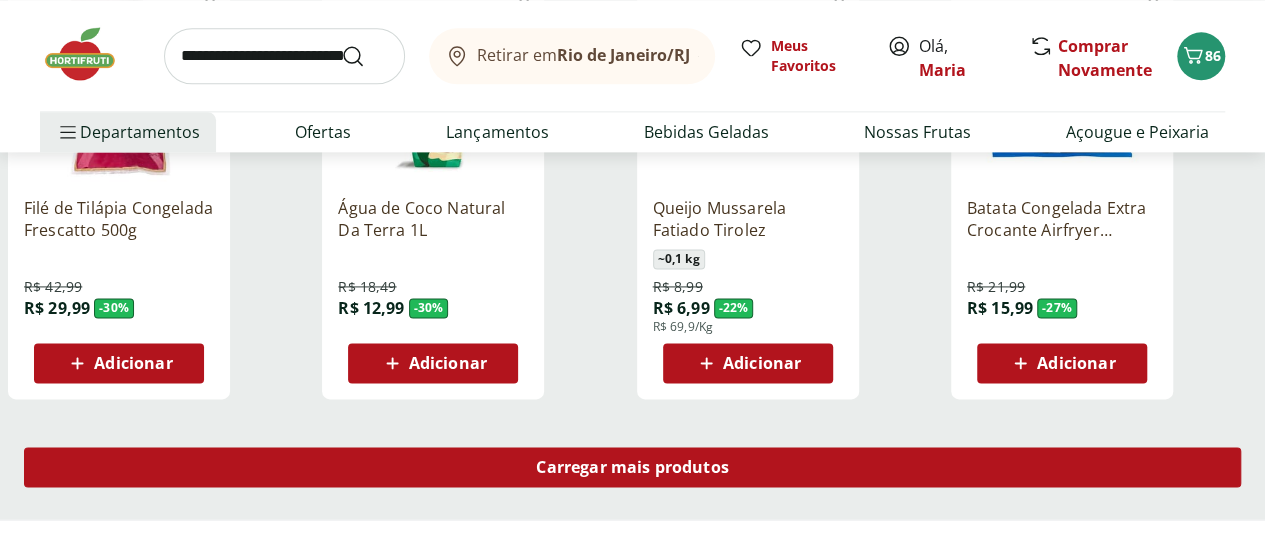 scroll, scrollTop: 1400, scrollLeft: 0, axis: vertical 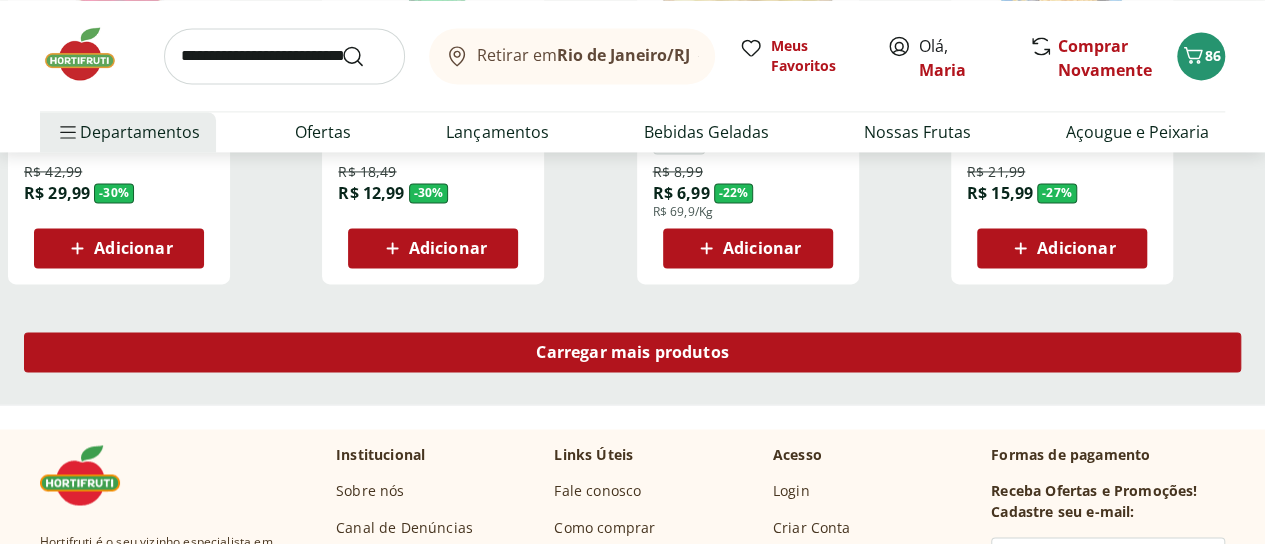 click on "Carregar mais produtos" at bounding box center [632, 352] 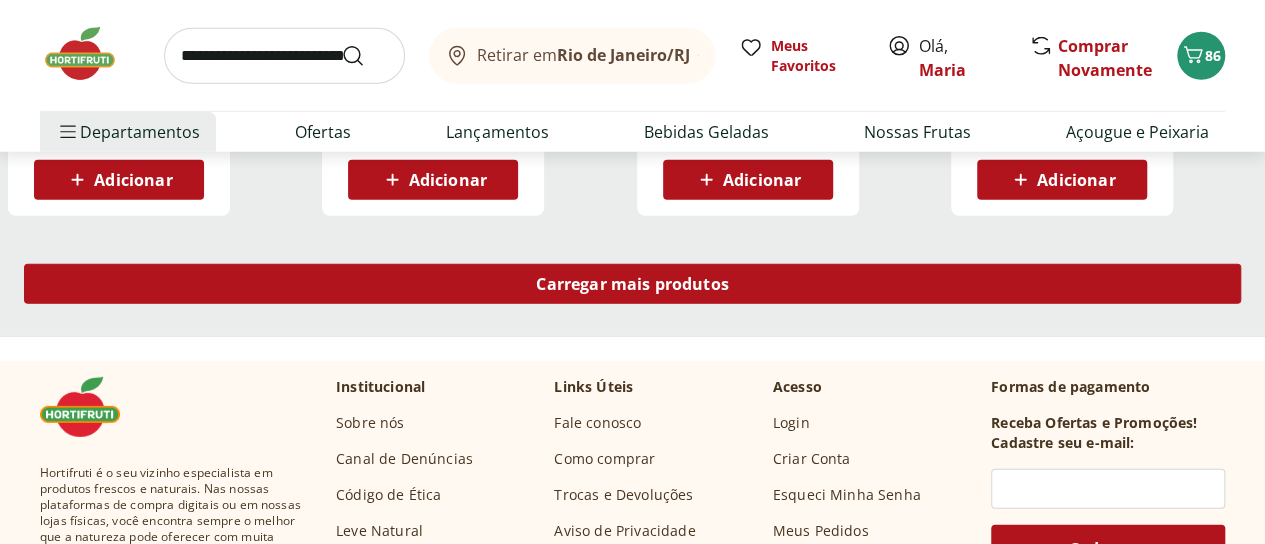scroll, scrollTop: 2700, scrollLeft: 0, axis: vertical 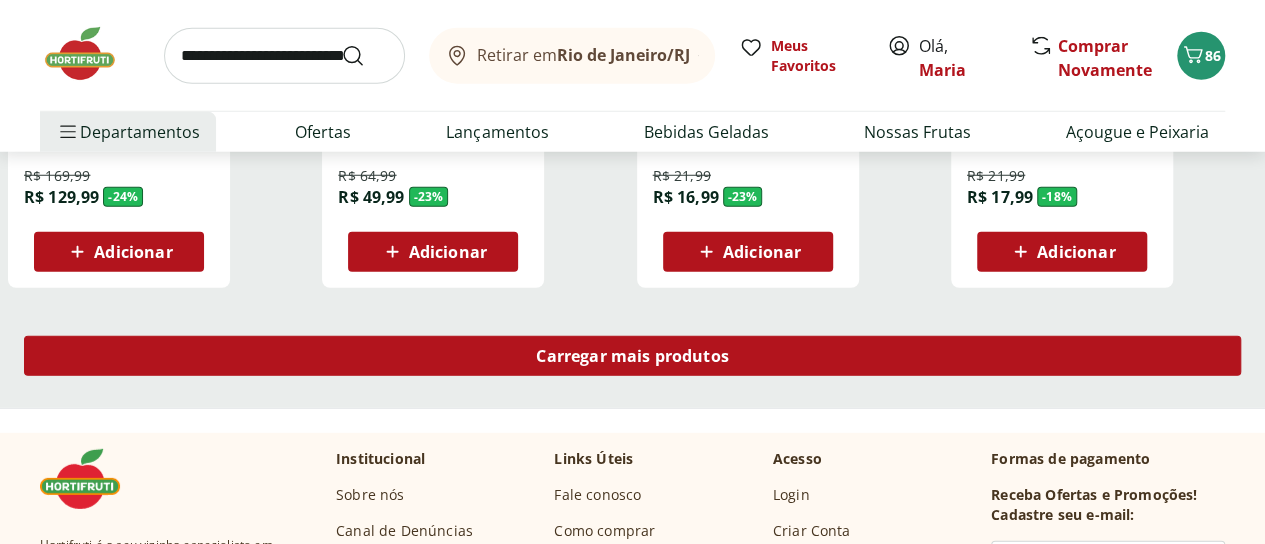 click on "Carregar mais produtos" at bounding box center [632, 360] 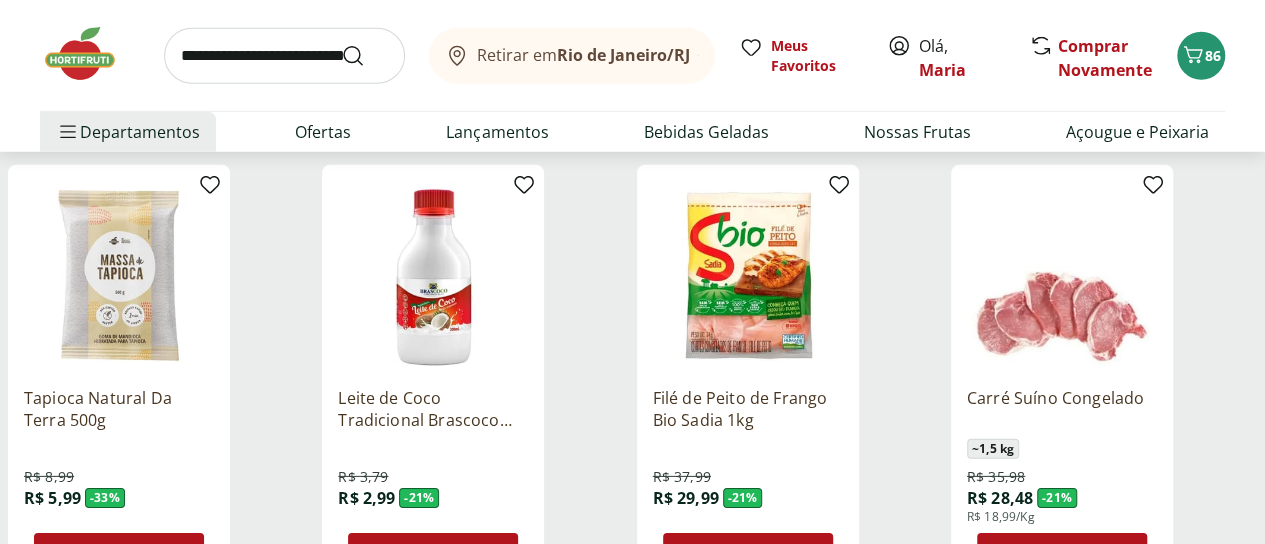 scroll, scrollTop: 2900, scrollLeft: 0, axis: vertical 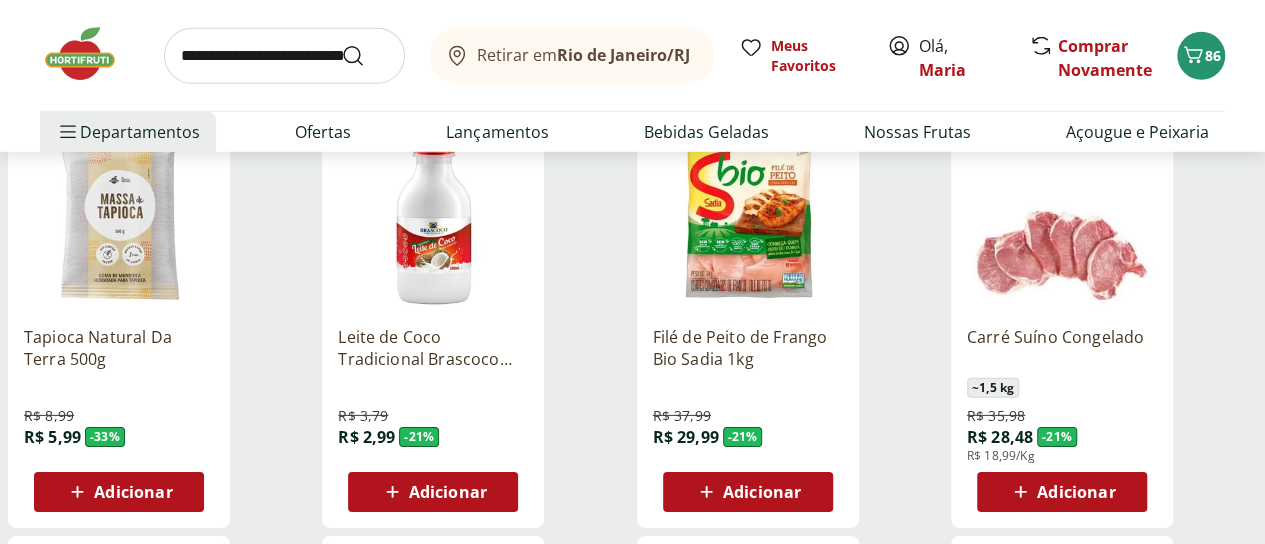 click on "Adicionar" at bounding box center (762, 492) 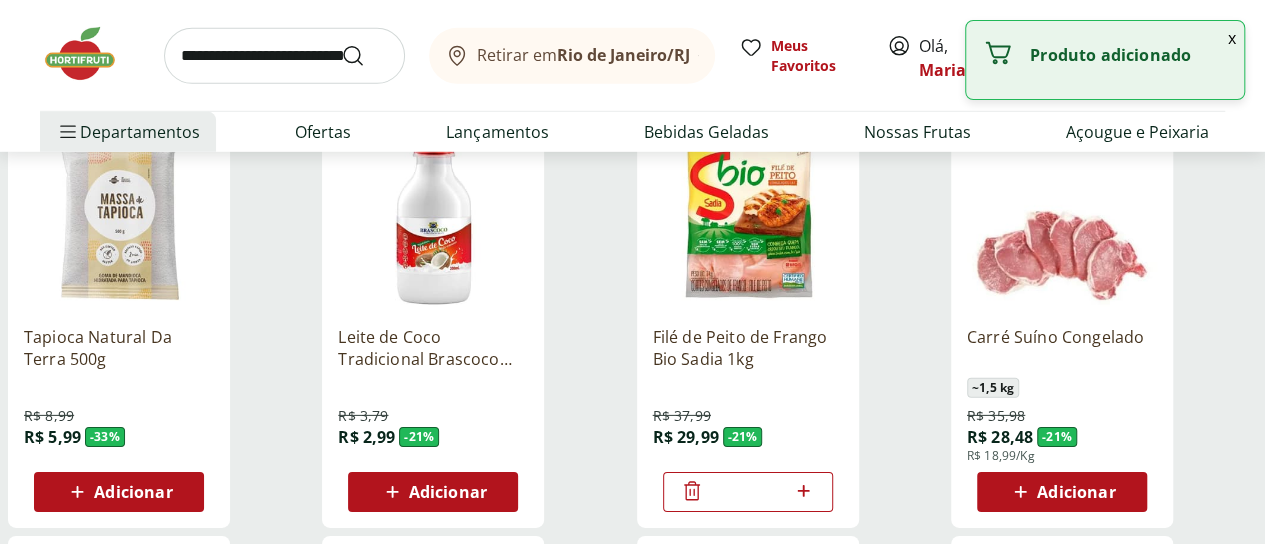 click 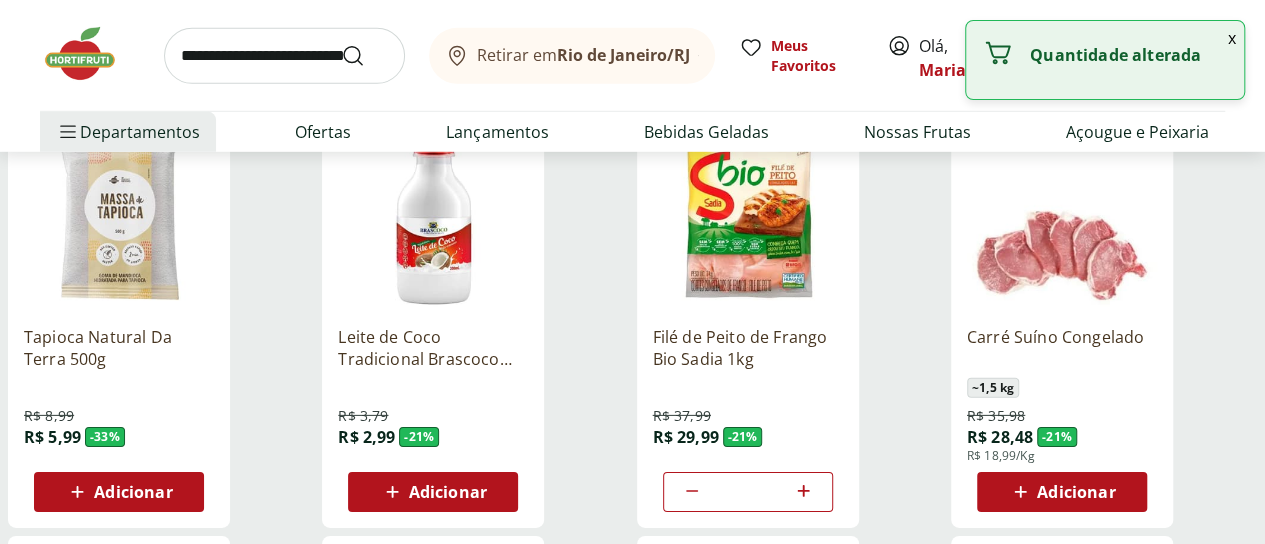 click 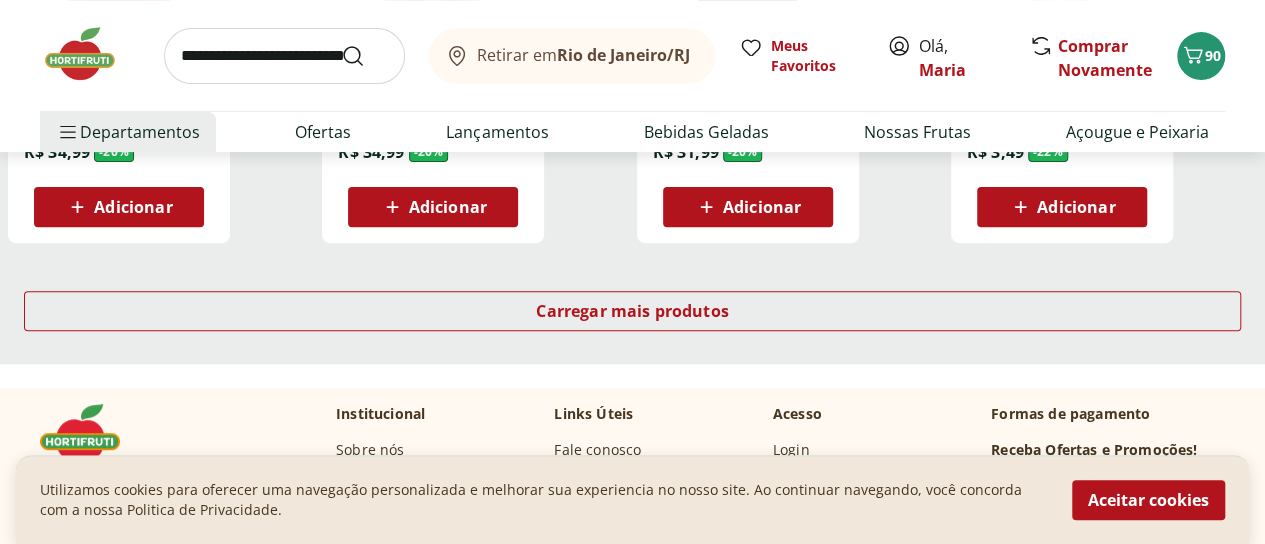 scroll, scrollTop: 3900, scrollLeft: 0, axis: vertical 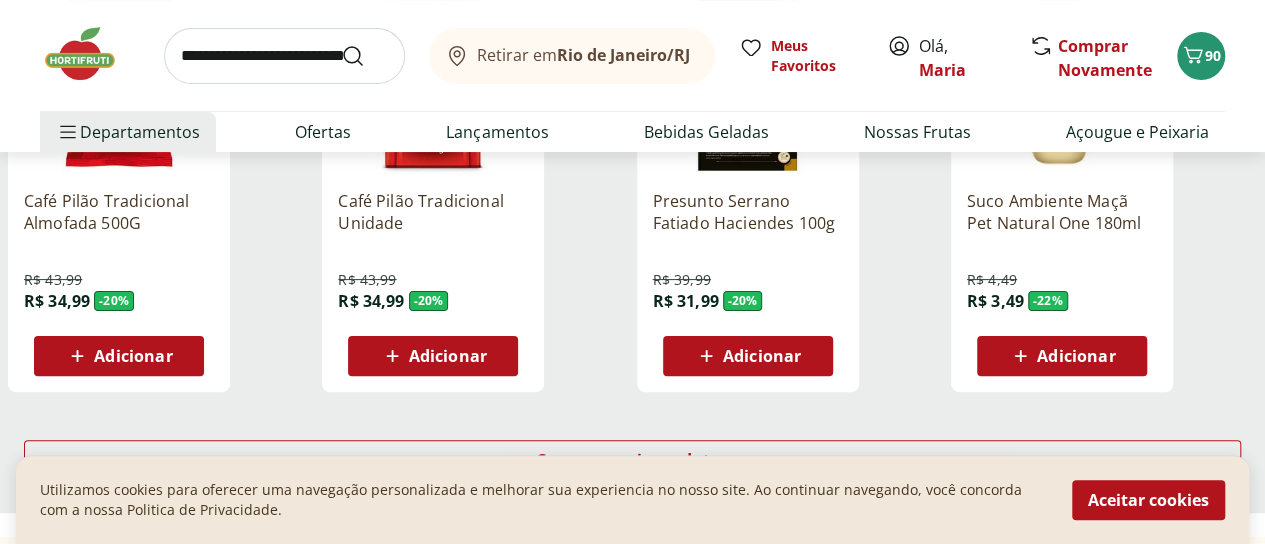click on "Carregar mais produtos" at bounding box center (632, 464) 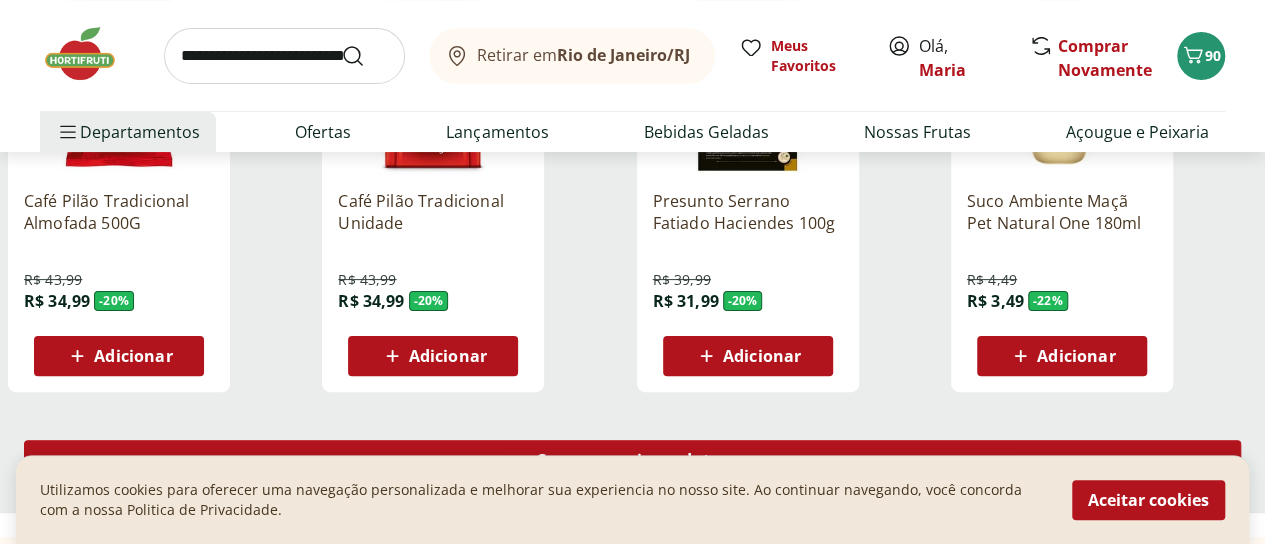 click on "Carregar mais produtos" at bounding box center [632, 460] 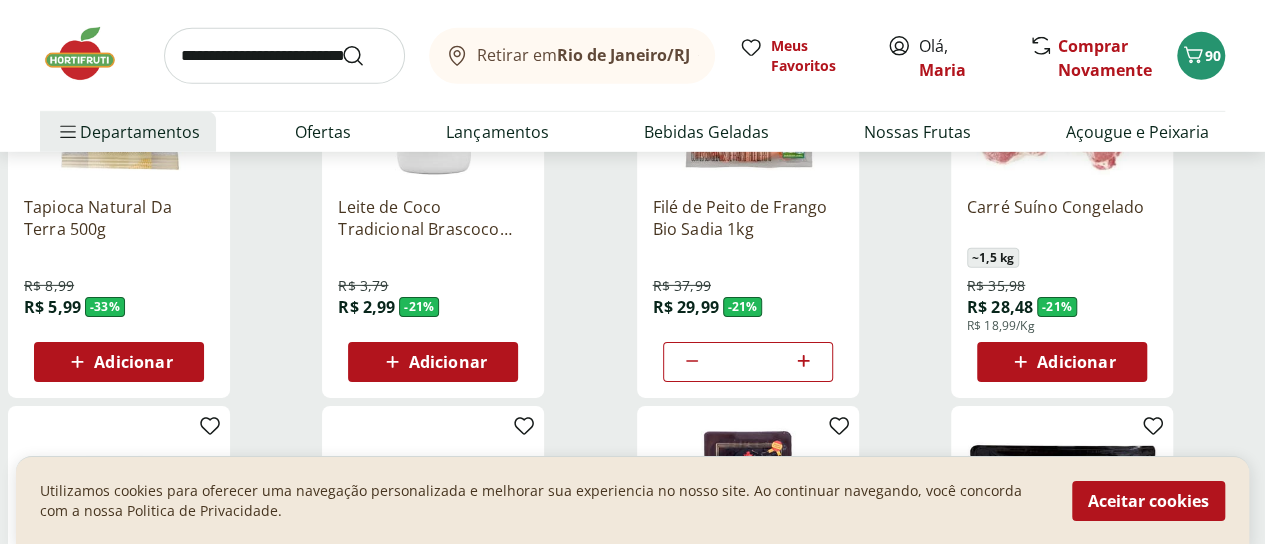 scroll, scrollTop: 3100, scrollLeft: 0, axis: vertical 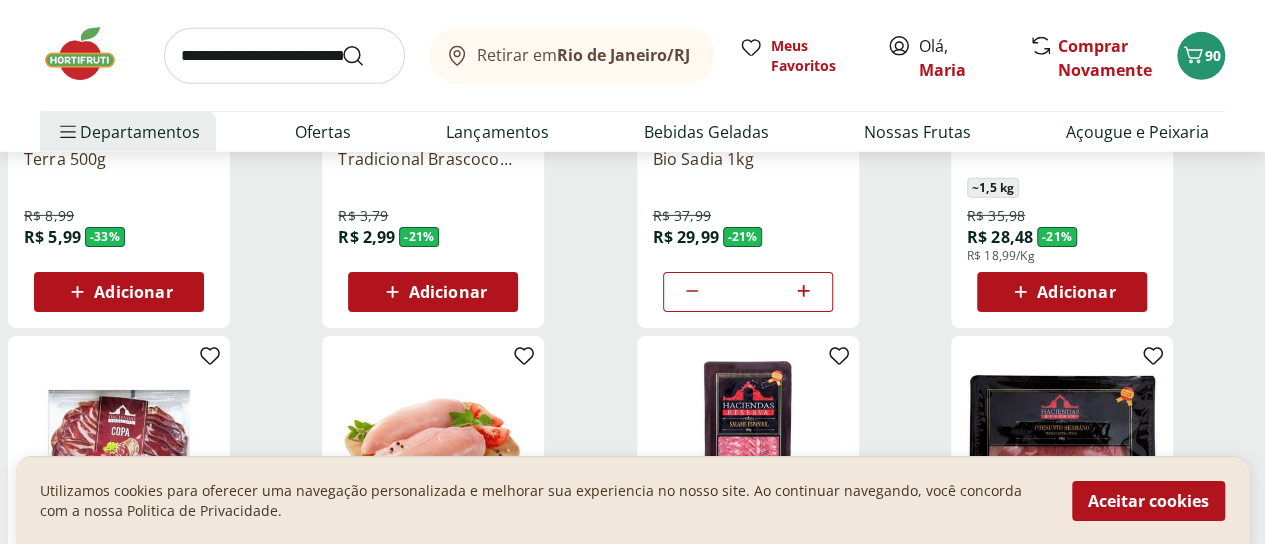 click 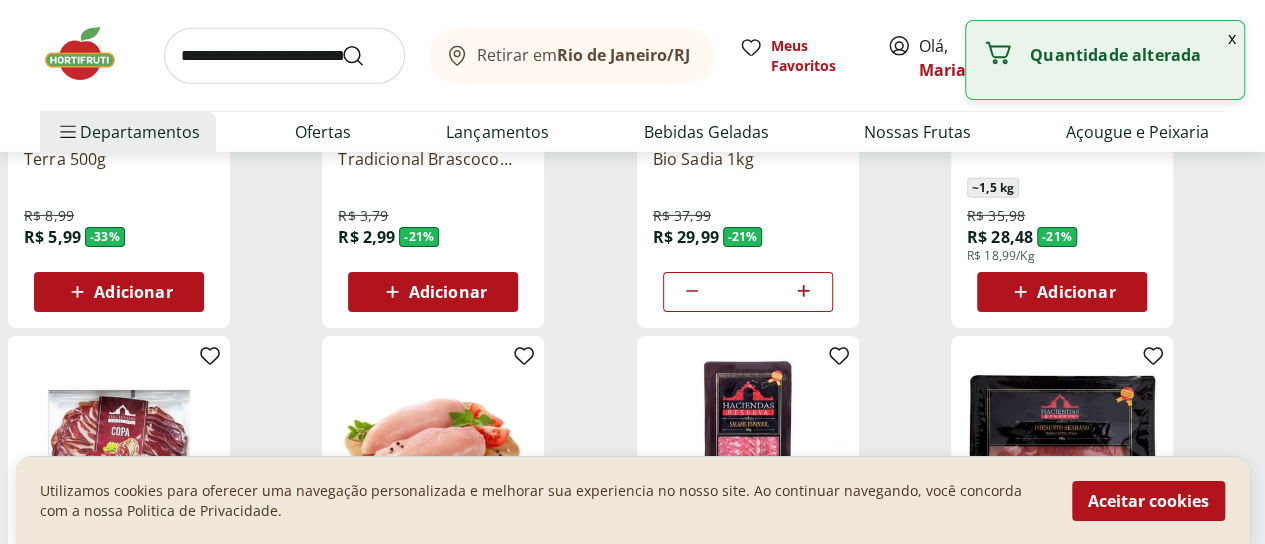 click 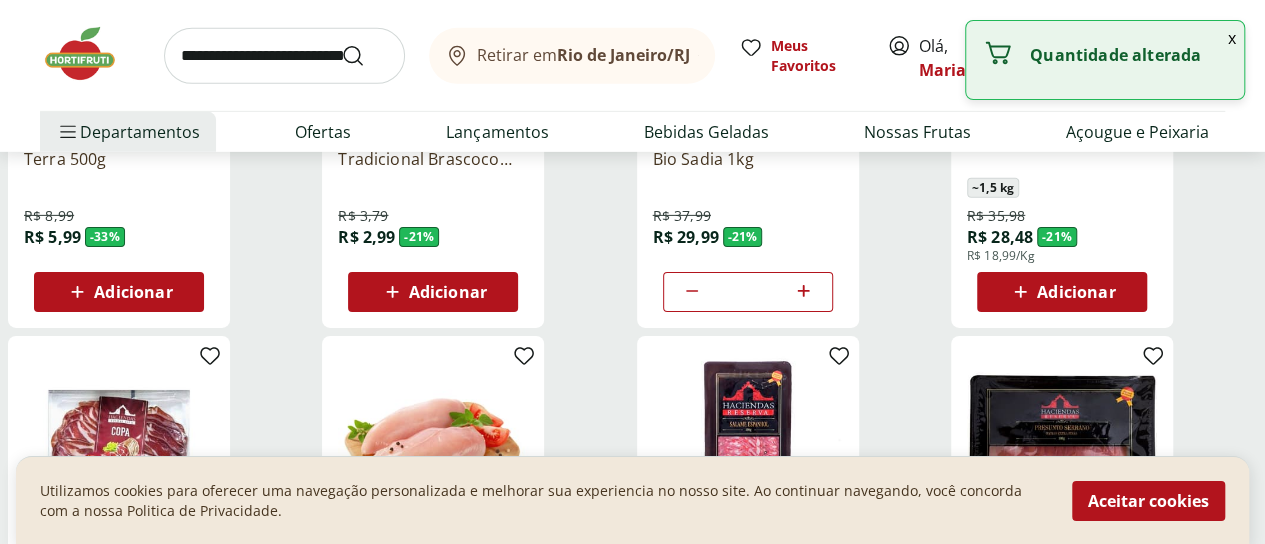 type on "*" 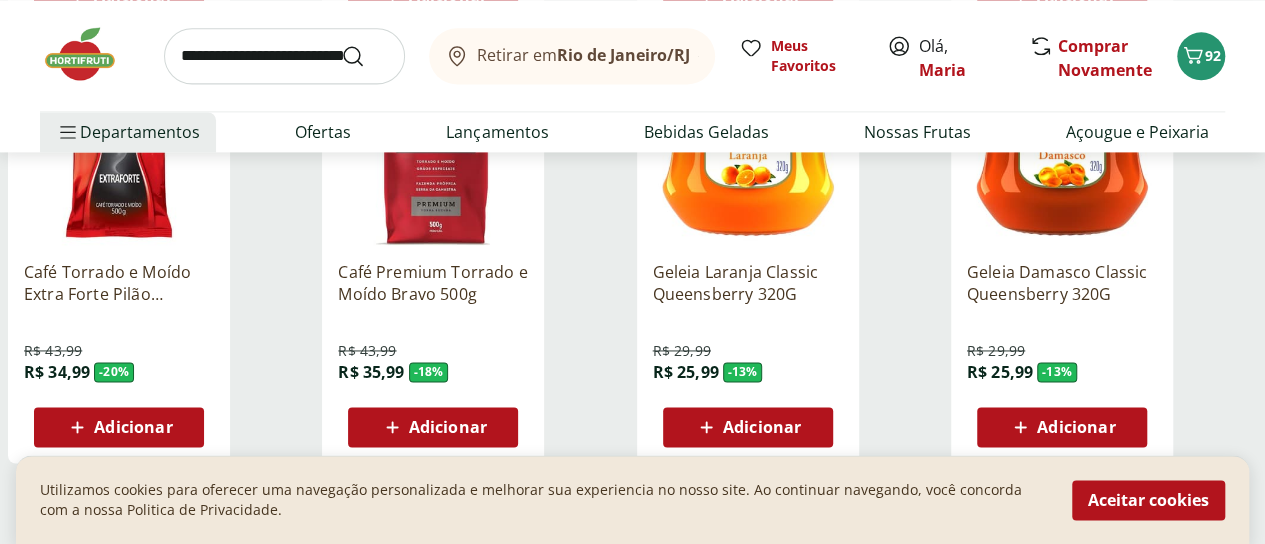 scroll, scrollTop: 5300, scrollLeft: 0, axis: vertical 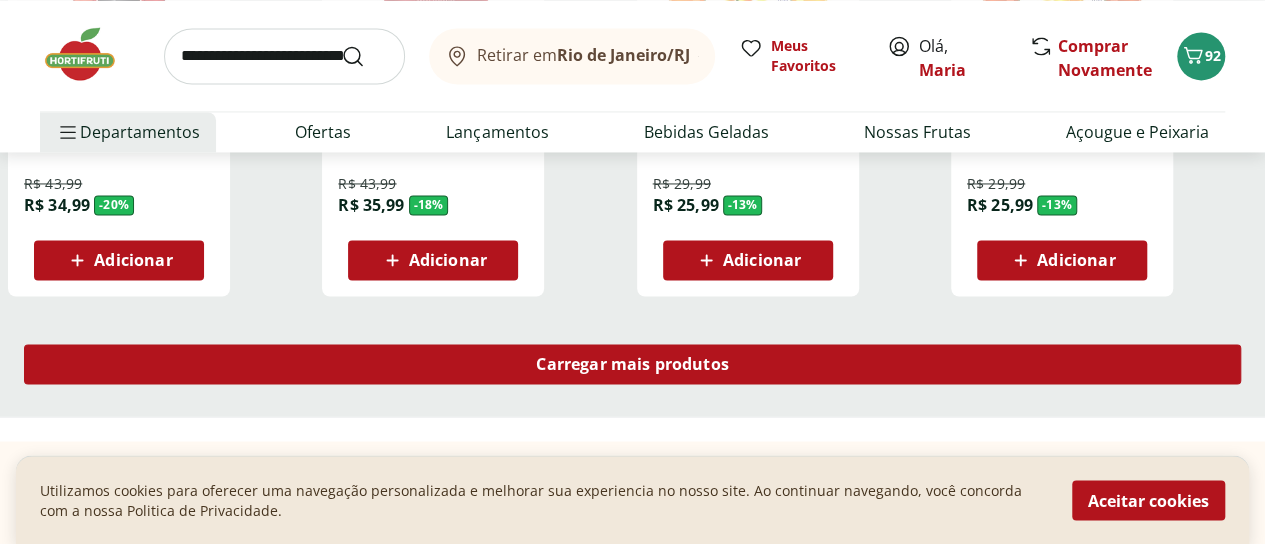 click on "Carregar mais produtos" at bounding box center [632, 364] 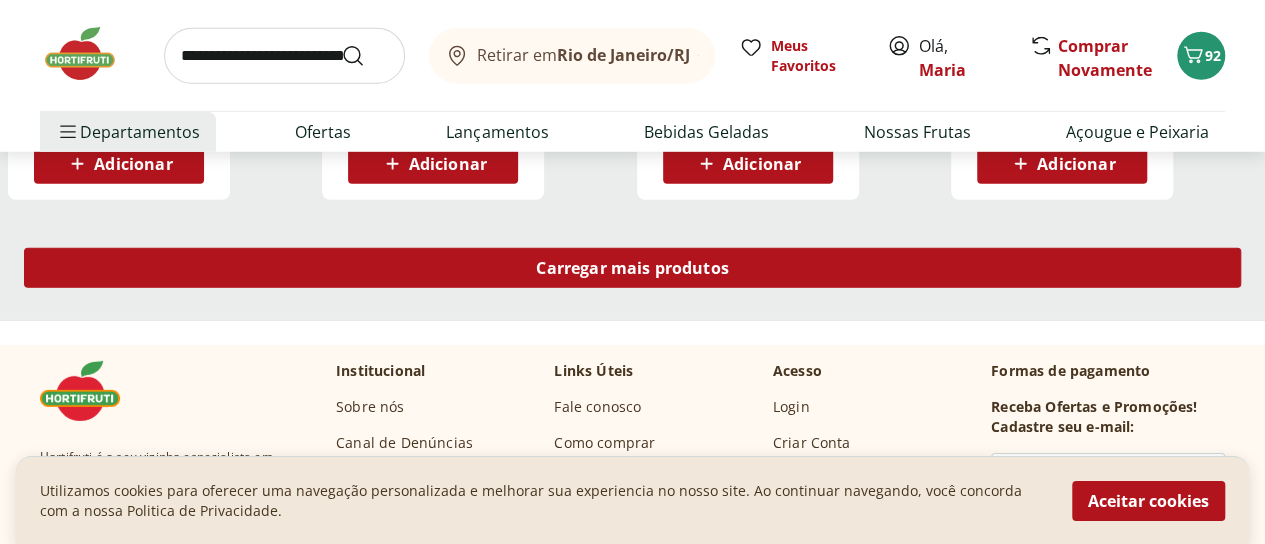 click on "Carregar mais produtos" at bounding box center [632, 268] 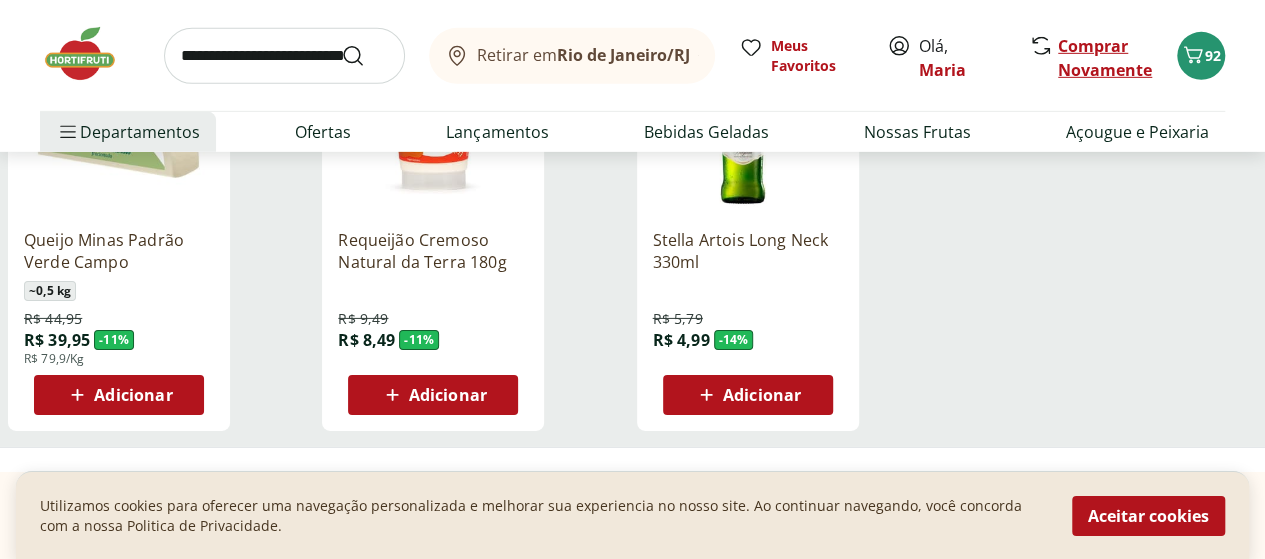 scroll, scrollTop: 6800, scrollLeft: 0, axis: vertical 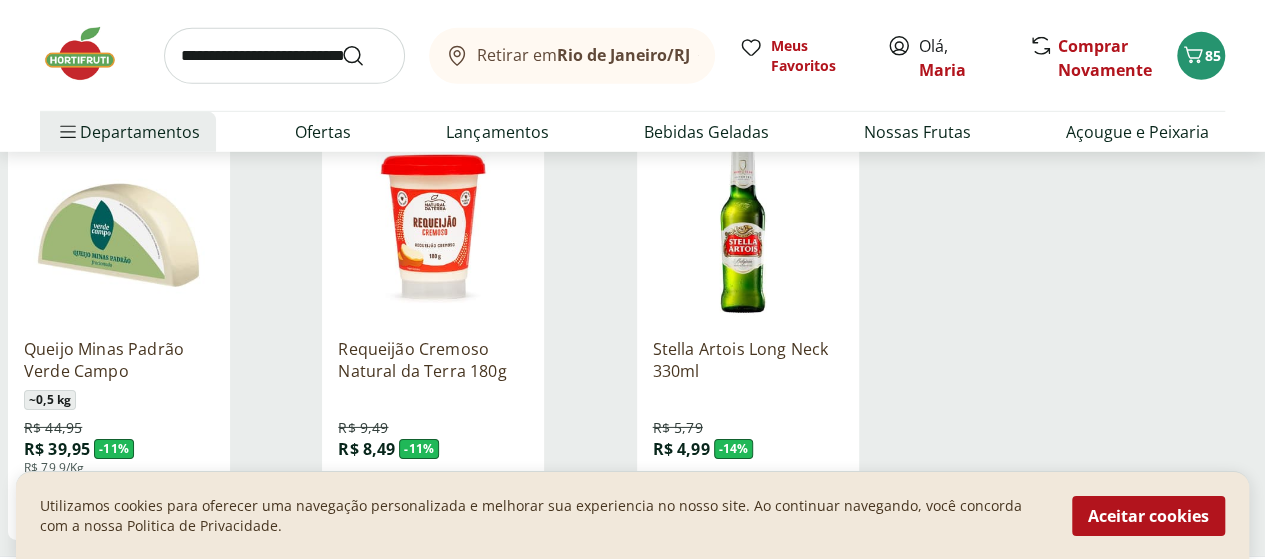 type on "*" 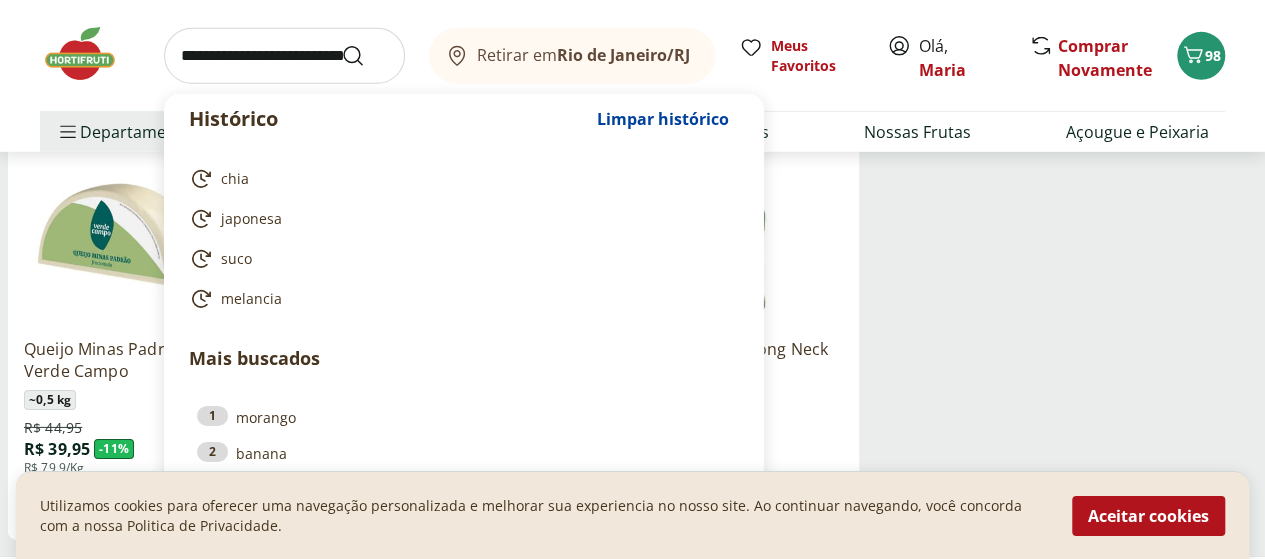 click at bounding box center (284, 56) 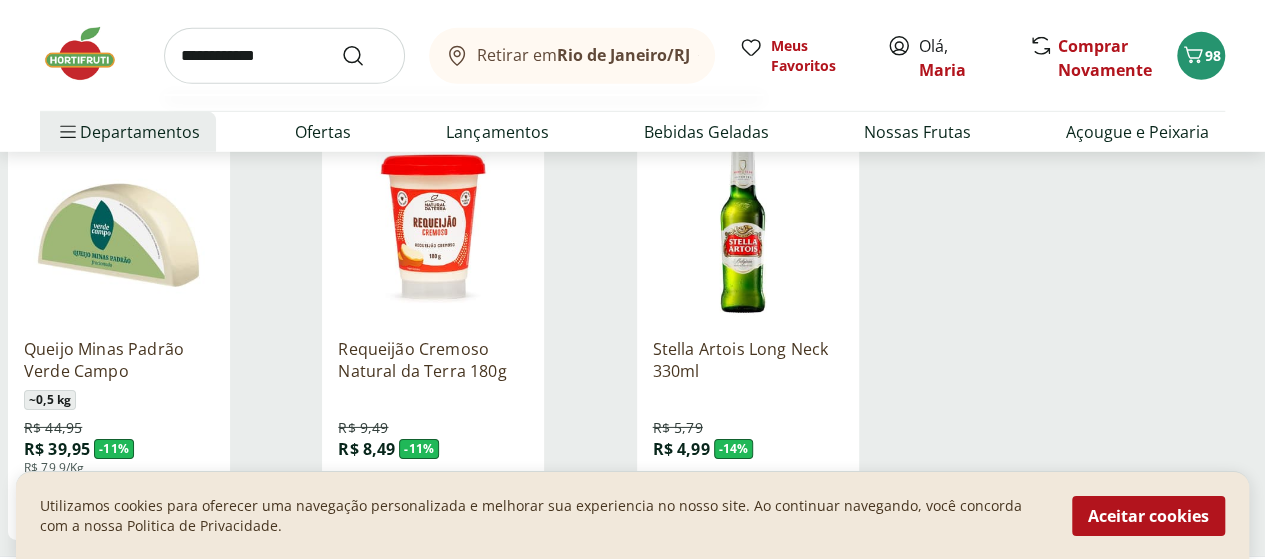 type on "**********" 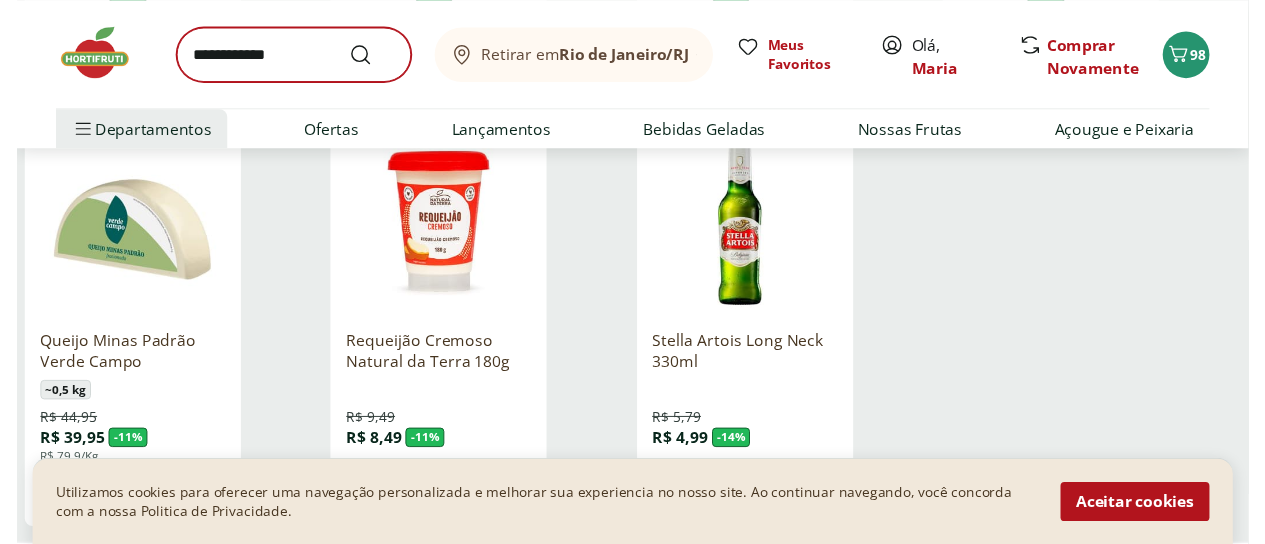 scroll, scrollTop: 0, scrollLeft: 0, axis: both 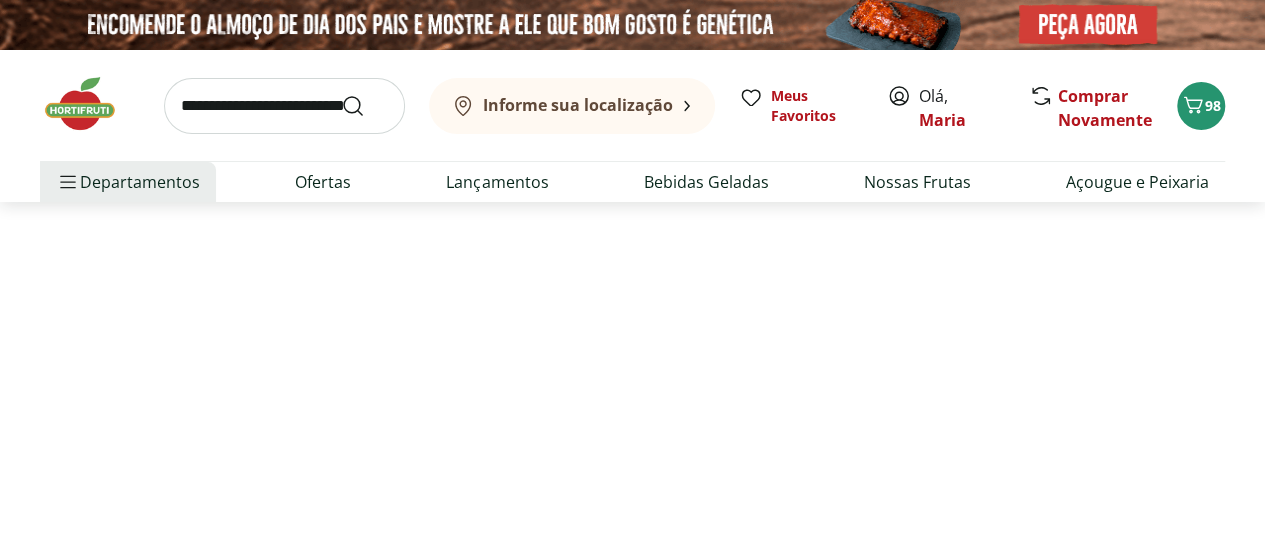 select on "**********" 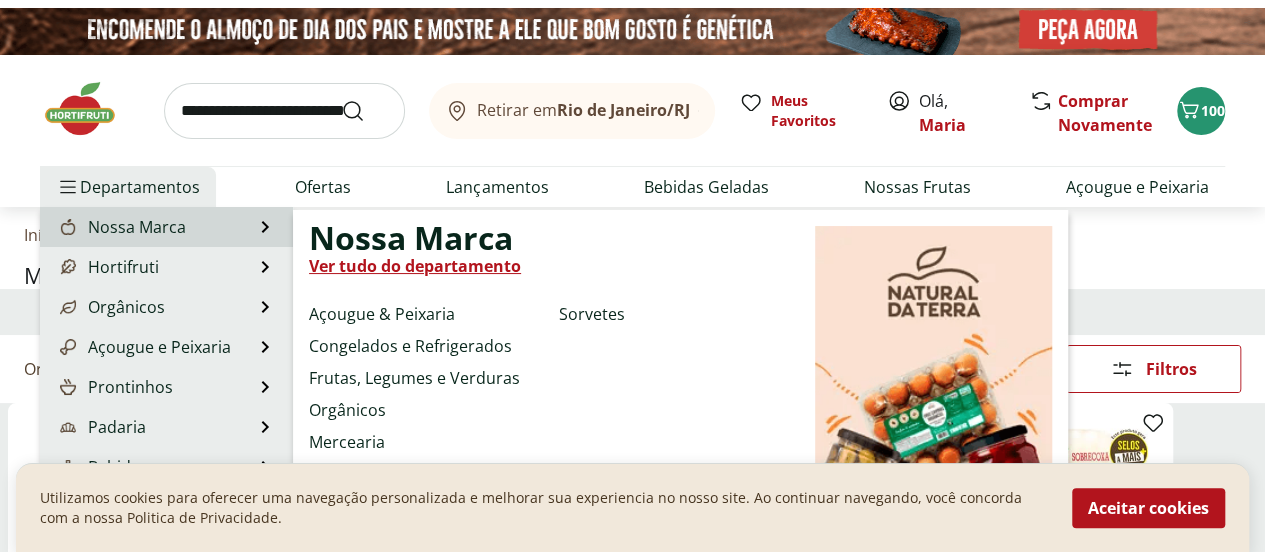 scroll, scrollTop: 0, scrollLeft: 0, axis: both 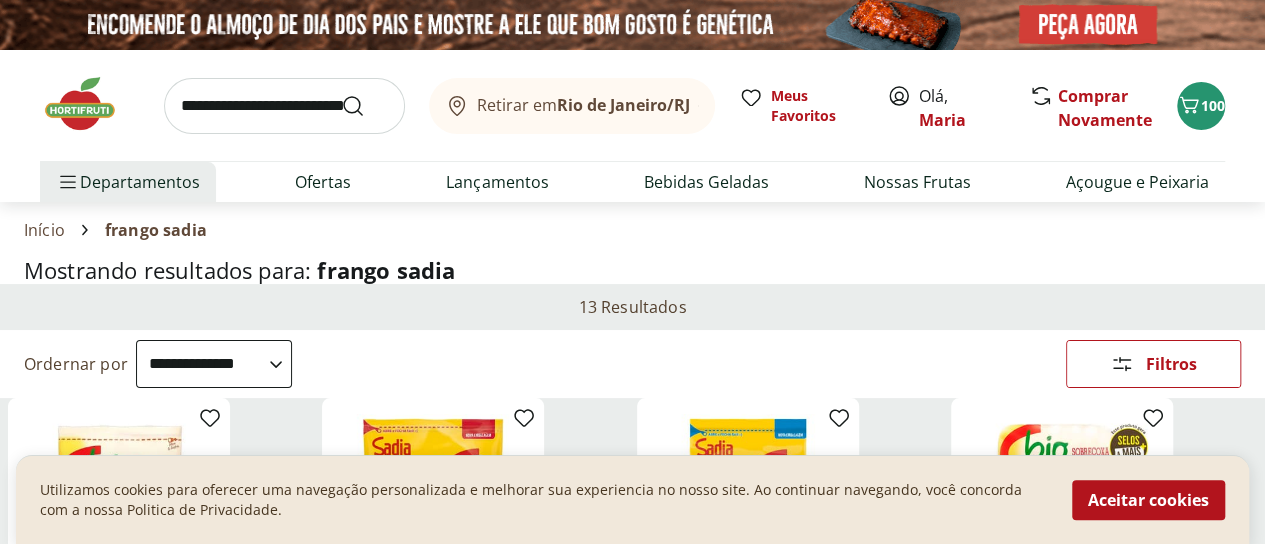 click at bounding box center [90, 104] 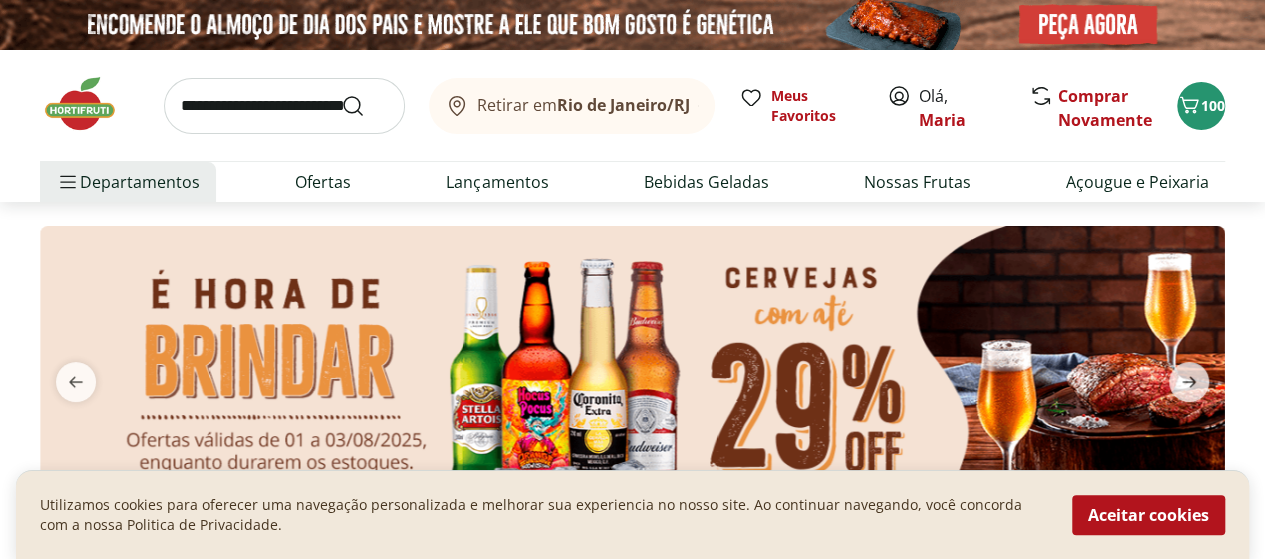 scroll, scrollTop: 100, scrollLeft: 0, axis: vertical 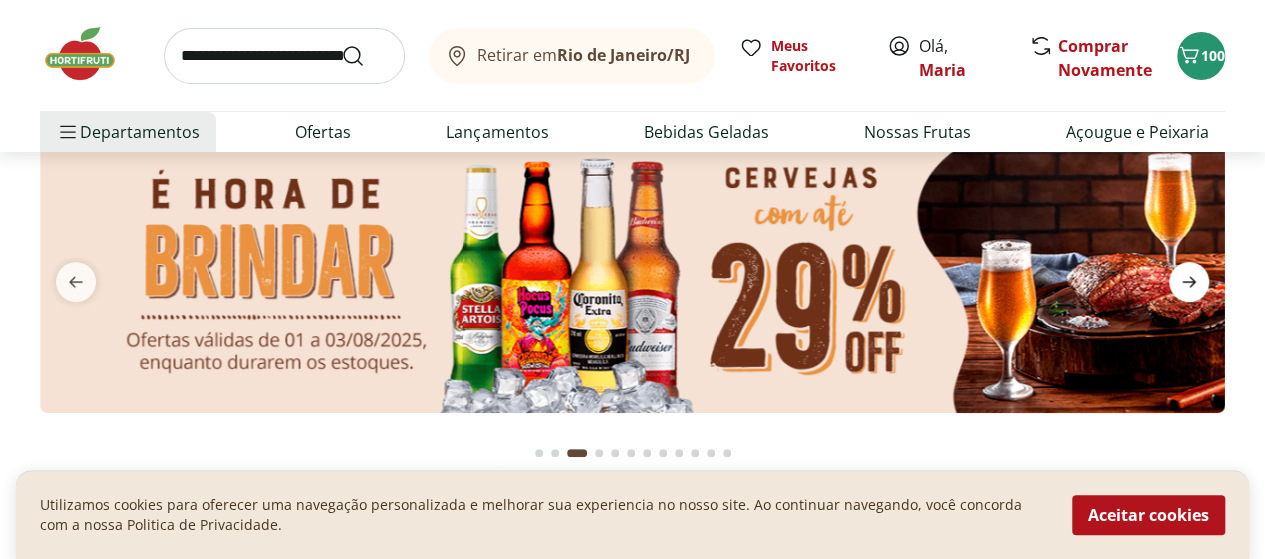 click 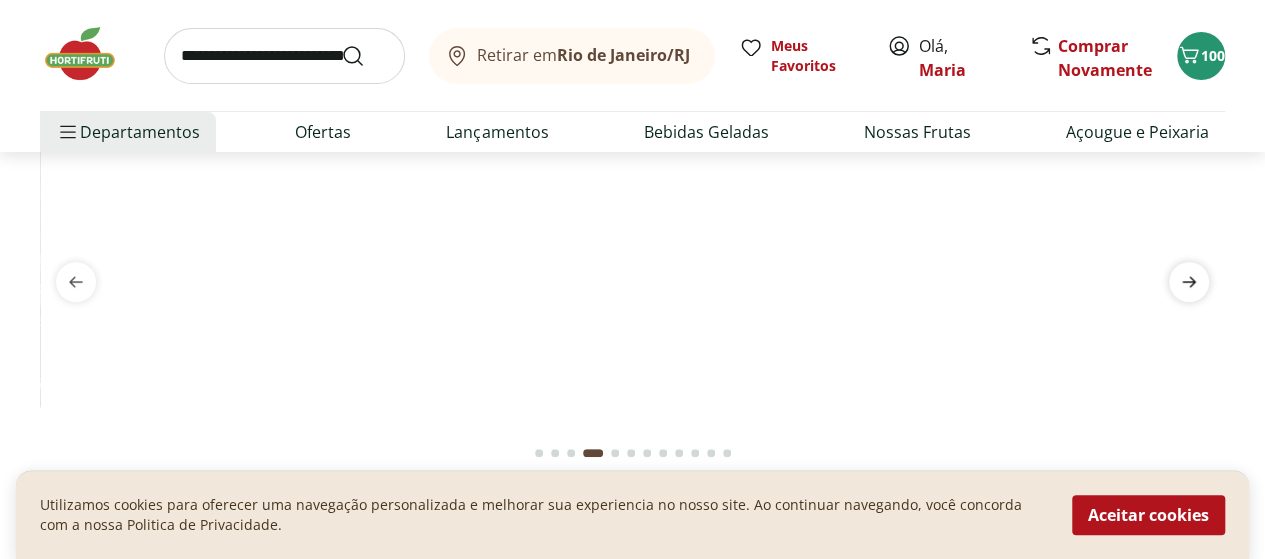 click at bounding box center (1189, 282) 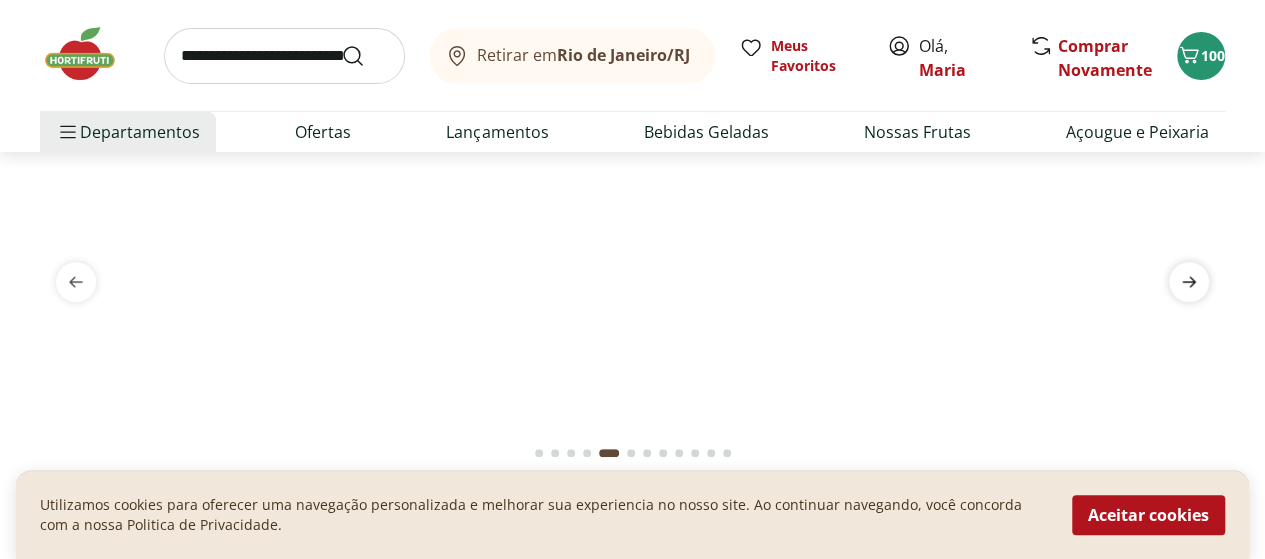 click 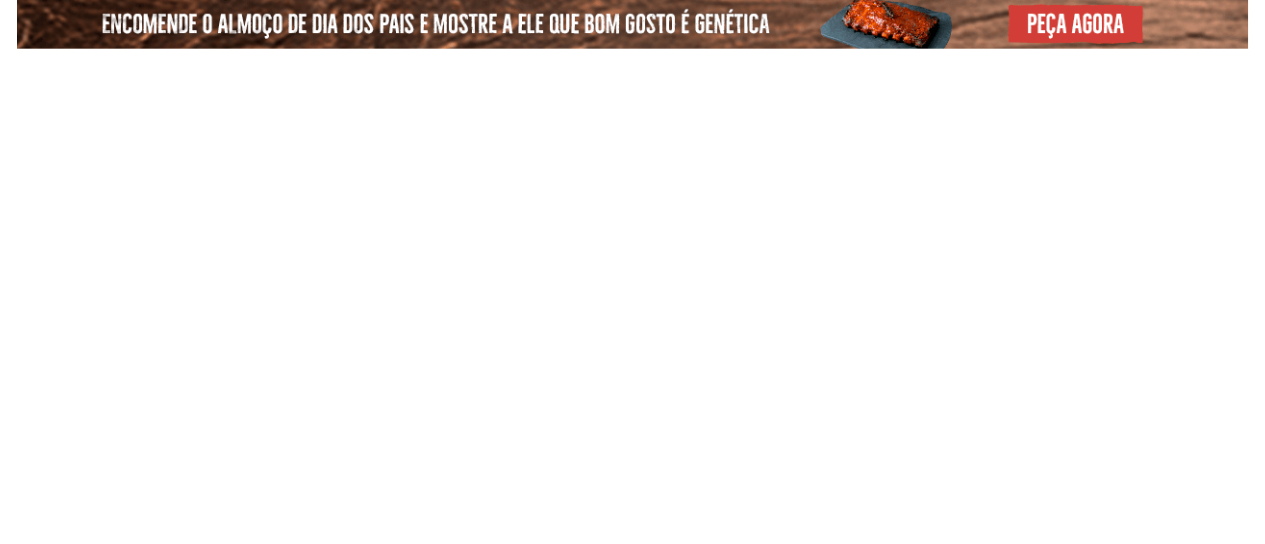scroll, scrollTop: 0, scrollLeft: 0, axis: both 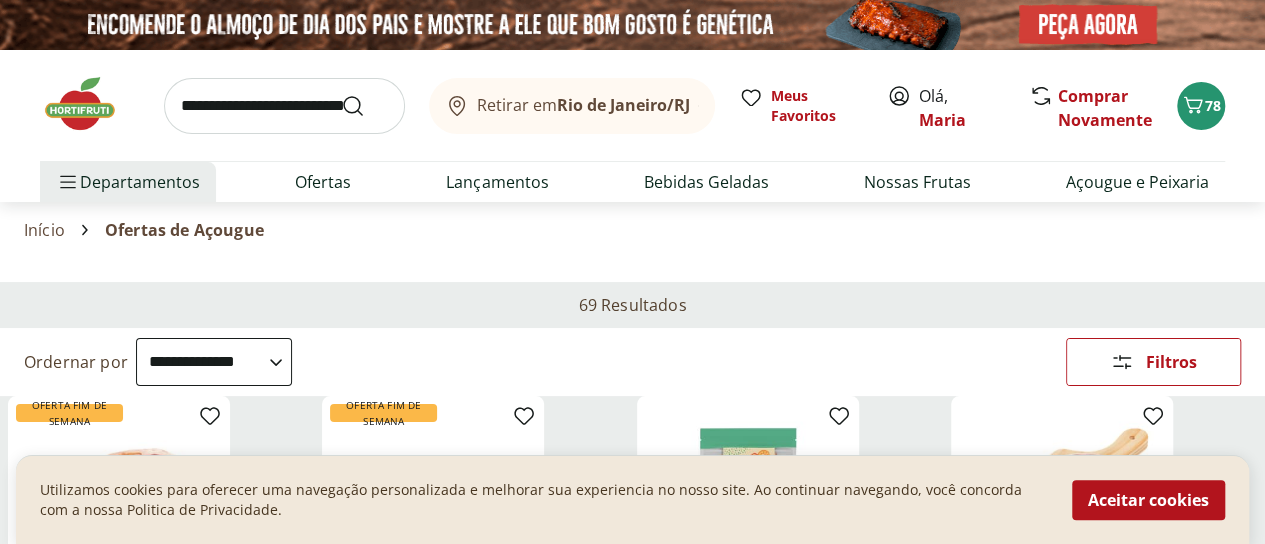 click on "**********" at bounding box center (214, 362) 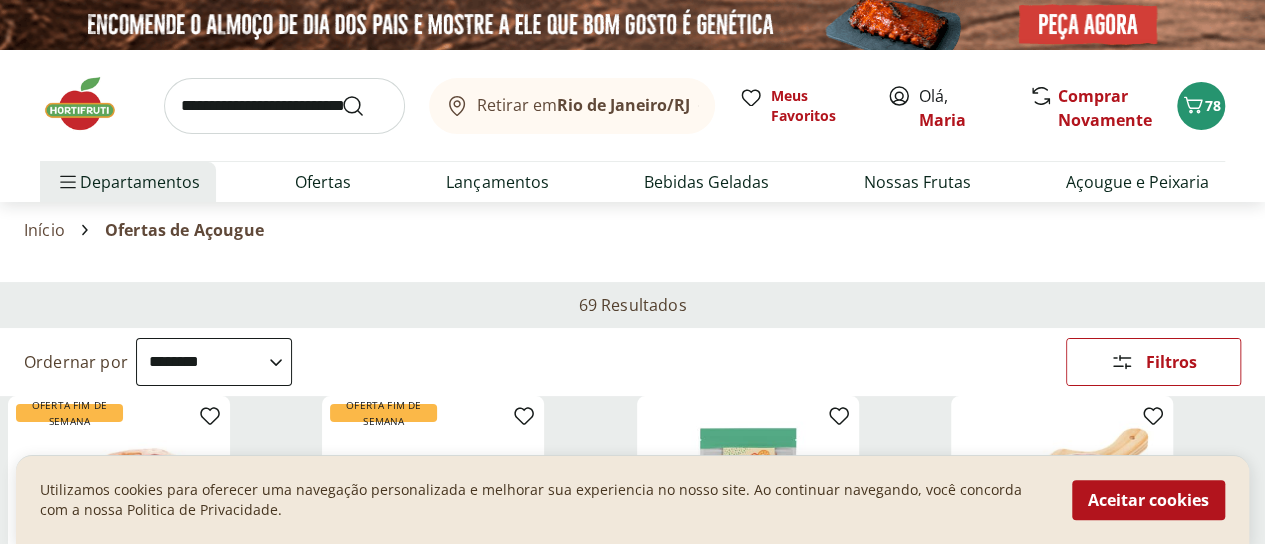 click on "**********" at bounding box center (214, 362) 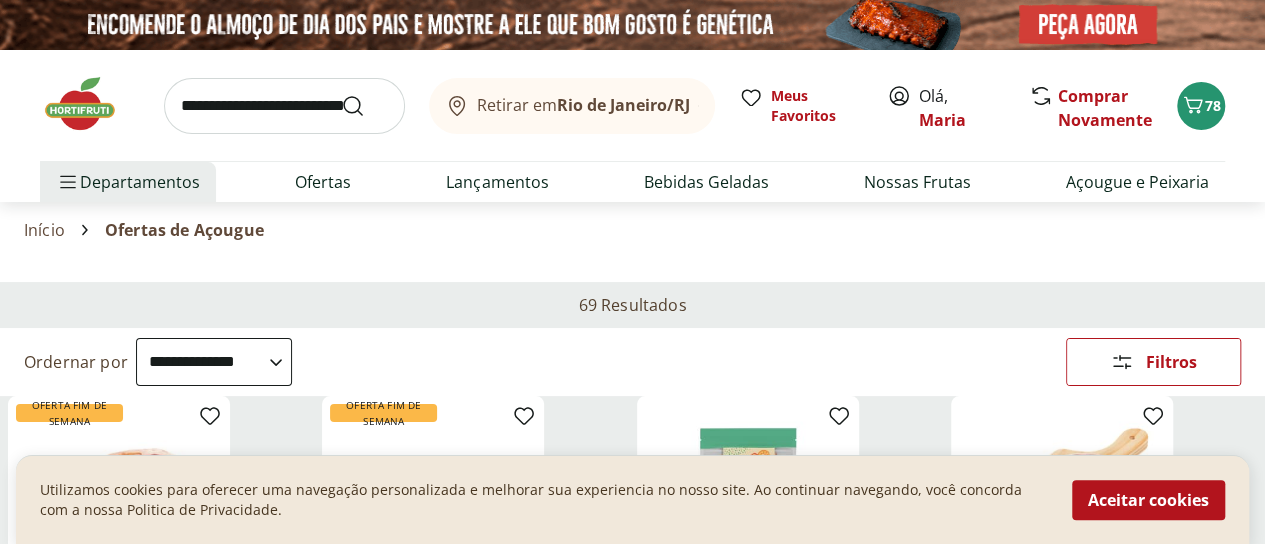 select on "**********" 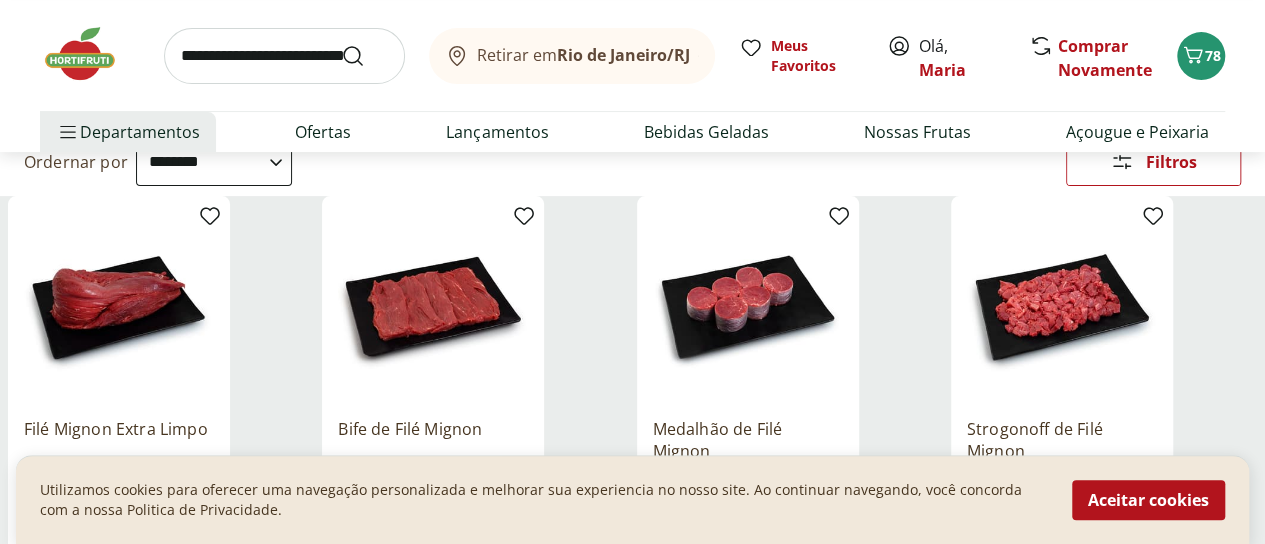 scroll, scrollTop: 300, scrollLeft: 0, axis: vertical 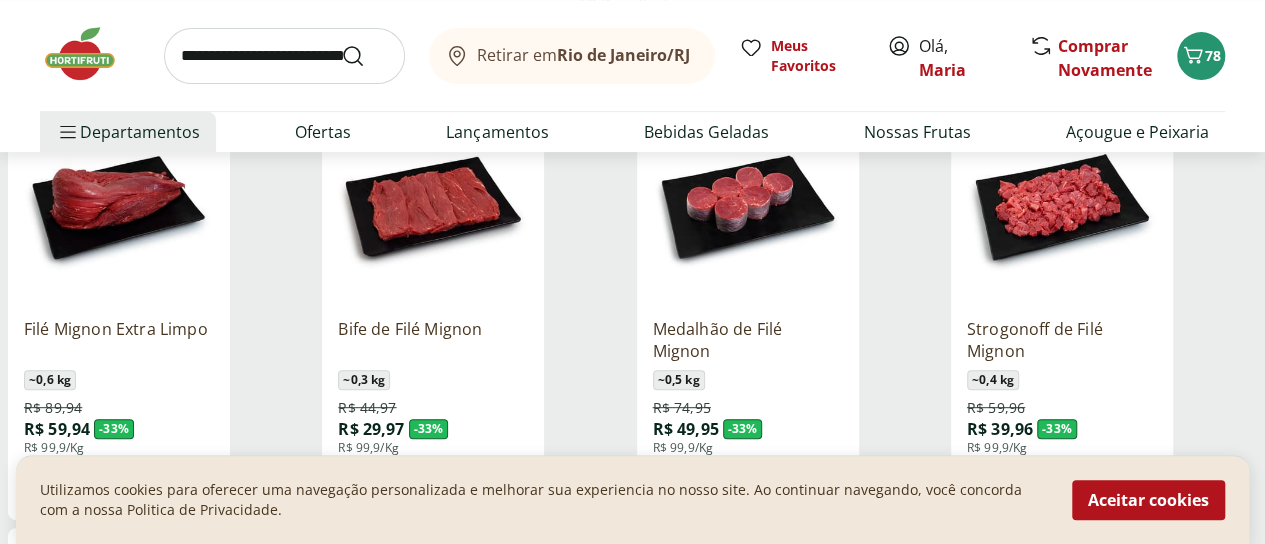drag, startPoint x: 1129, startPoint y: 433, endPoint x: 1183, endPoint y: 418, distance: 56.044624 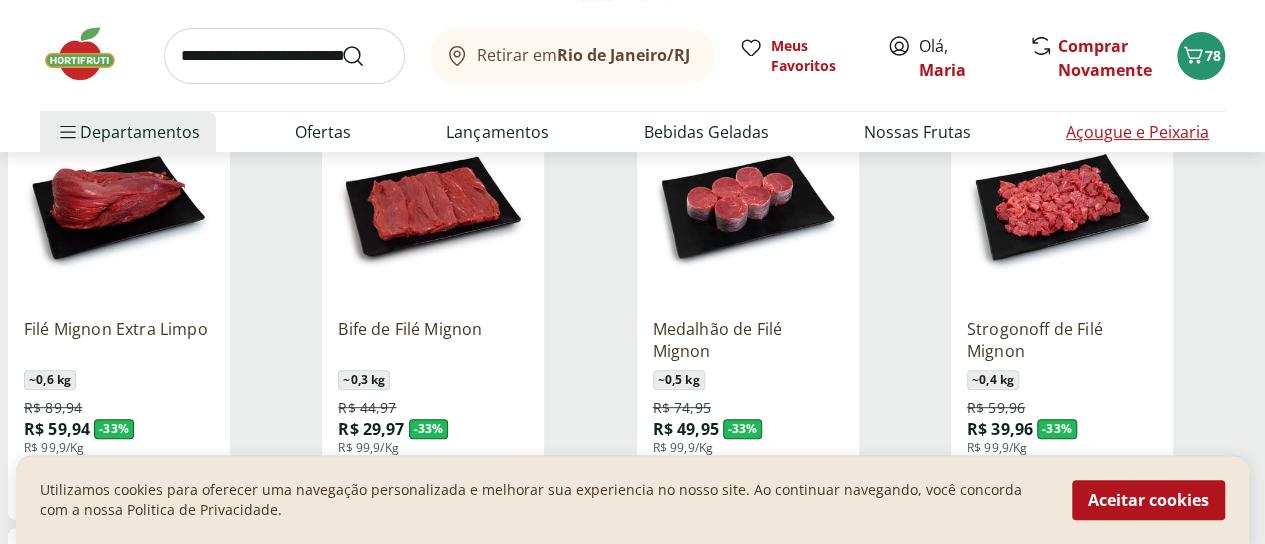 drag, startPoint x: 1183, startPoint y: 418, endPoint x: 1192, endPoint y: 143, distance: 275.14725 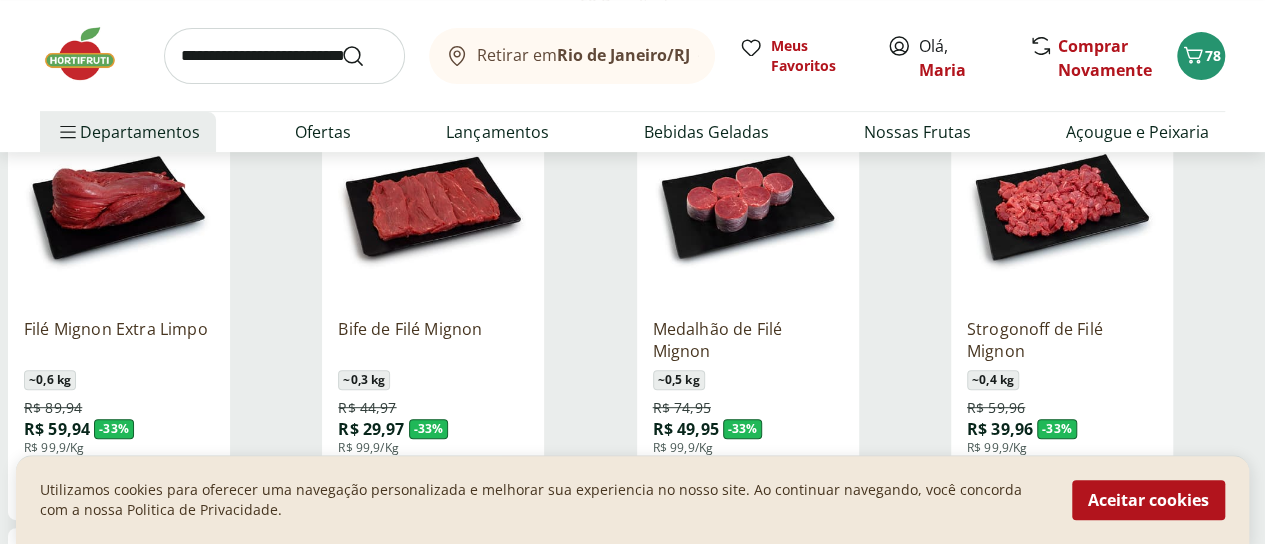 drag, startPoint x: 1192, startPoint y: 143, endPoint x: 1206, endPoint y: 154, distance: 17.804493 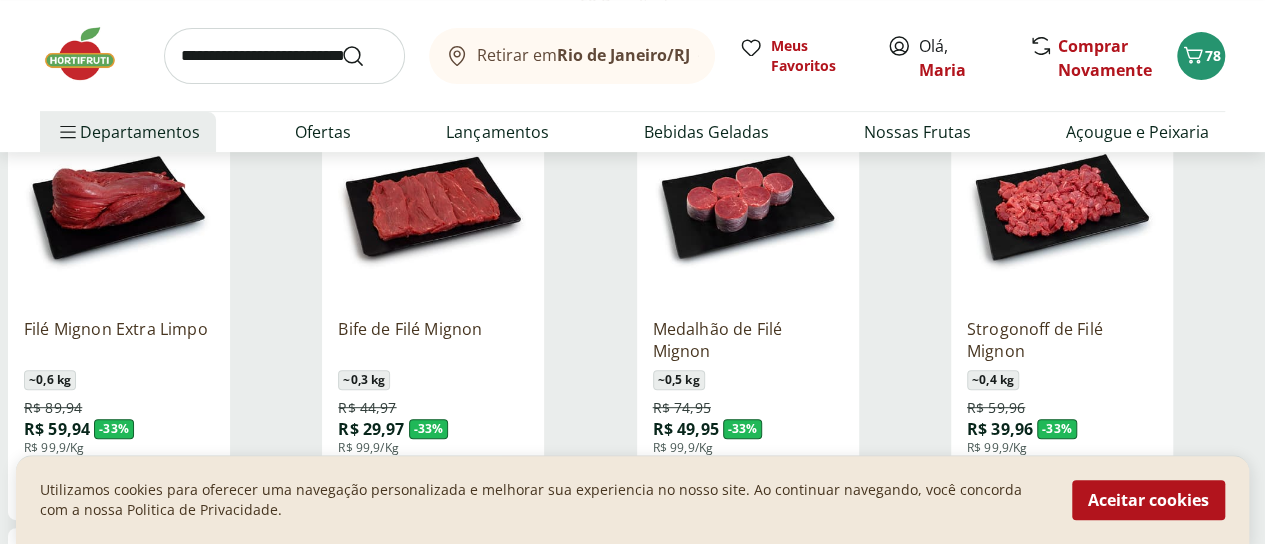 drag, startPoint x: 1206, startPoint y: 154, endPoint x: 1224, endPoint y: 180, distance: 31.622776 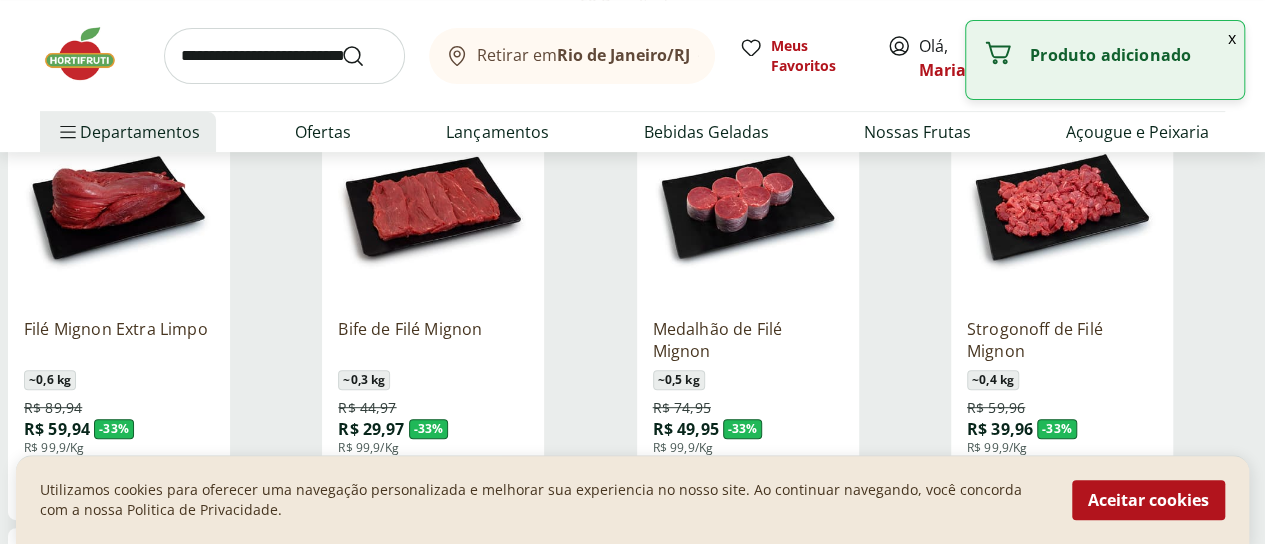 click 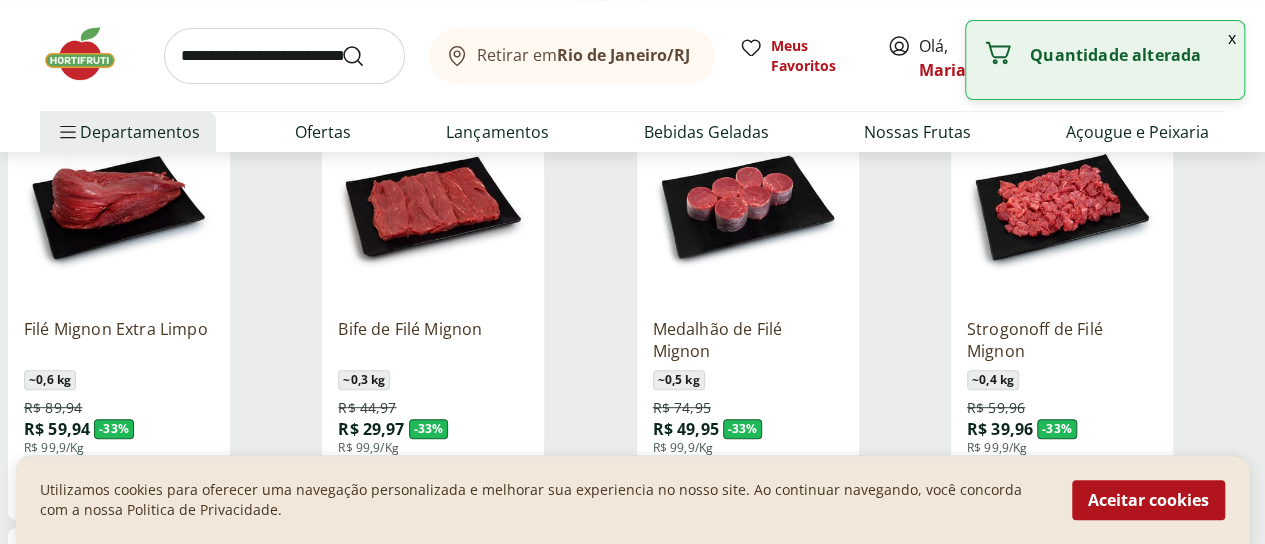 click 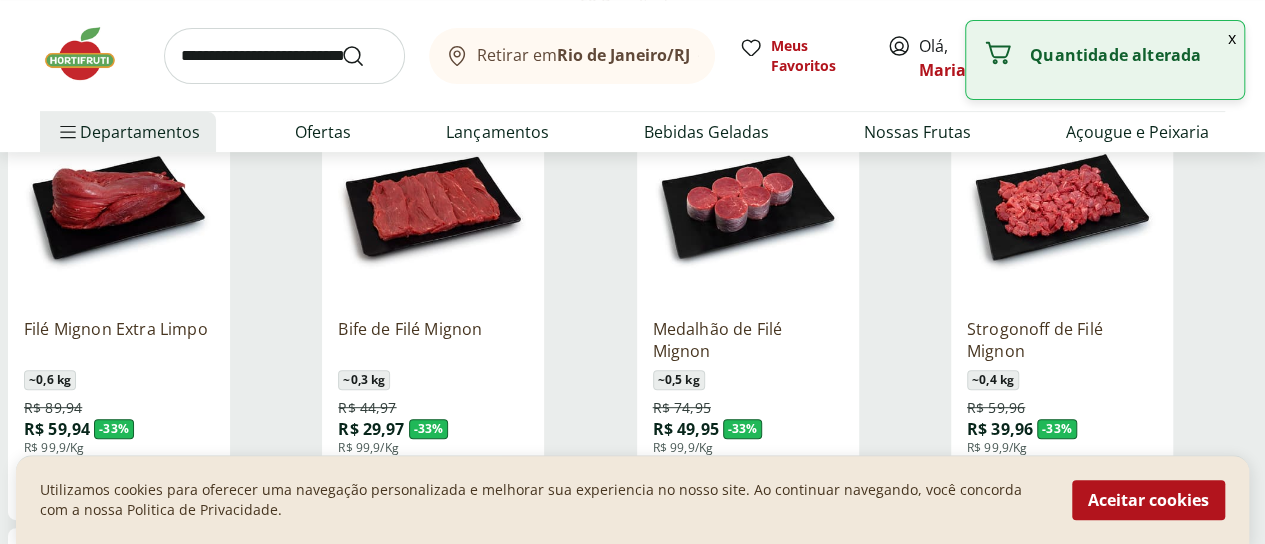 click 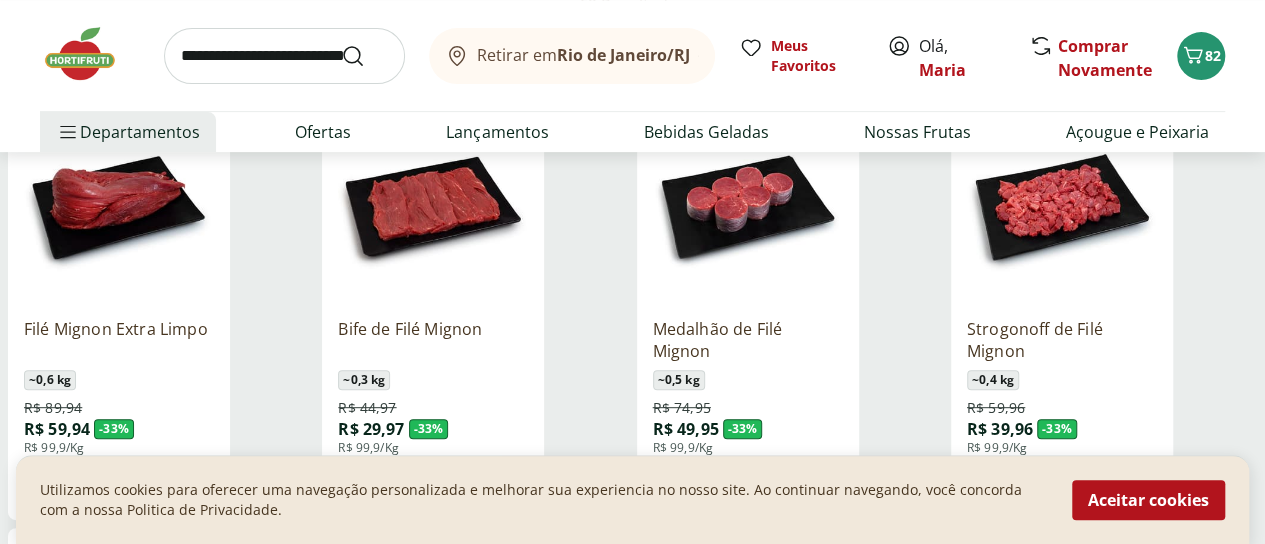 type 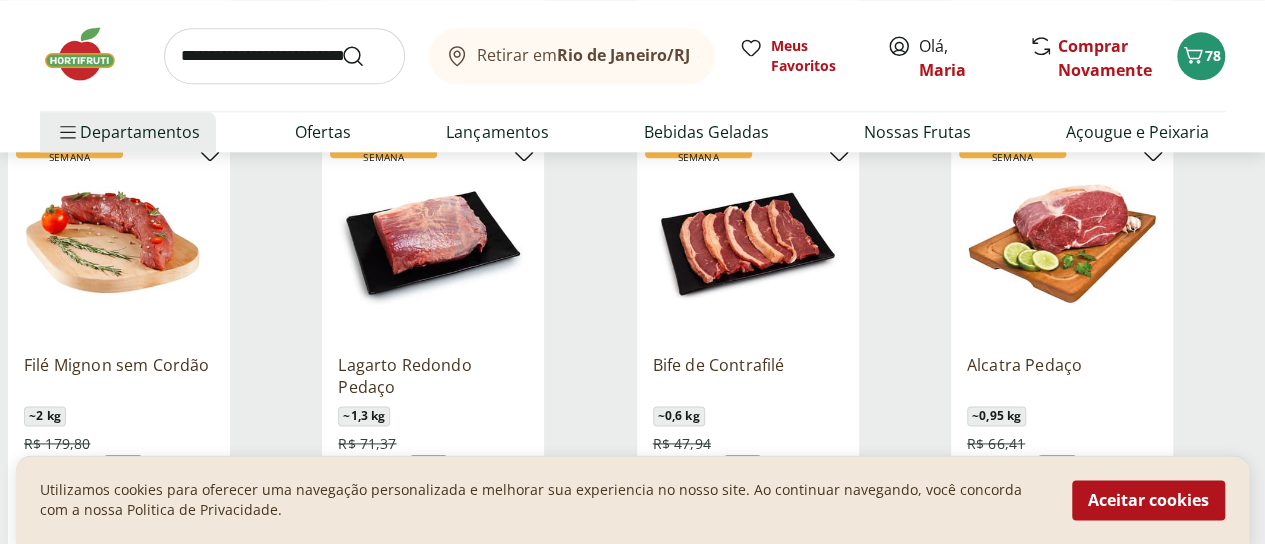 scroll, scrollTop: 1334, scrollLeft: 0, axis: vertical 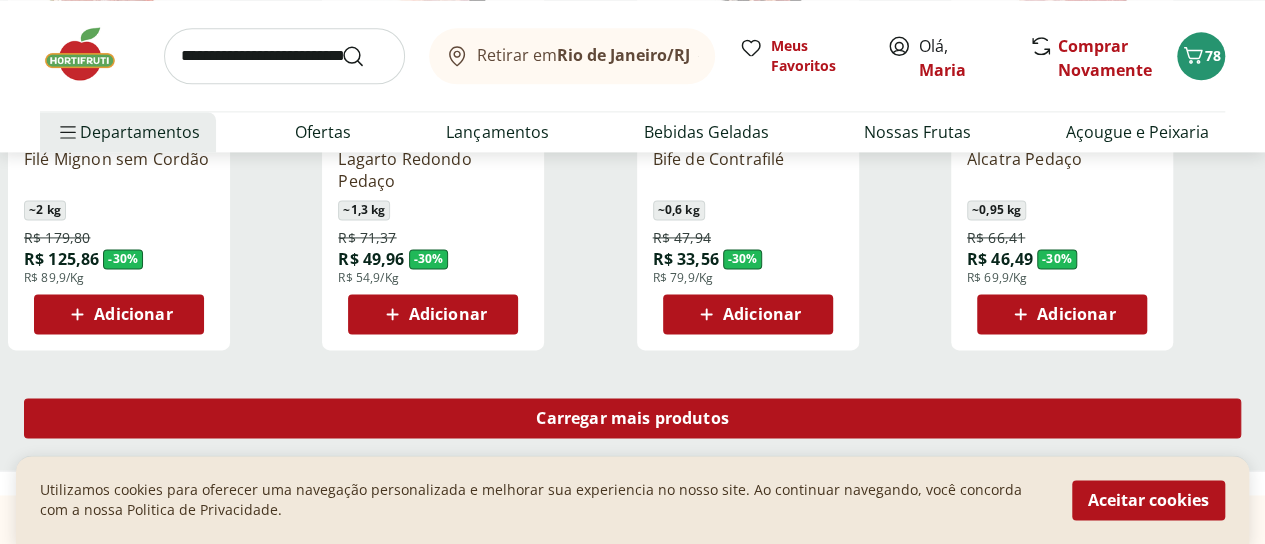 click on "Carregar mais produtos" at bounding box center [632, 418] 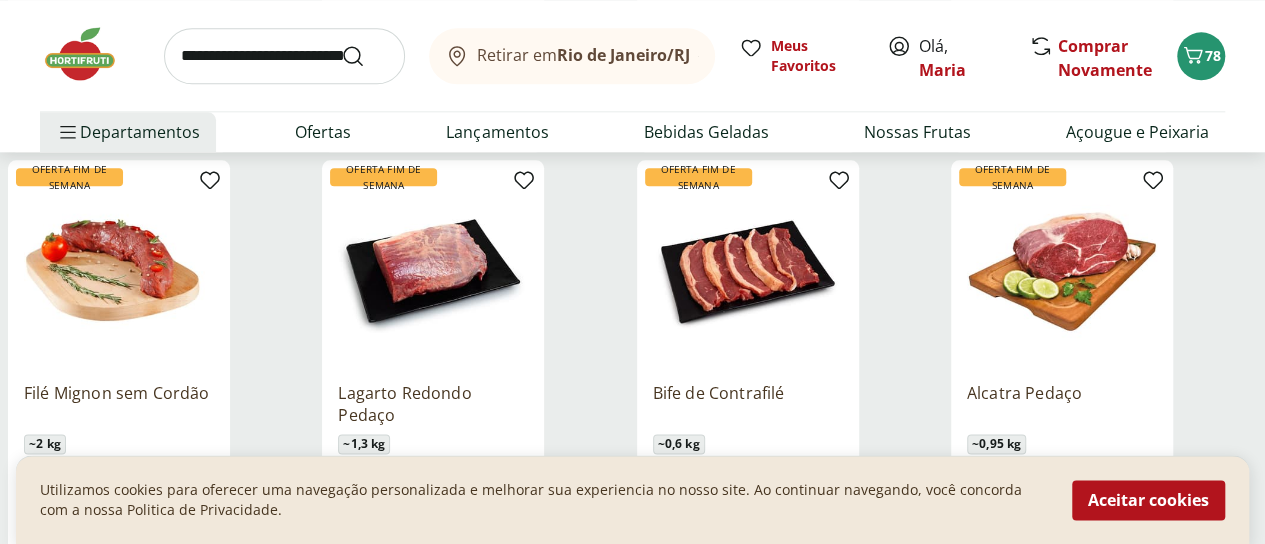 scroll, scrollTop: 1598, scrollLeft: 0, axis: vertical 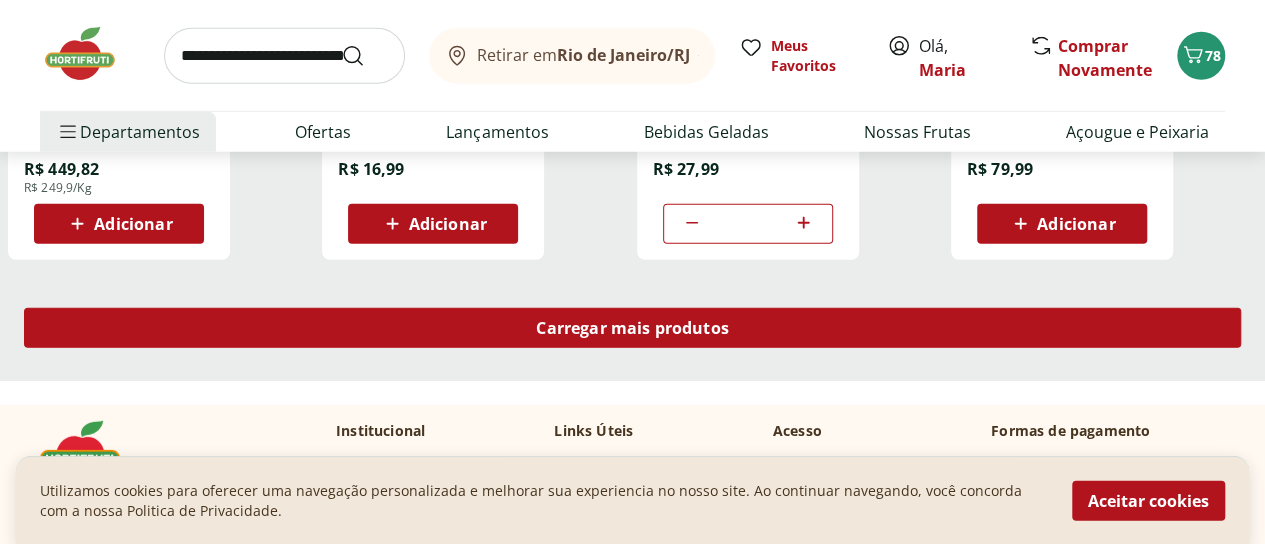 click on "Carregar mais produtos" at bounding box center [632, 328] 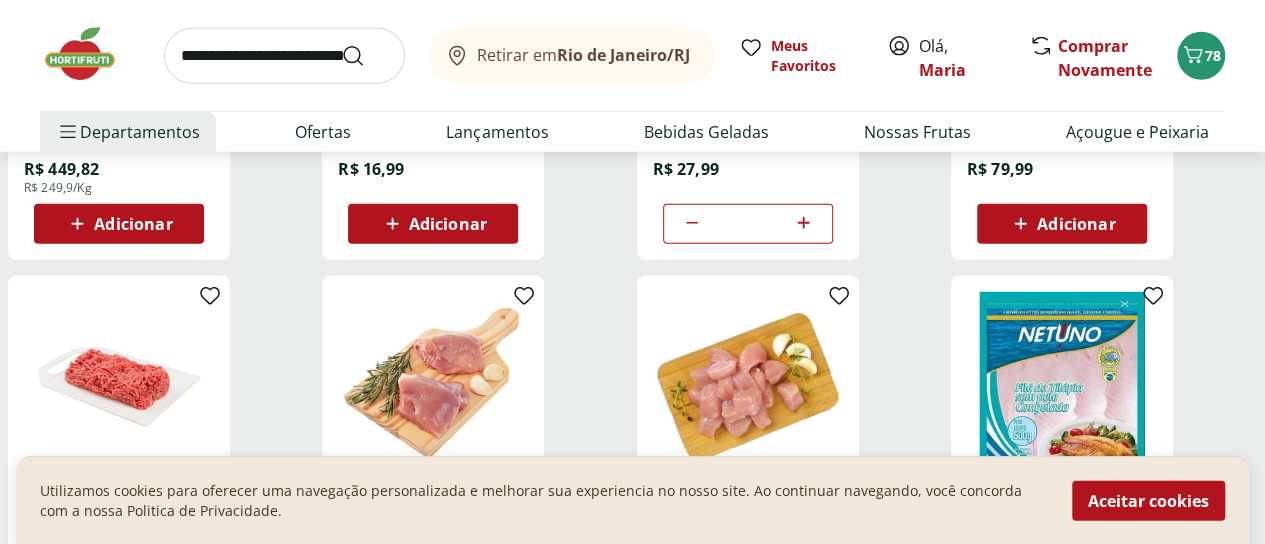 type on "*" 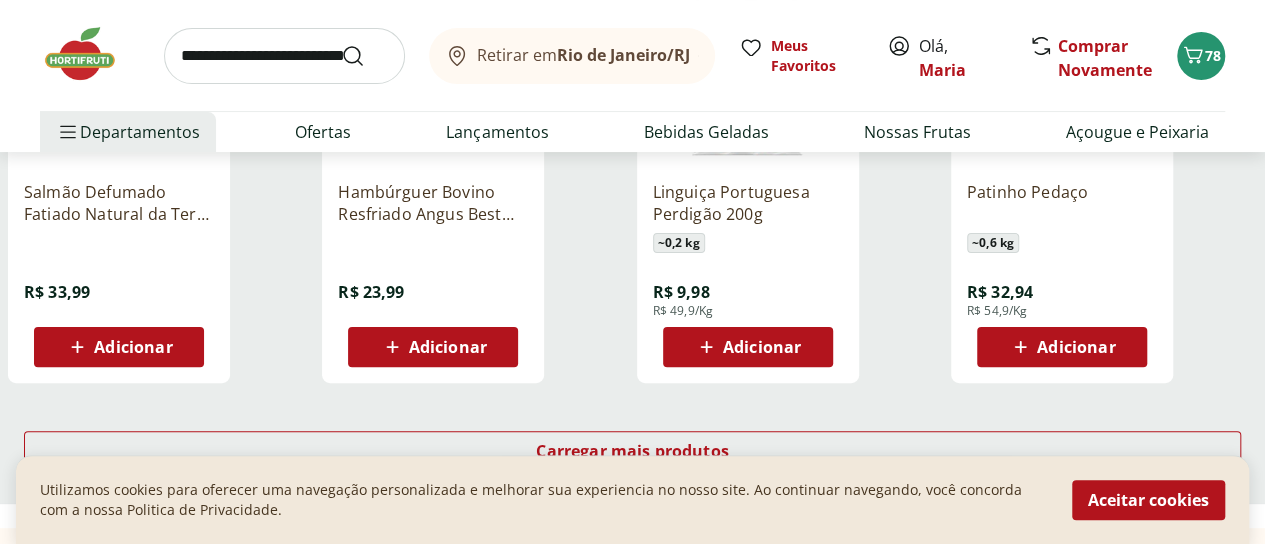 scroll, scrollTop: 3964, scrollLeft: 0, axis: vertical 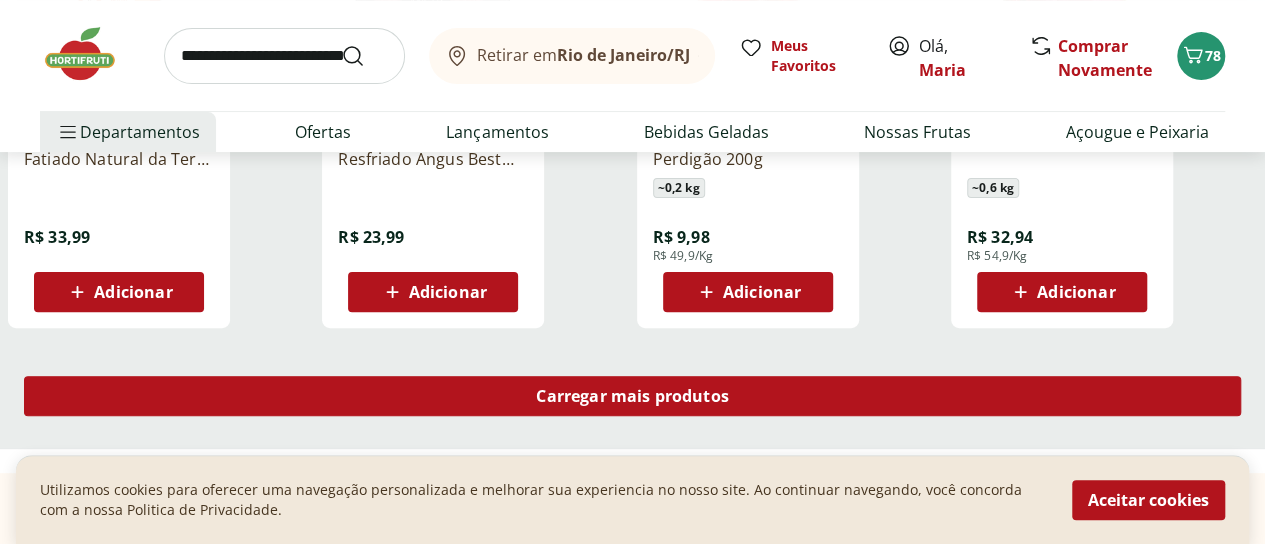 click on "Carregar mais produtos" at bounding box center [632, 396] 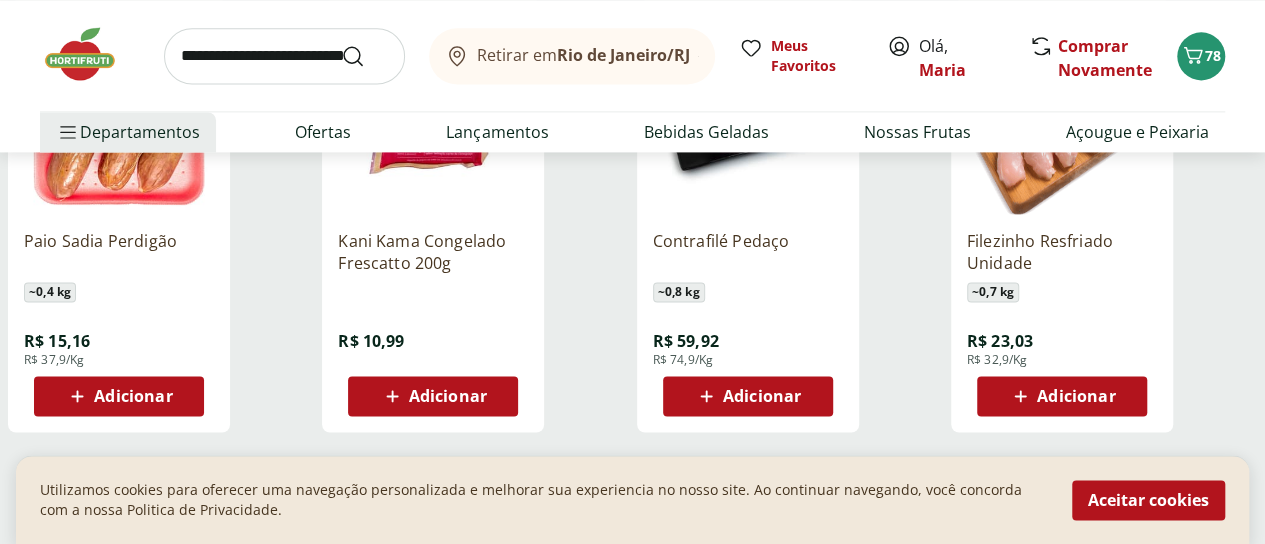 scroll, scrollTop: 1598, scrollLeft: 0, axis: vertical 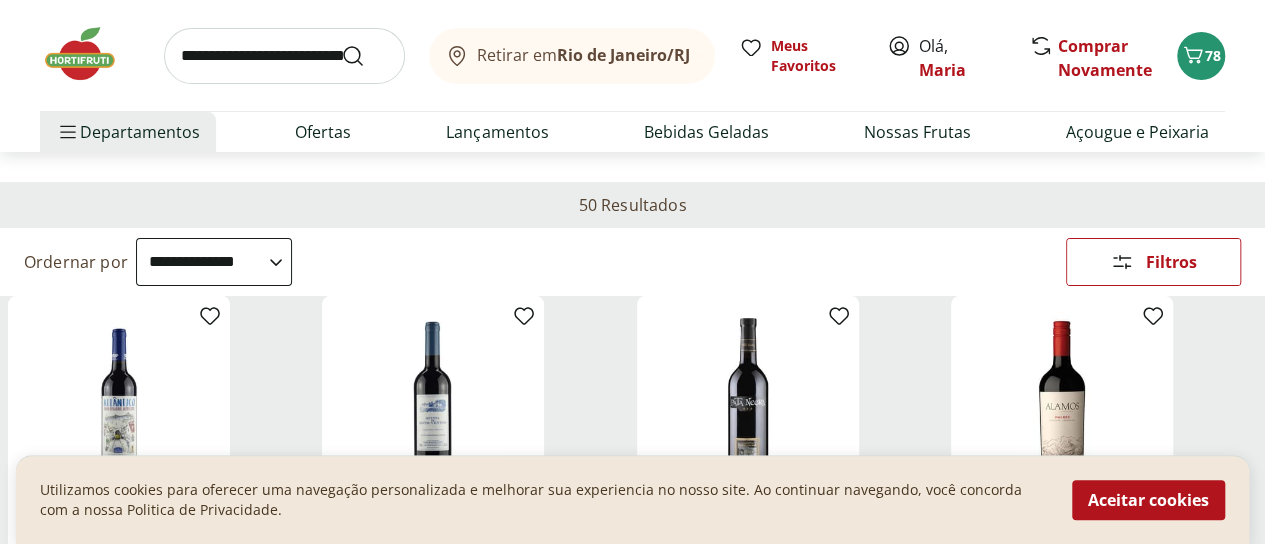 click on "**********" at bounding box center [214, 262] 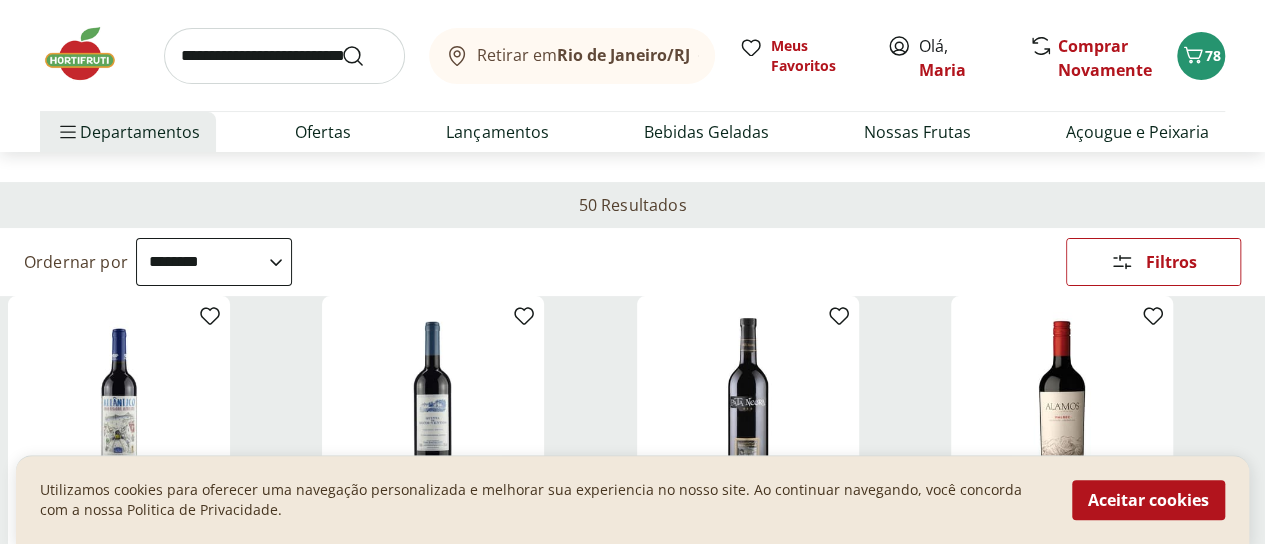 click on "**********" at bounding box center [214, 262] 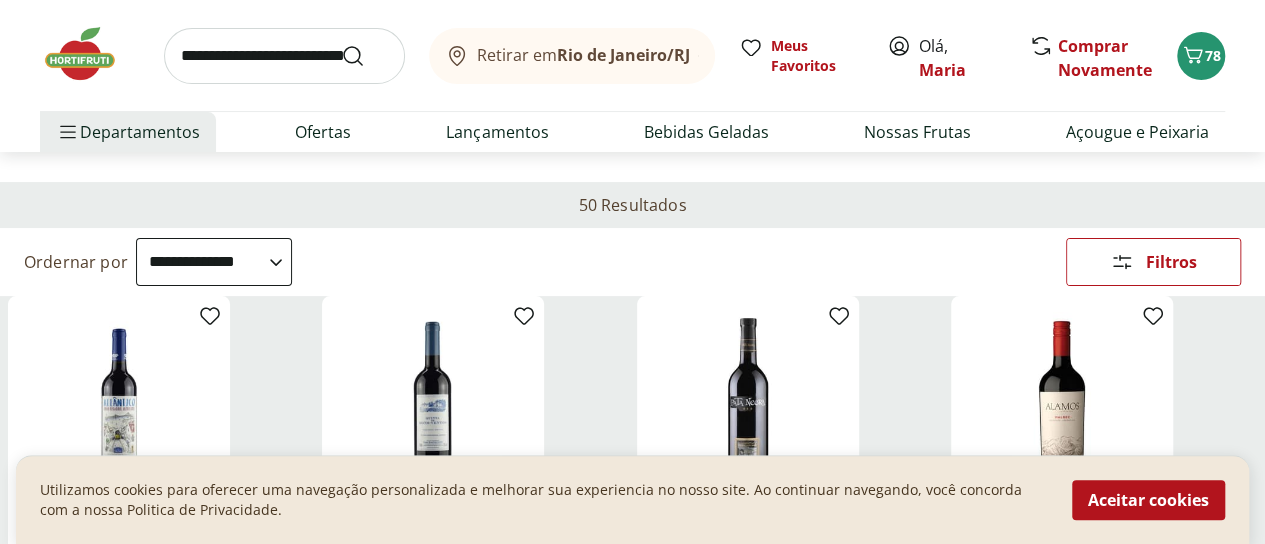 select on "**********" 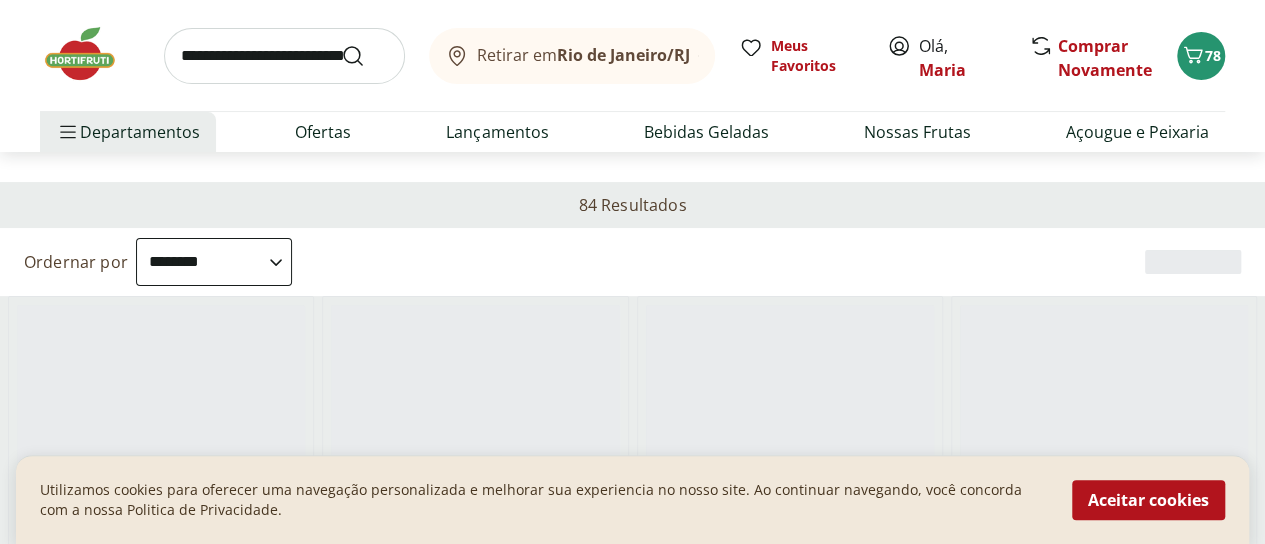 scroll, scrollTop: 0, scrollLeft: 0, axis: both 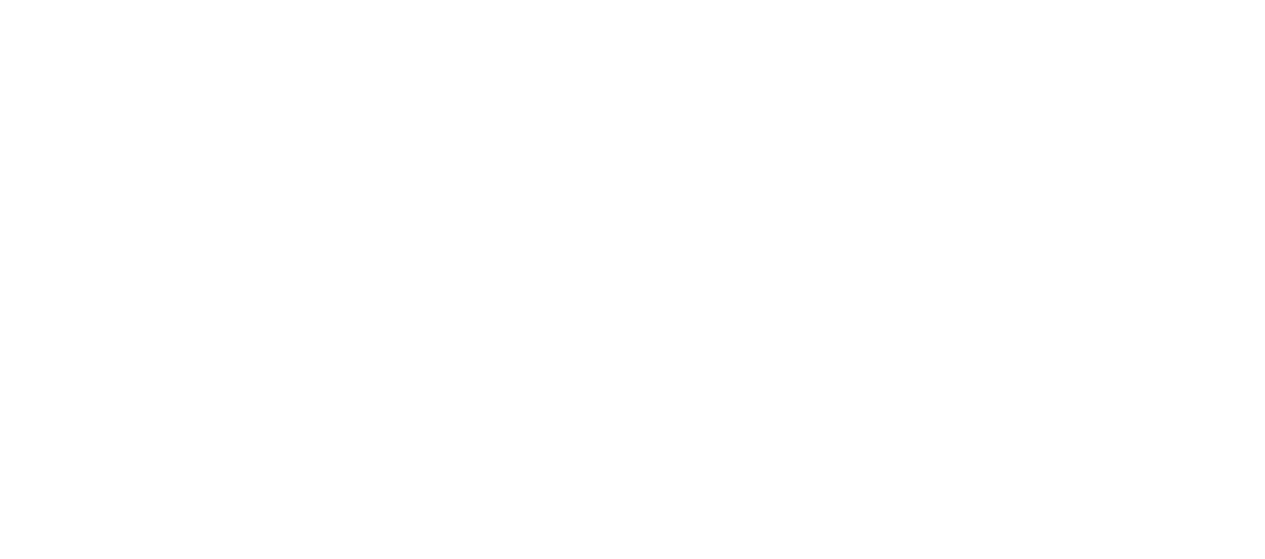 select on "**********" 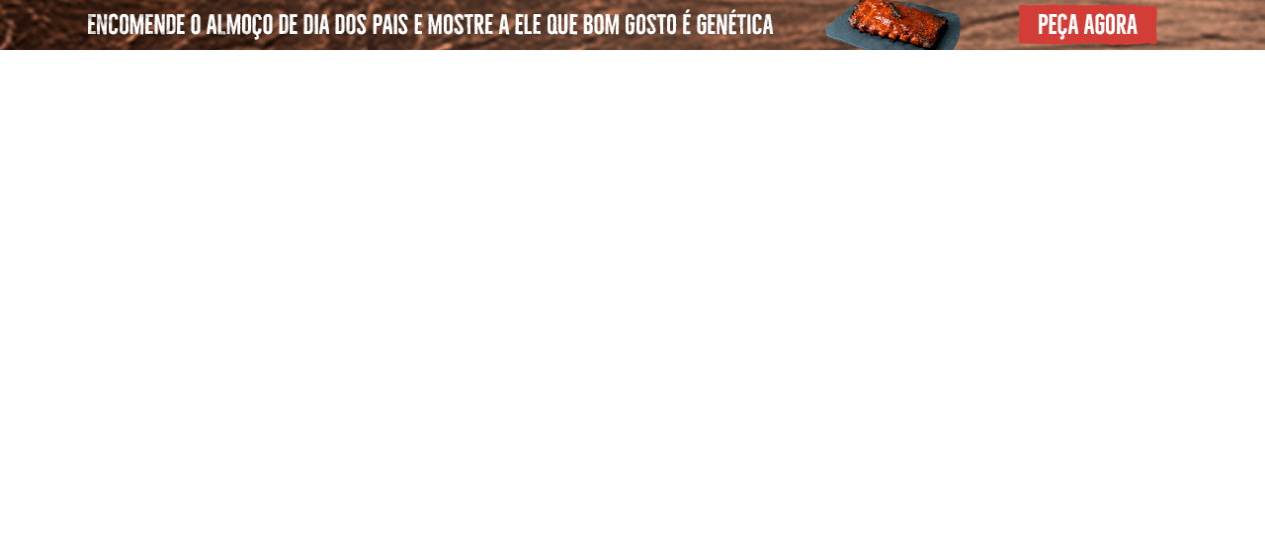 scroll, scrollTop: 0, scrollLeft: 0, axis: both 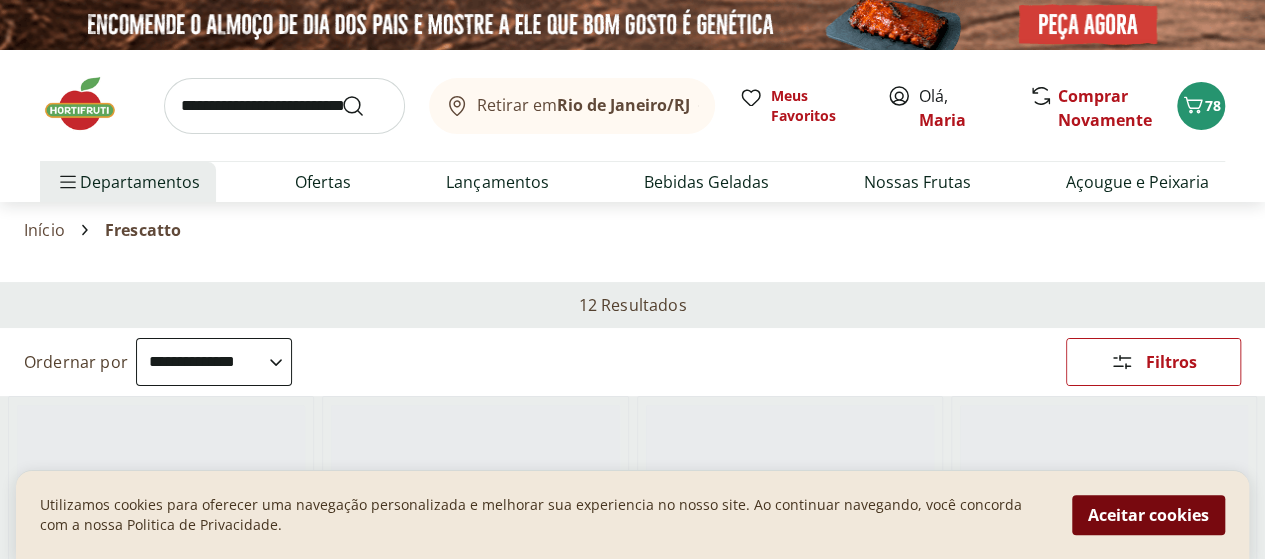 click on "Aceitar cookies" at bounding box center [1148, 515] 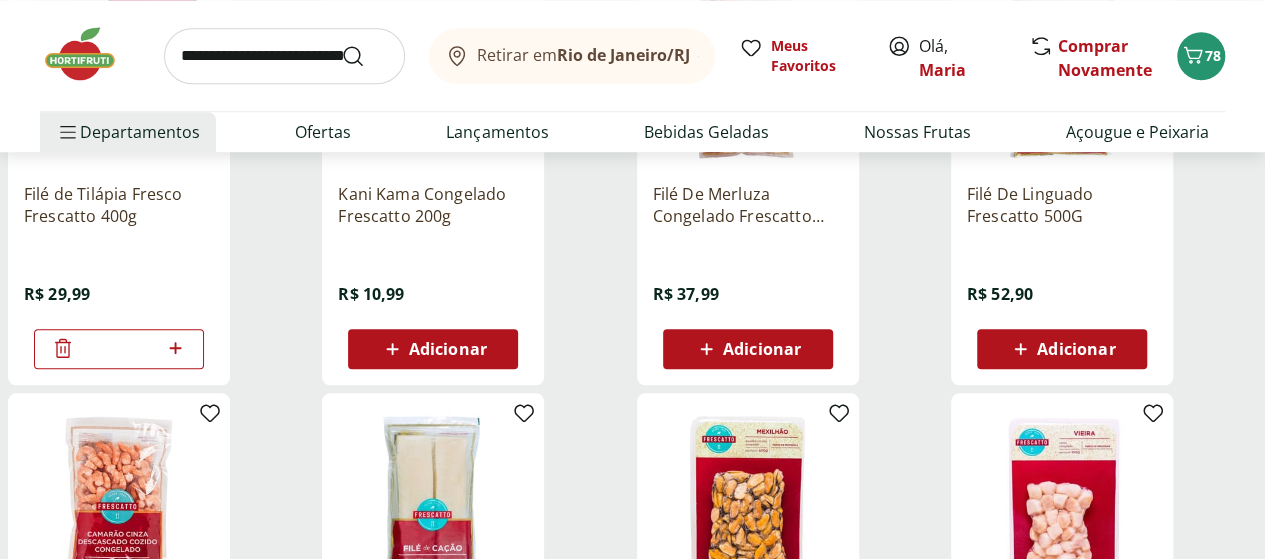 scroll, scrollTop: 287, scrollLeft: 0, axis: vertical 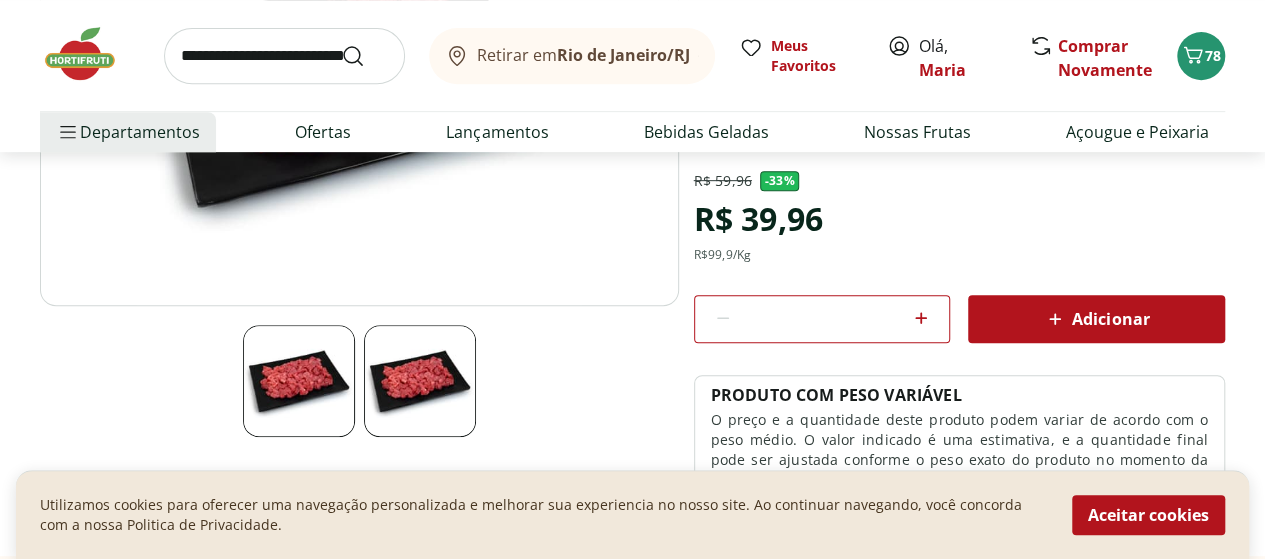 click 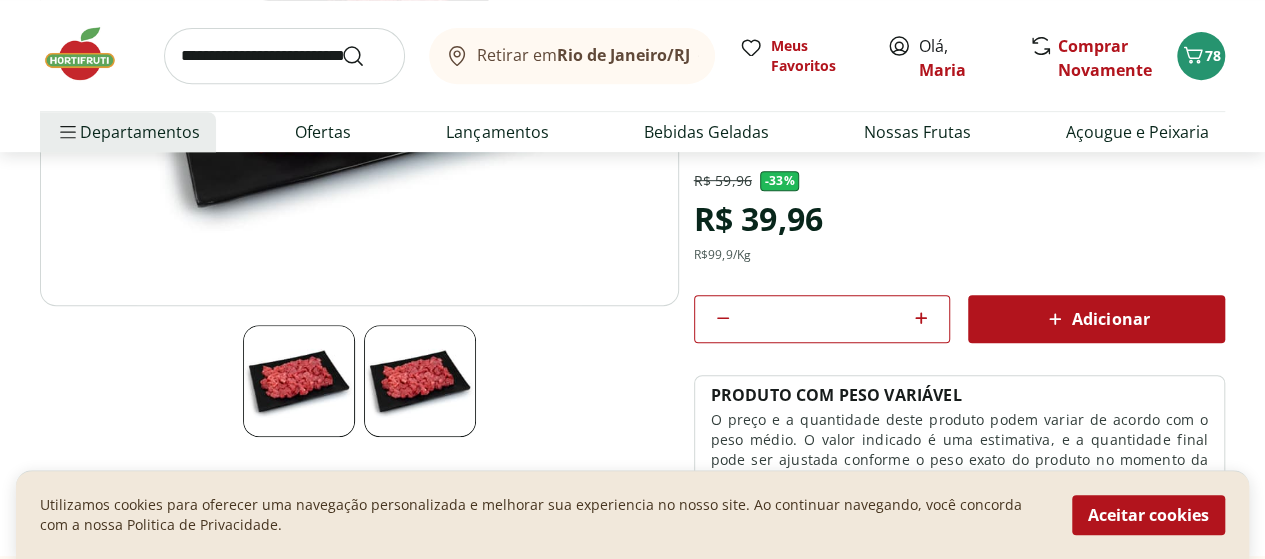 click 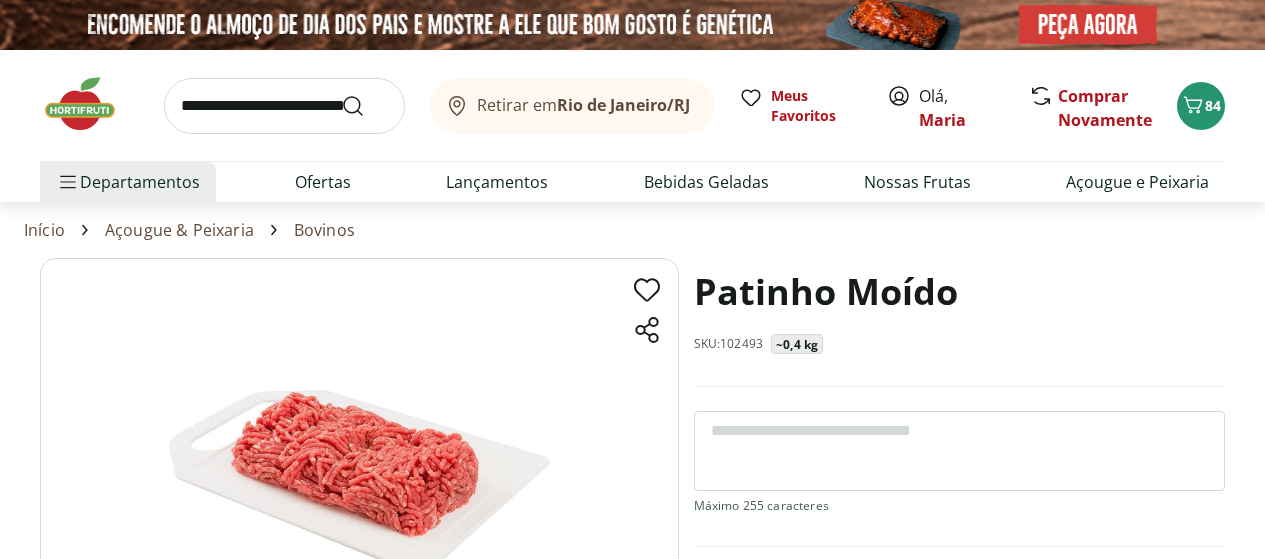 scroll, scrollTop: 0, scrollLeft: 0, axis: both 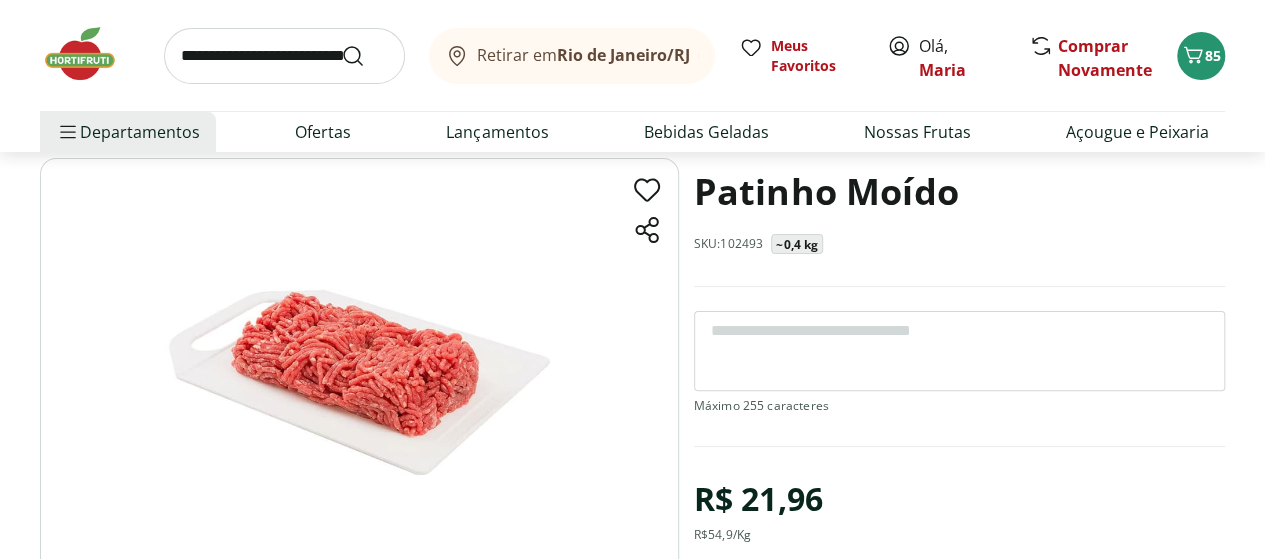click at bounding box center (284, 56) 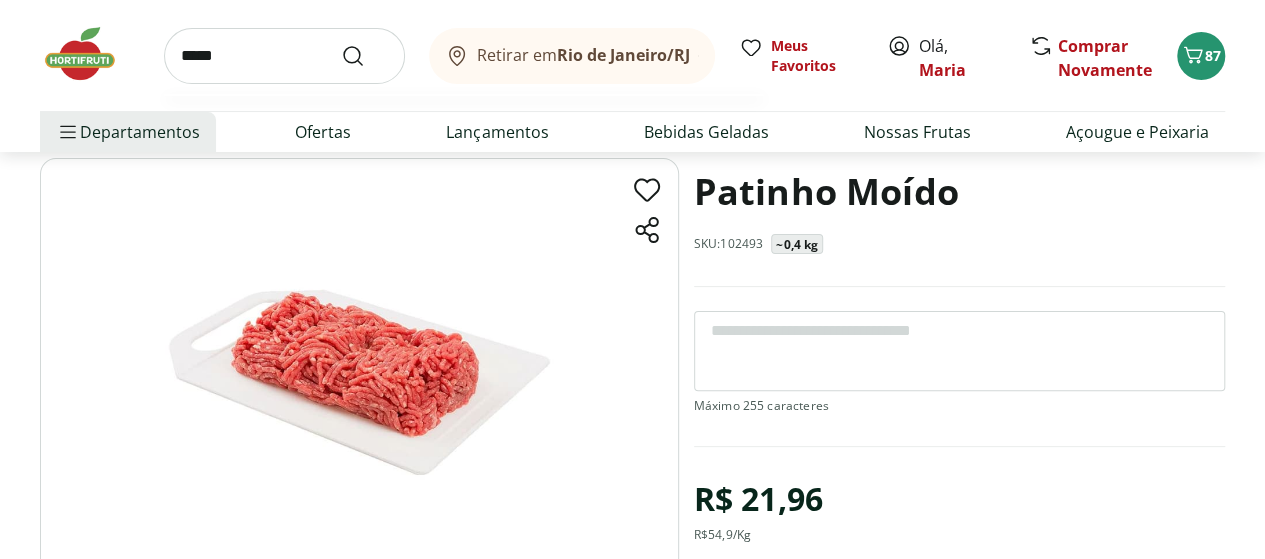 type on "*****" 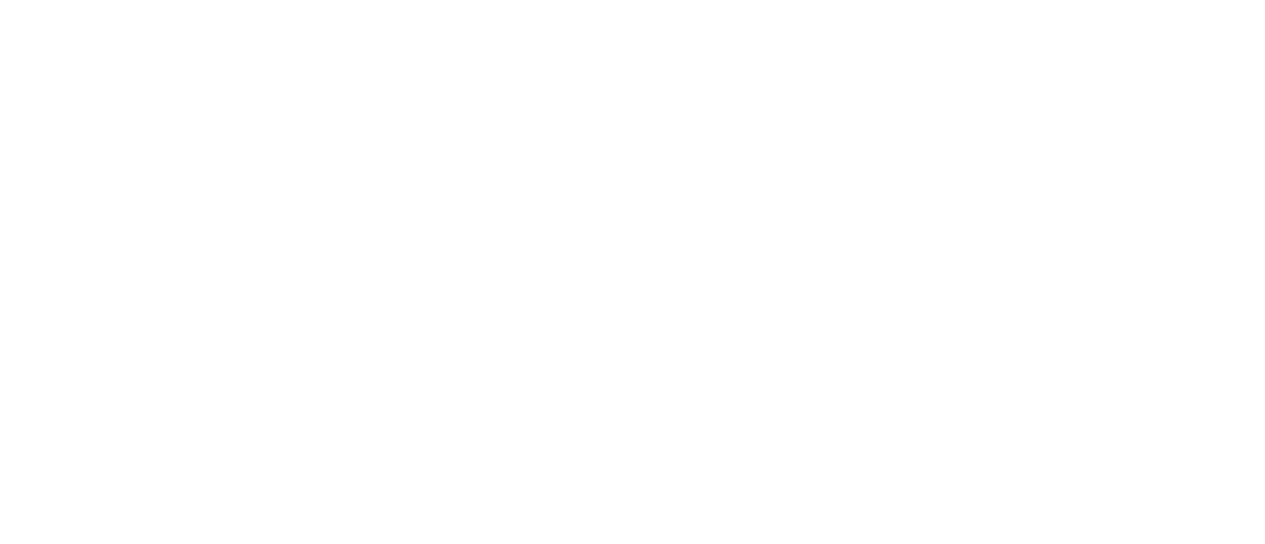 scroll, scrollTop: 0, scrollLeft: 0, axis: both 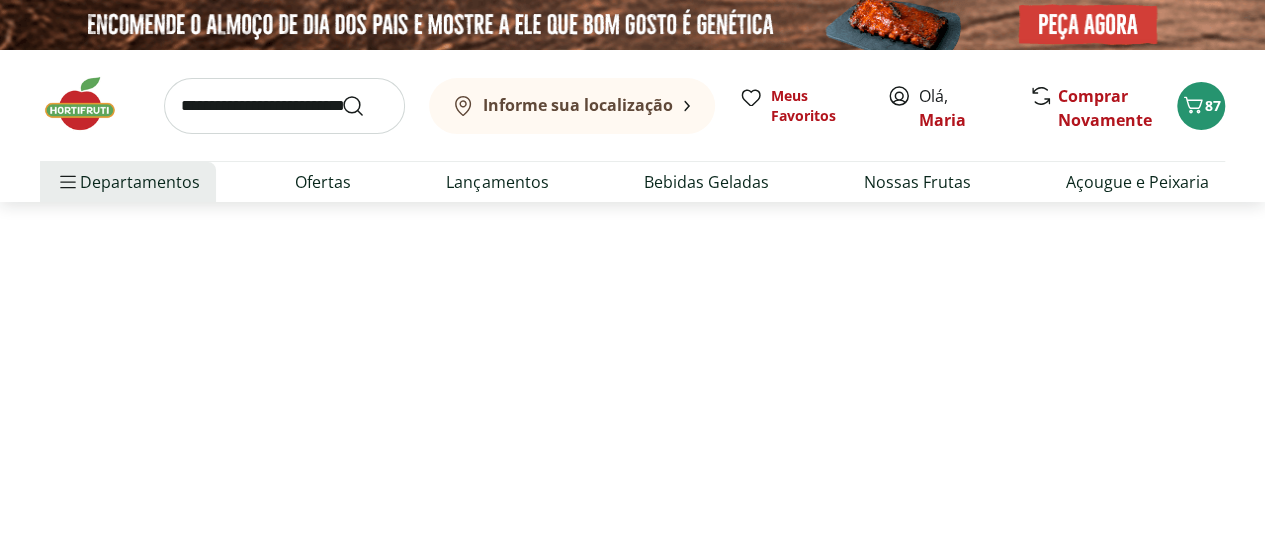 select on "**********" 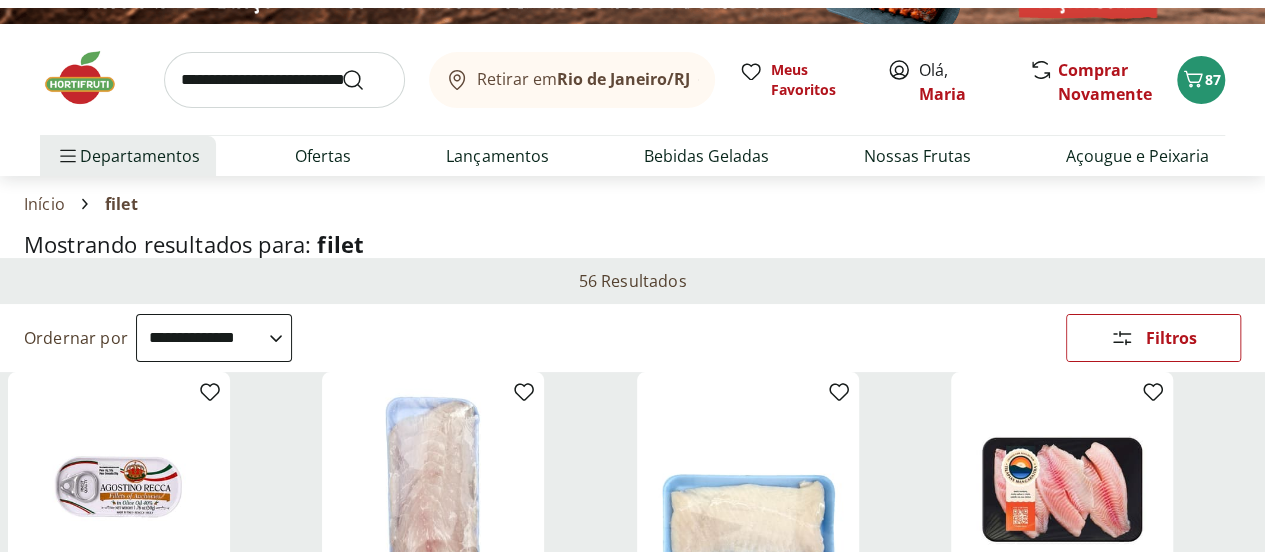 scroll, scrollTop: 0, scrollLeft: 0, axis: both 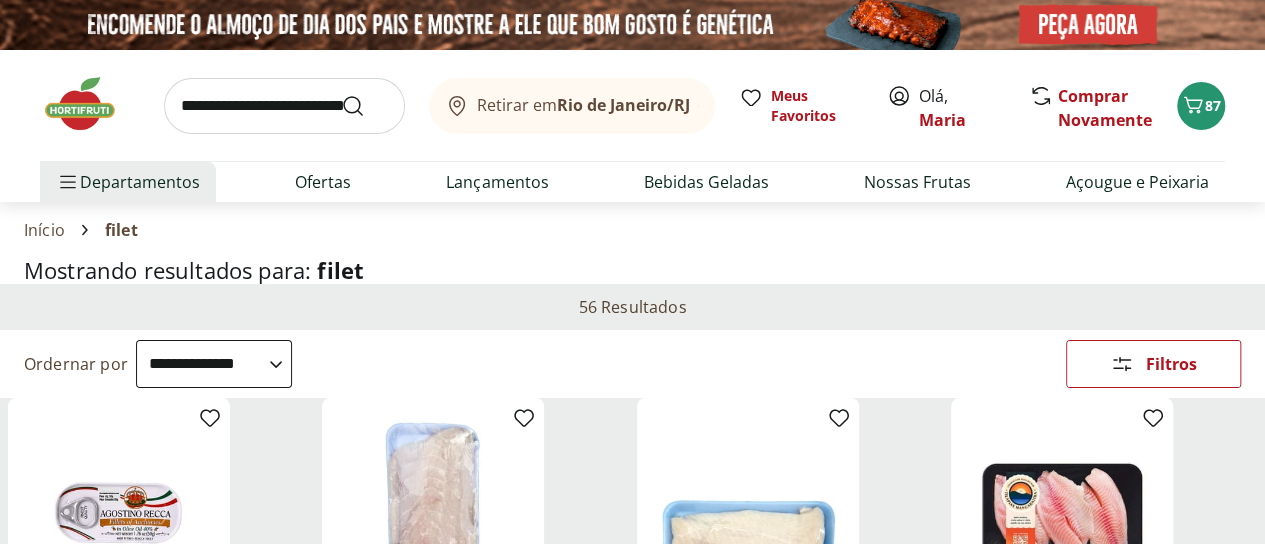 click at bounding box center (284, 106) 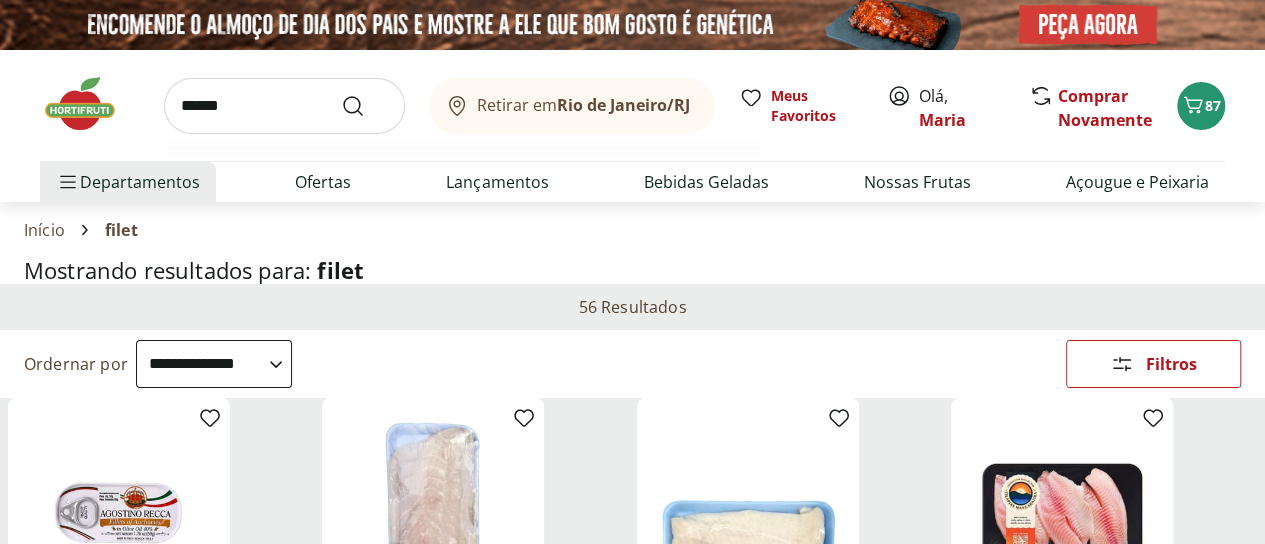 type on "******" 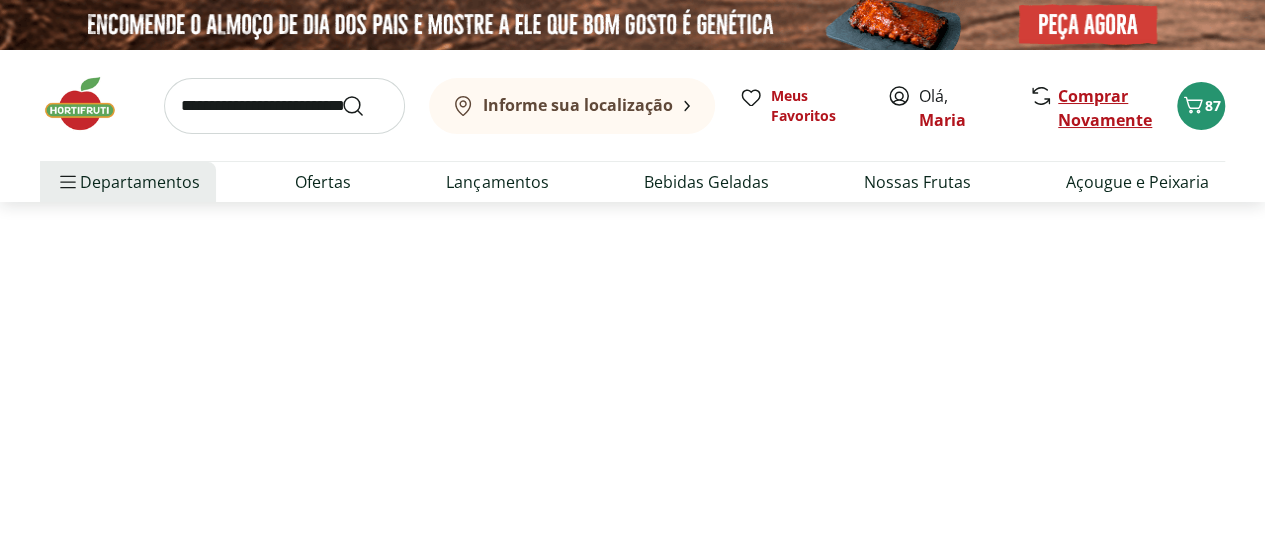 select on "**********" 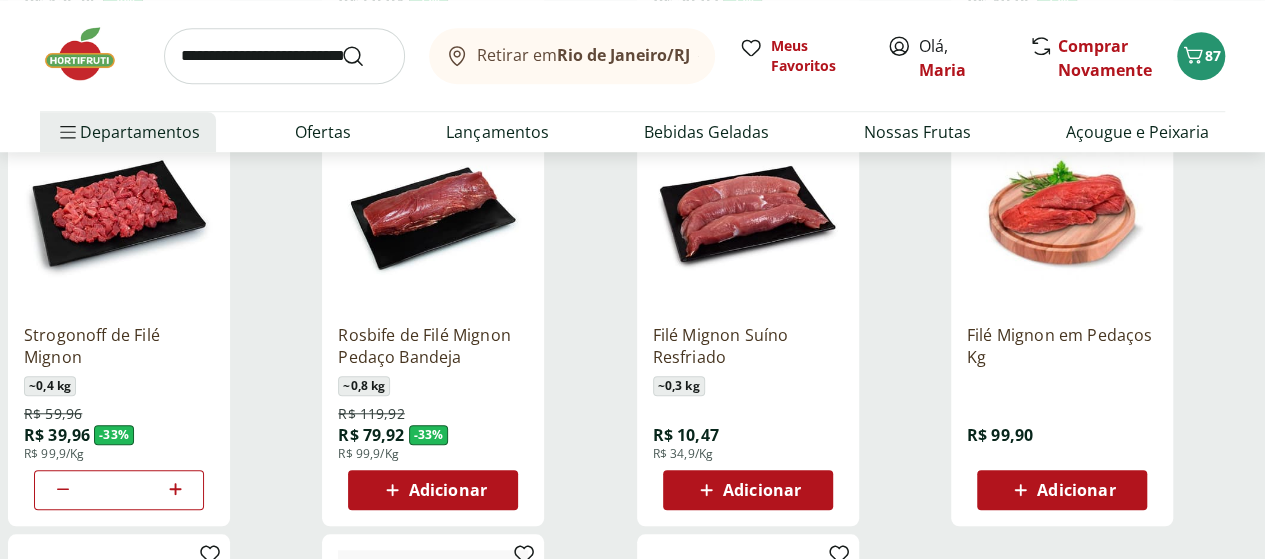 scroll, scrollTop: 800, scrollLeft: 0, axis: vertical 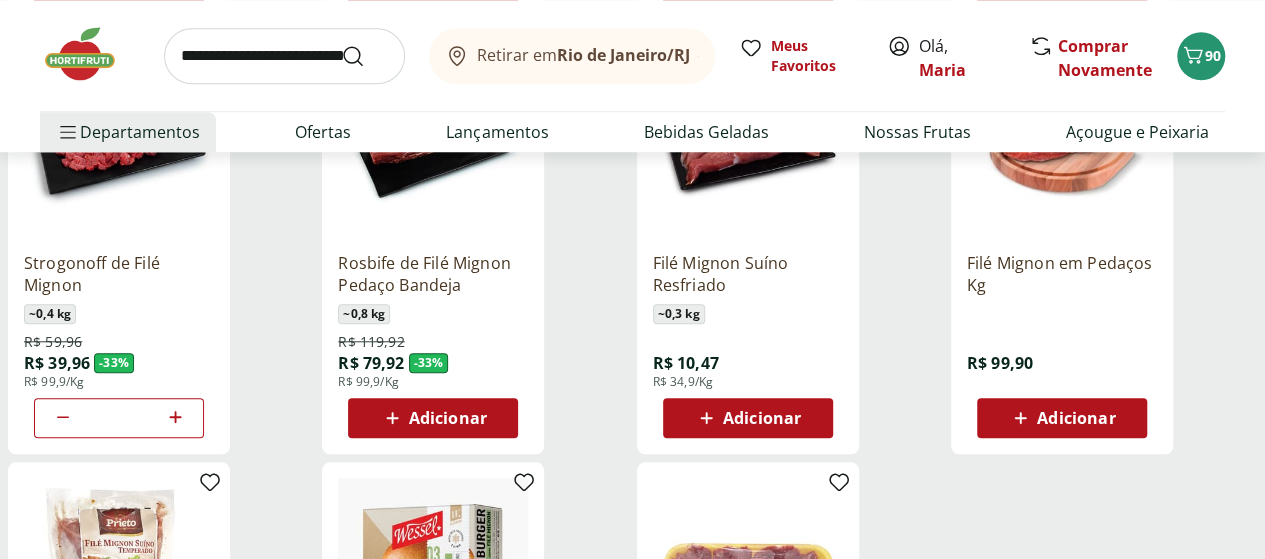 click at bounding box center (90, 54) 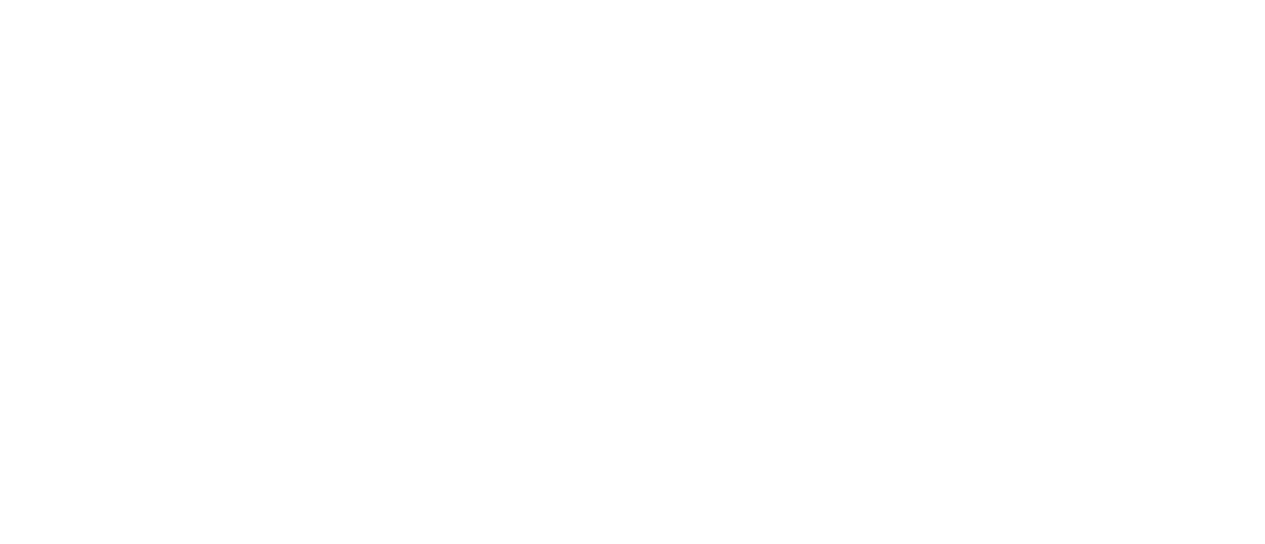 scroll, scrollTop: 0, scrollLeft: 0, axis: both 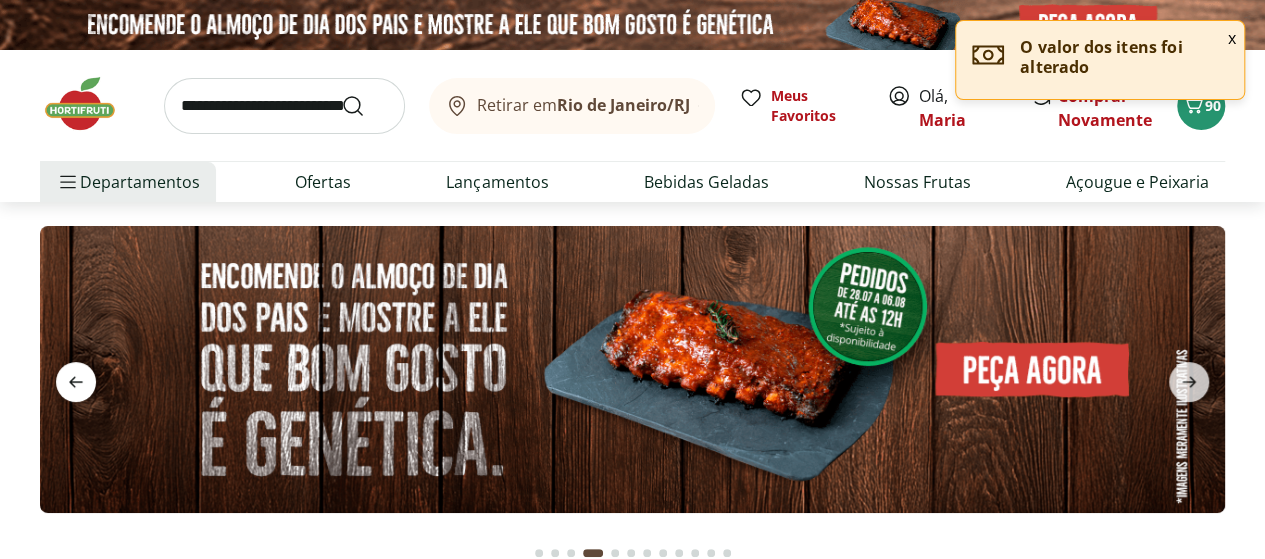 click at bounding box center [76, 382] 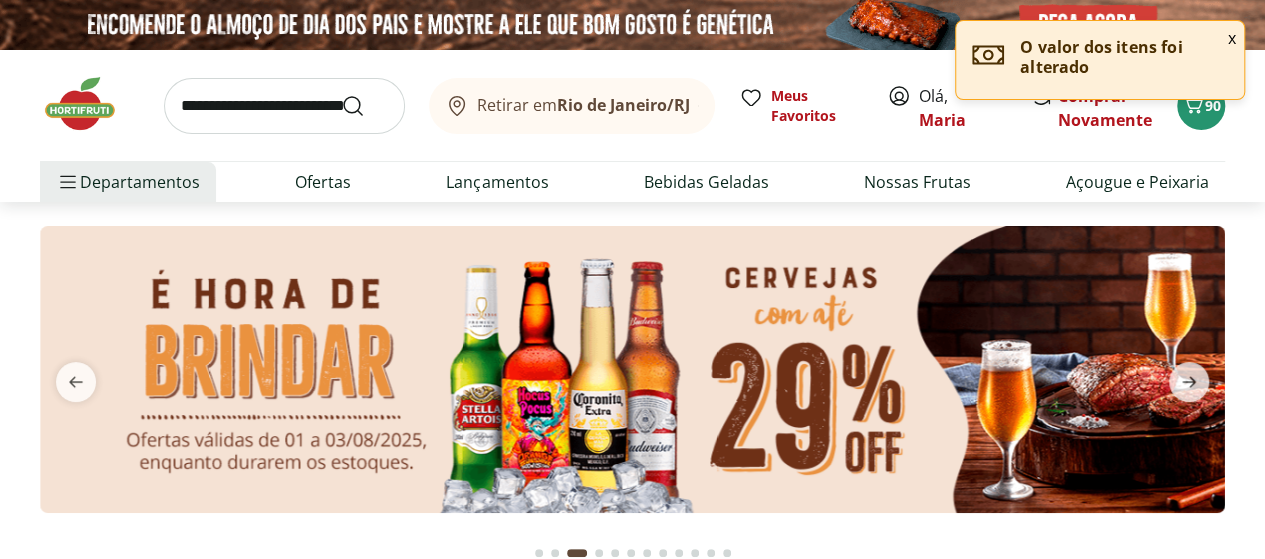 click at bounding box center (632, 369) 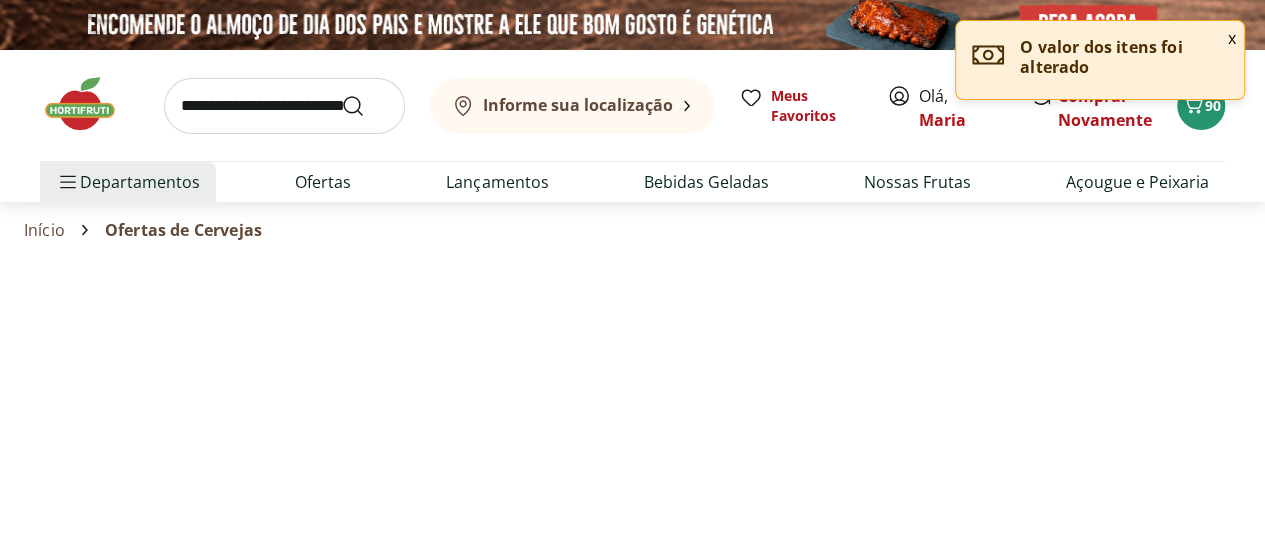 select on "**********" 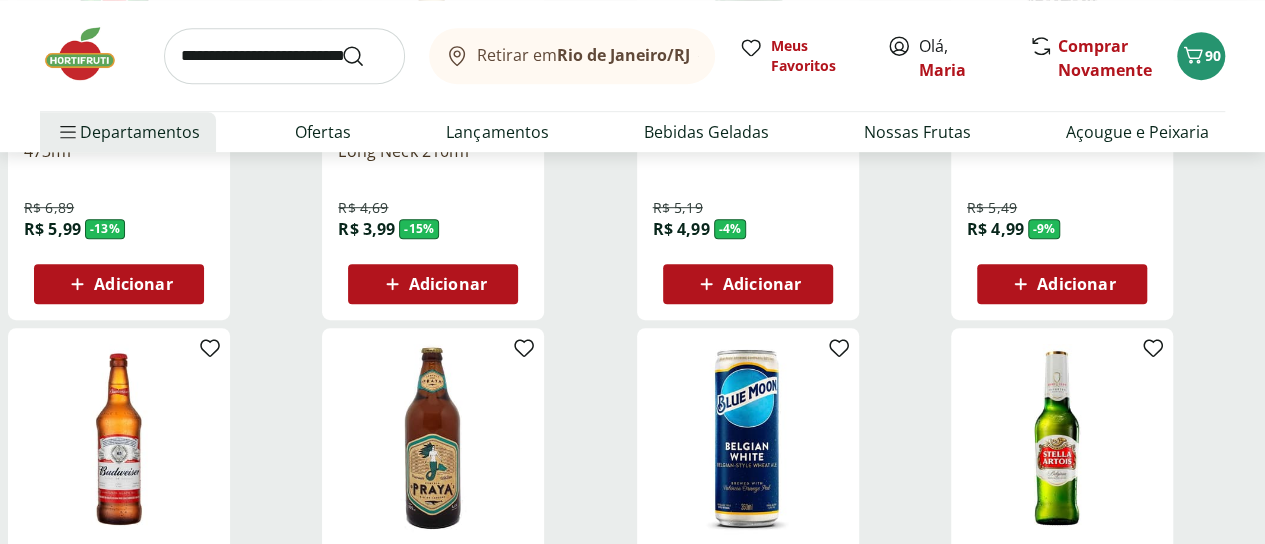scroll, scrollTop: 700, scrollLeft: 0, axis: vertical 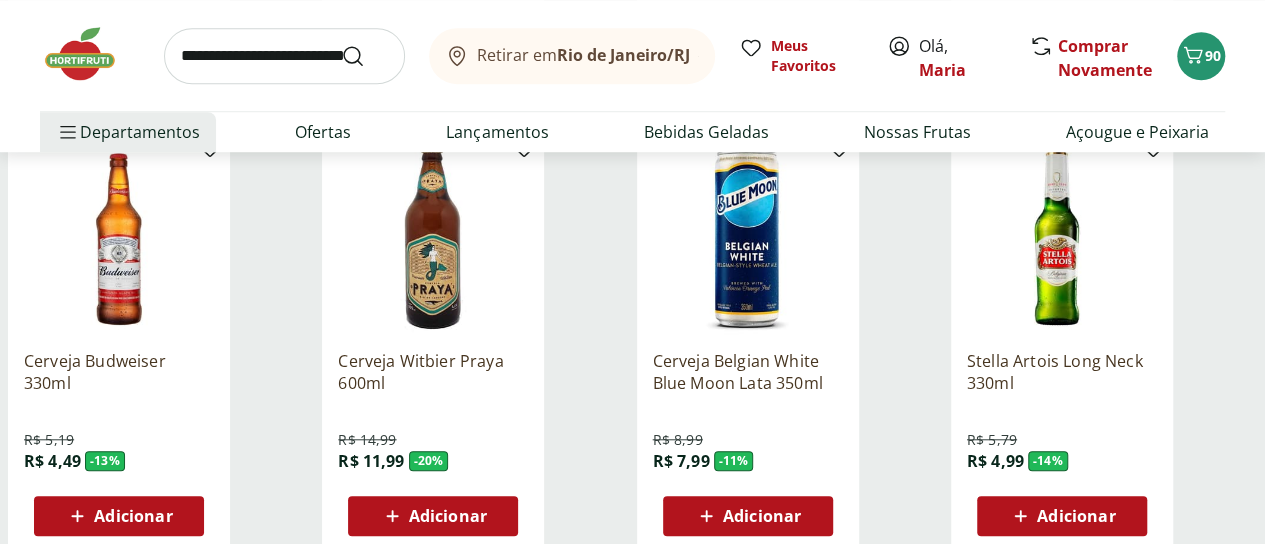click on "Adicionar" at bounding box center (1062, 516) 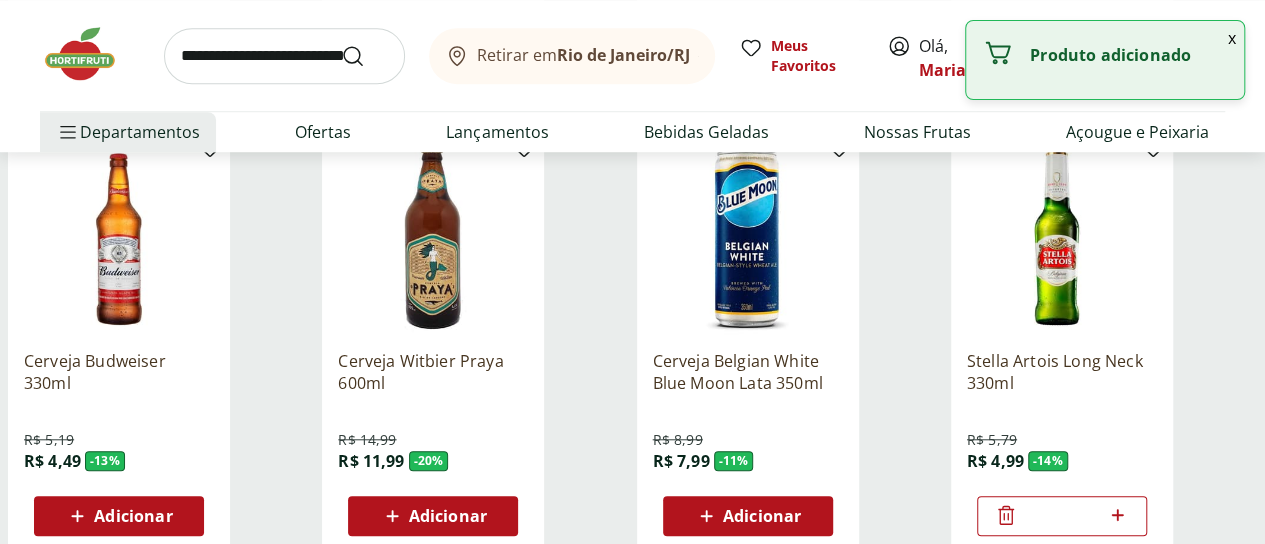 click 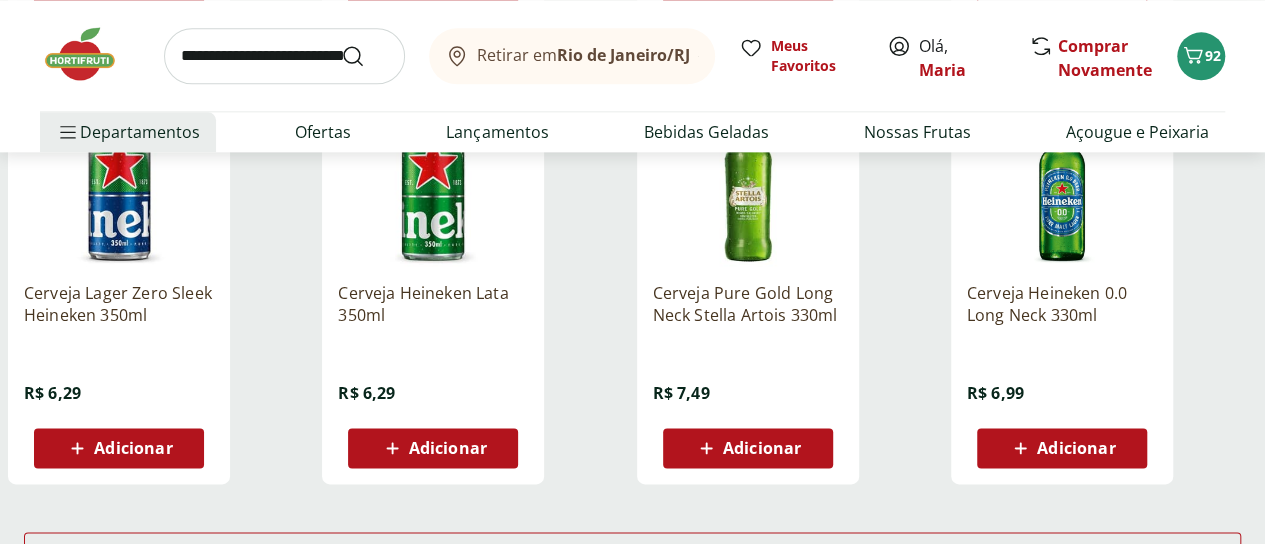 scroll, scrollTop: 800, scrollLeft: 0, axis: vertical 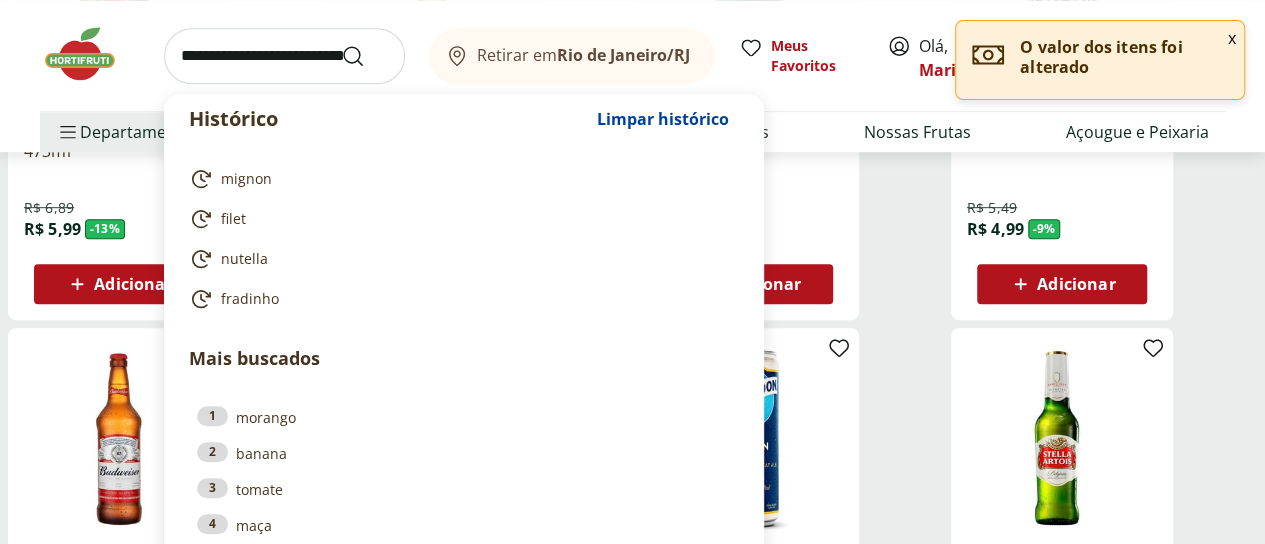 click at bounding box center (284, 56) 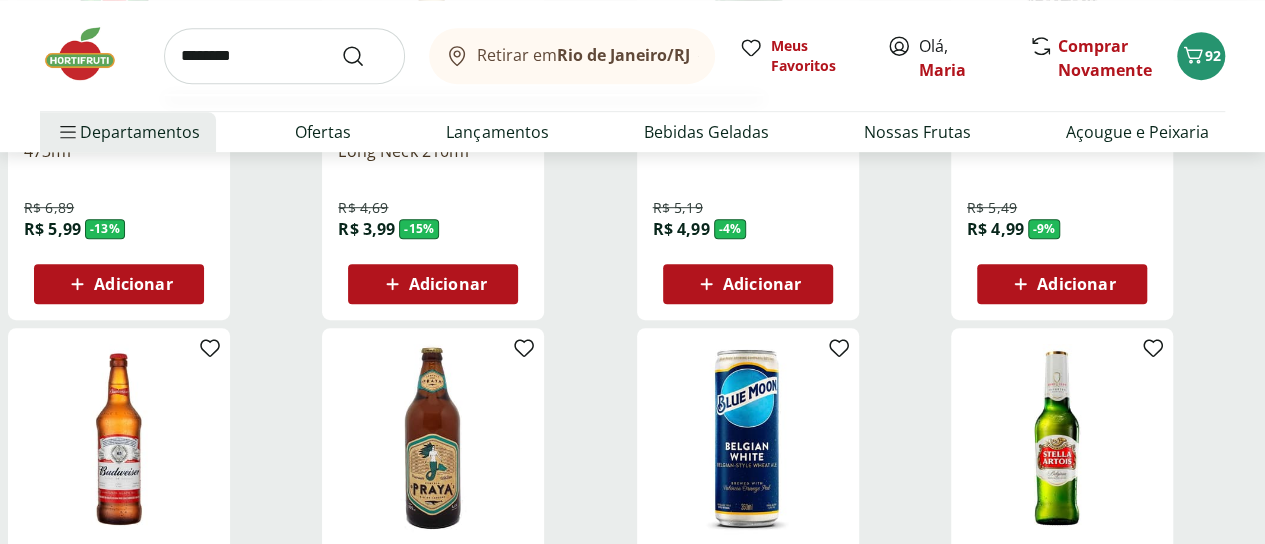 type on "********" 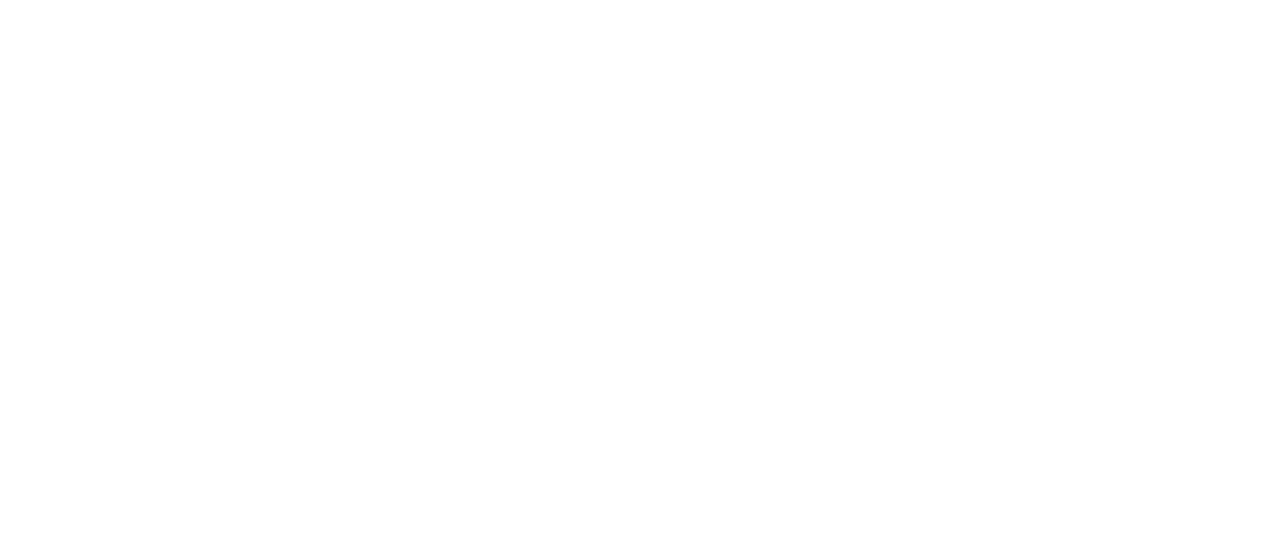 scroll, scrollTop: 0, scrollLeft: 0, axis: both 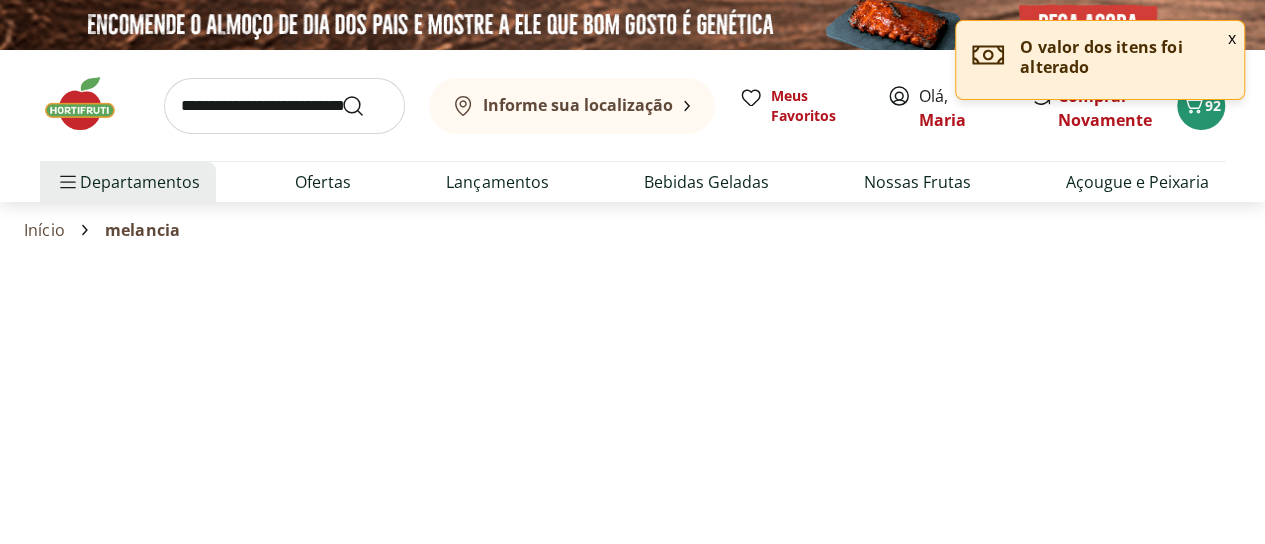 select on "**********" 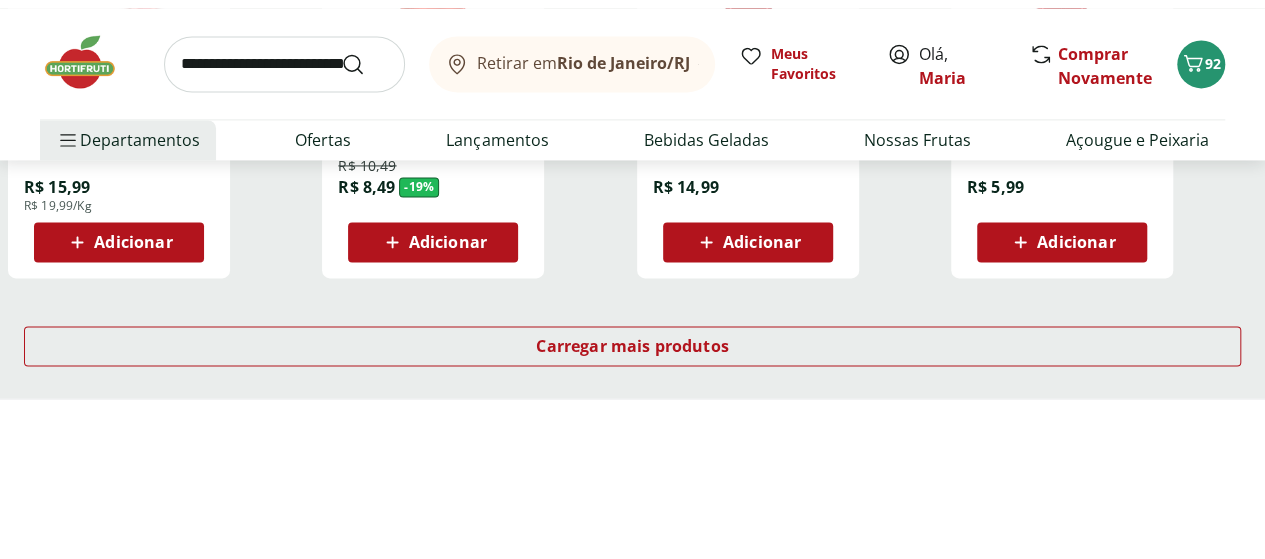 scroll, scrollTop: 1500, scrollLeft: 0, axis: vertical 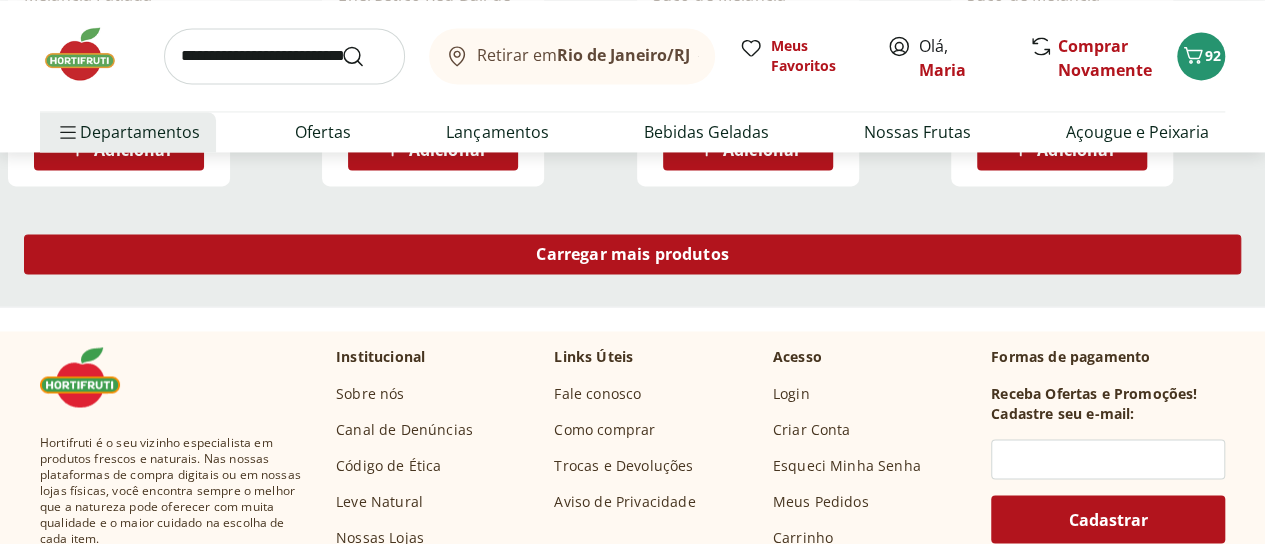 click on "Carregar mais produtos" at bounding box center [632, 254] 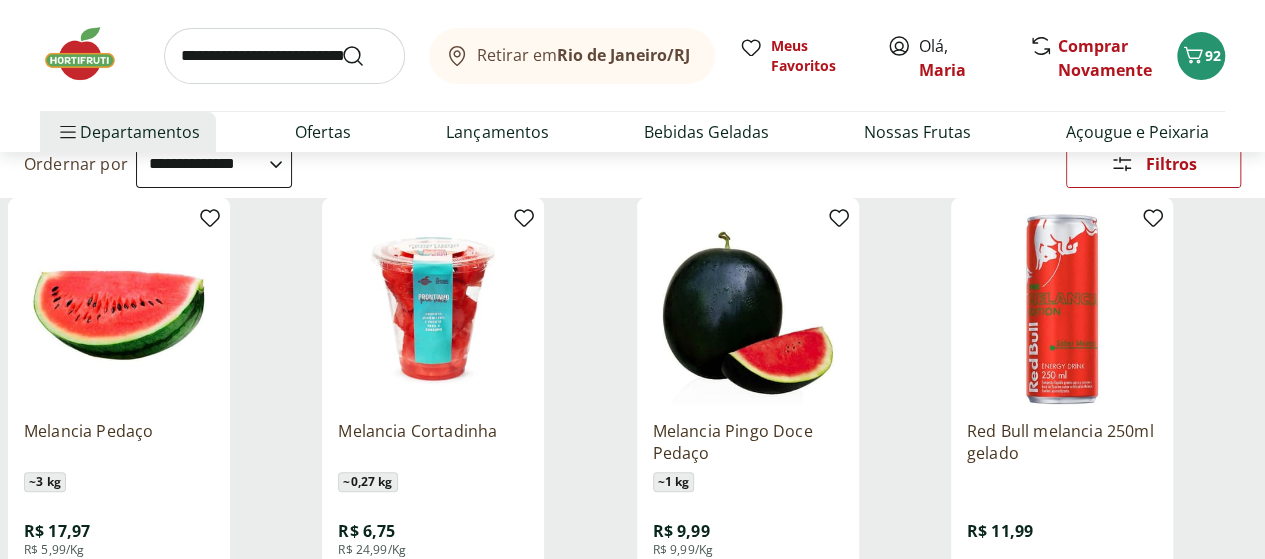 scroll, scrollTop: 400, scrollLeft: 0, axis: vertical 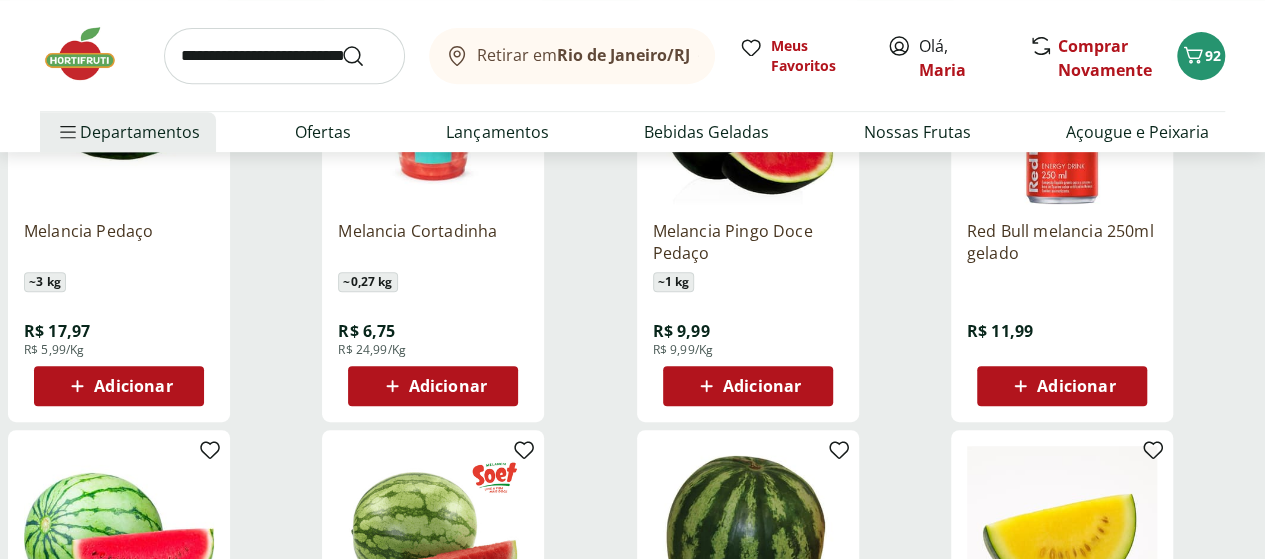 click at bounding box center (284, 56) 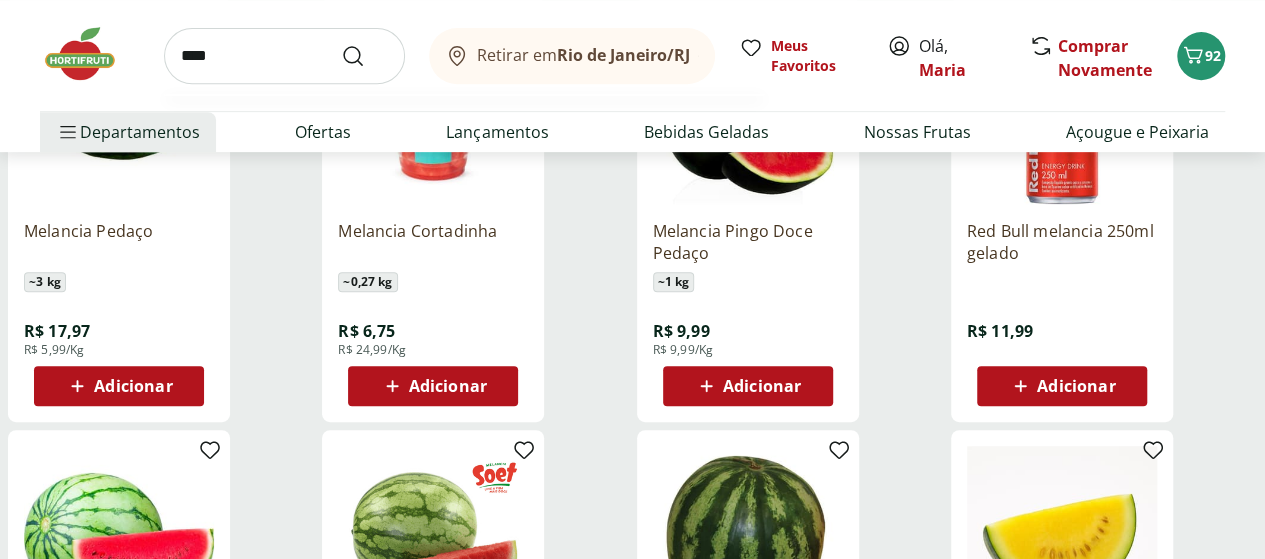 type on "****" 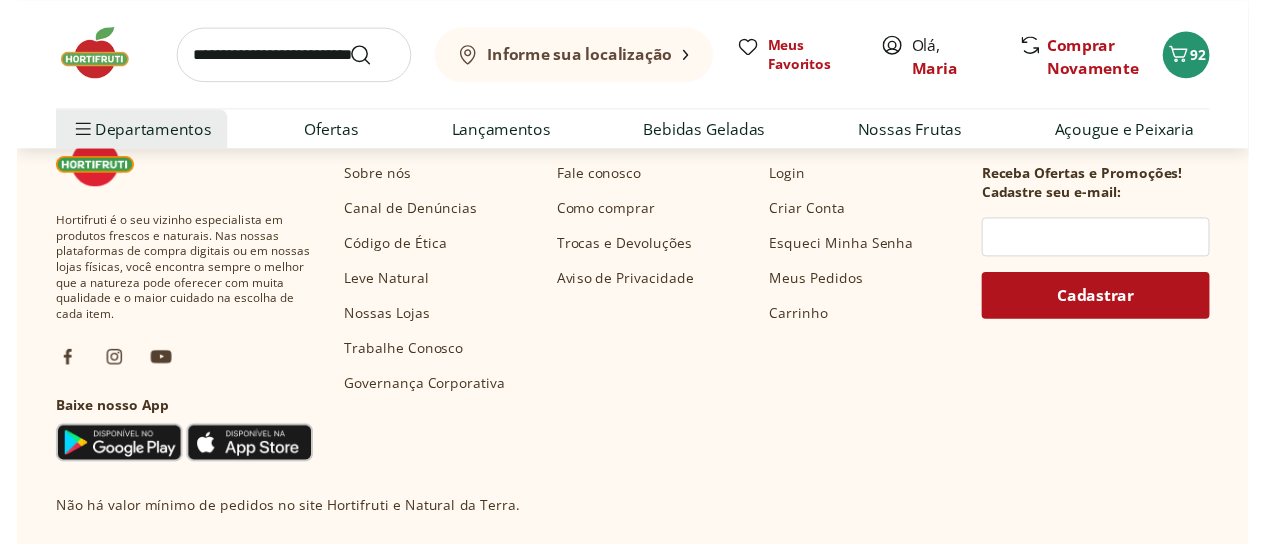 scroll, scrollTop: 0, scrollLeft: 0, axis: both 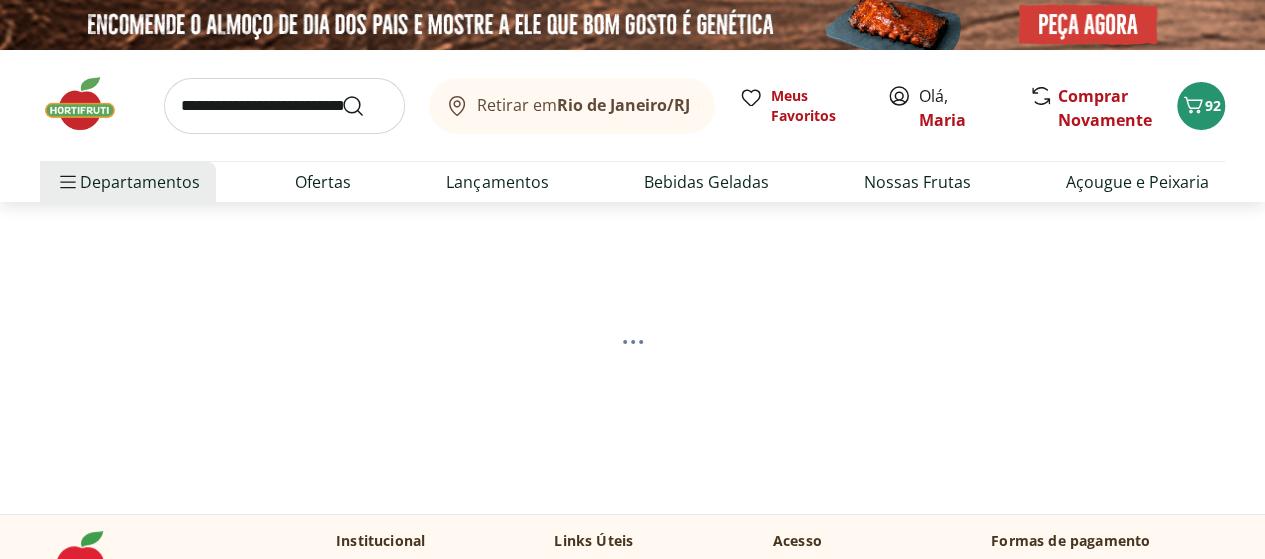 select on "**********" 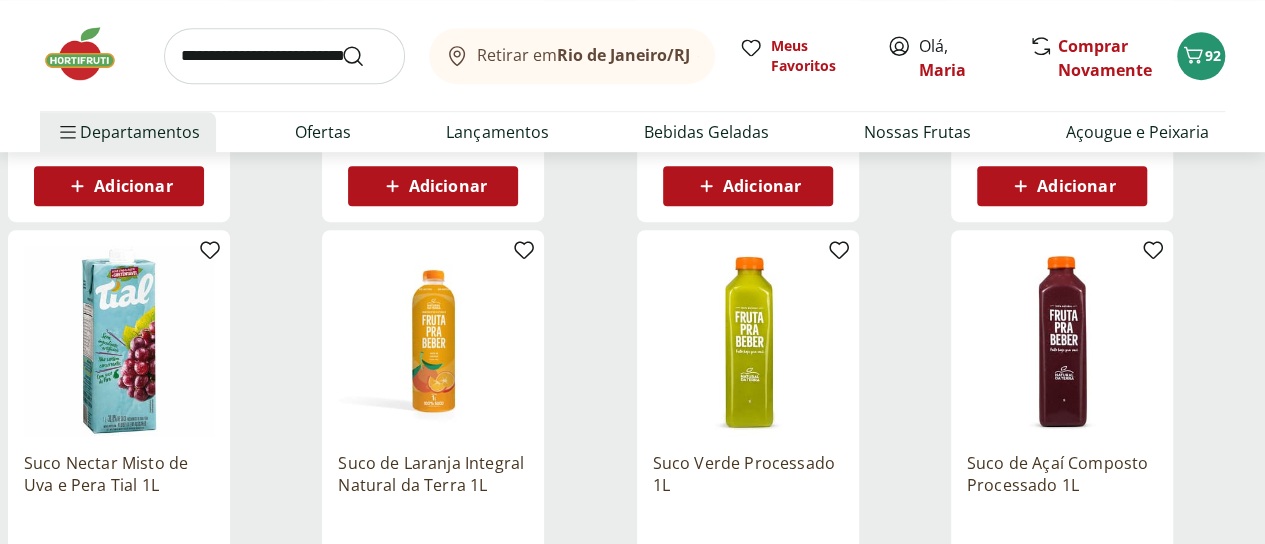 scroll, scrollTop: 300, scrollLeft: 0, axis: vertical 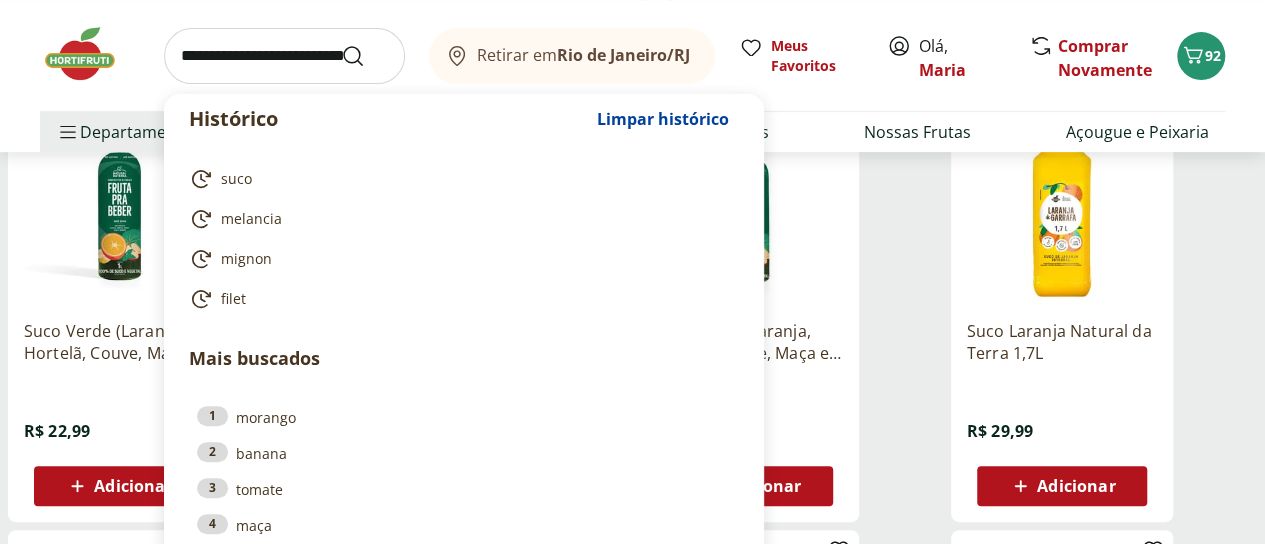 click at bounding box center (284, 56) 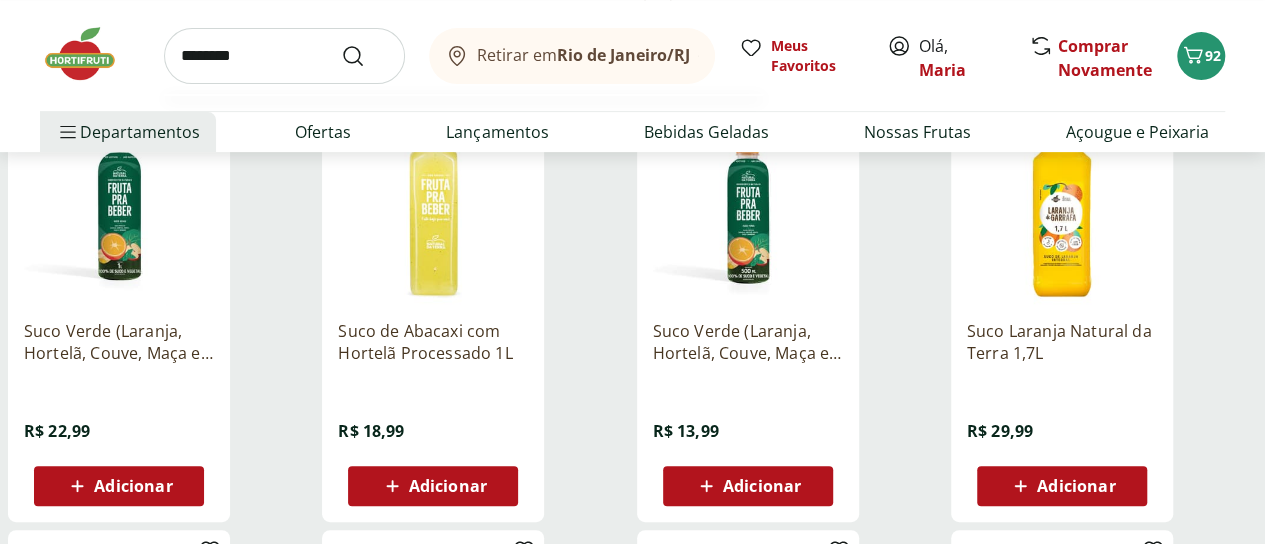 type on "********" 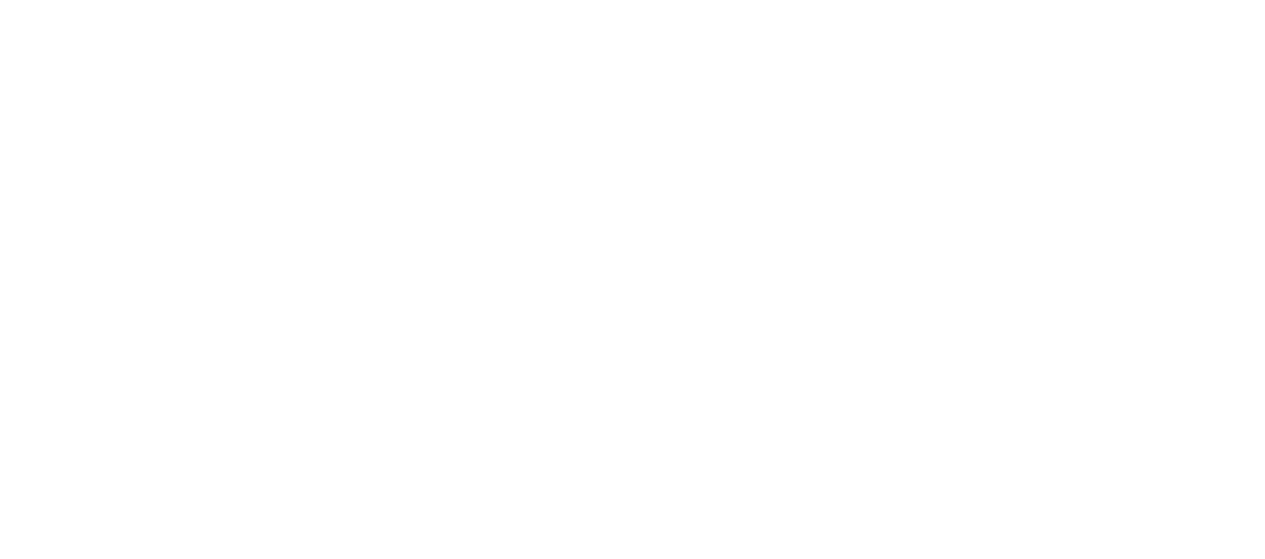 scroll, scrollTop: 0, scrollLeft: 0, axis: both 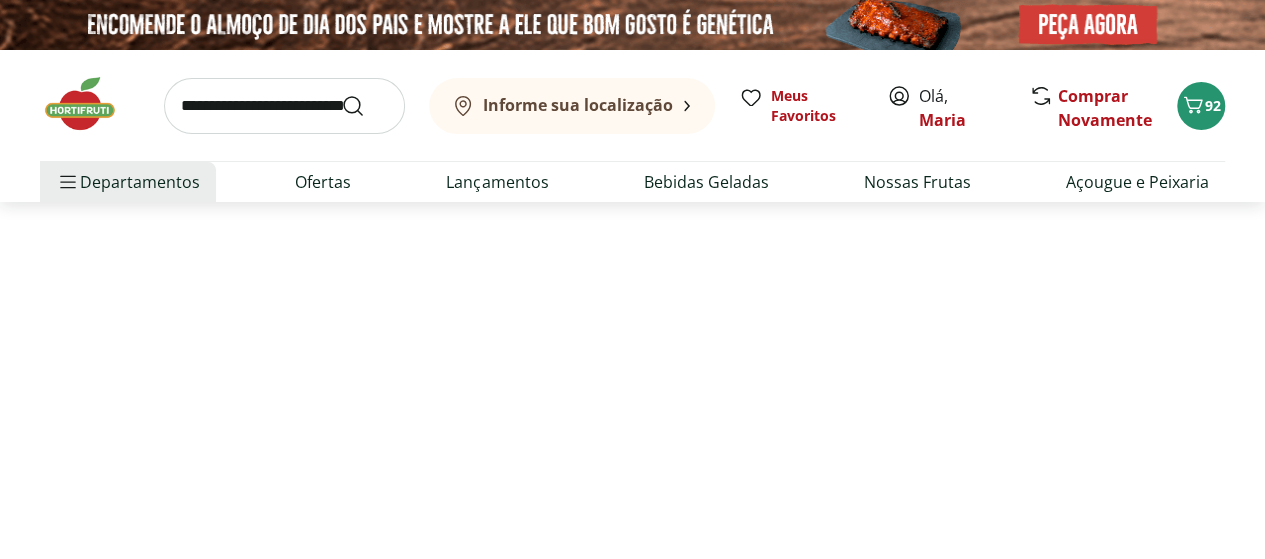 select on "**********" 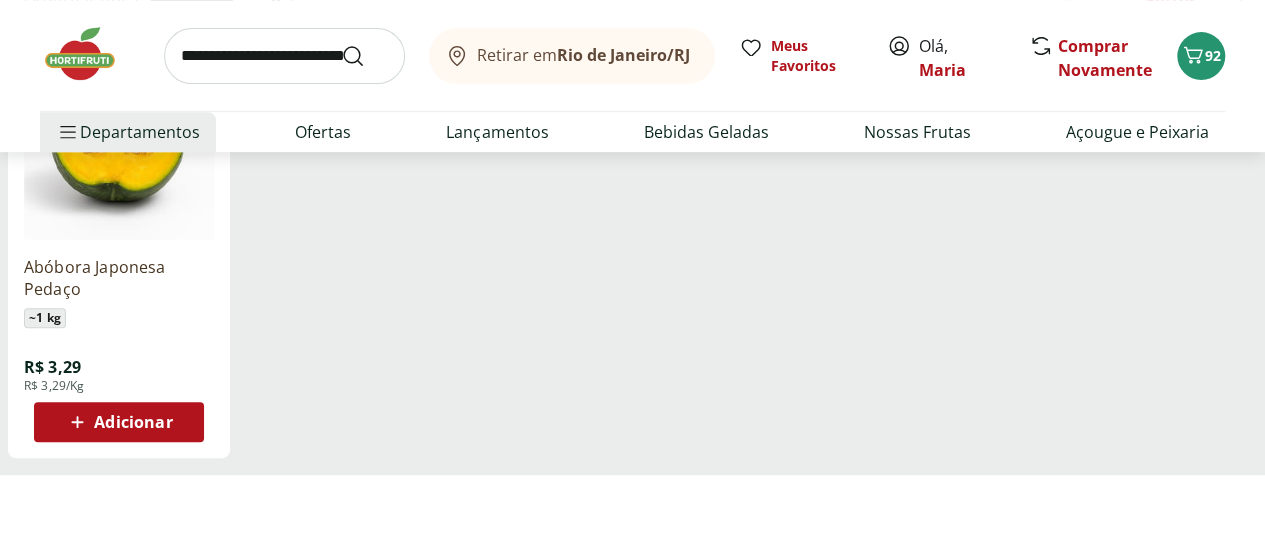 scroll, scrollTop: 400, scrollLeft: 0, axis: vertical 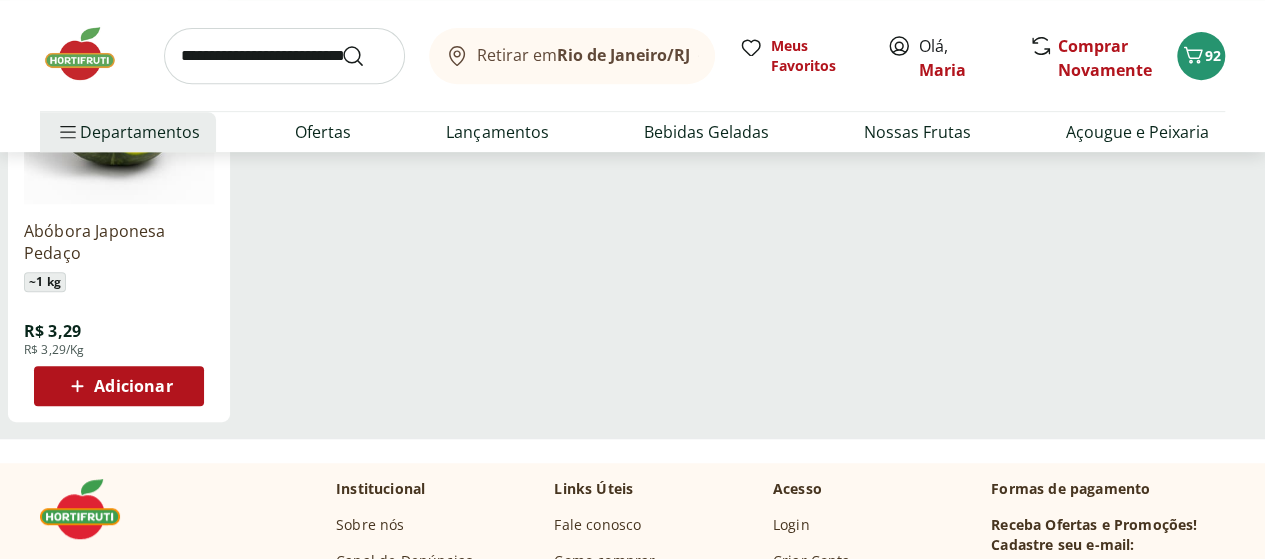 click on "Adicionar" at bounding box center [119, 386] 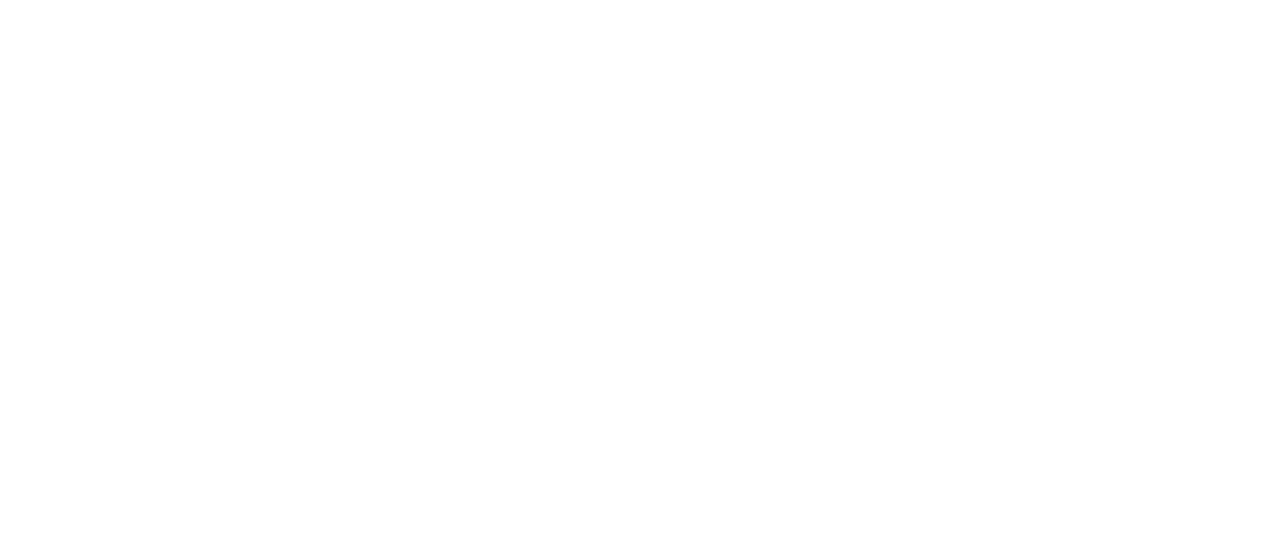 scroll, scrollTop: 0, scrollLeft: 0, axis: both 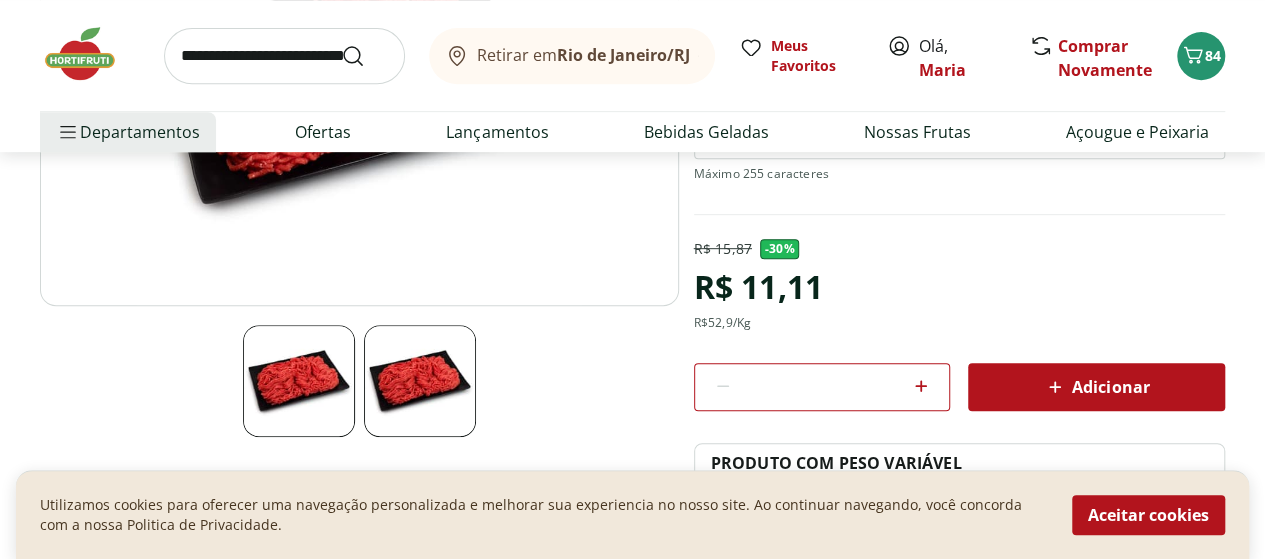 click 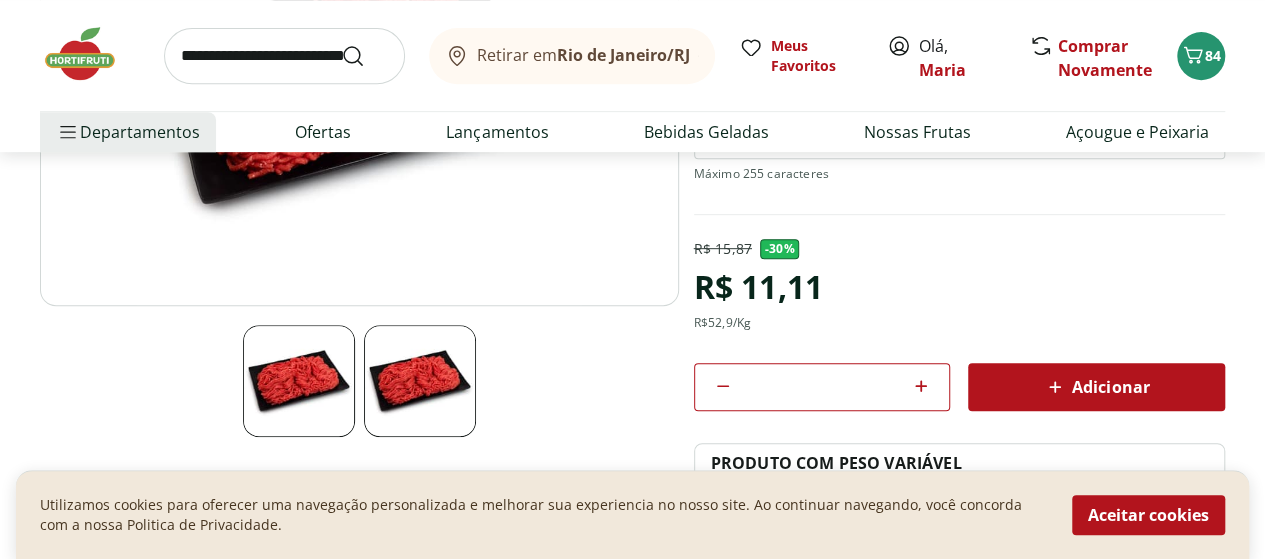 click 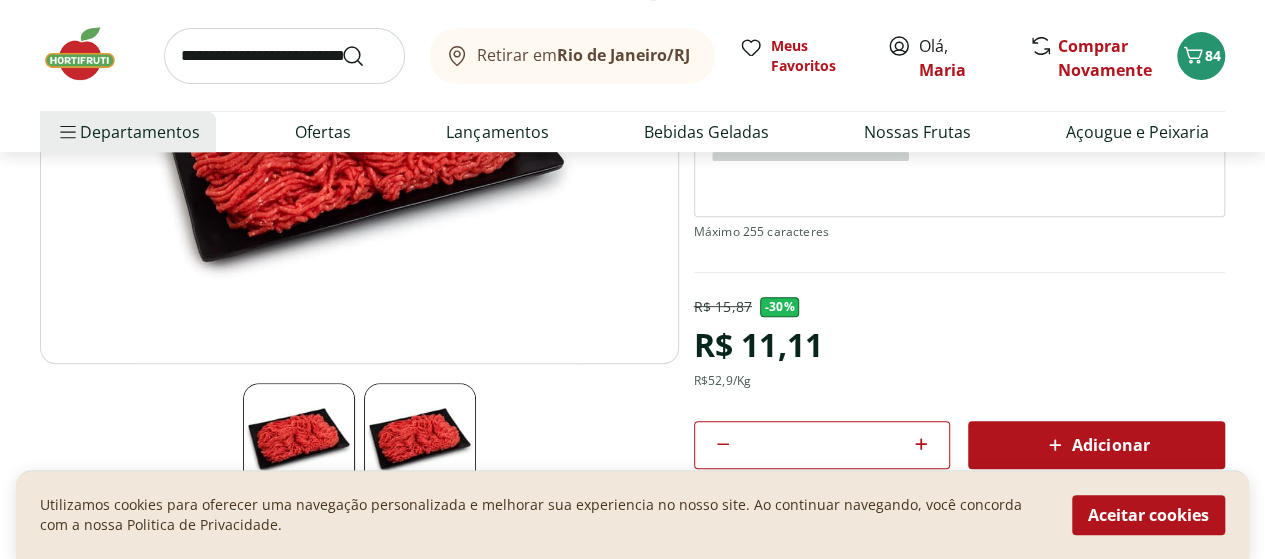 scroll, scrollTop: 500, scrollLeft: 0, axis: vertical 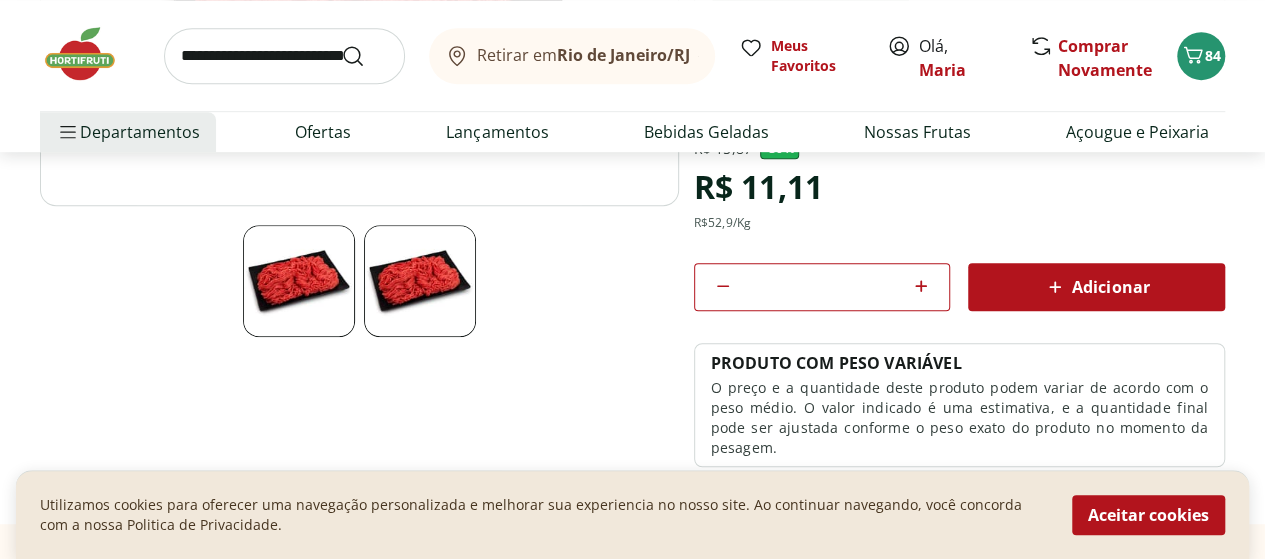 click 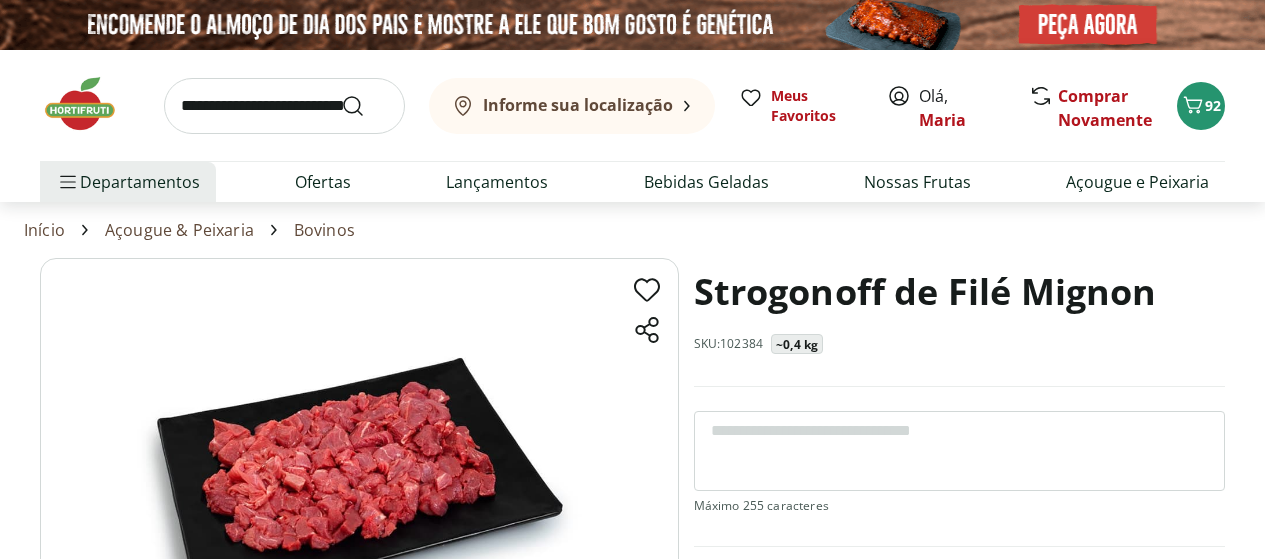 scroll, scrollTop: 0, scrollLeft: 0, axis: both 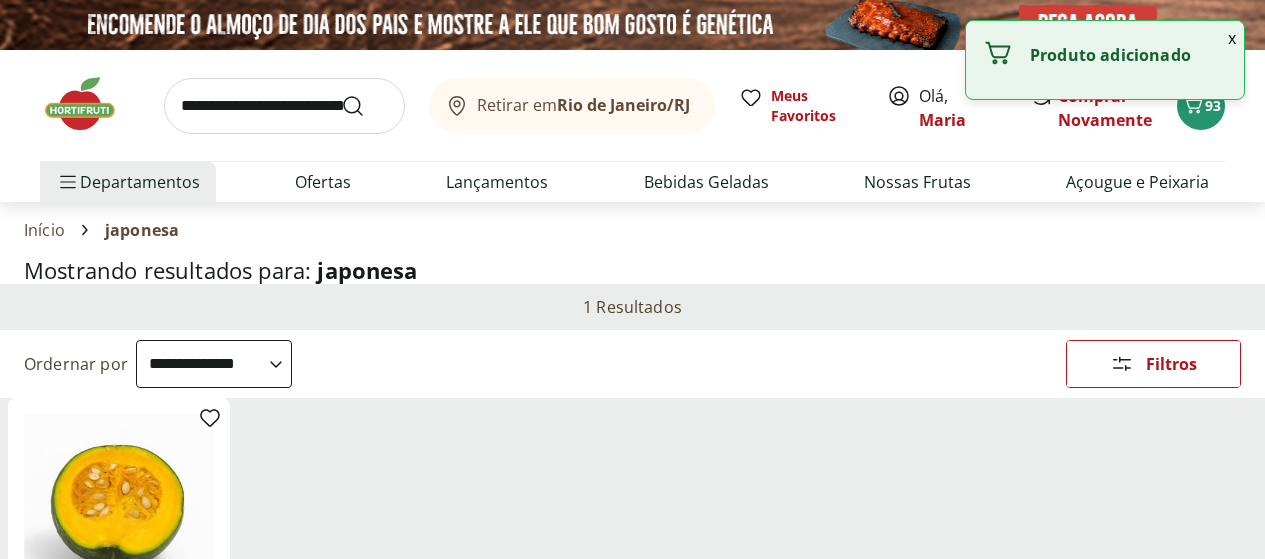 select on "**********" 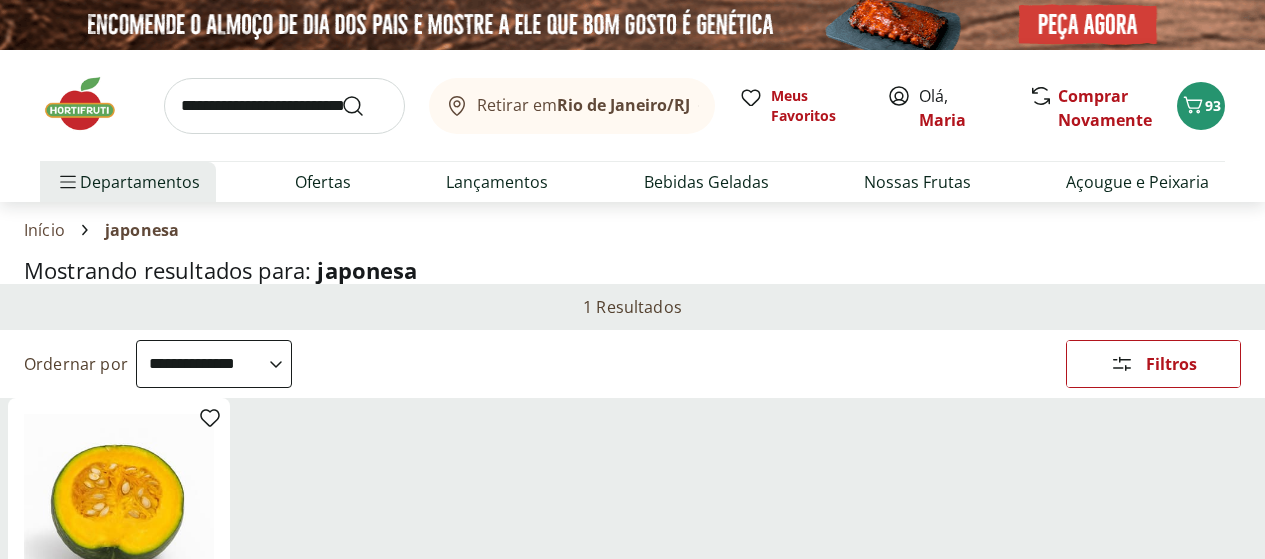 scroll, scrollTop: 400, scrollLeft: 0, axis: vertical 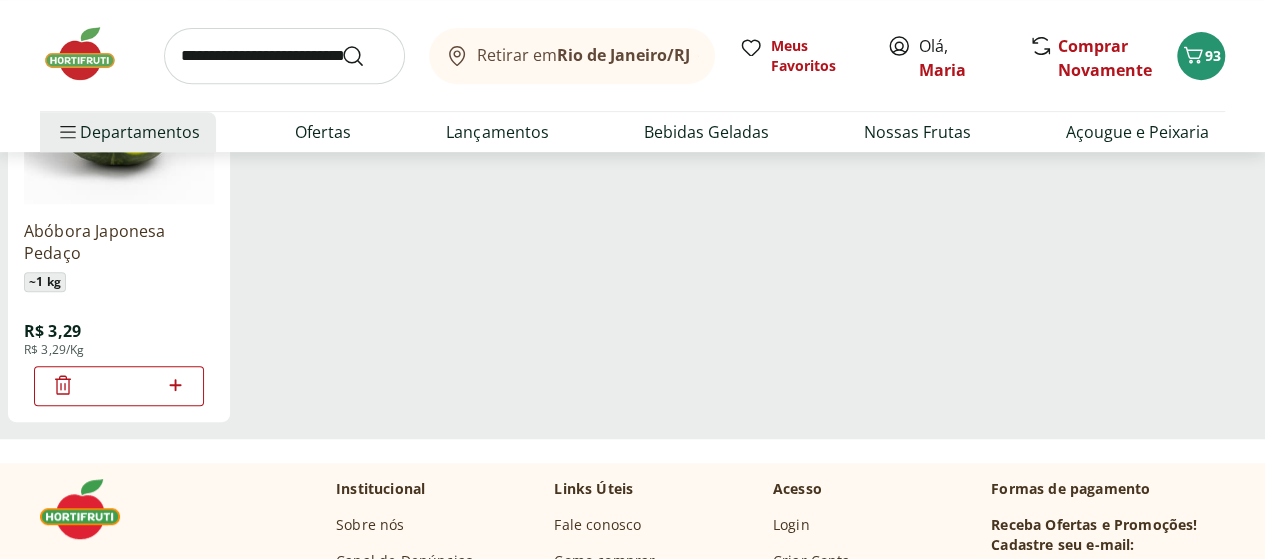 click at bounding box center (284, 56) 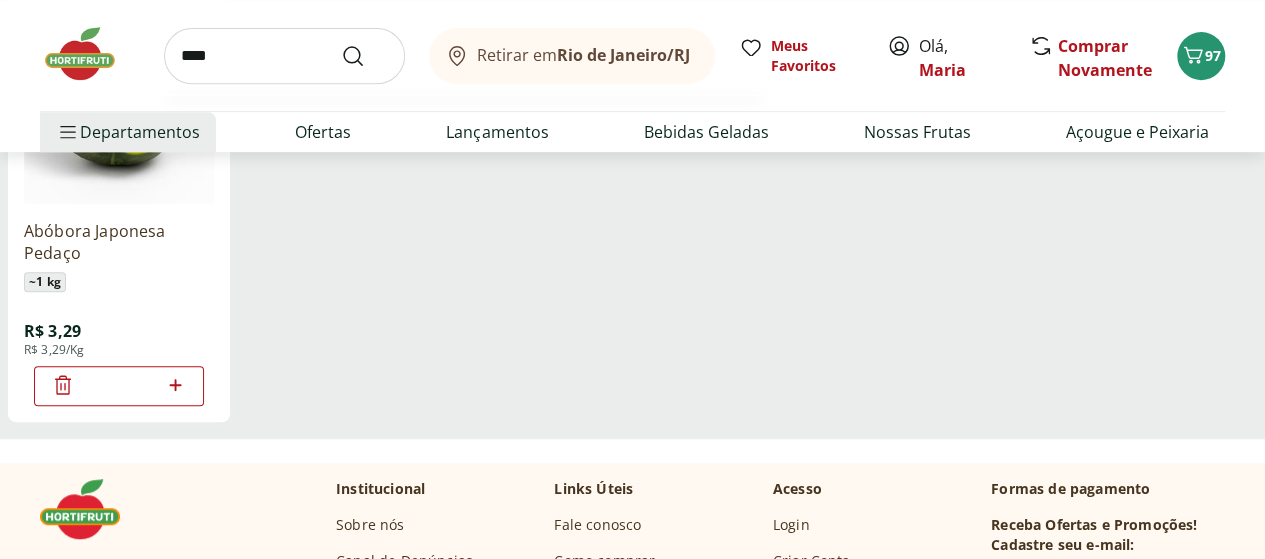 type on "****" 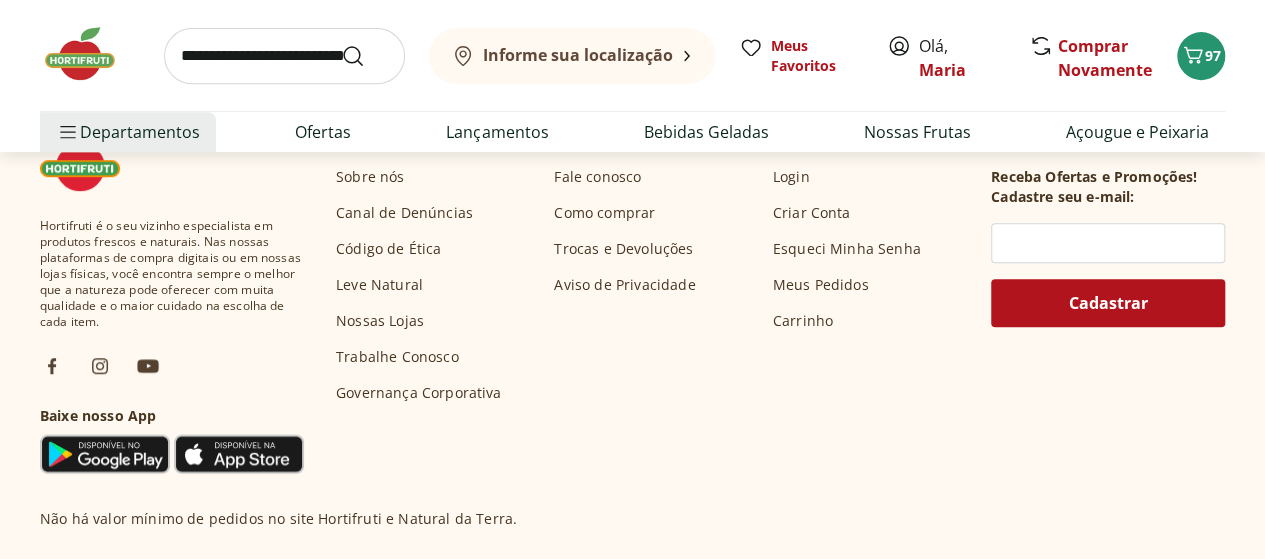 scroll, scrollTop: 0, scrollLeft: 0, axis: both 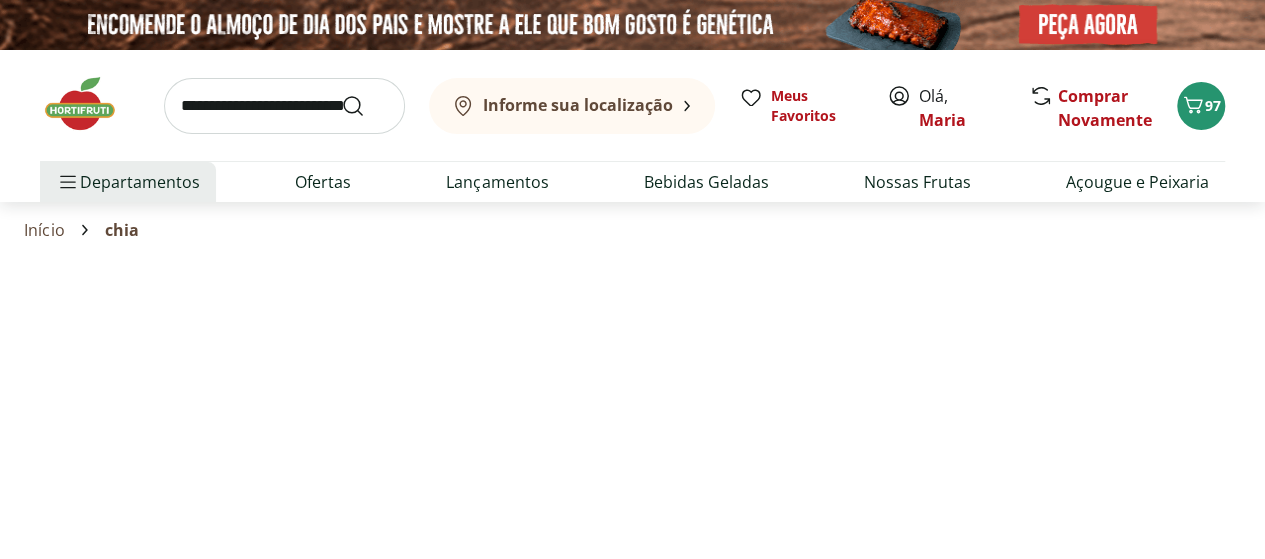 select on "**********" 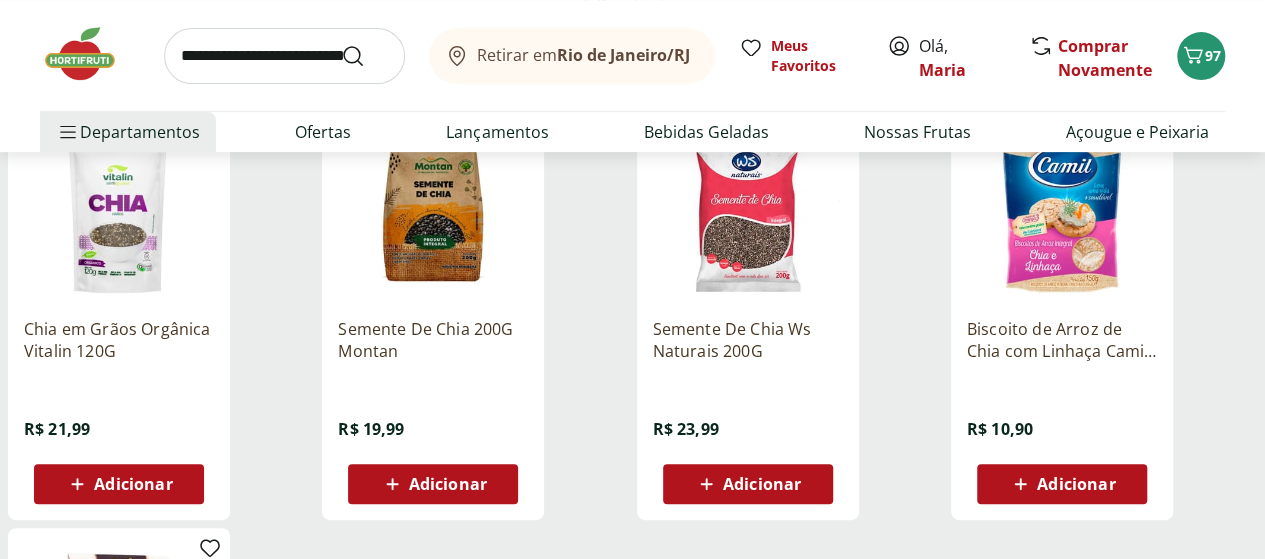 scroll, scrollTop: 300, scrollLeft: 0, axis: vertical 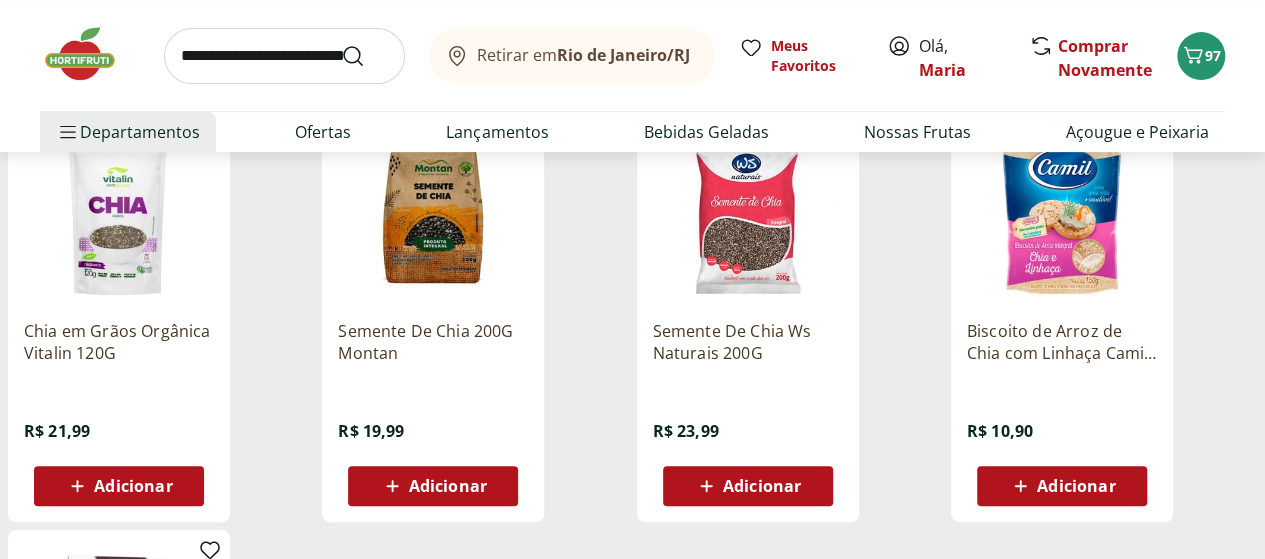 click on "Adicionar" at bounding box center (433, 486) 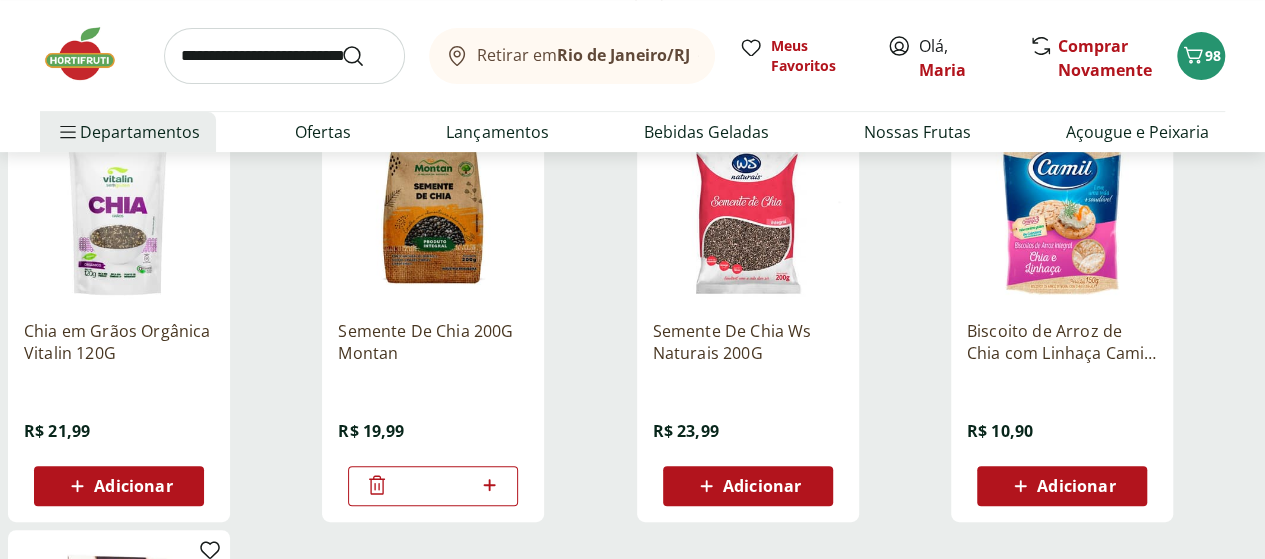 scroll, scrollTop: 0, scrollLeft: 0, axis: both 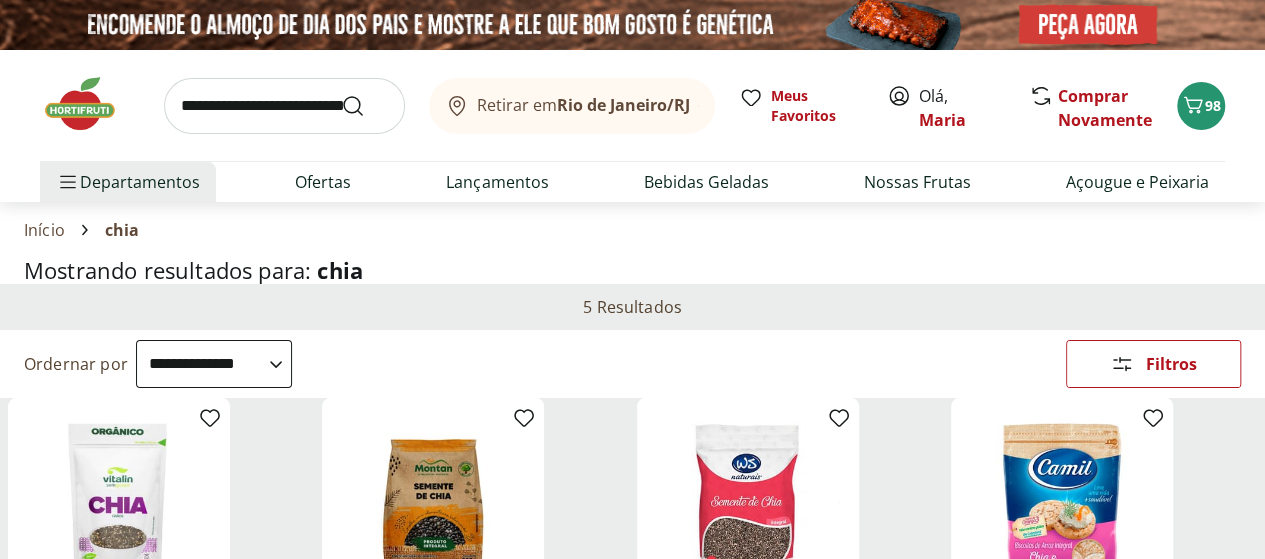 click at bounding box center [284, 106] 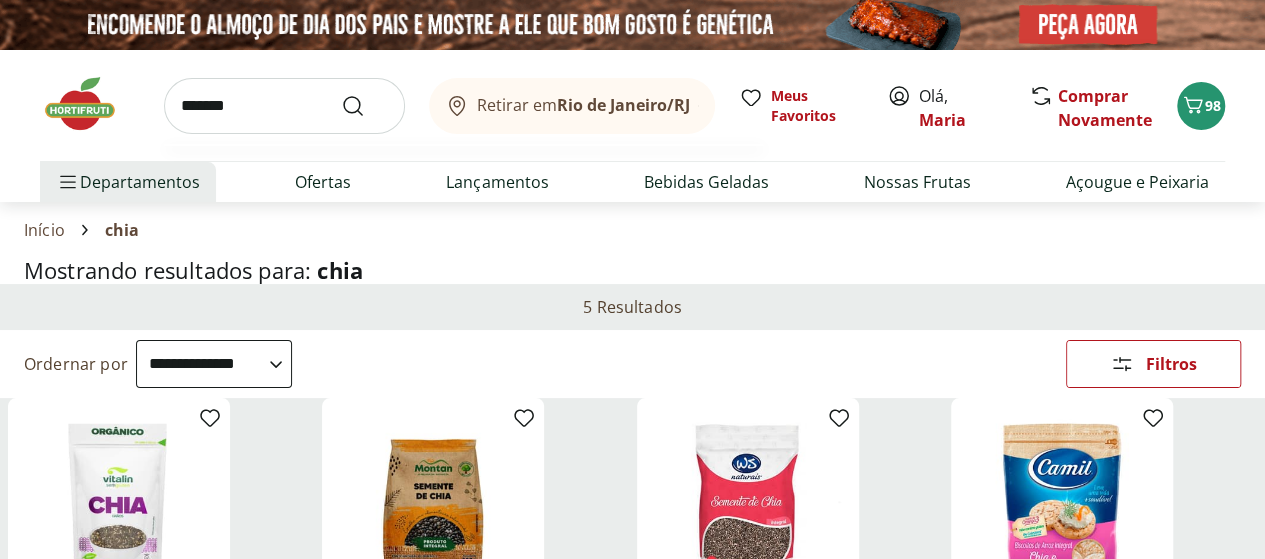 type on "*******" 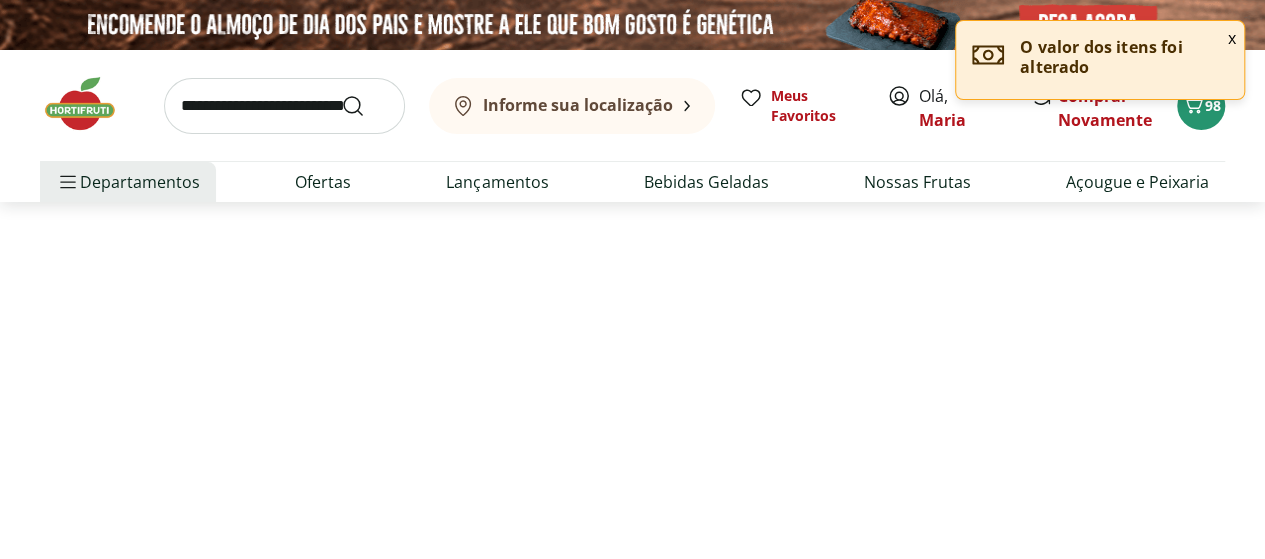 select on "**********" 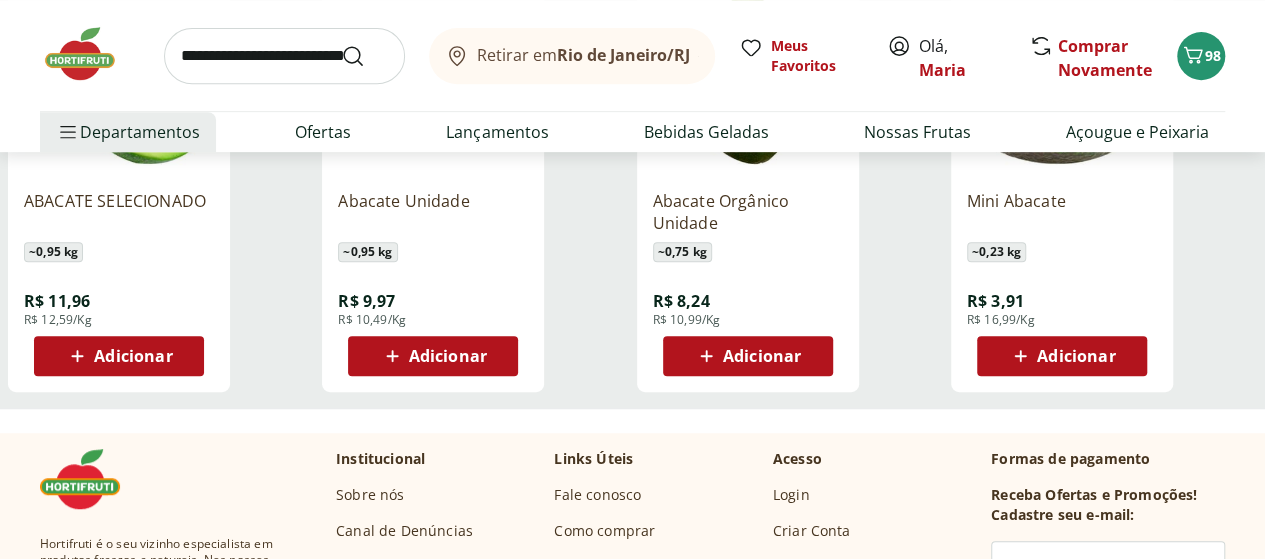 scroll, scrollTop: 400, scrollLeft: 0, axis: vertical 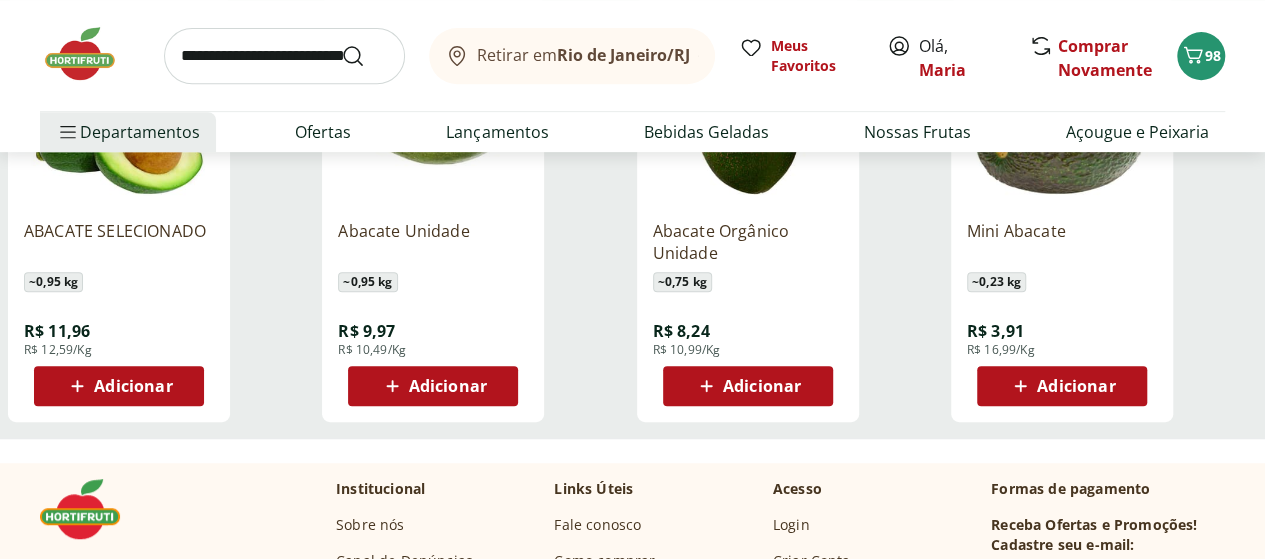click on "Adicionar" at bounding box center (1061, 386) 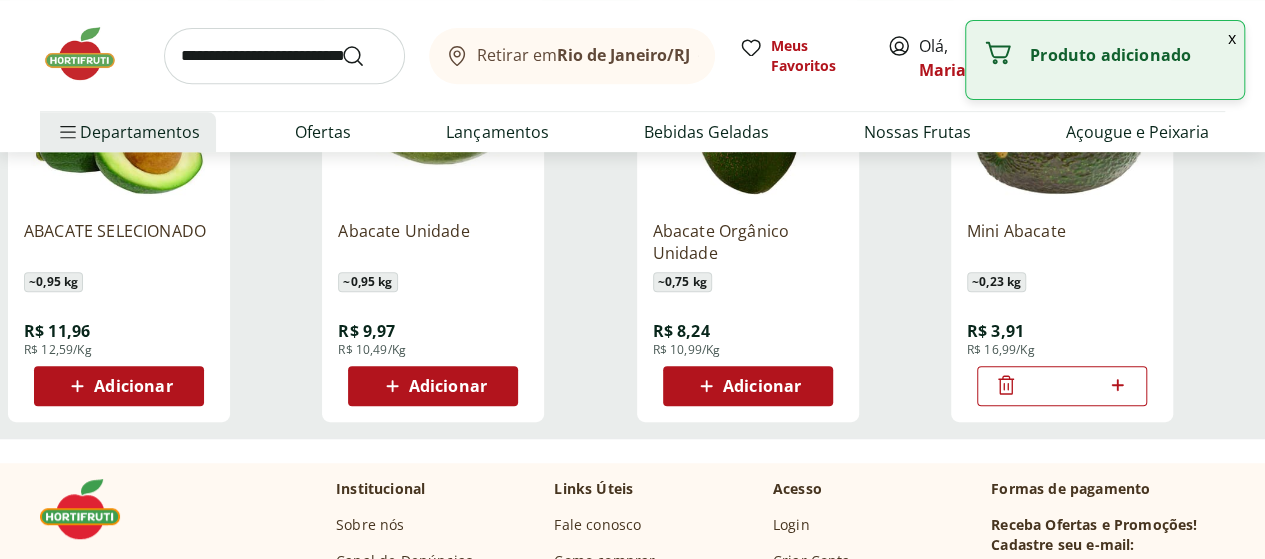click 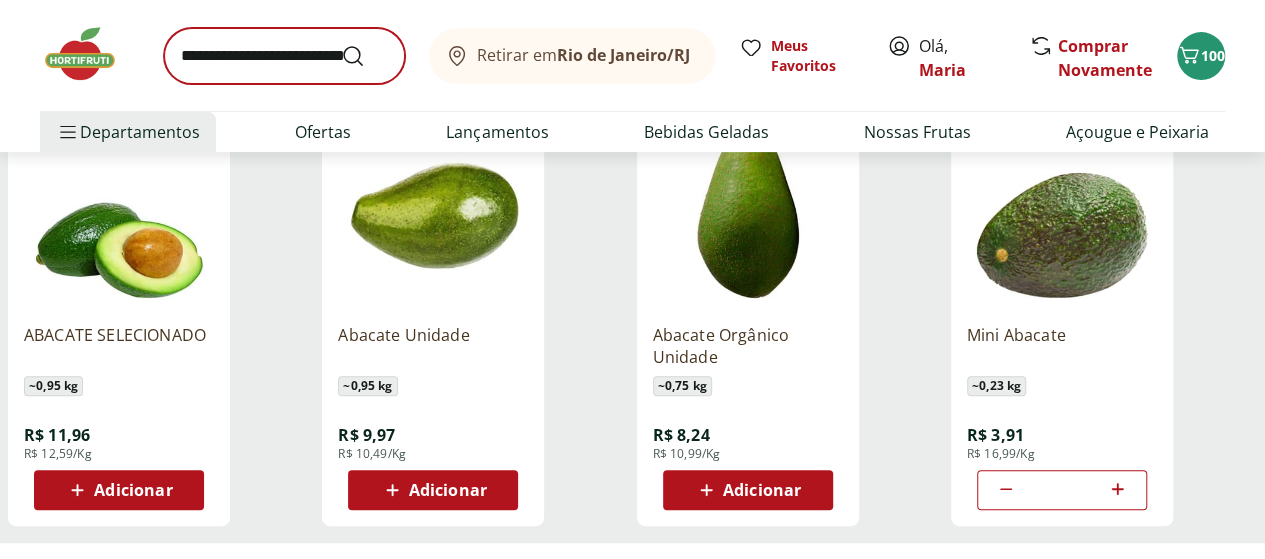 scroll, scrollTop: 100, scrollLeft: 0, axis: vertical 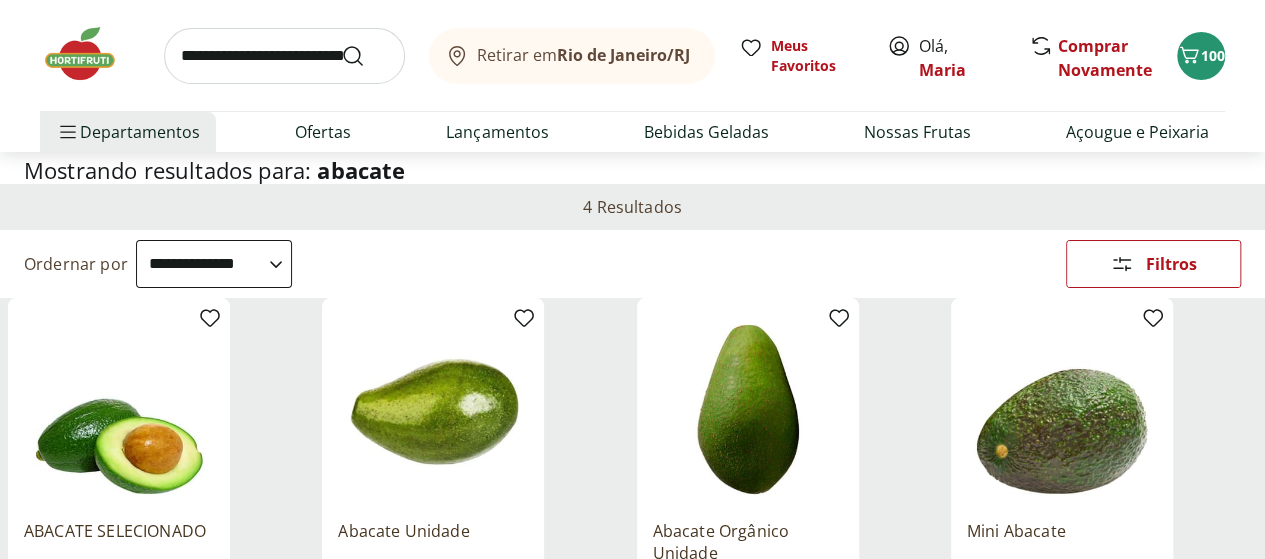 click at bounding box center [284, 56] 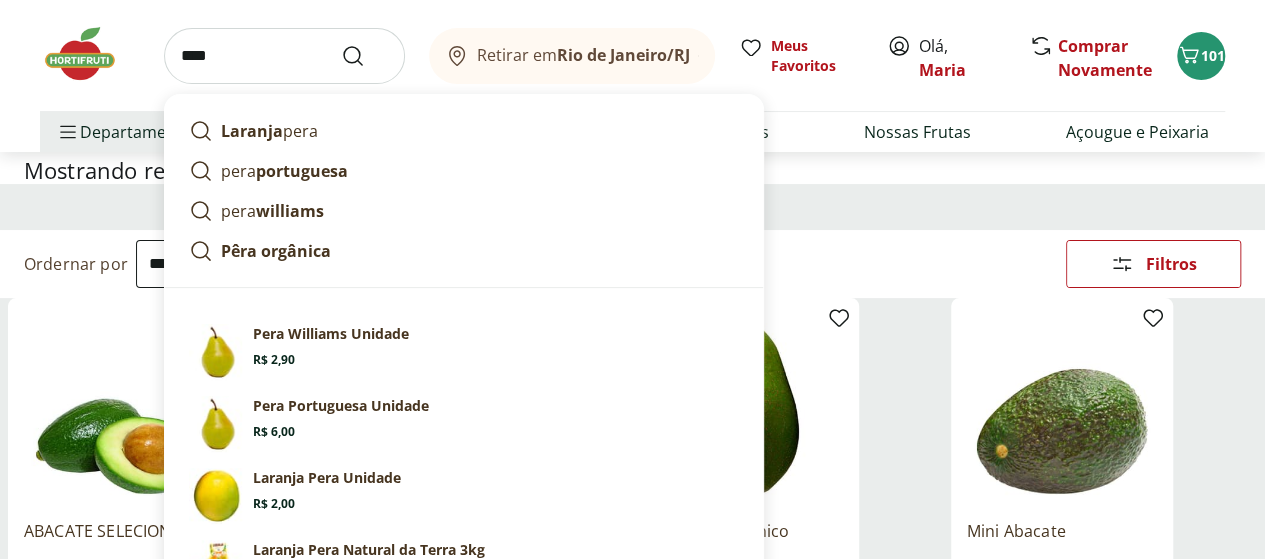 type on "****" 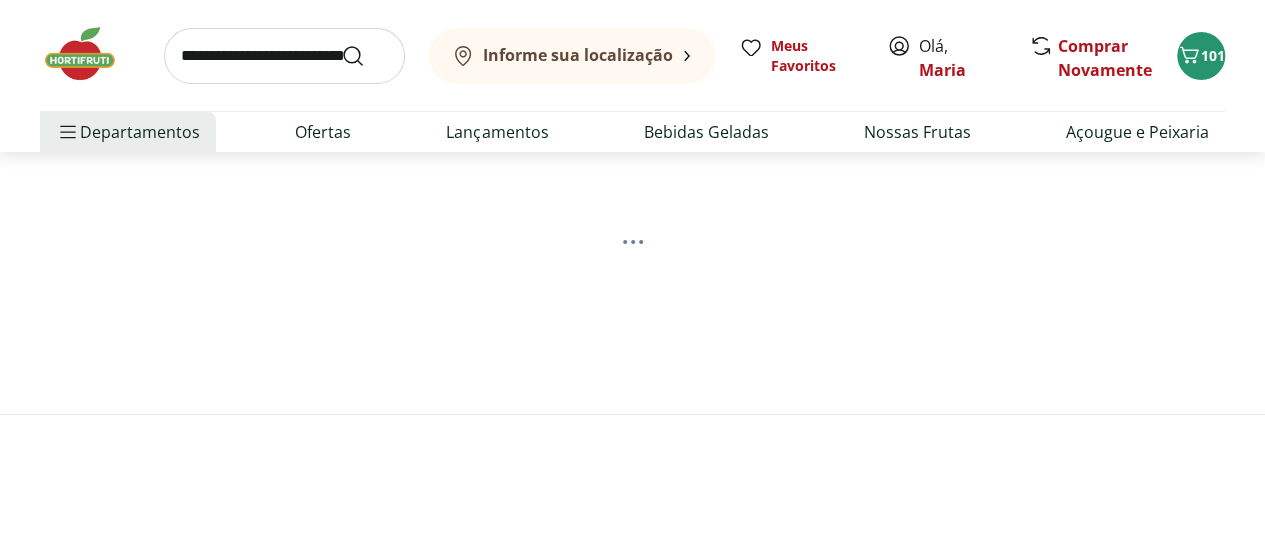 scroll, scrollTop: 0, scrollLeft: 0, axis: both 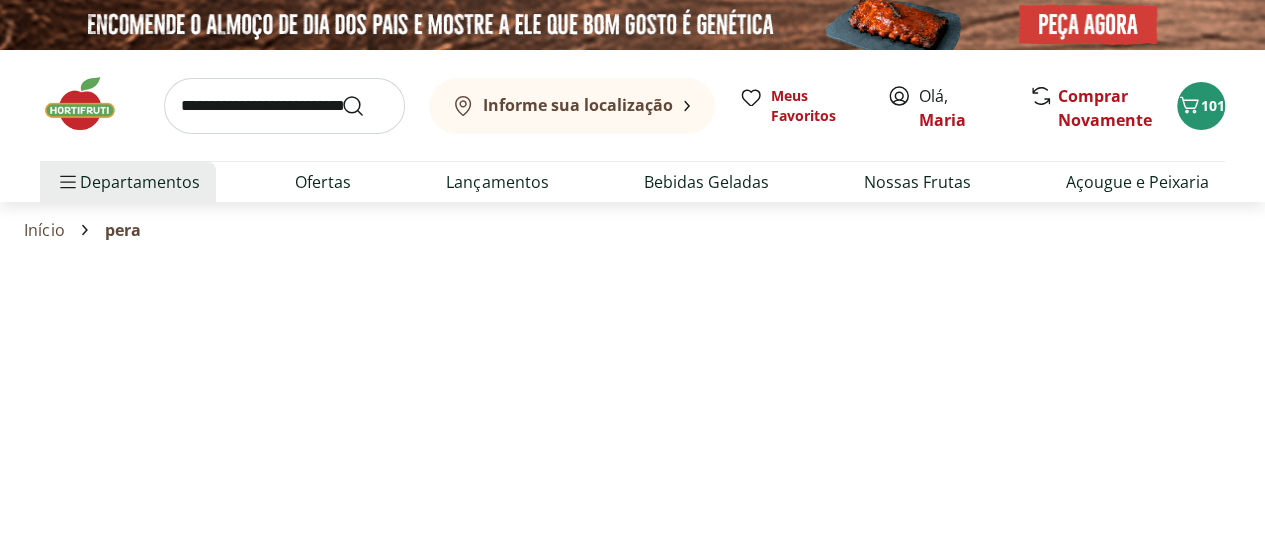 select on "**********" 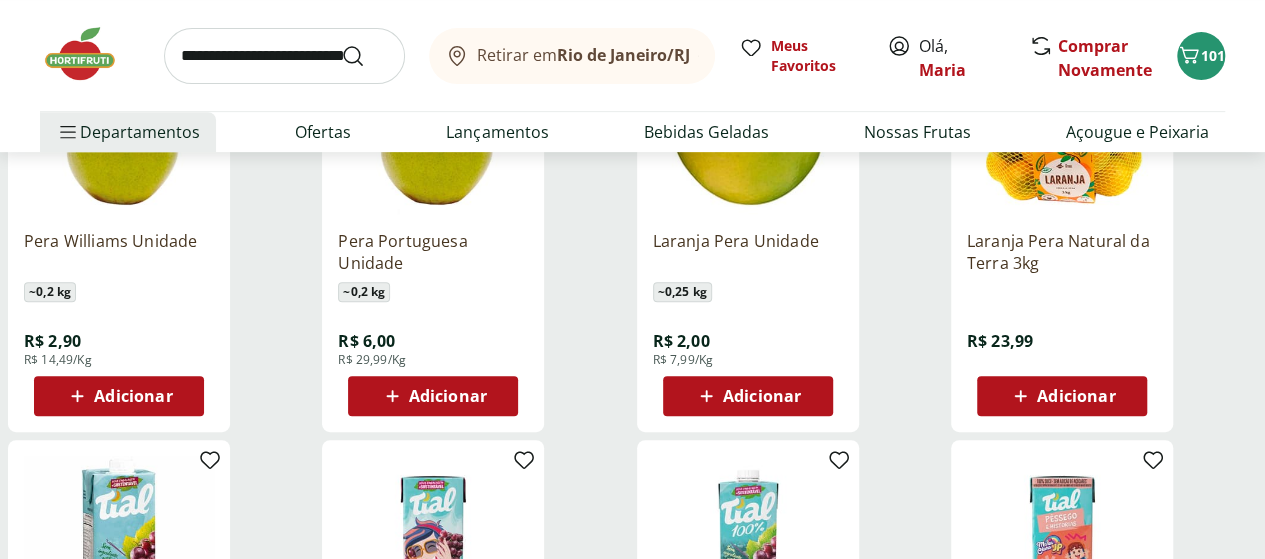 scroll, scrollTop: 500, scrollLeft: 0, axis: vertical 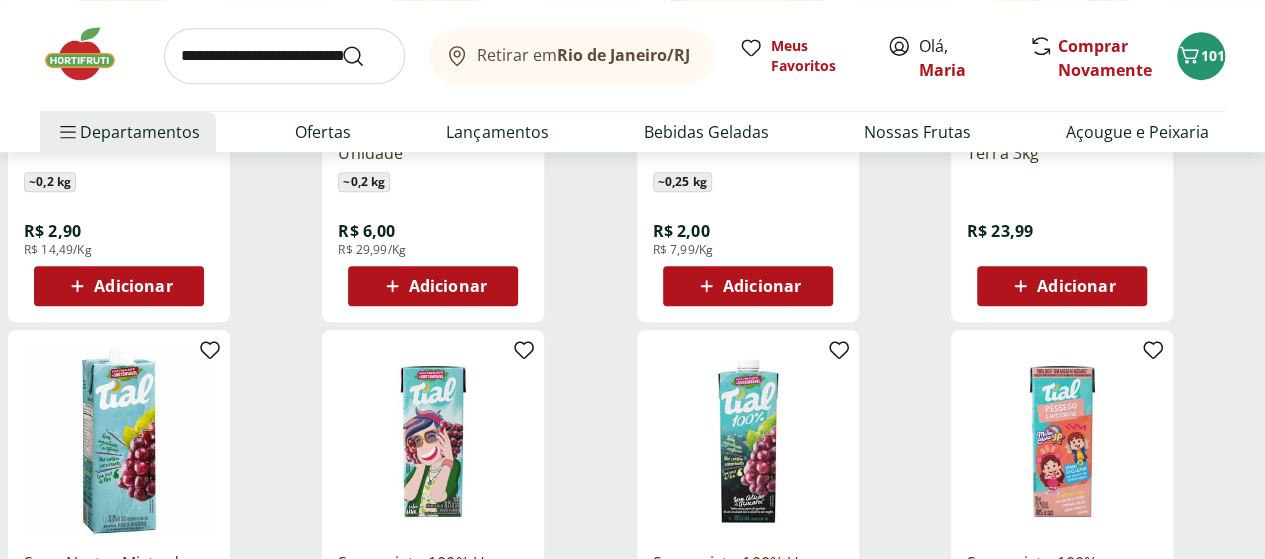 click on "Adicionar" at bounding box center [448, 286] 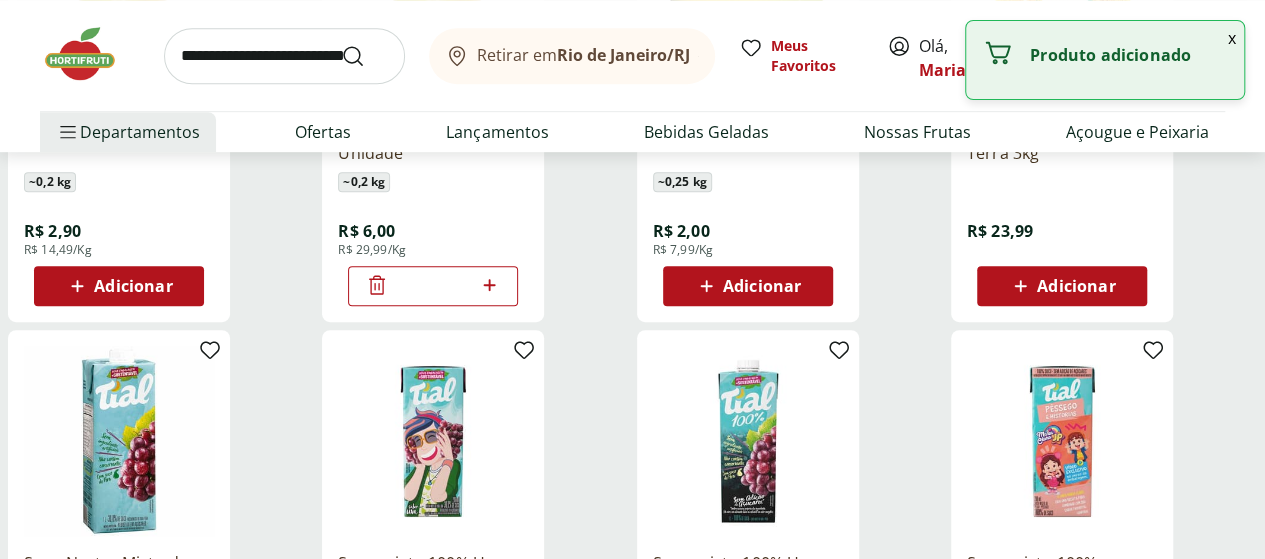 click on "x" at bounding box center [1232, 38] 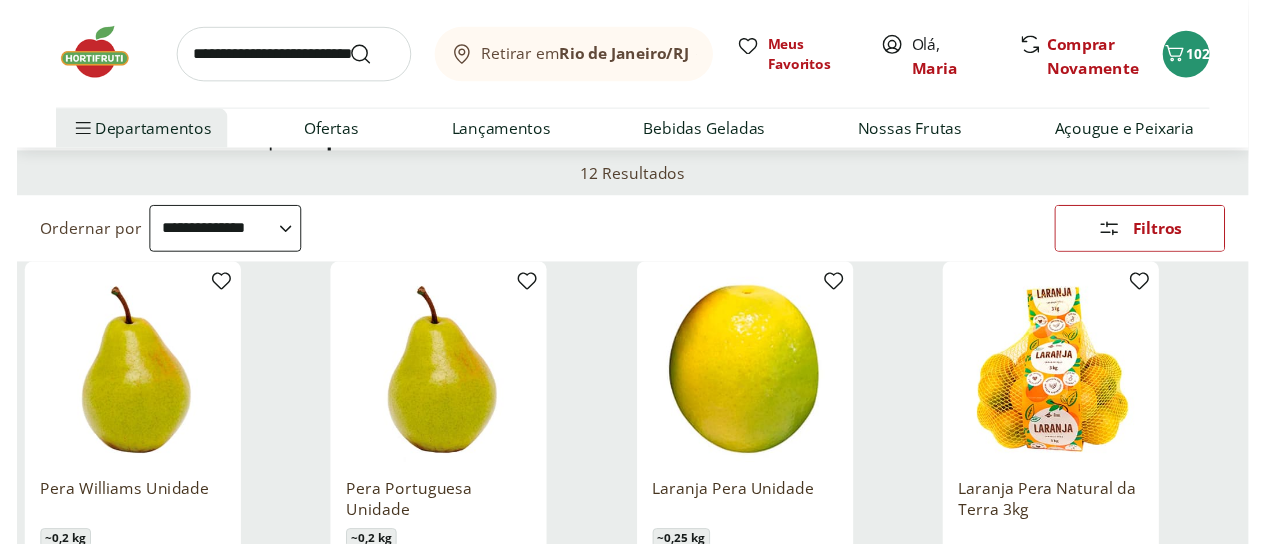 scroll, scrollTop: 0, scrollLeft: 0, axis: both 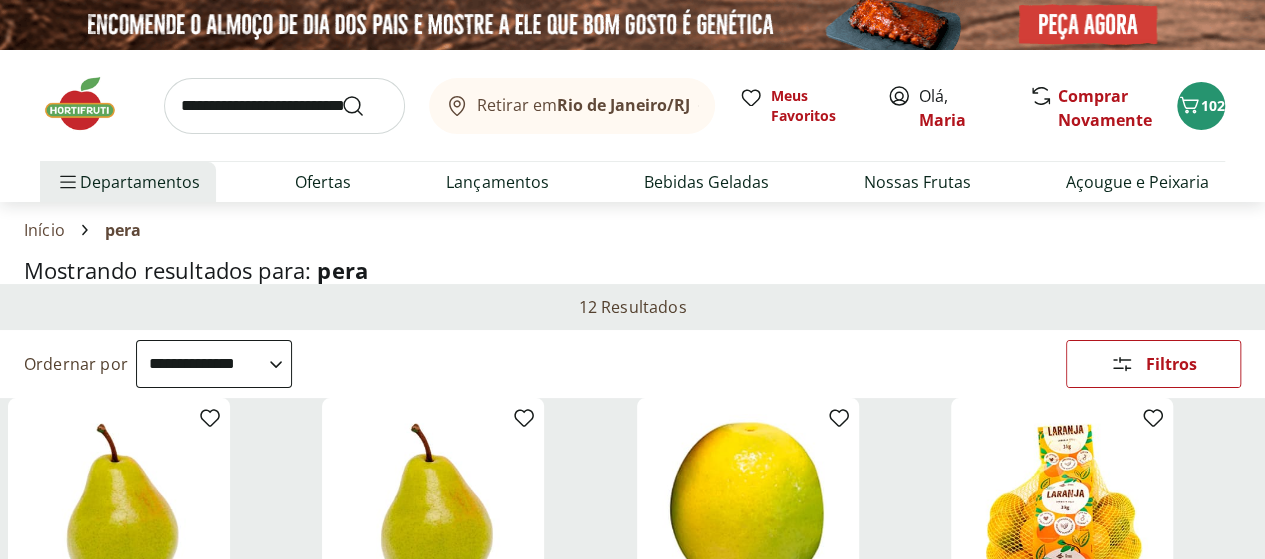 click at bounding box center [284, 106] 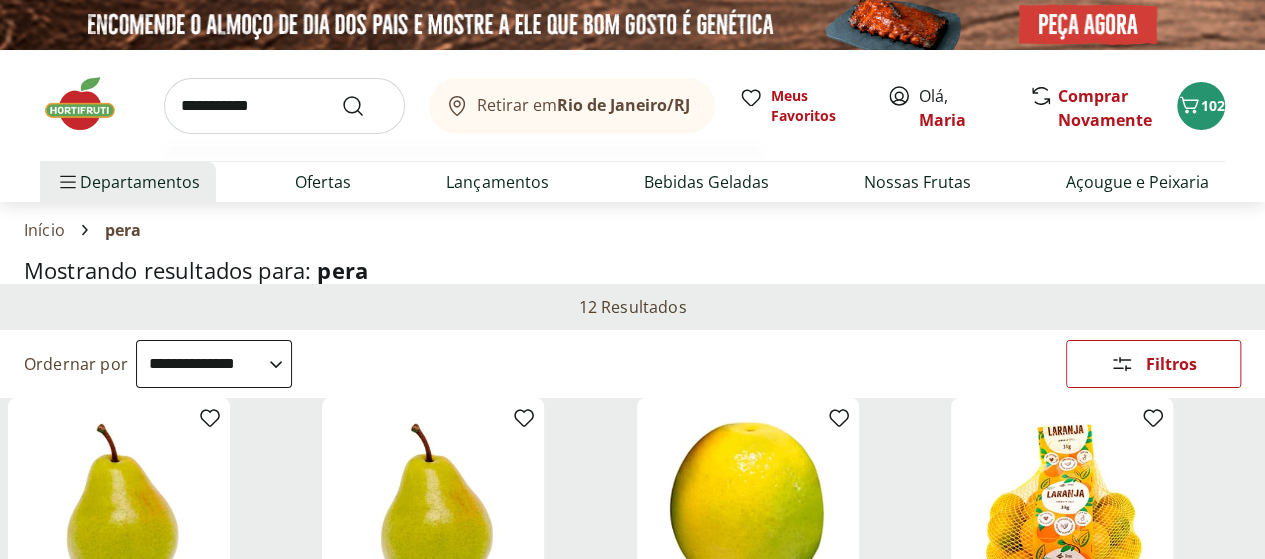 type on "**********" 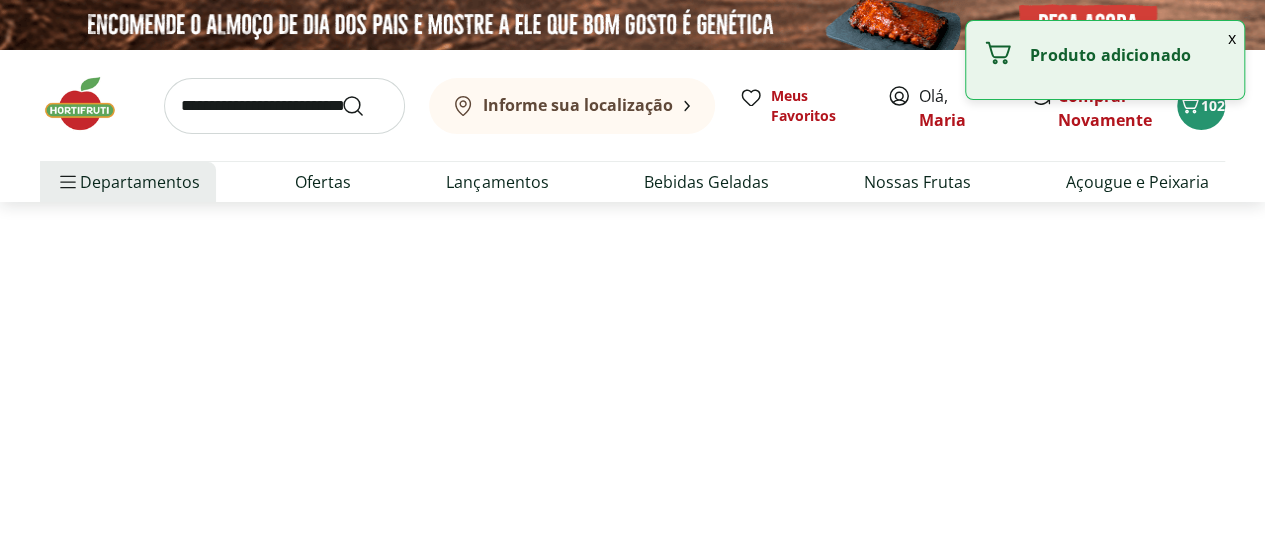 select on "**********" 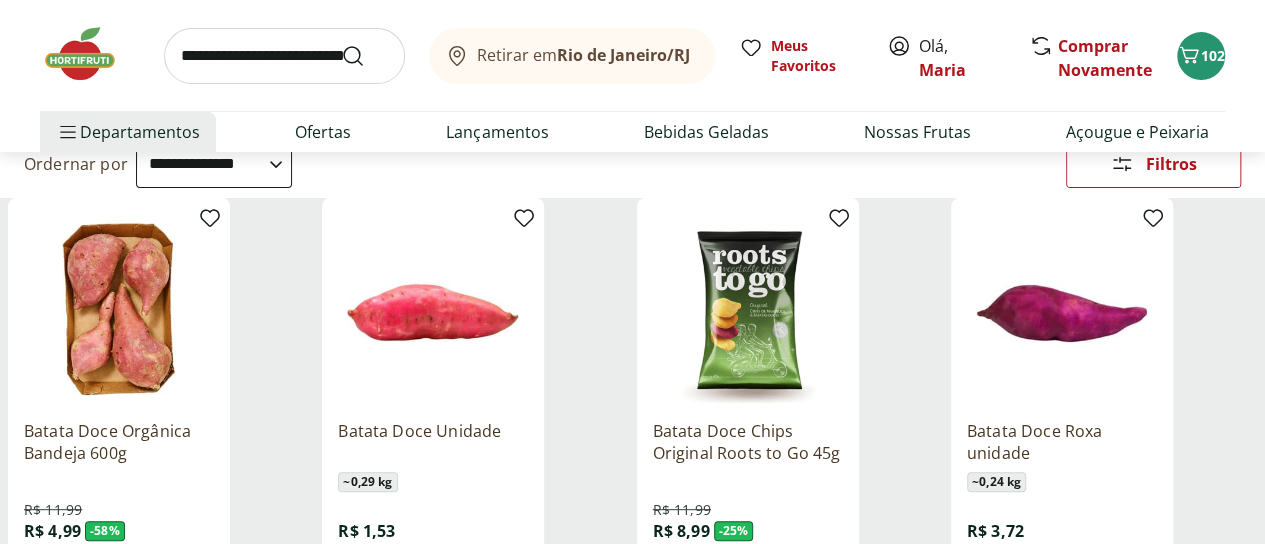 scroll, scrollTop: 300, scrollLeft: 0, axis: vertical 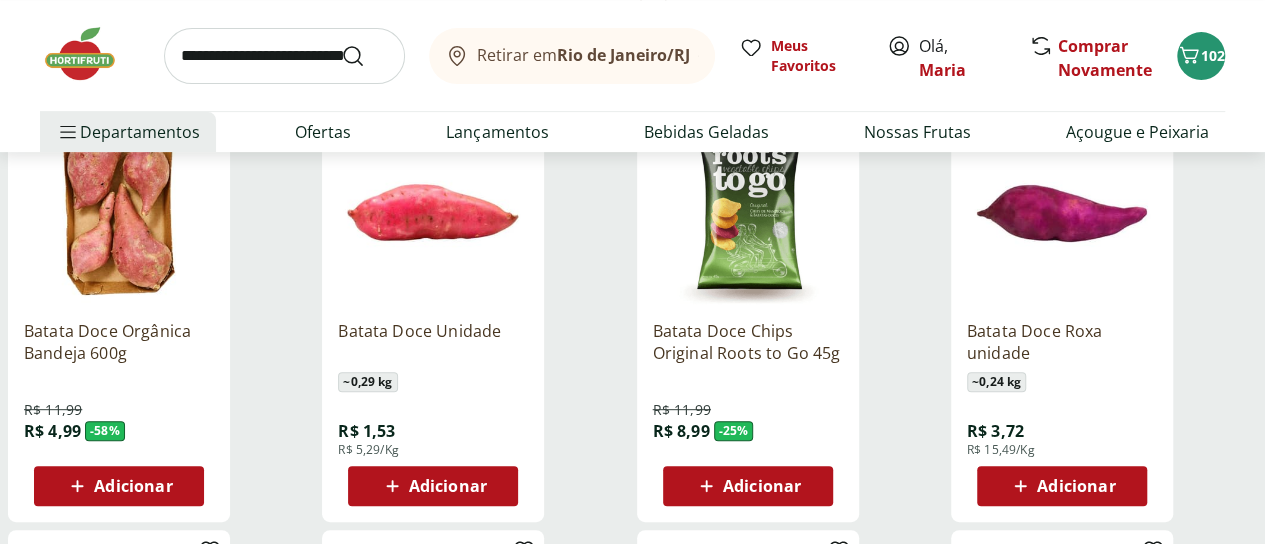 click on "Adicionar" at bounding box center (448, 486) 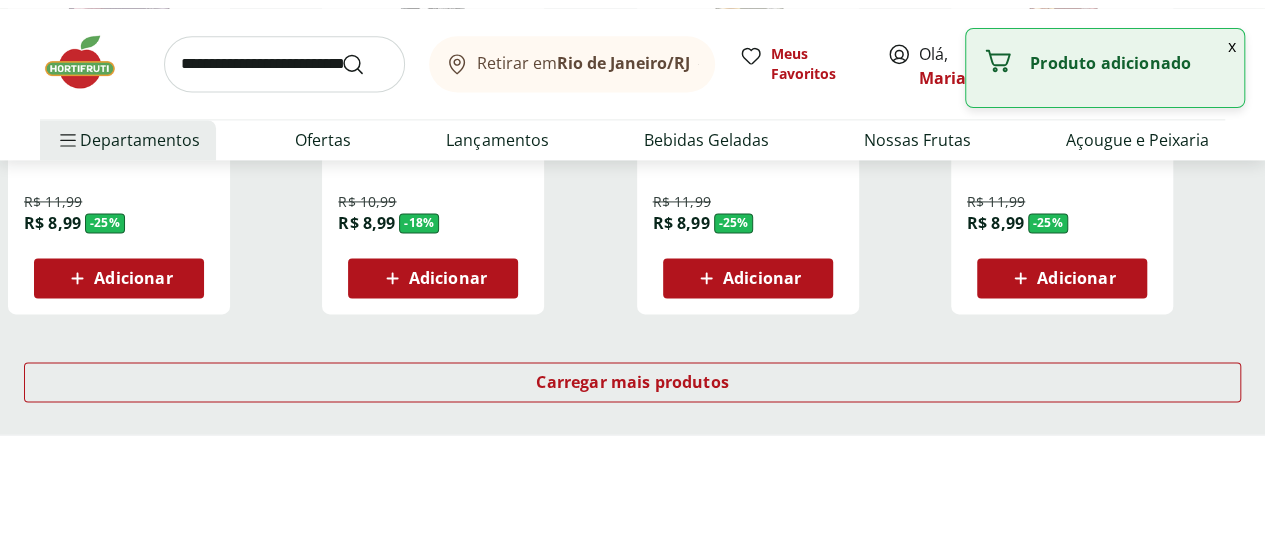 scroll, scrollTop: 1600, scrollLeft: 0, axis: vertical 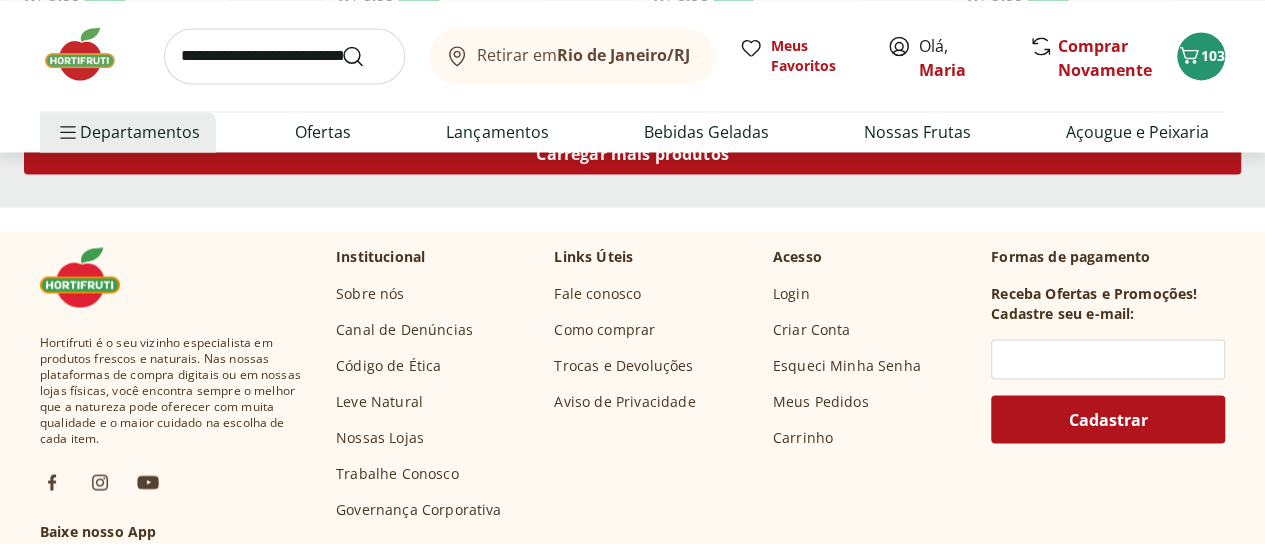 click on "Carregar mais produtos" at bounding box center (632, 154) 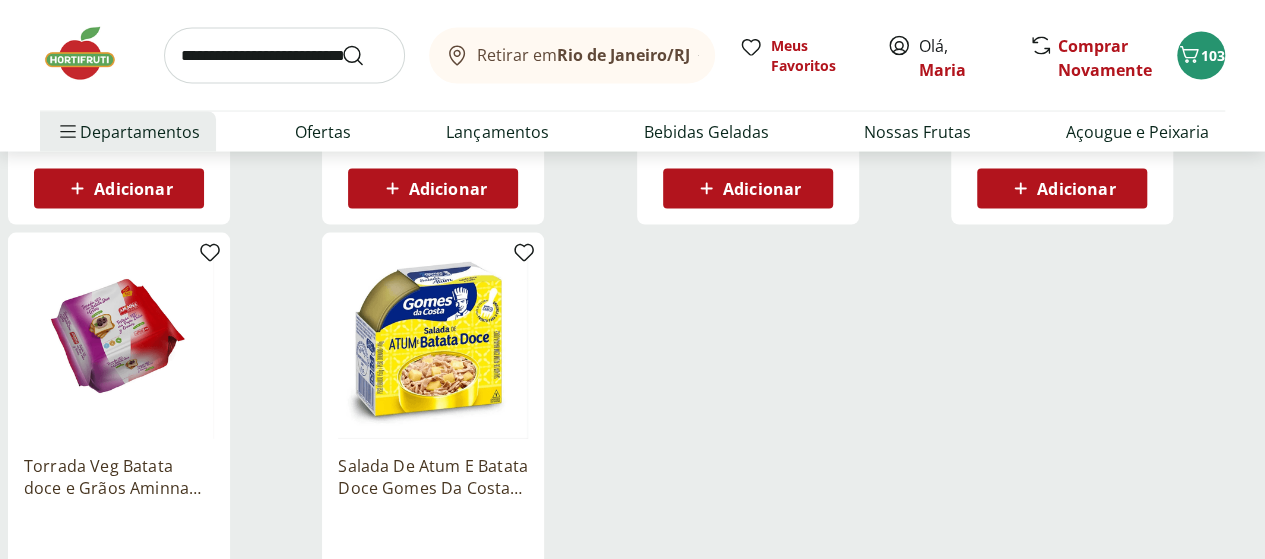 scroll, scrollTop: 1700, scrollLeft: 0, axis: vertical 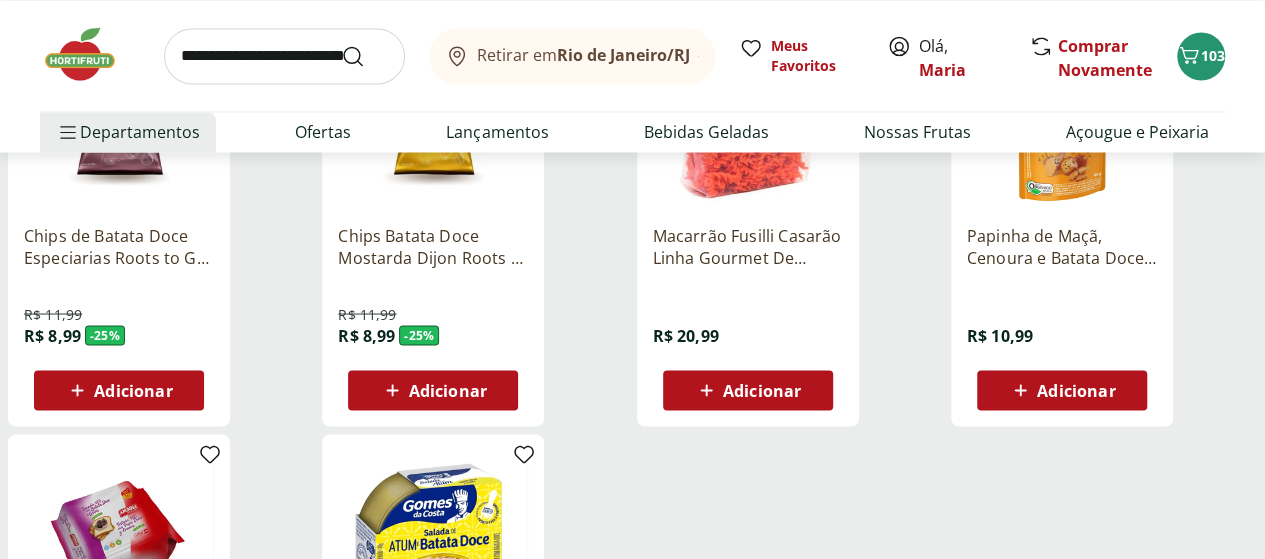 click at bounding box center [284, 56] 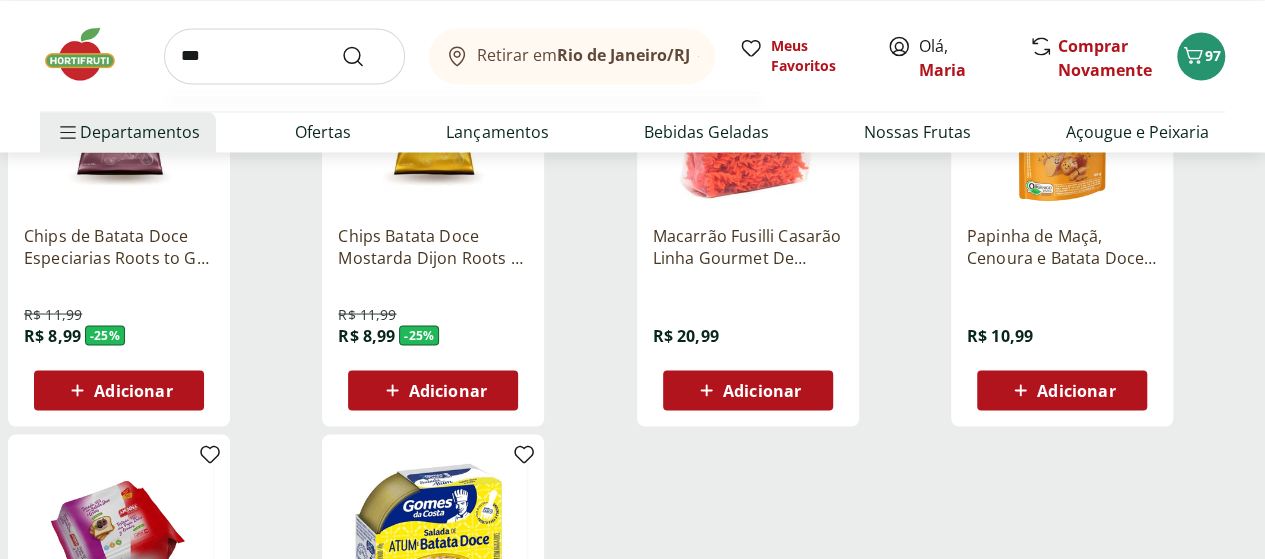 type on "***" 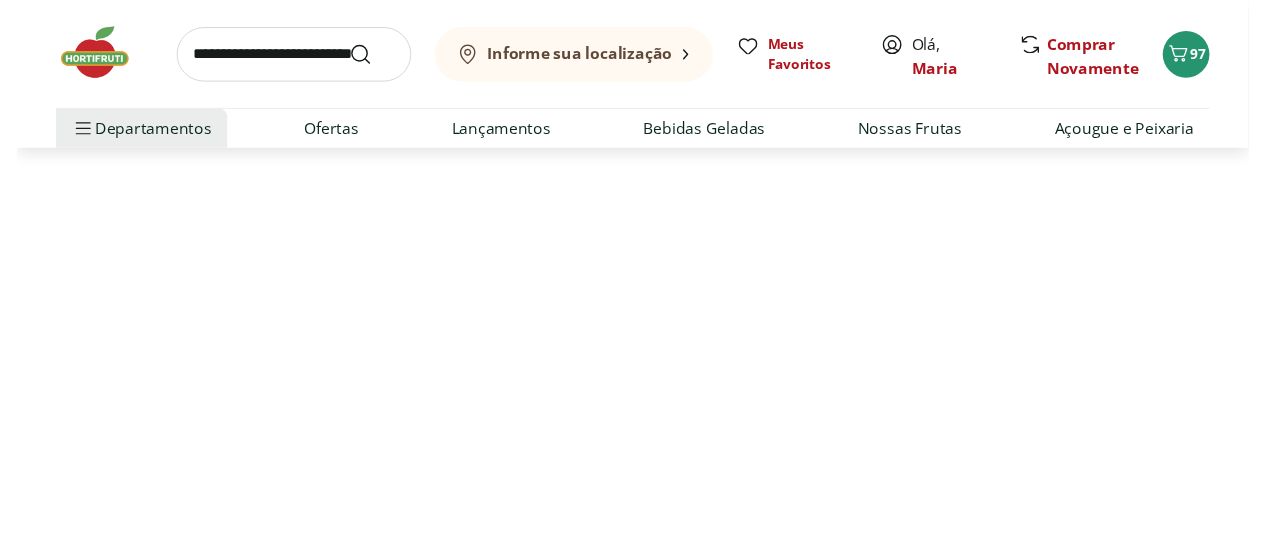 scroll, scrollTop: 0, scrollLeft: 0, axis: both 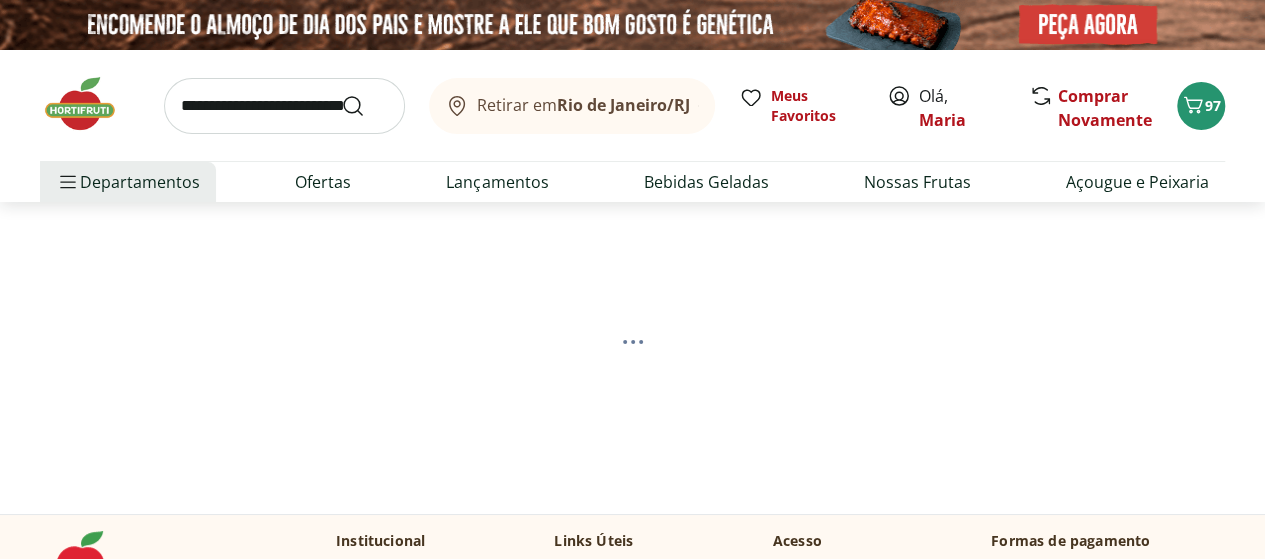 select on "**********" 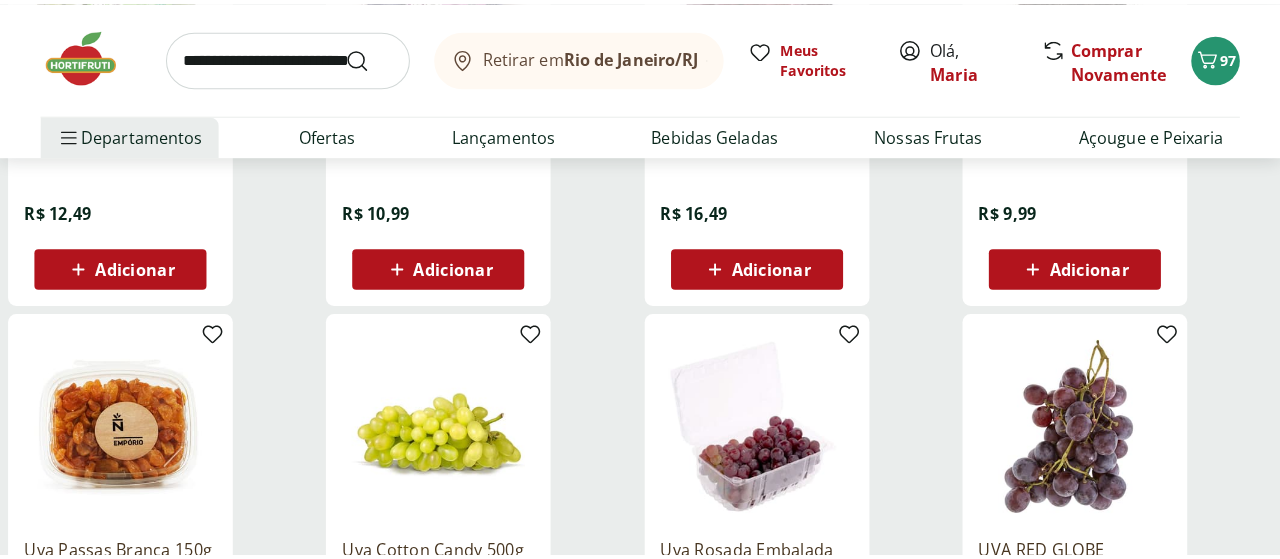 scroll, scrollTop: 400, scrollLeft: 0, axis: vertical 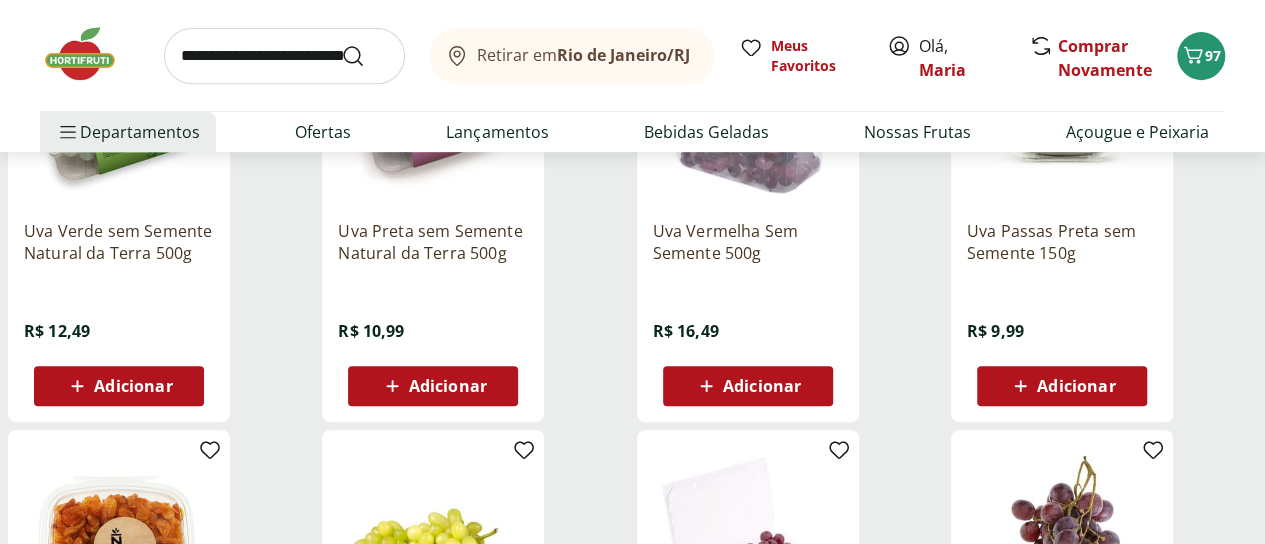 click on "Uva Preta sem Semente Natural da Terra 500g R$ 10,99 Adicionar" at bounding box center (433, 210) 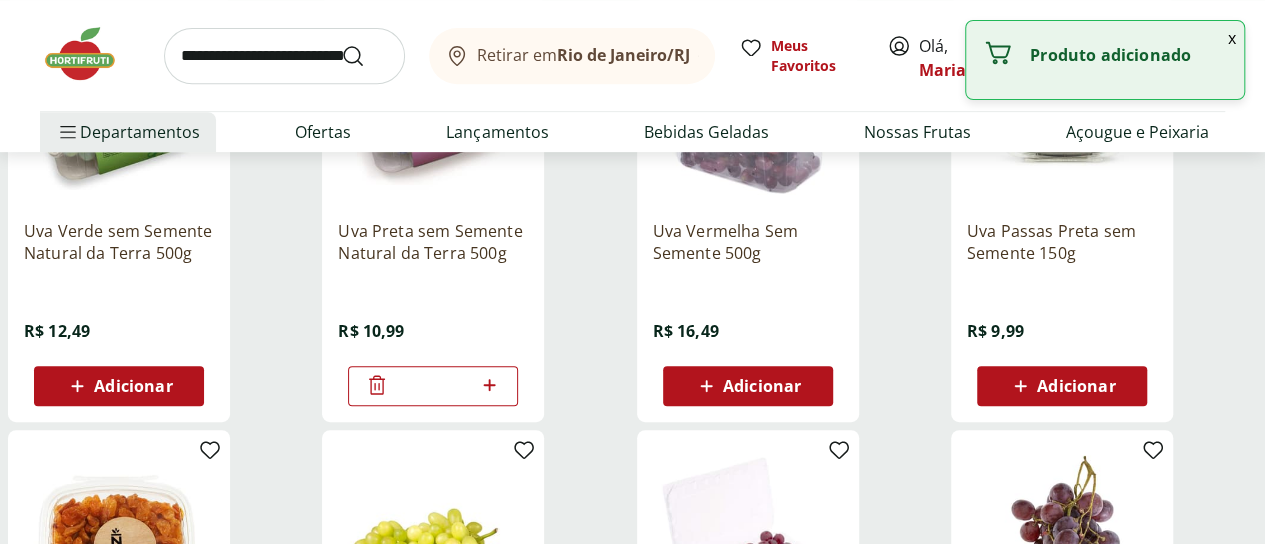 click on "x" at bounding box center [1232, 38] 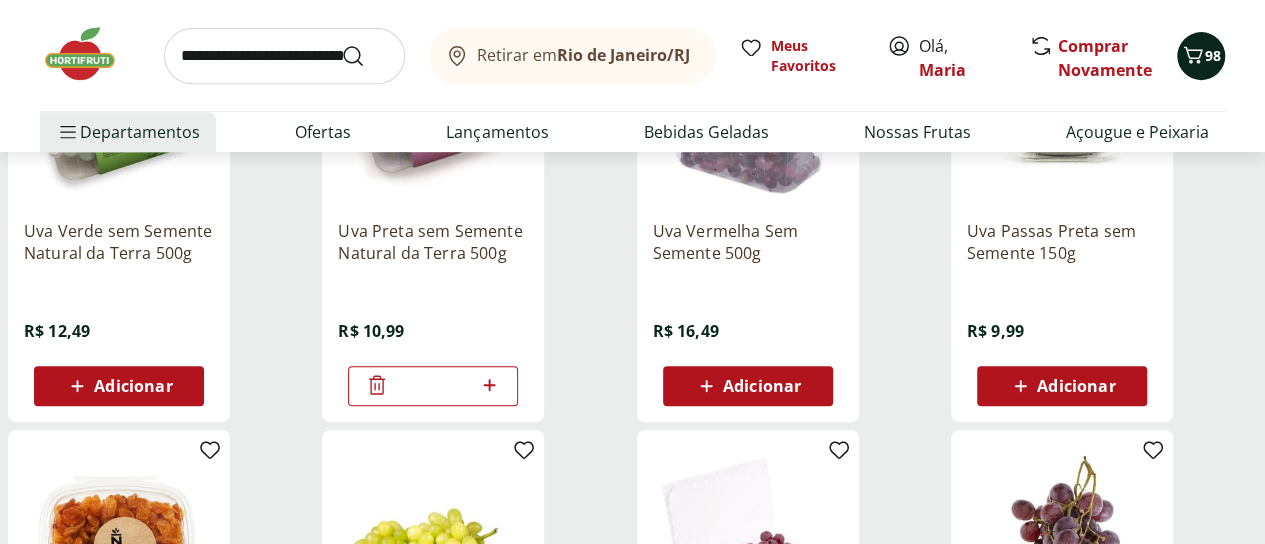 click 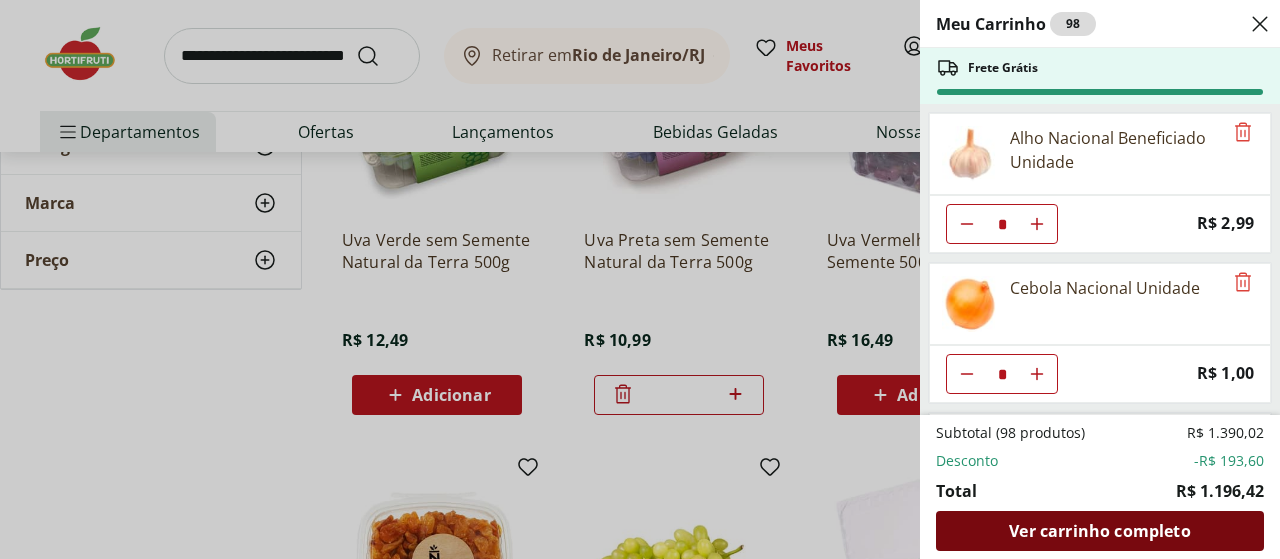 click on "Ver carrinho completo" at bounding box center (1099, 531) 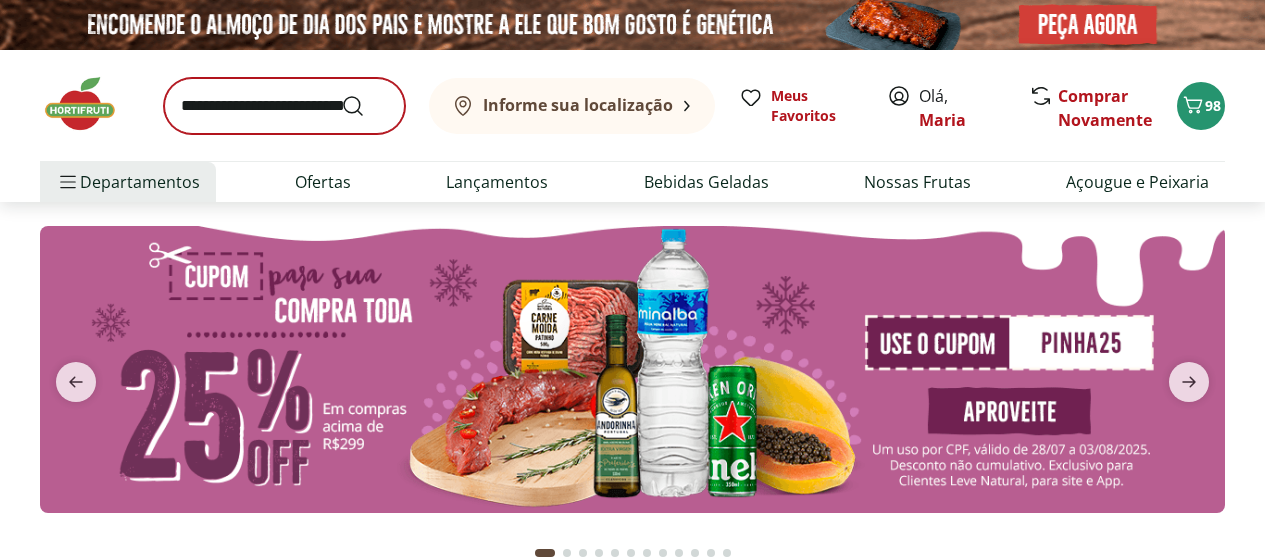 scroll, scrollTop: 0, scrollLeft: 0, axis: both 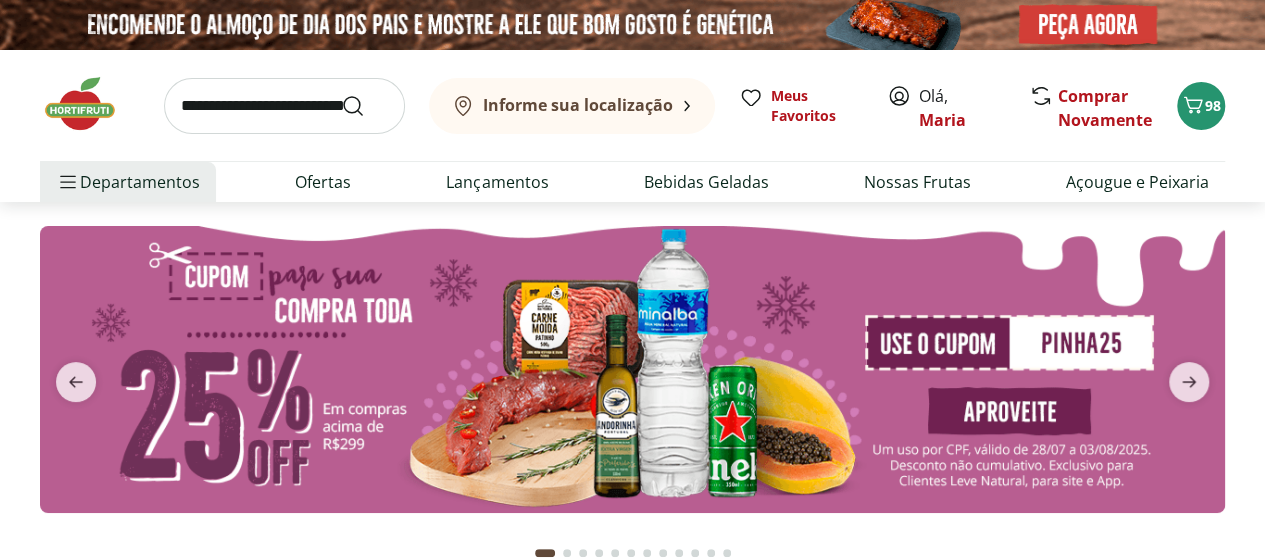 click at bounding box center [284, 106] 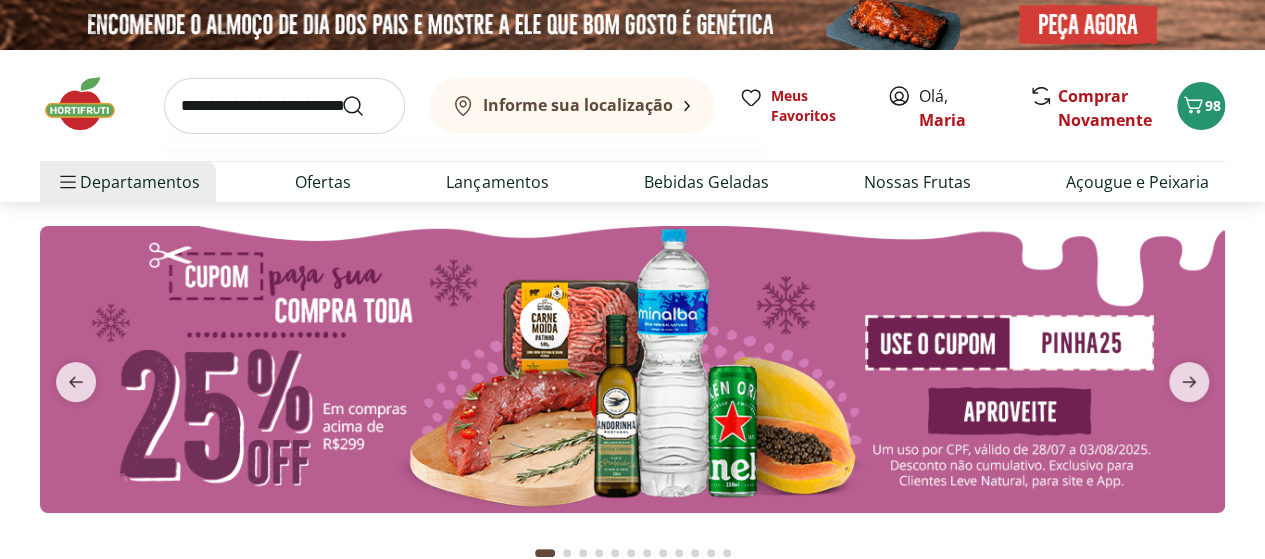 scroll, scrollTop: 0, scrollLeft: 0, axis: both 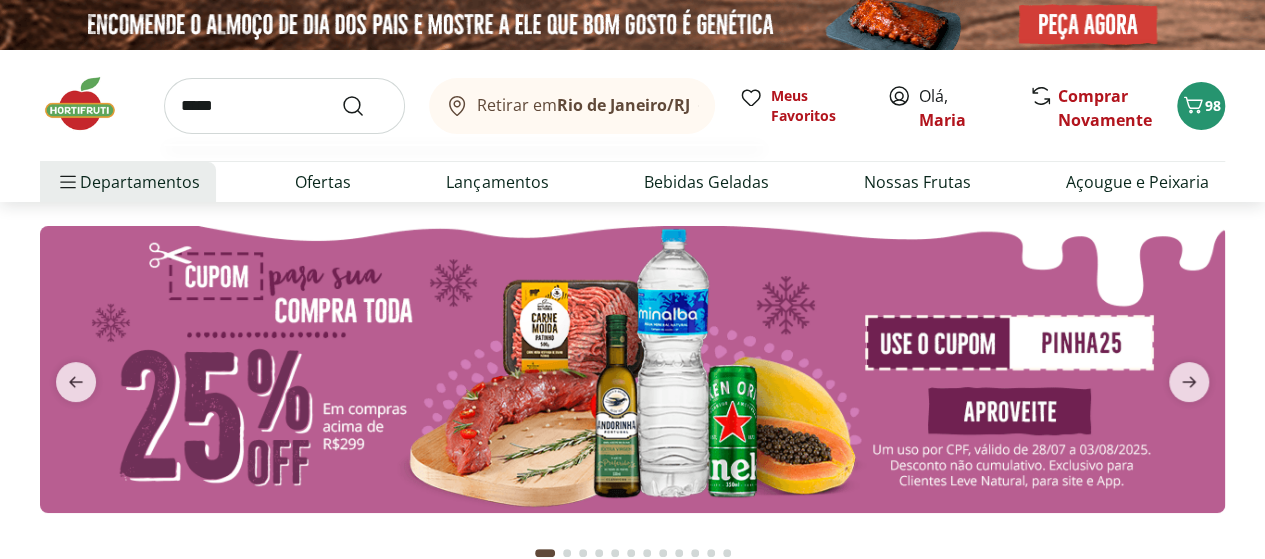 type on "*****" 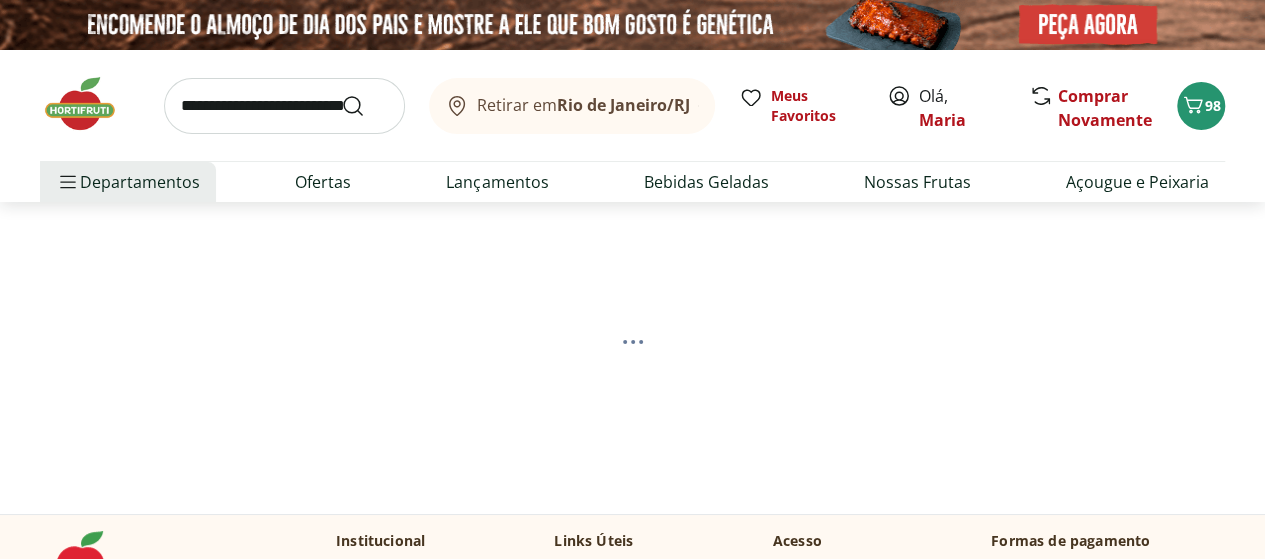 click at bounding box center (284, 106) 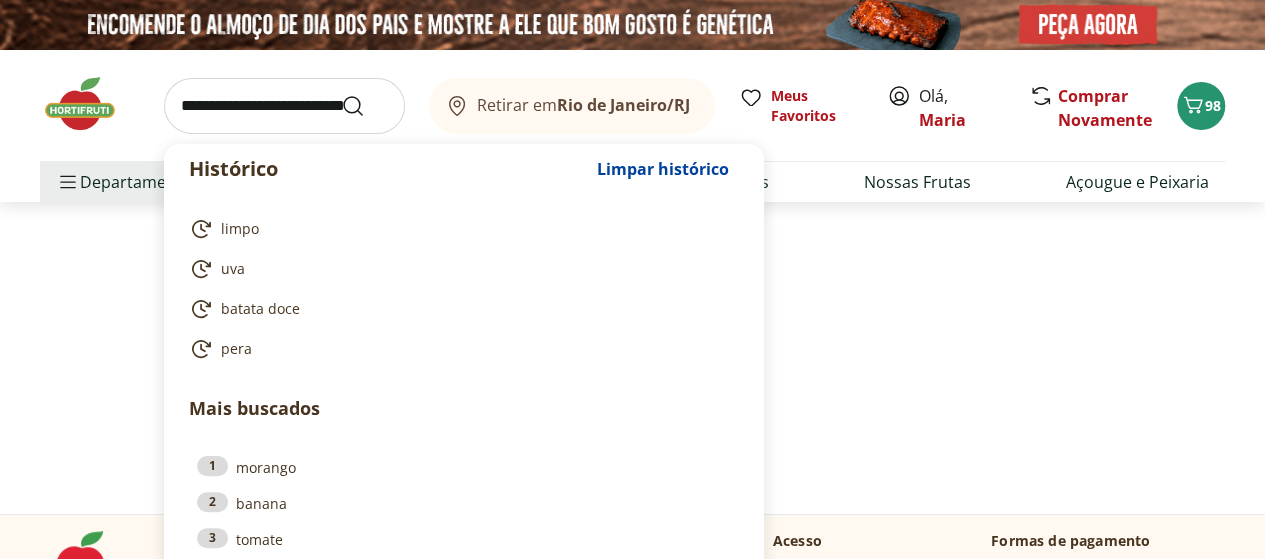 type on "*" 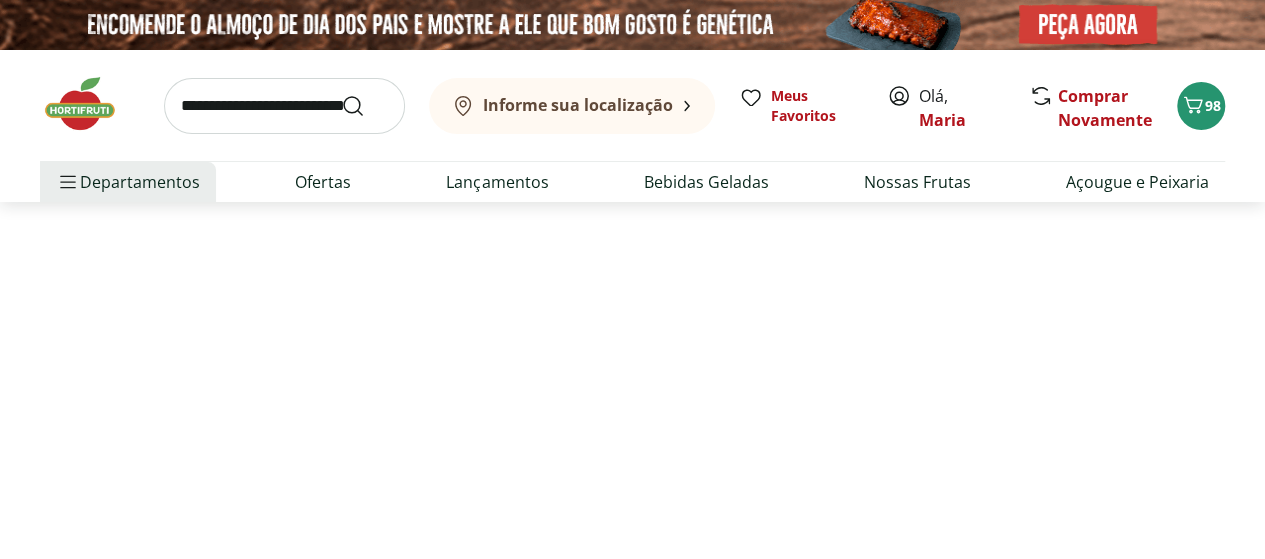 select on "**********" 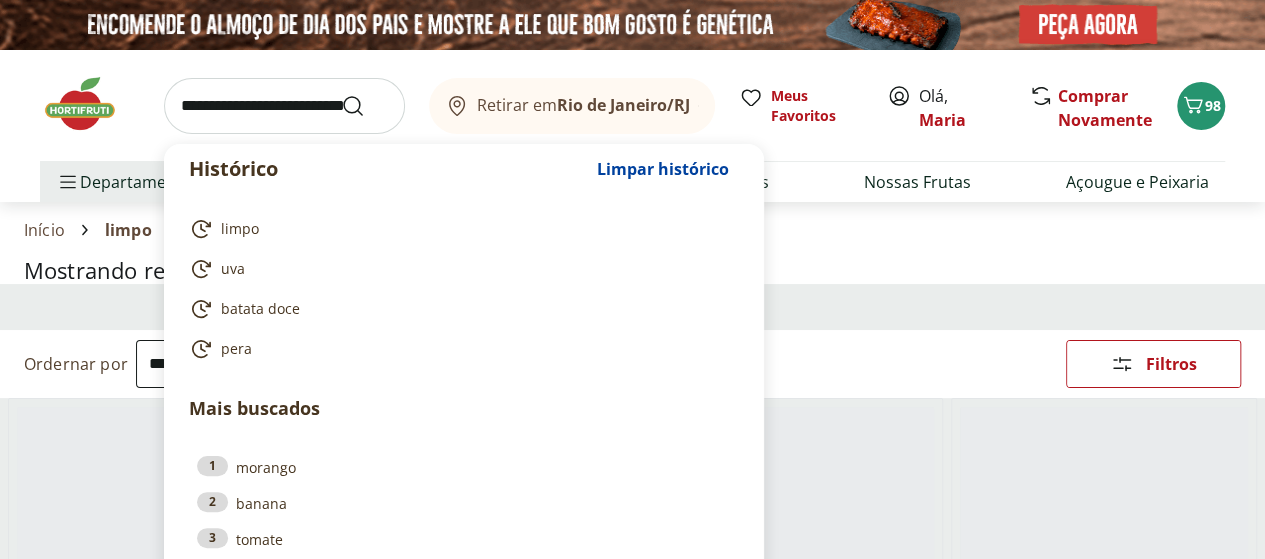 drag, startPoint x: 302, startPoint y: 113, endPoint x: 283, endPoint y: 113, distance: 19 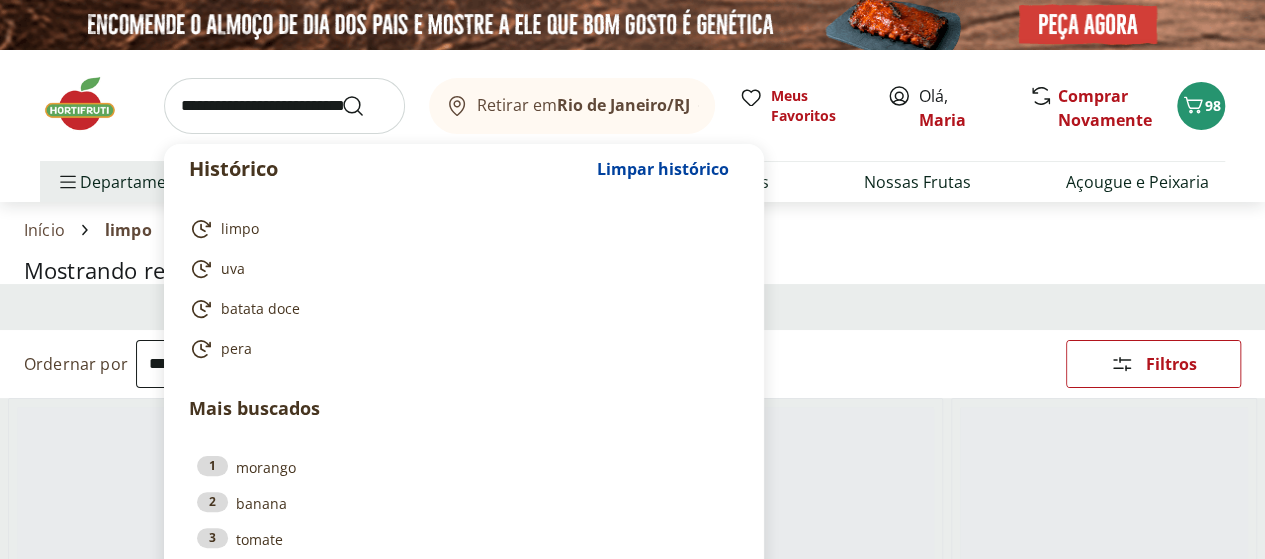 click at bounding box center [284, 106] 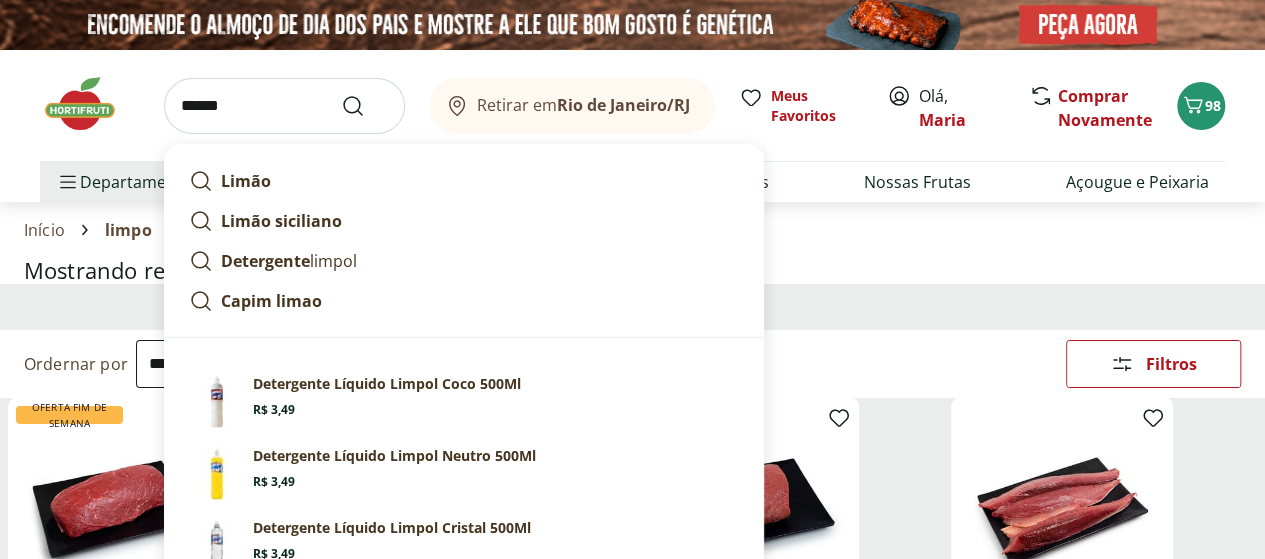 type on "******" 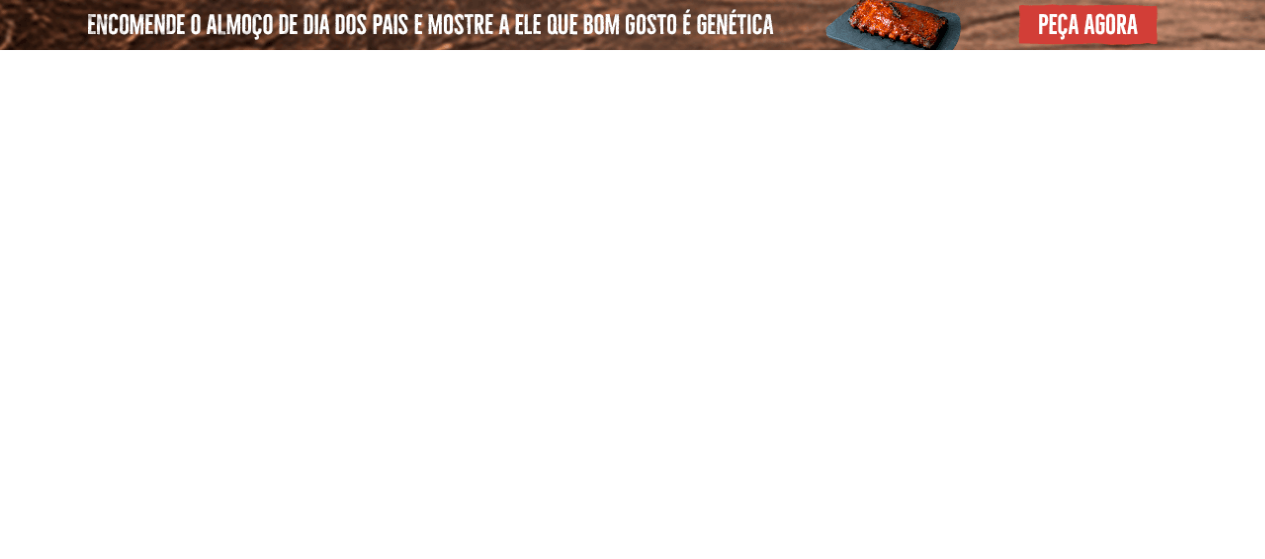 select on "**********" 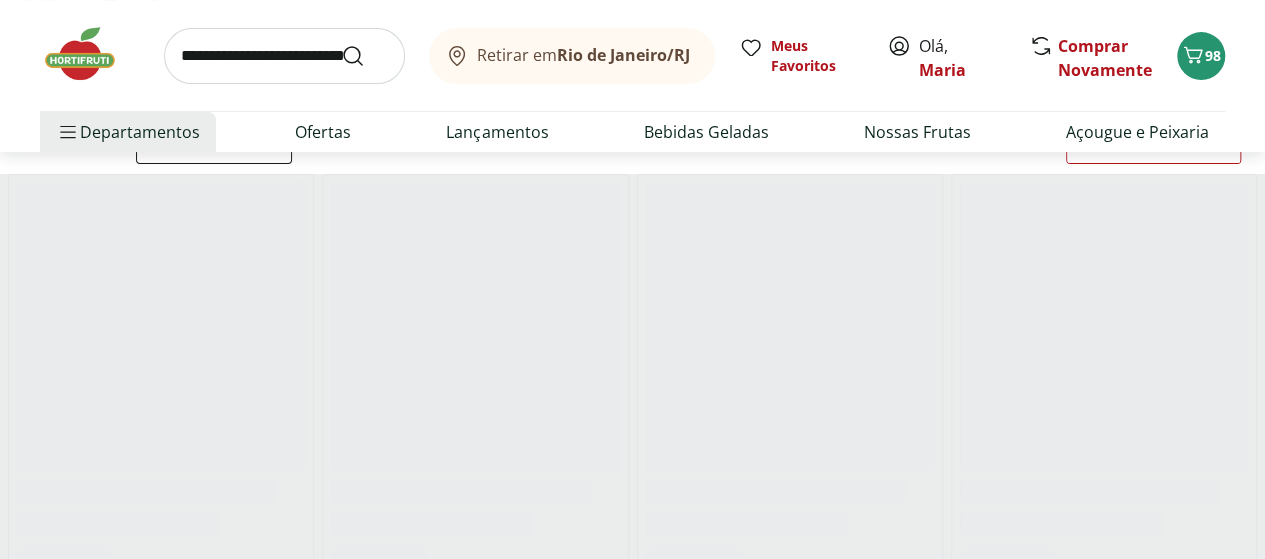 scroll, scrollTop: 300, scrollLeft: 0, axis: vertical 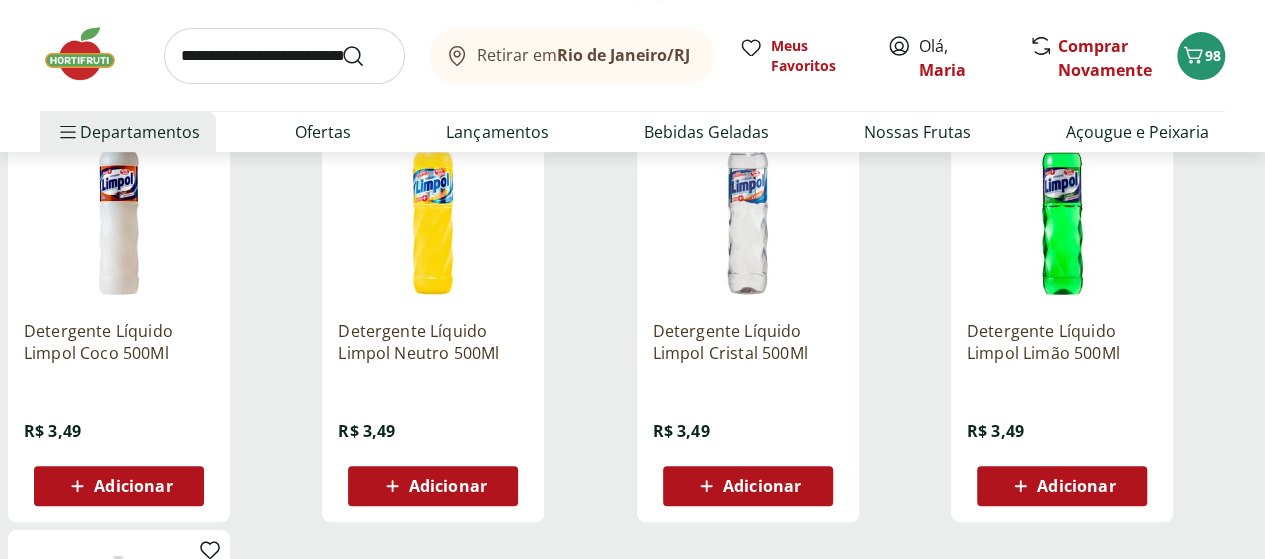 click on "Adicionar" at bounding box center (448, 486) 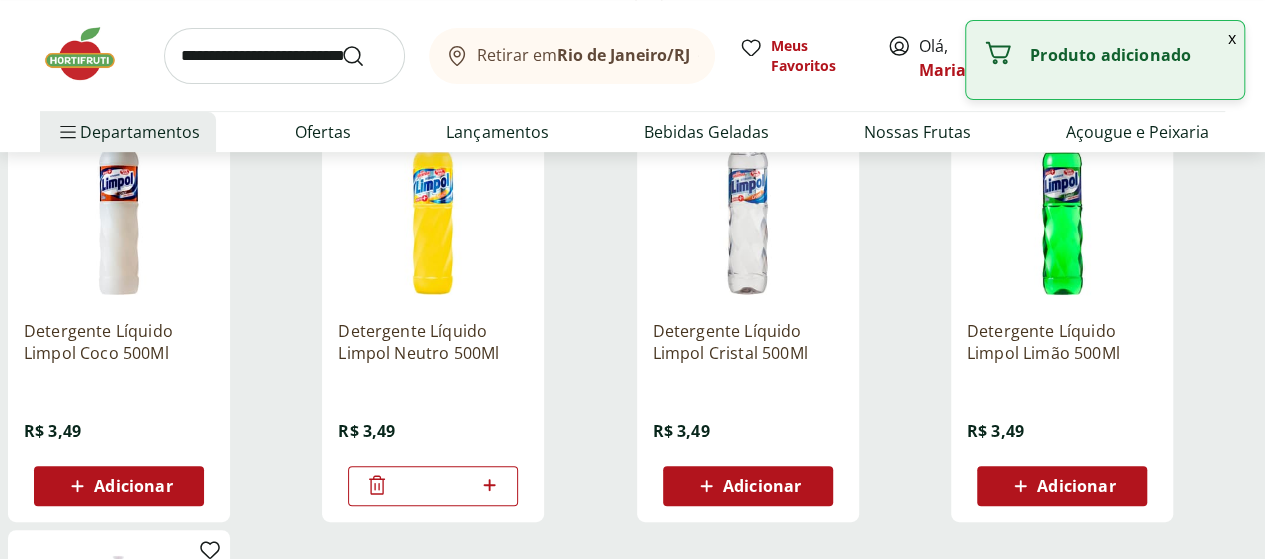 click 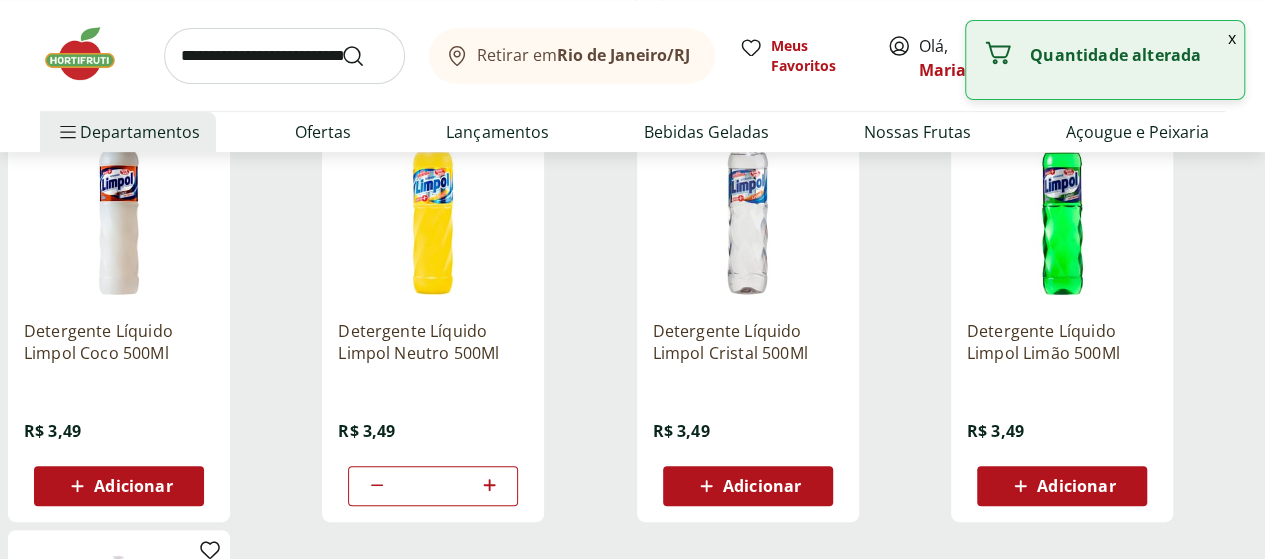 click at bounding box center [284, 56] 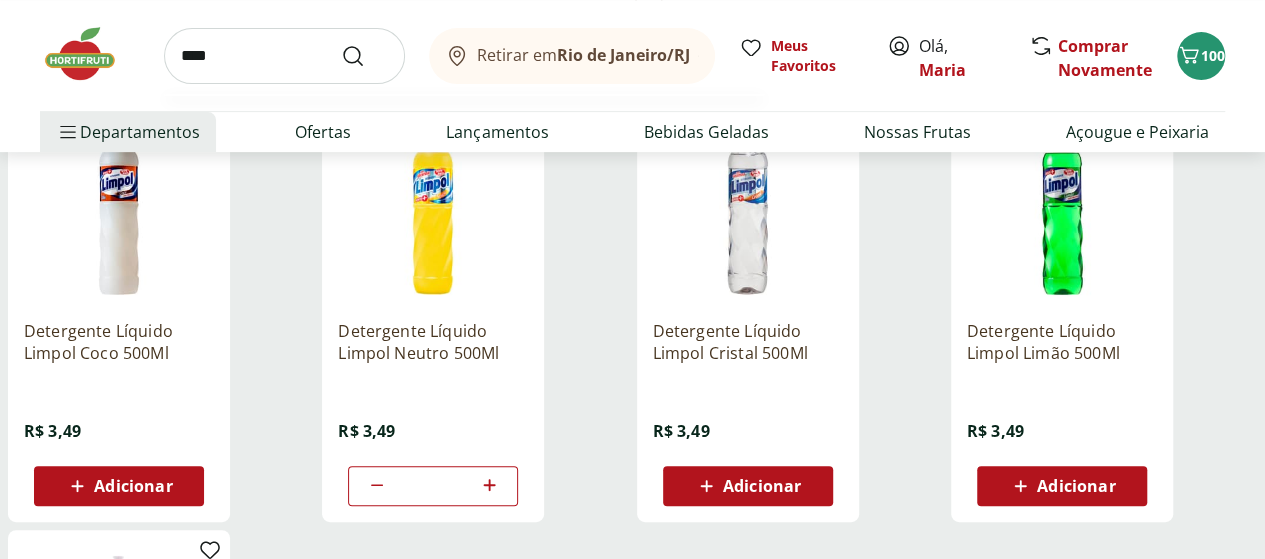type on "****" 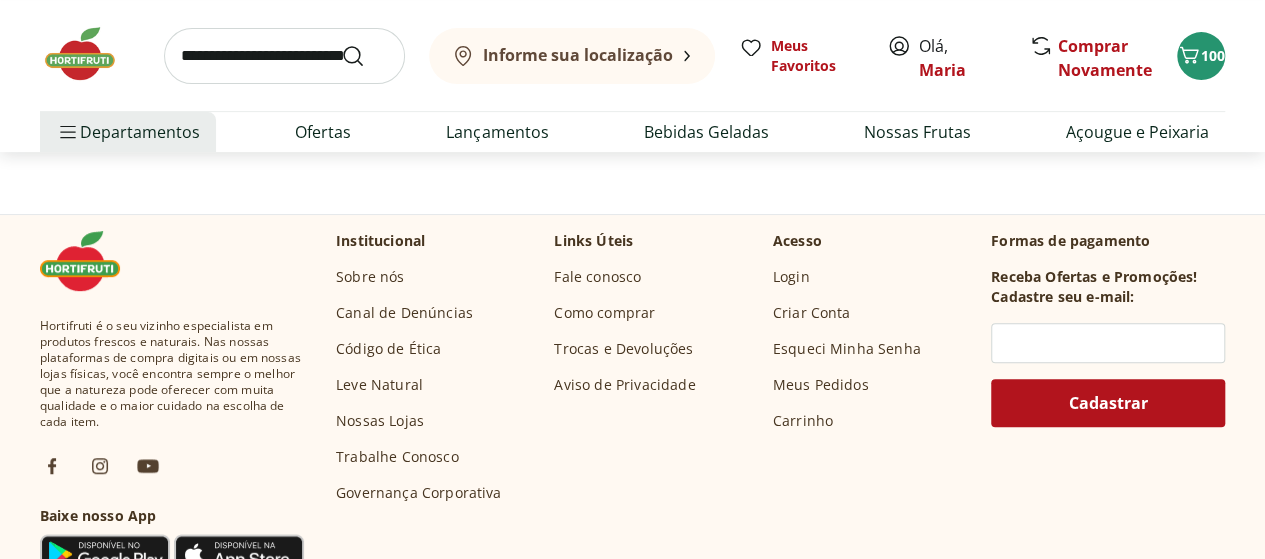 scroll, scrollTop: 0, scrollLeft: 0, axis: both 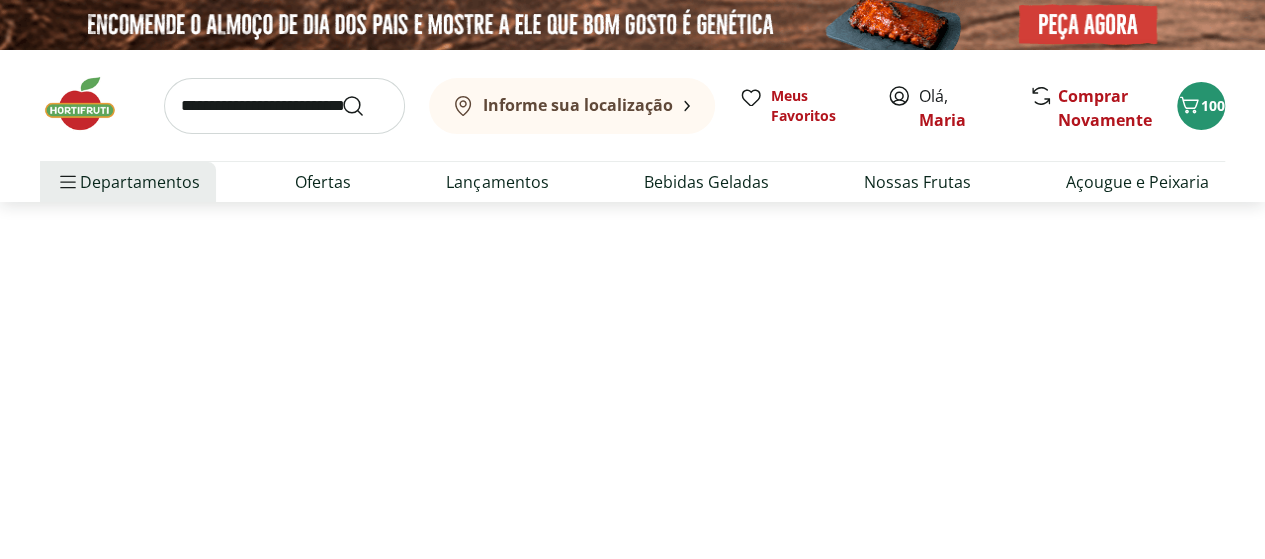 select on "**********" 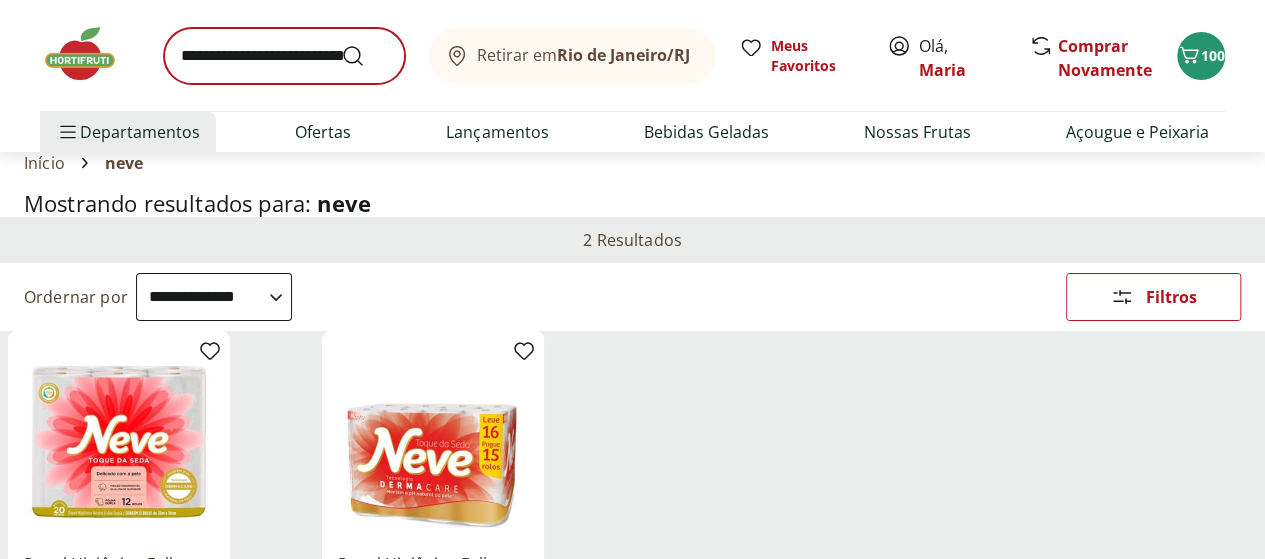 scroll, scrollTop: 0, scrollLeft: 0, axis: both 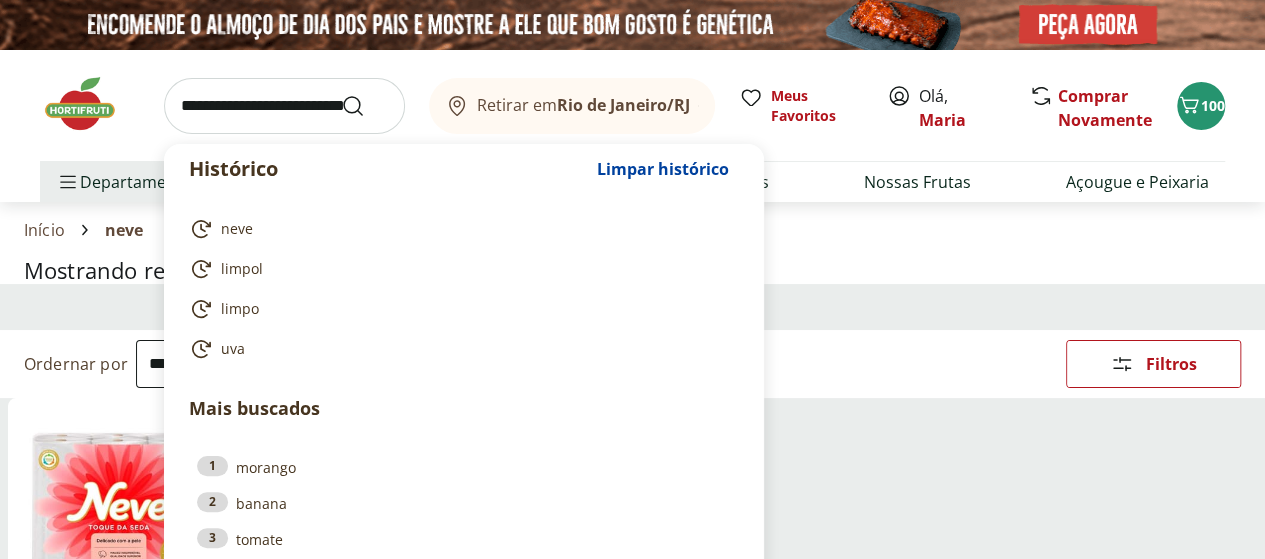 click at bounding box center (284, 106) 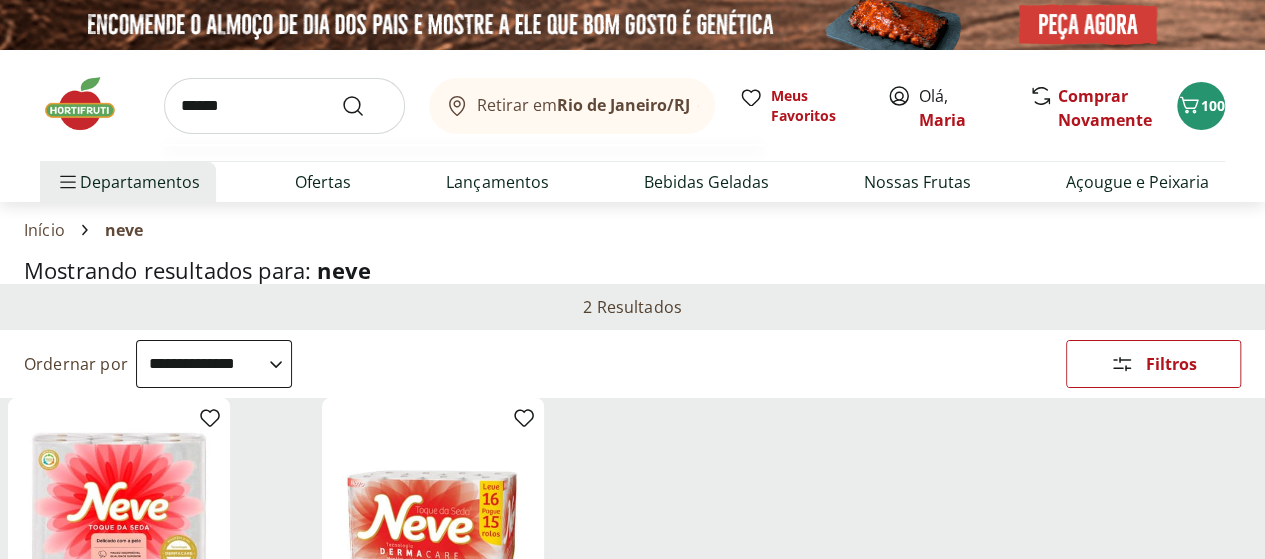 type on "******" 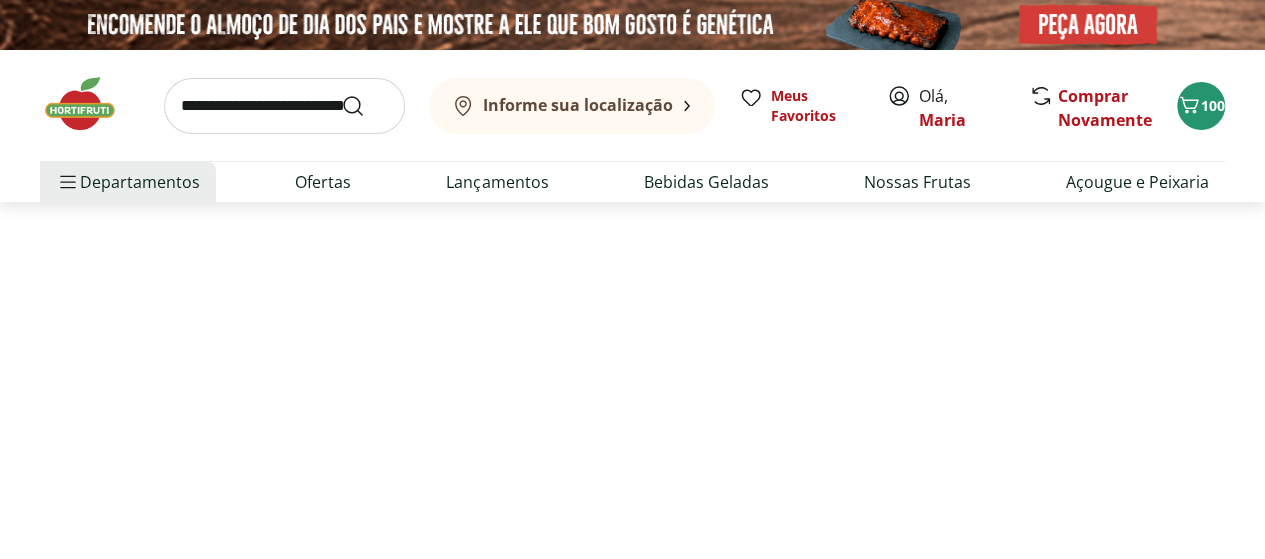 select on "**********" 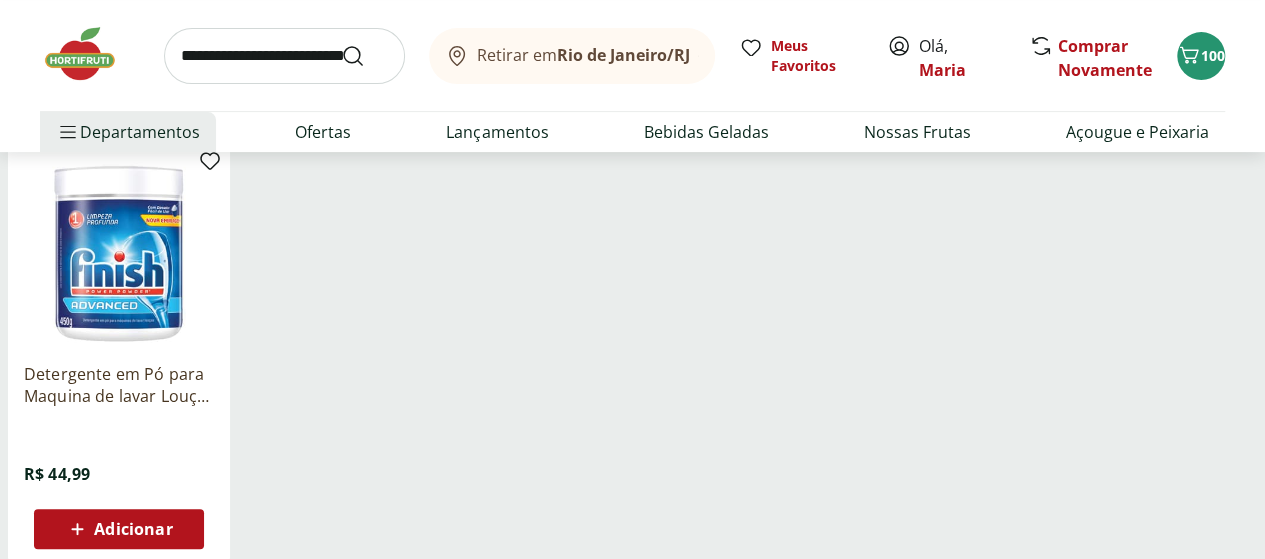 scroll, scrollTop: 300, scrollLeft: 0, axis: vertical 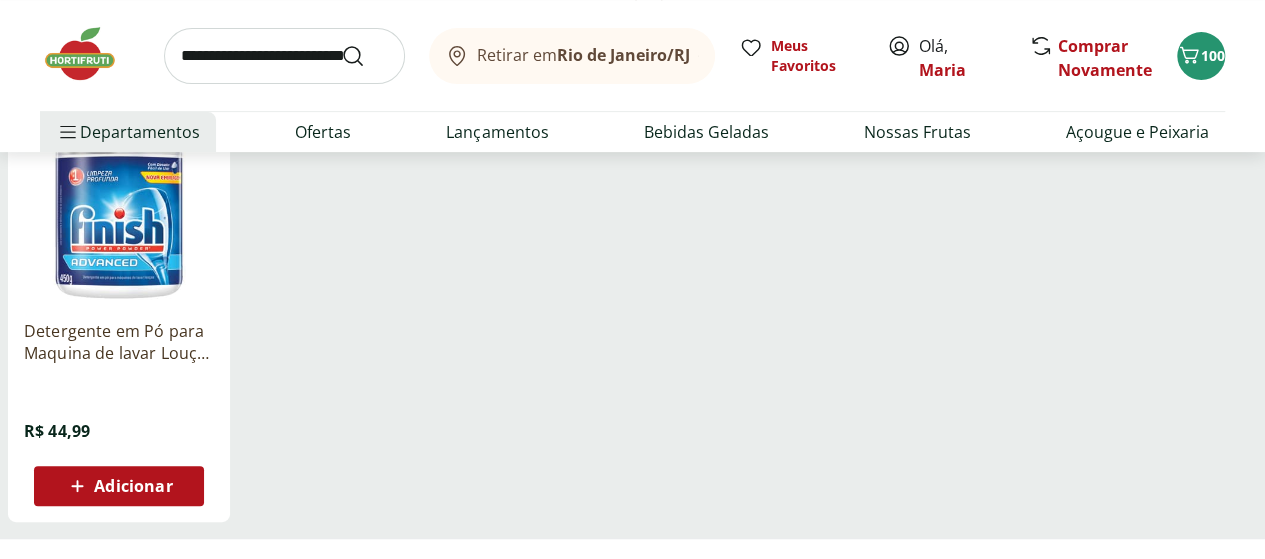 click at bounding box center (119, 209) 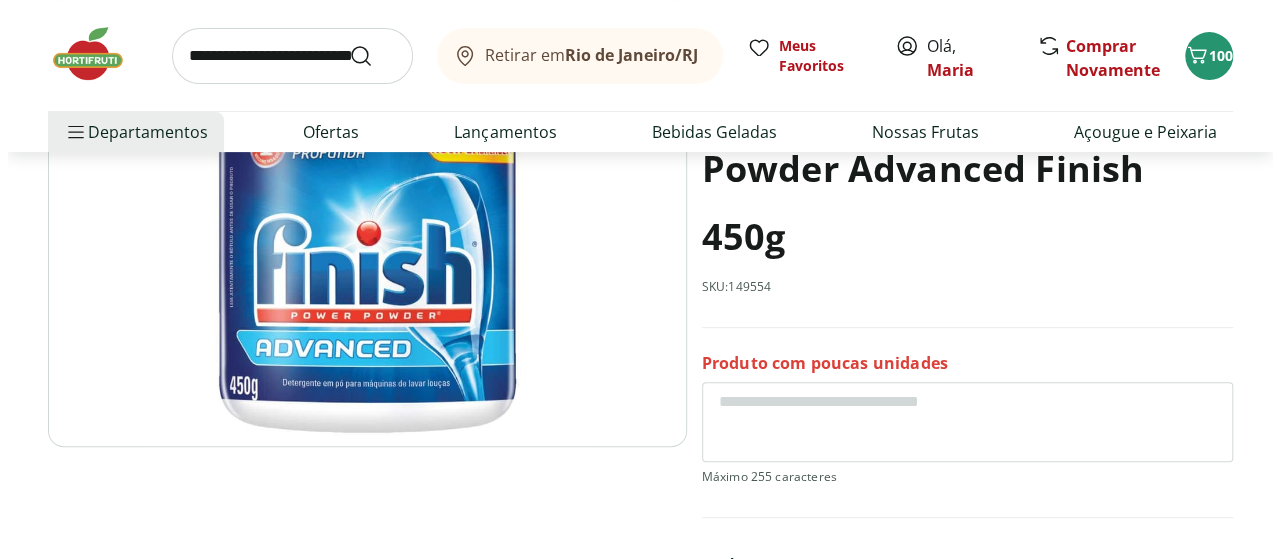 scroll, scrollTop: 300, scrollLeft: 0, axis: vertical 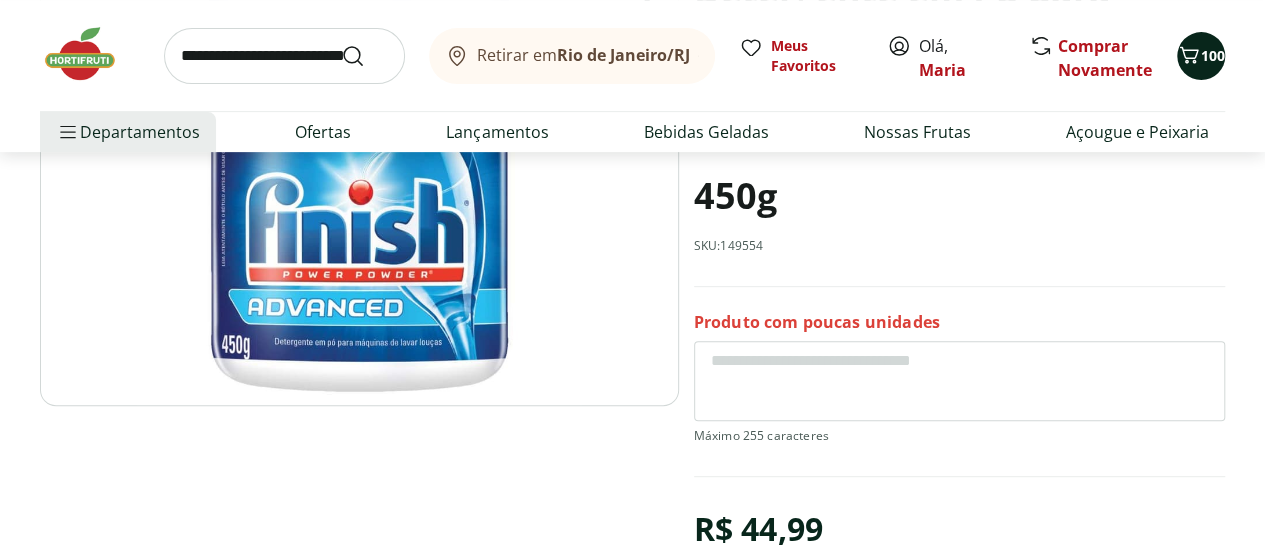click on "100" at bounding box center [1201, 56] 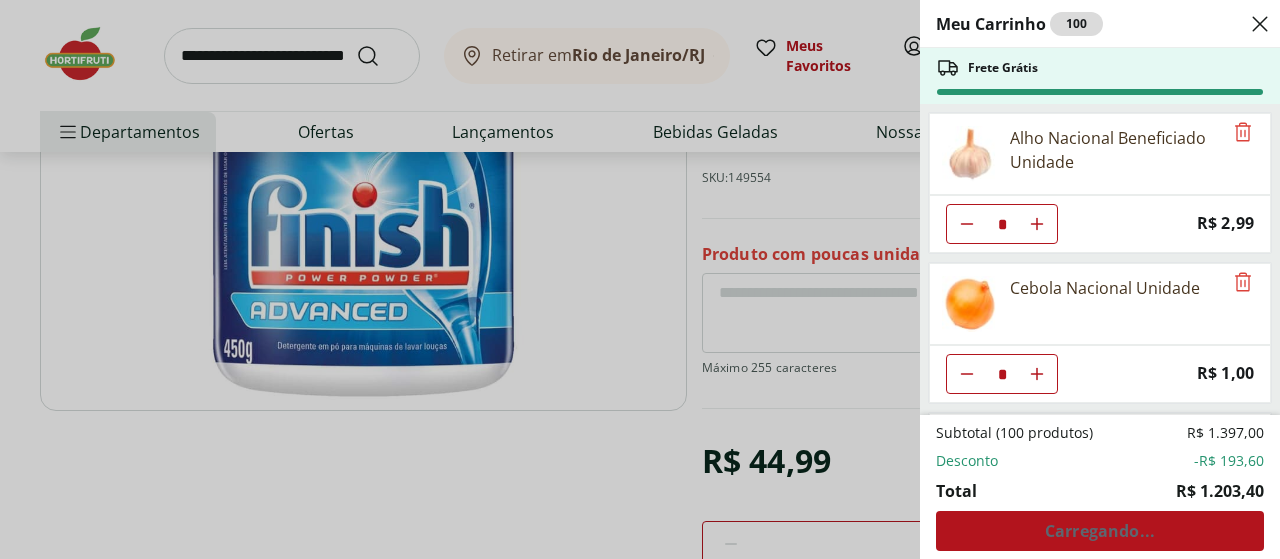 click on "Subtotal (100 produtos) R$ 1.397,00 Desconto -R$ 193,60 Total R$ 1.203,40 Carregando..." at bounding box center [1100, 487] 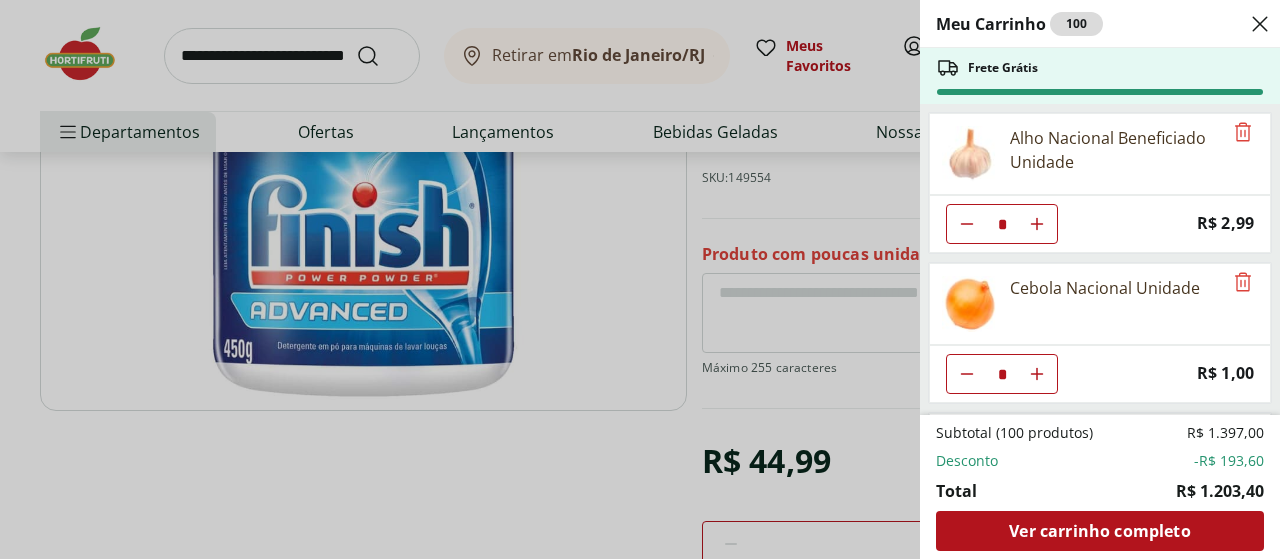 click on "Ver carrinho completo" at bounding box center (1099, 531) 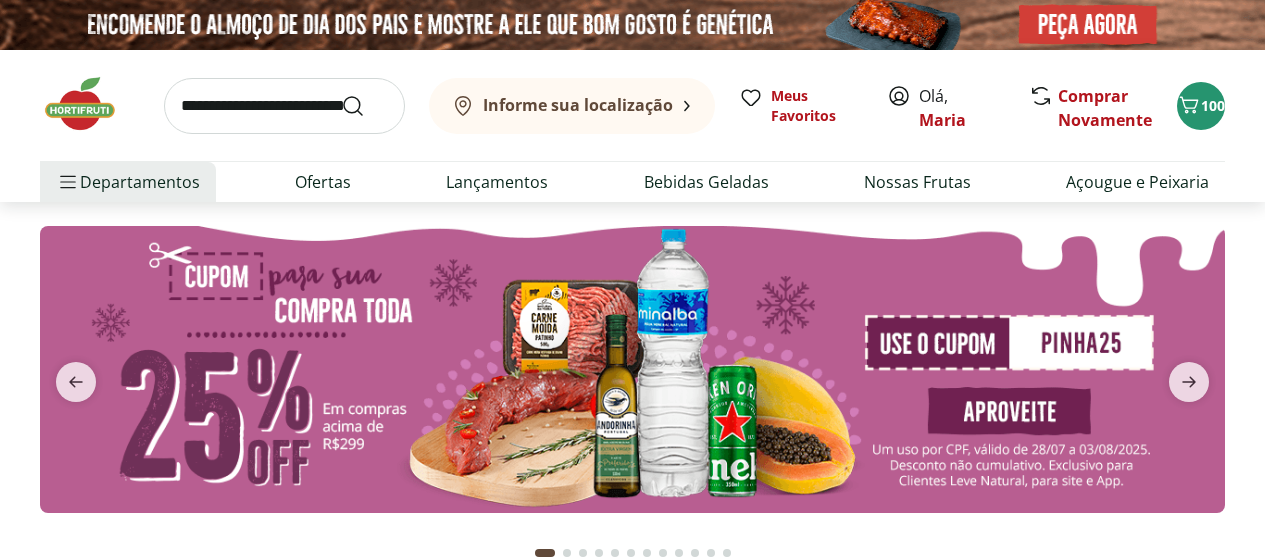 scroll, scrollTop: 0, scrollLeft: 0, axis: both 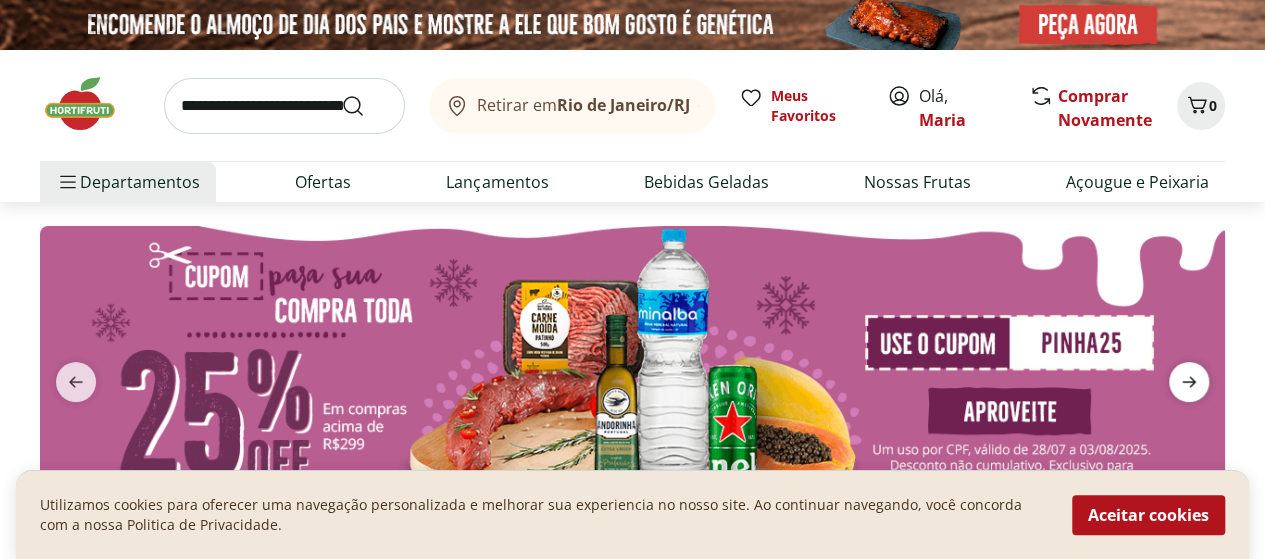 click 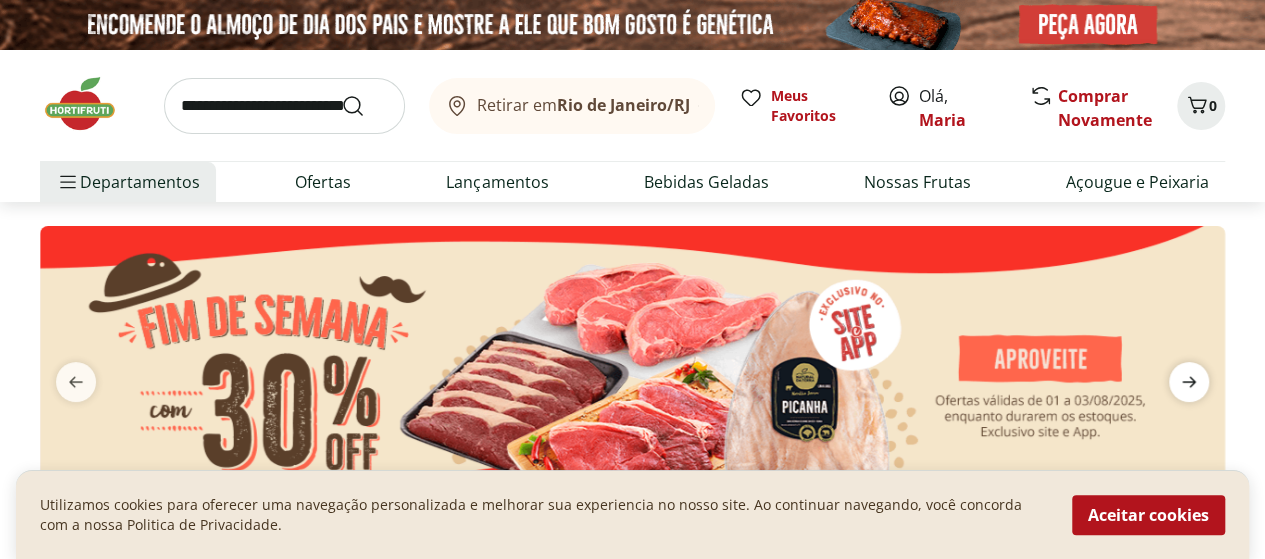 click 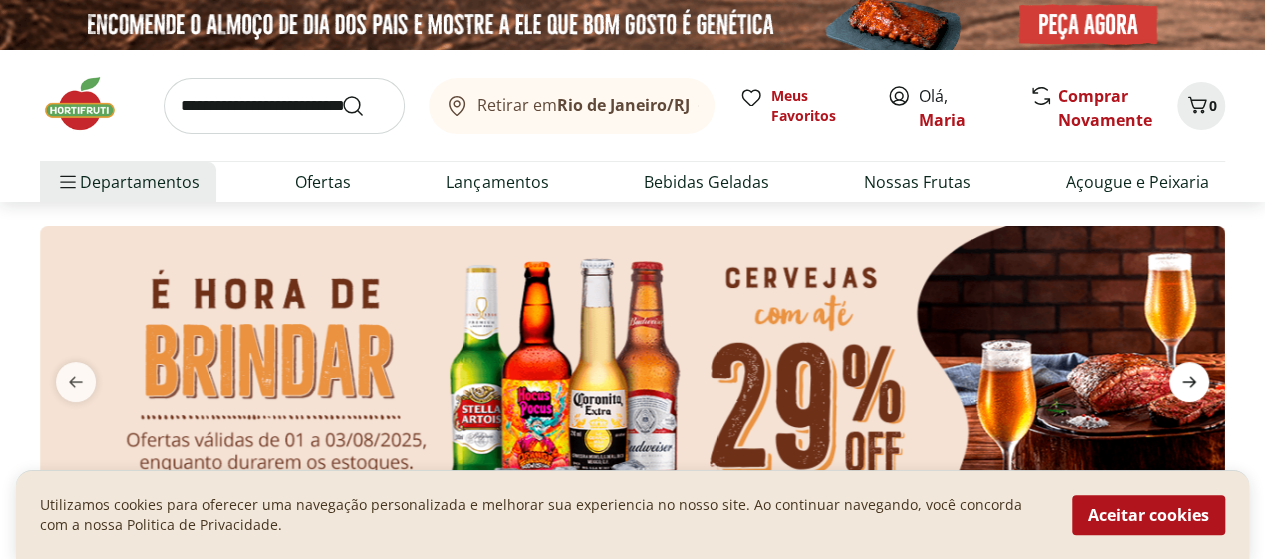 click 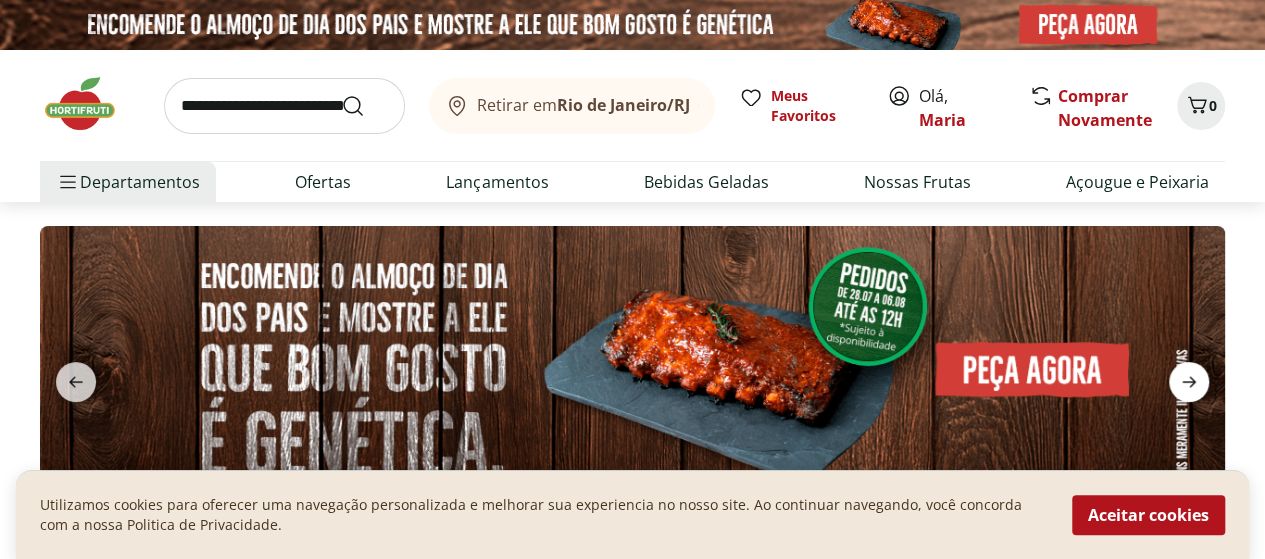 click 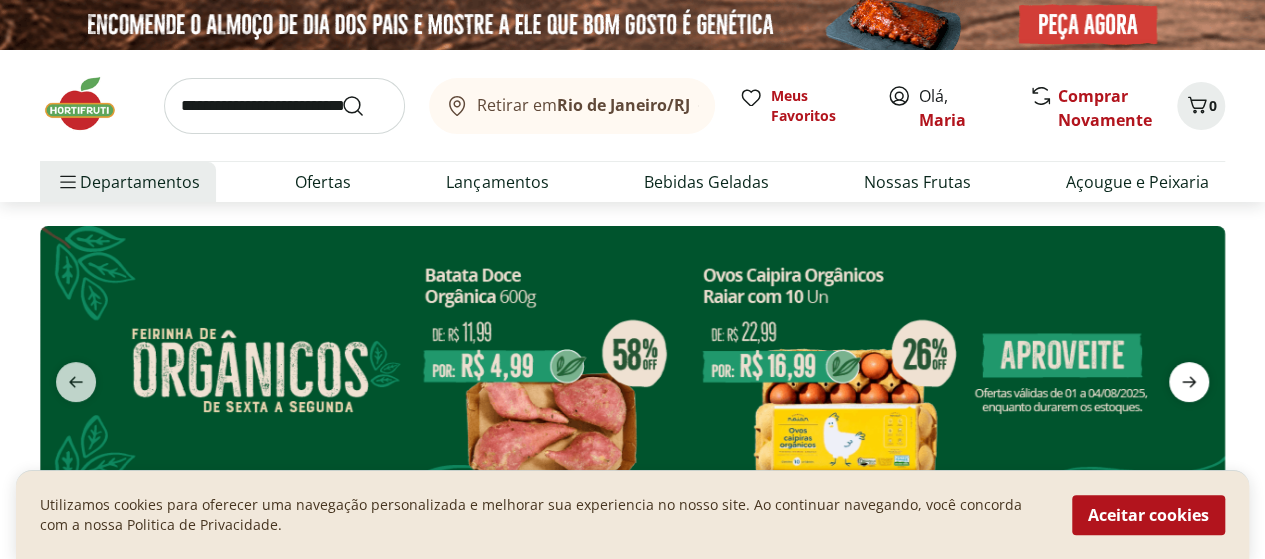 click 